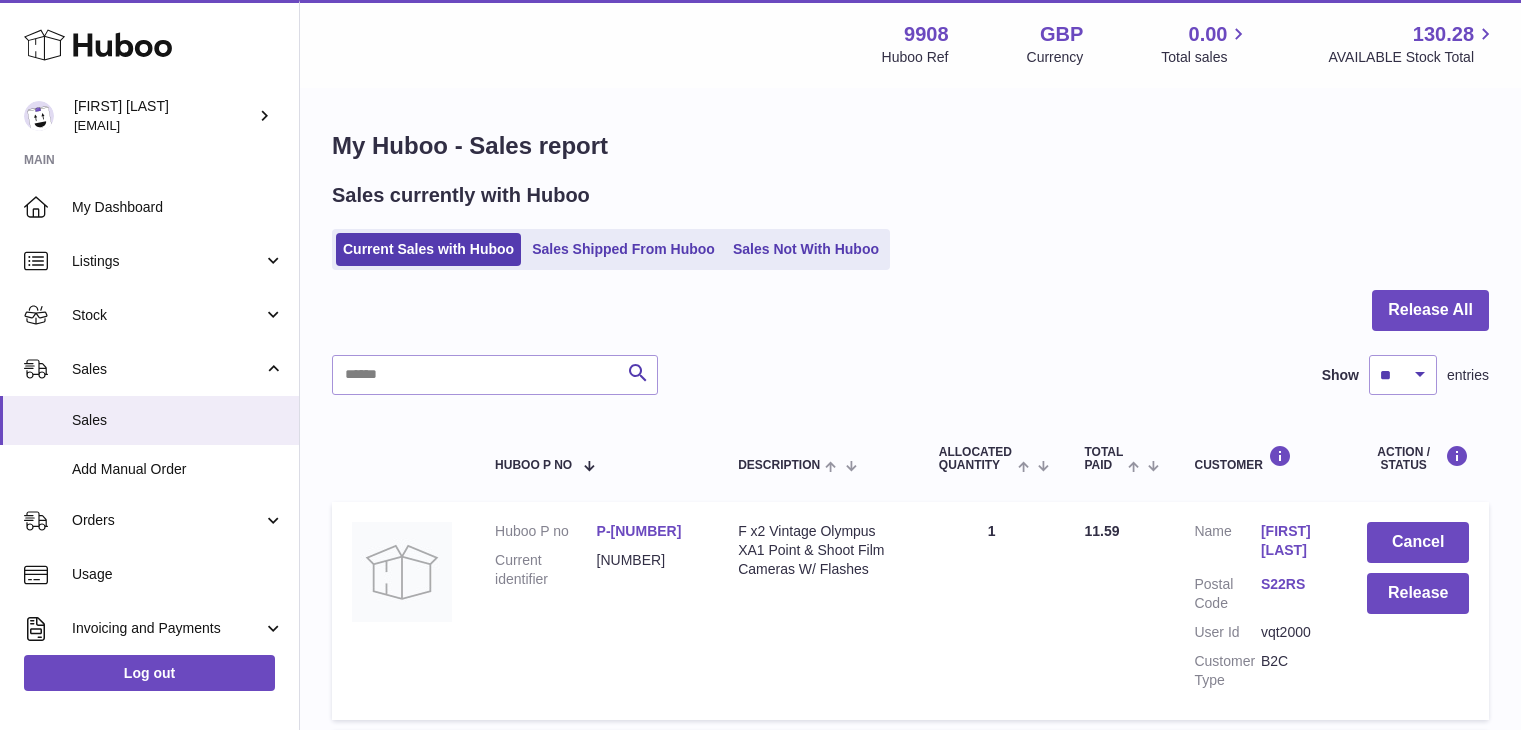 scroll, scrollTop: 0, scrollLeft: 0, axis: both 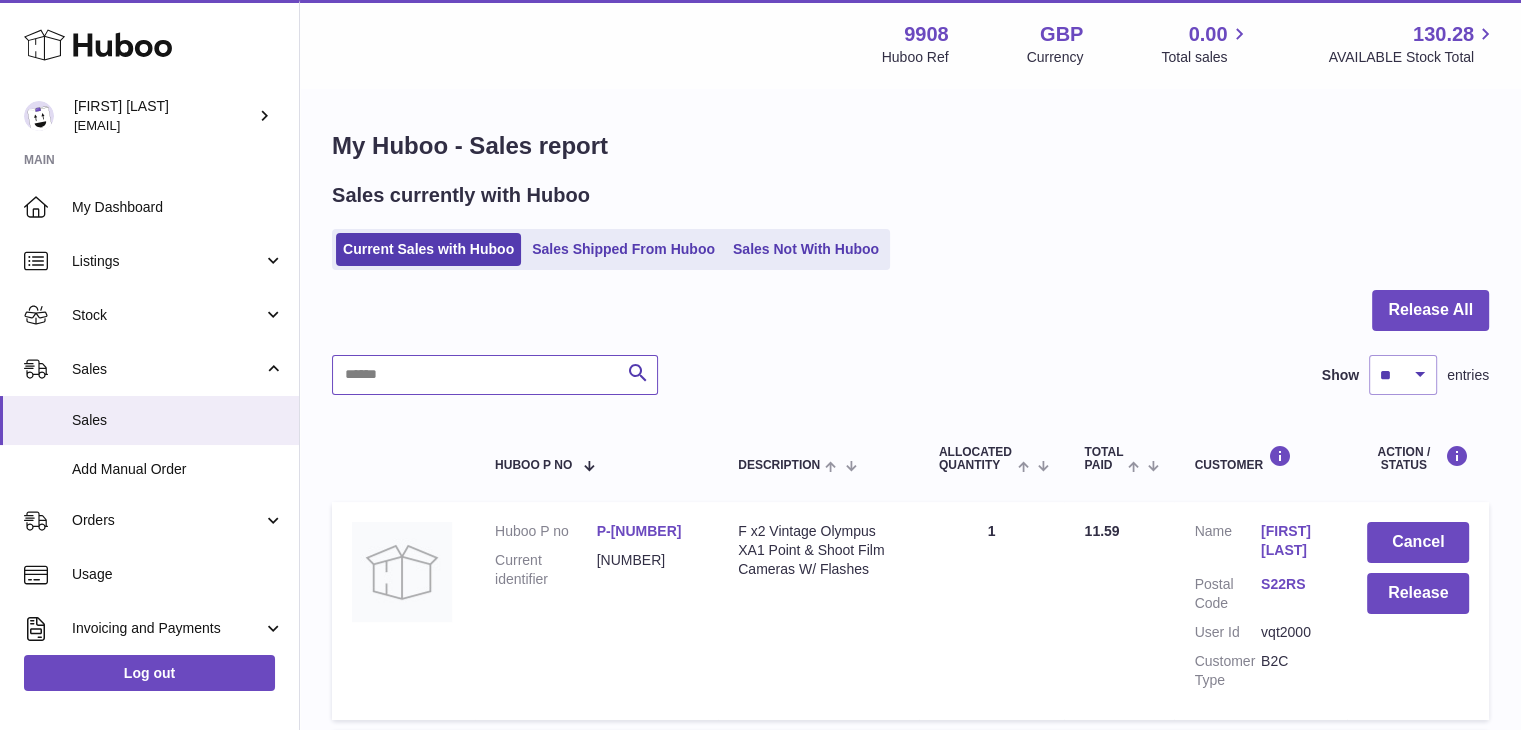 click at bounding box center (495, 375) 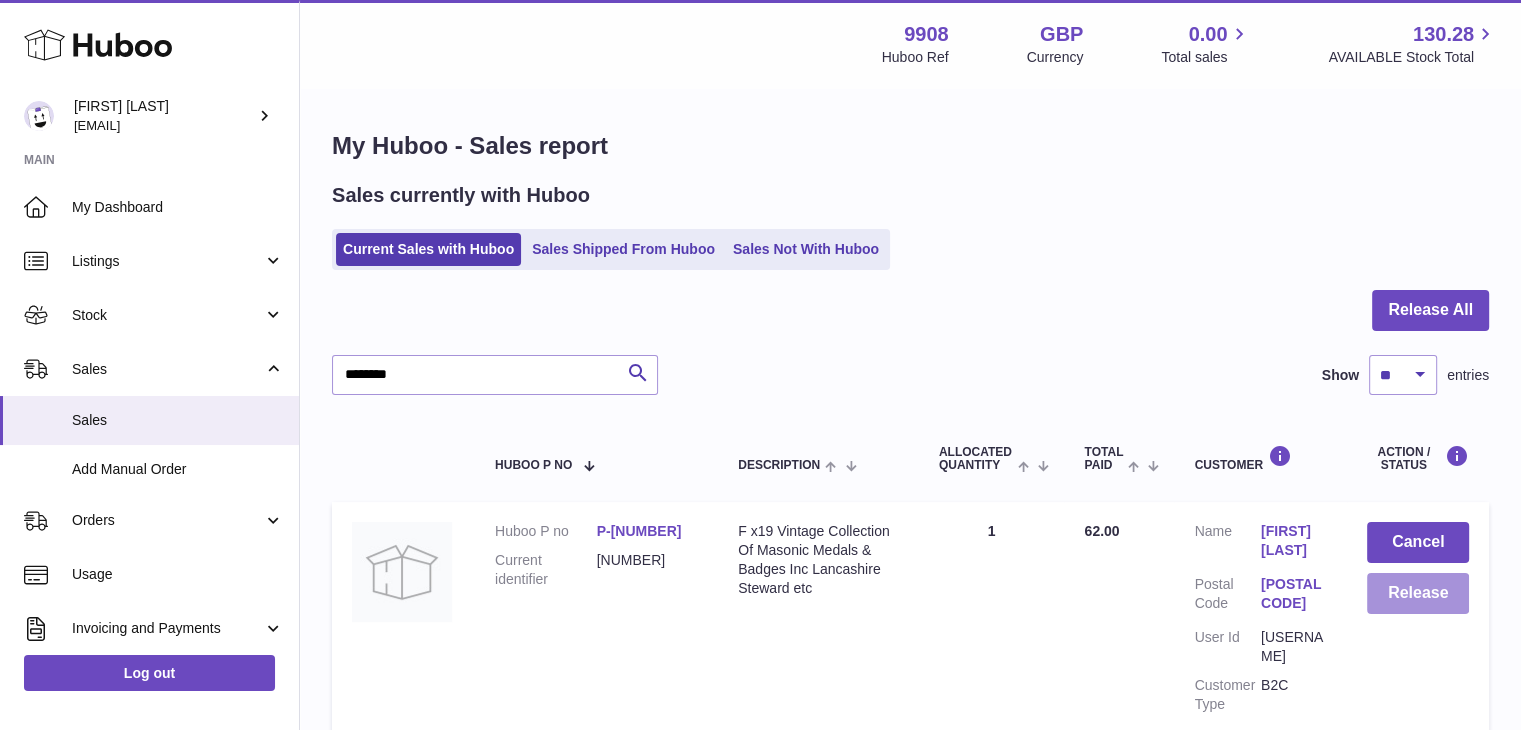 click on "Release" at bounding box center (1418, 593) 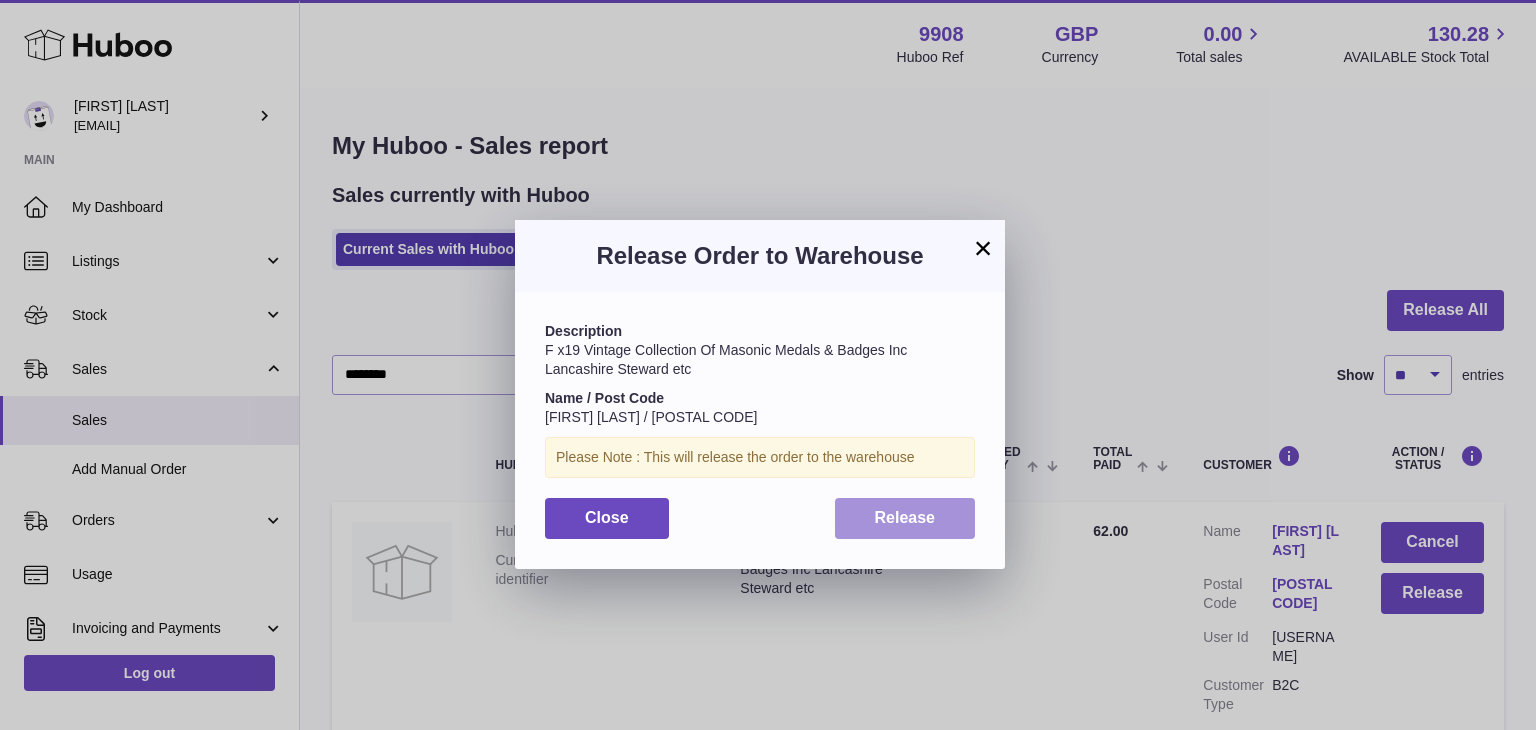 click on "Release" at bounding box center (905, 517) 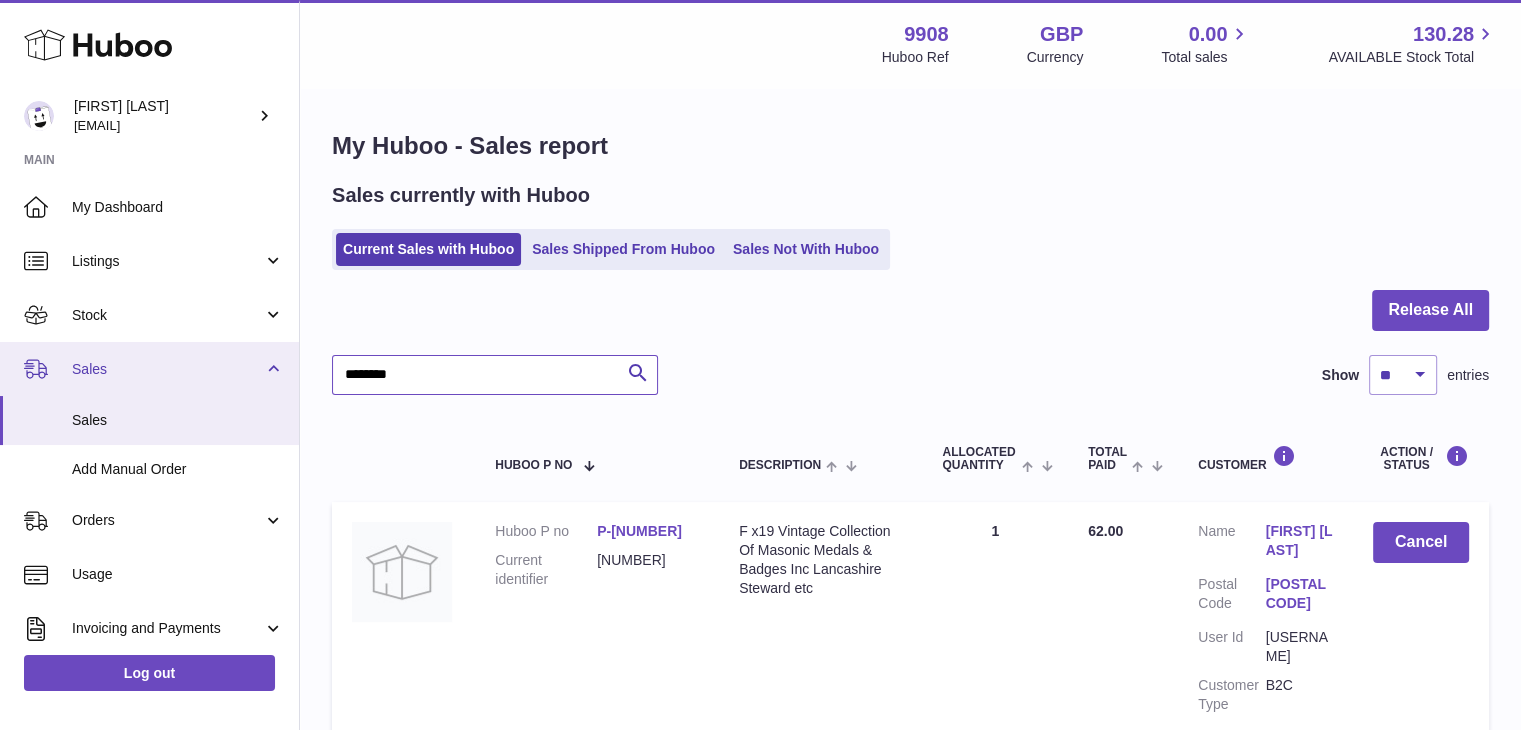 drag, startPoint x: 437, startPoint y: 376, endPoint x: 276, endPoint y: 365, distance: 161.37534 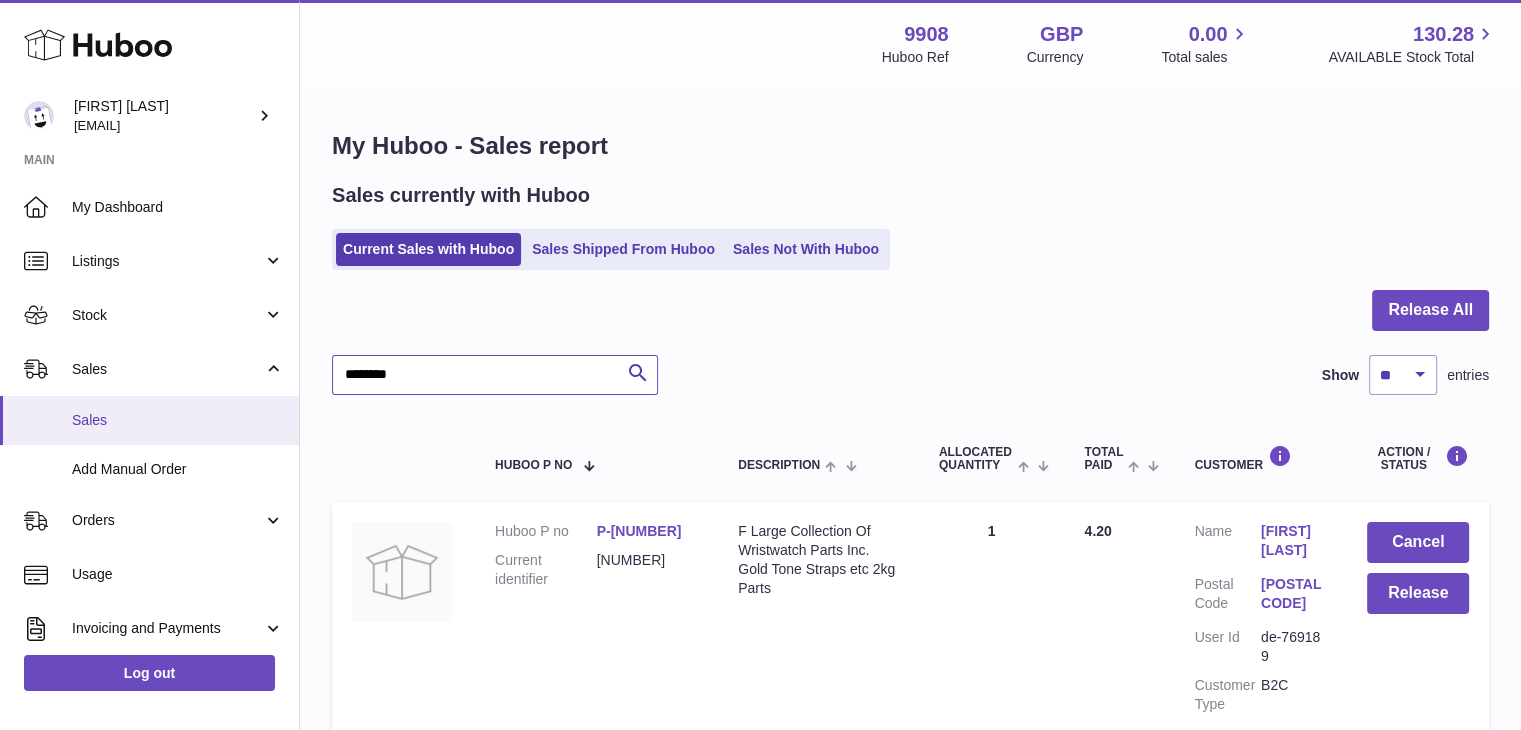 type on "********" 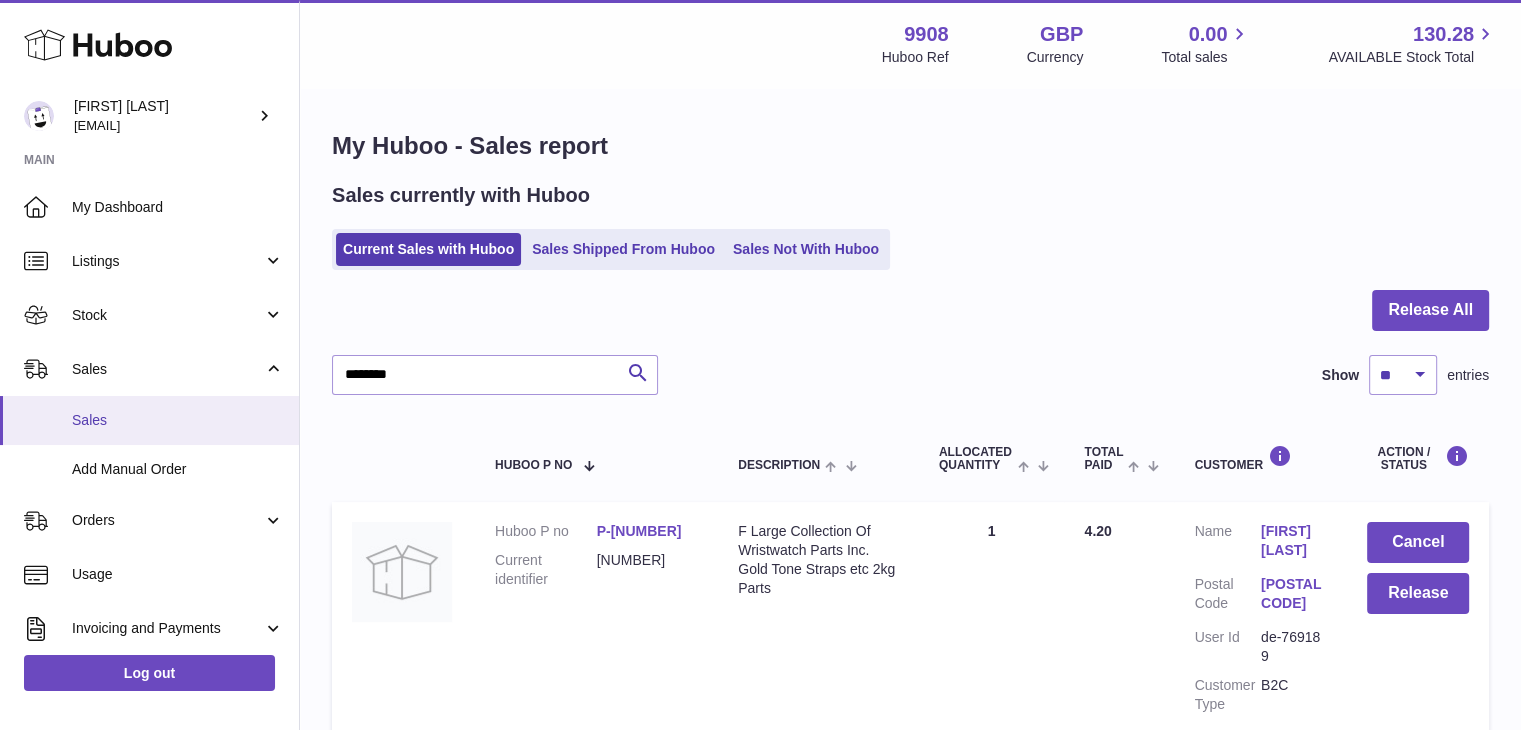 click on "Sales" at bounding box center (178, 420) 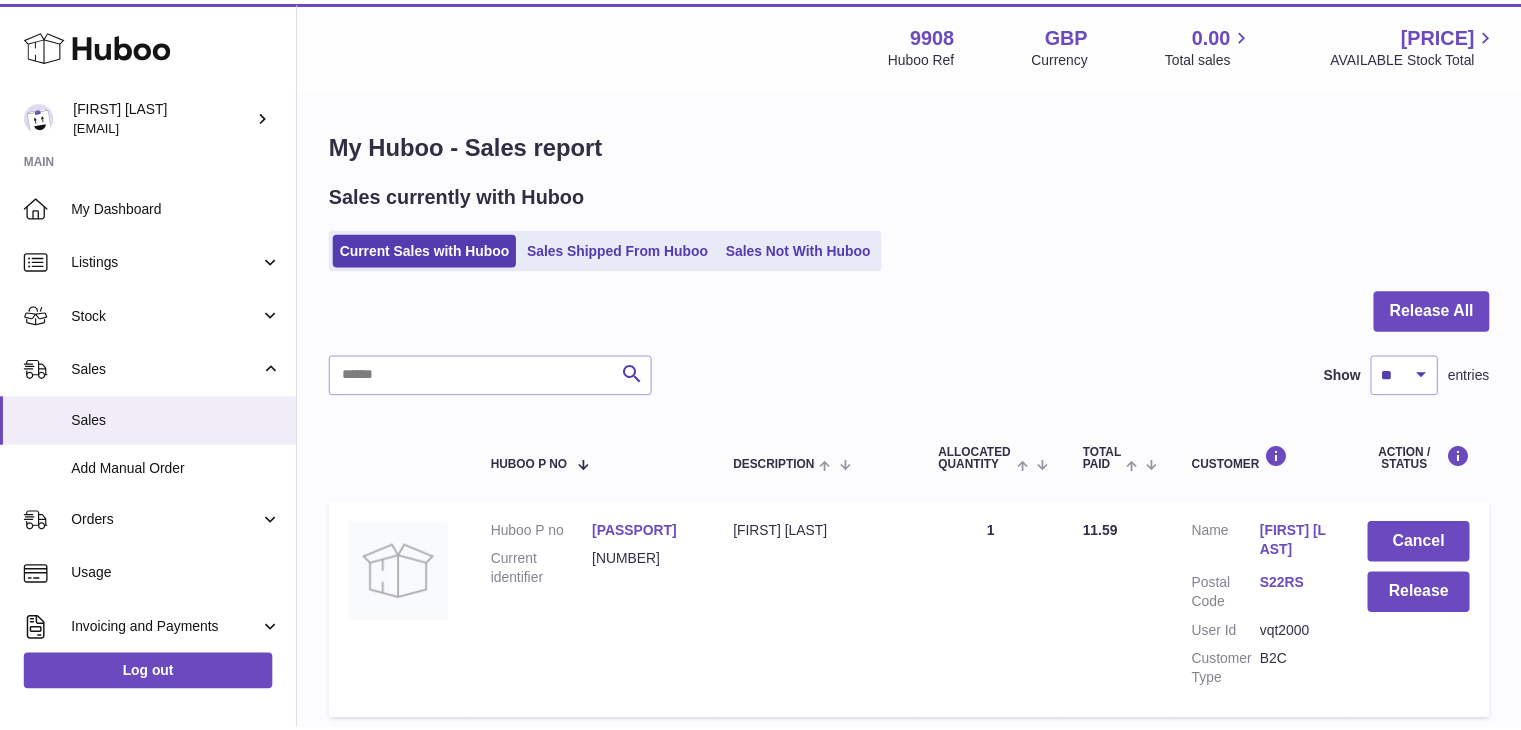 scroll, scrollTop: 0, scrollLeft: 0, axis: both 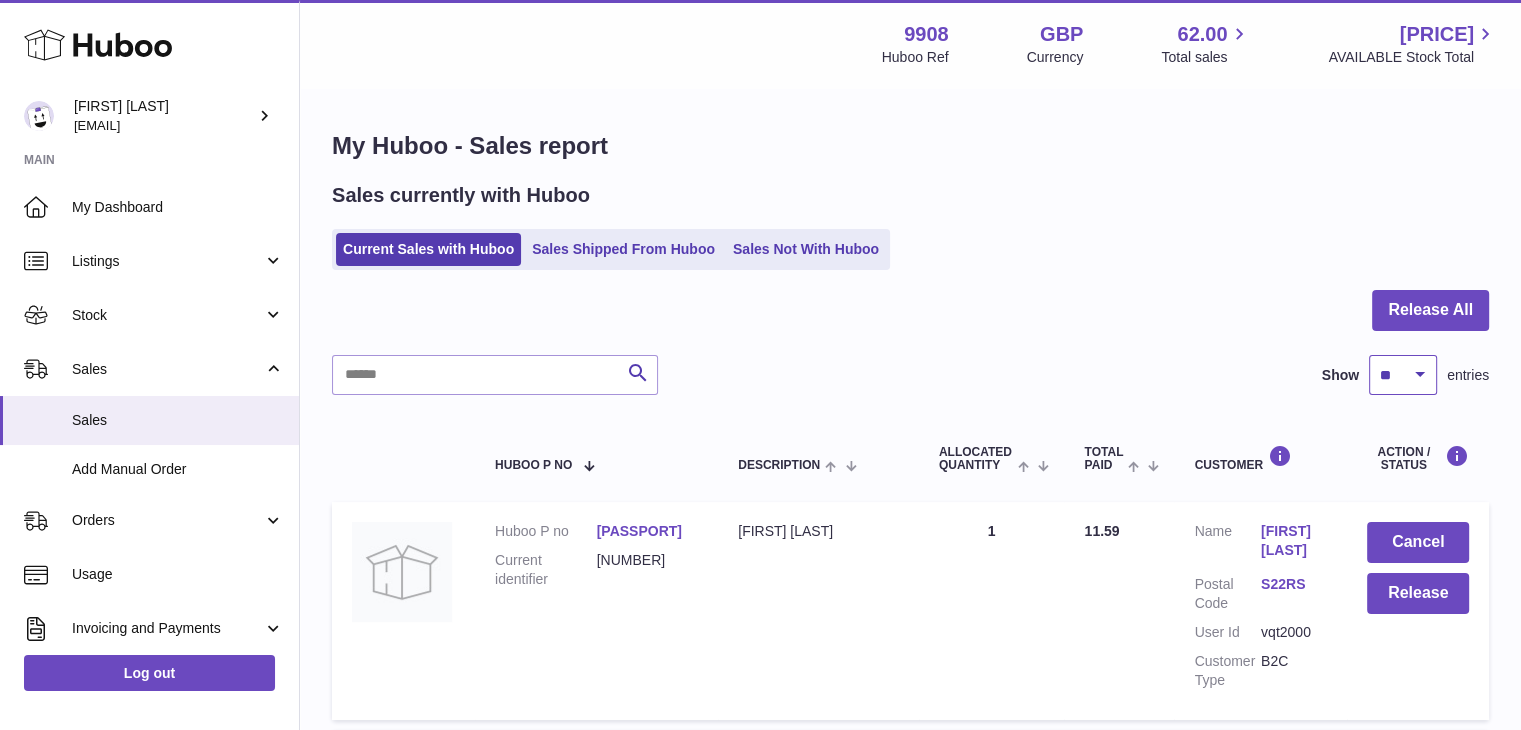 click on "** ** ** ***" at bounding box center (1403, 375) 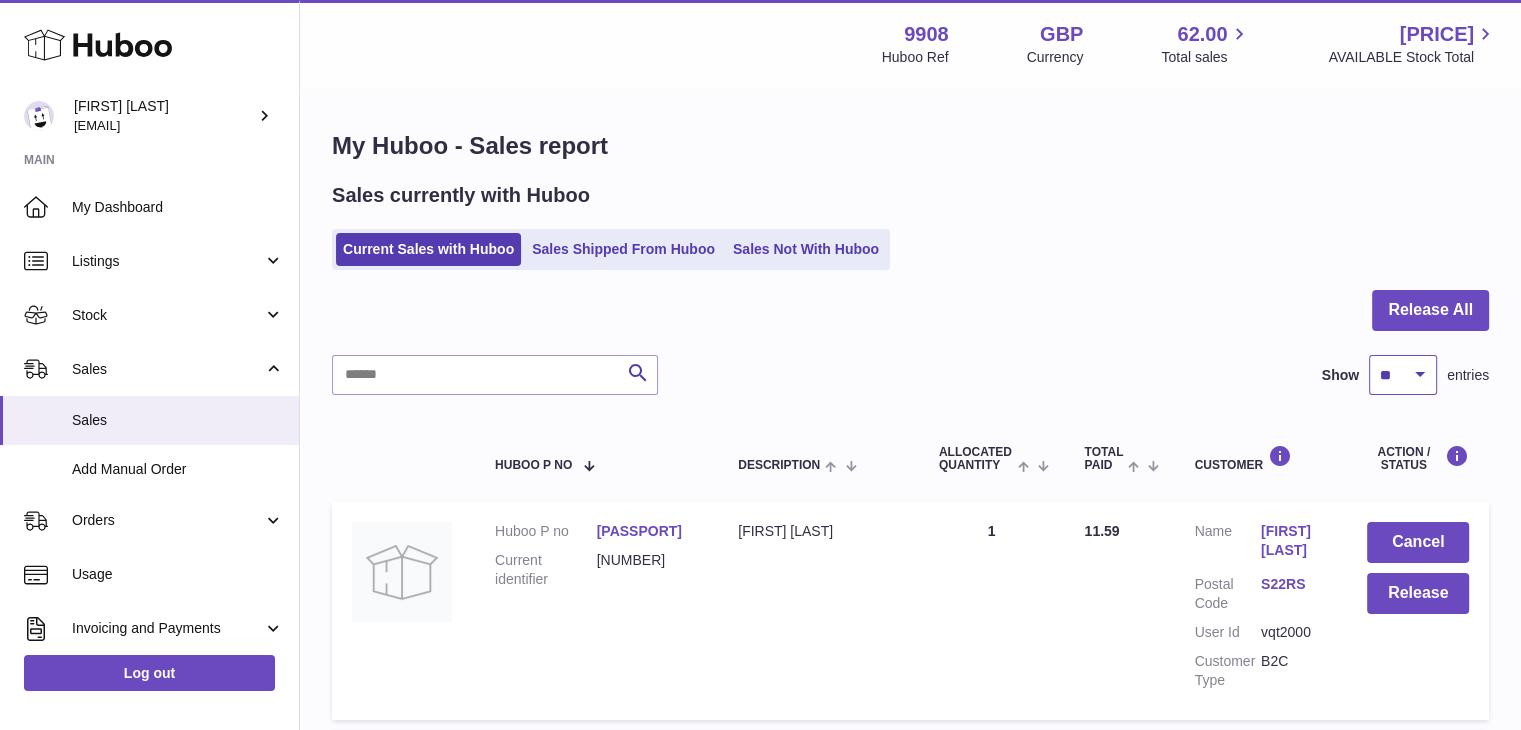 select on "***" 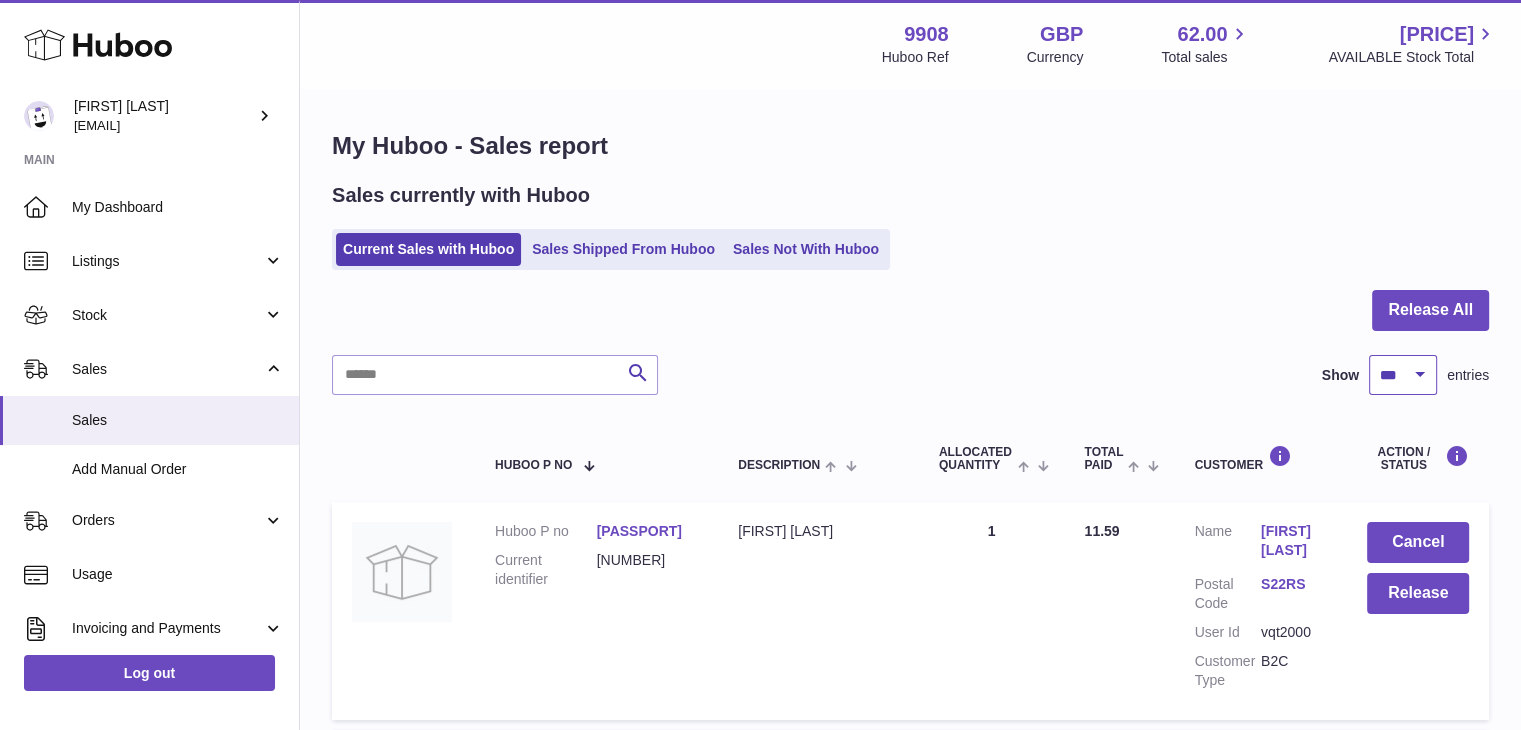 click on "** ** ** ***" at bounding box center (1403, 375) 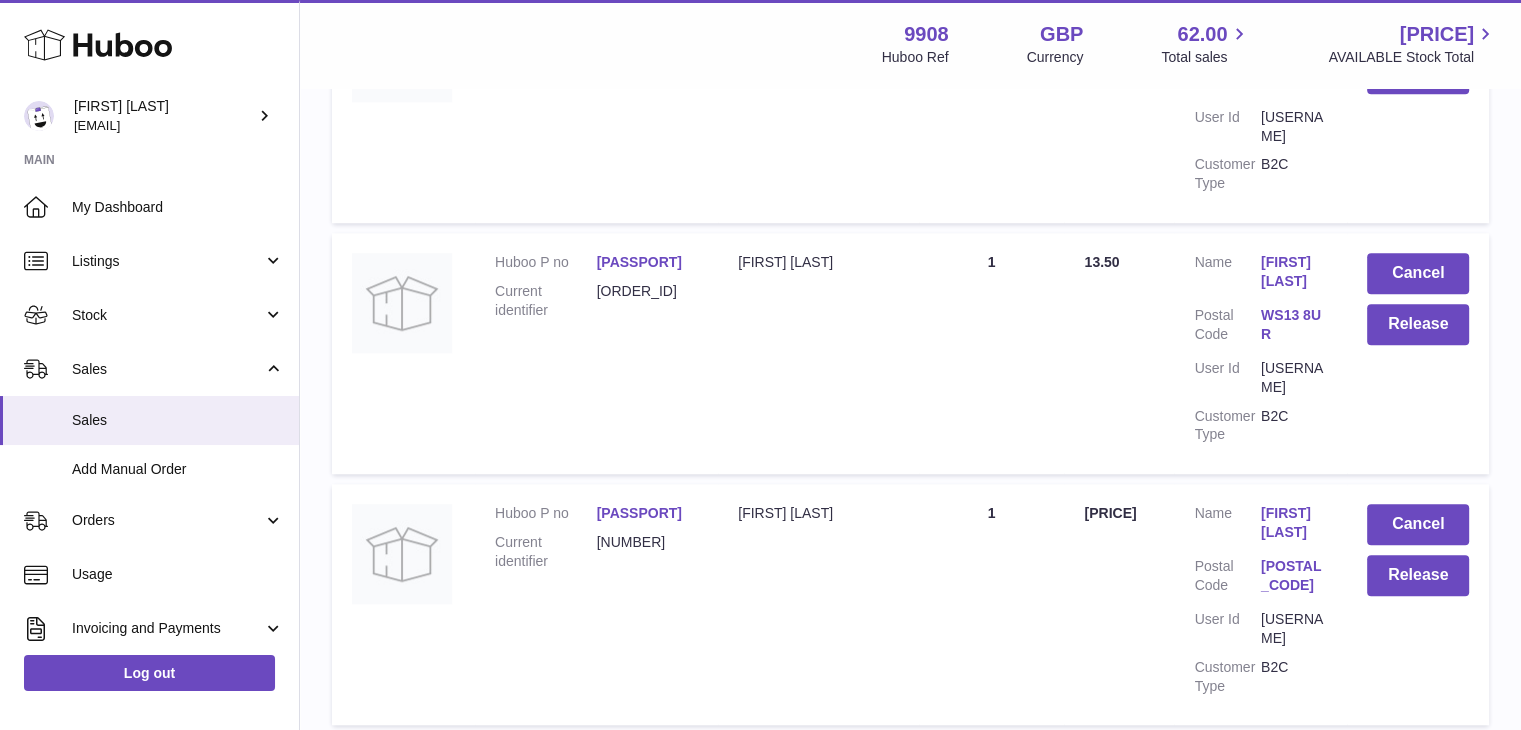 scroll, scrollTop: 1754, scrollLeft: 0, axis: vertical 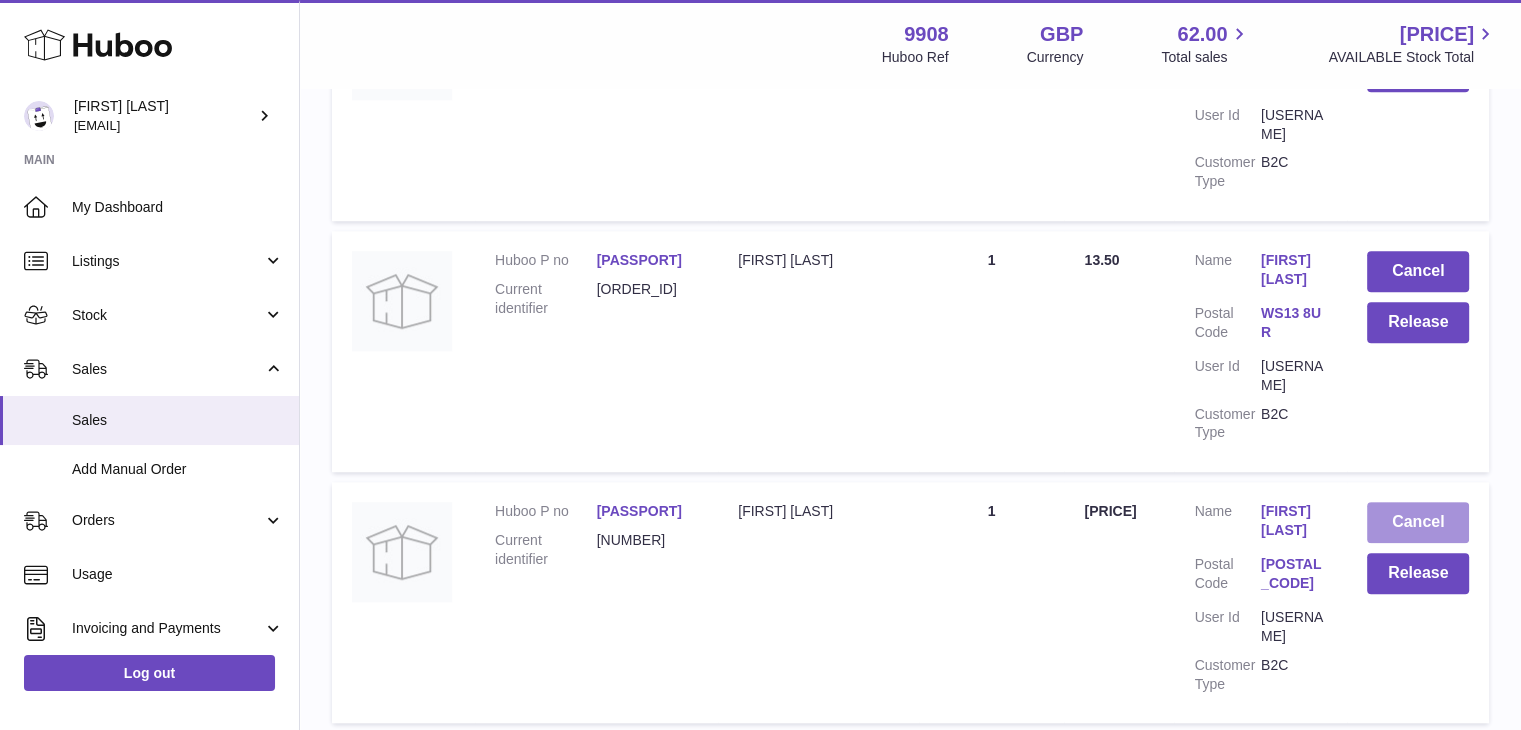 click on "Cancel" at bounding box center [1418, 522] 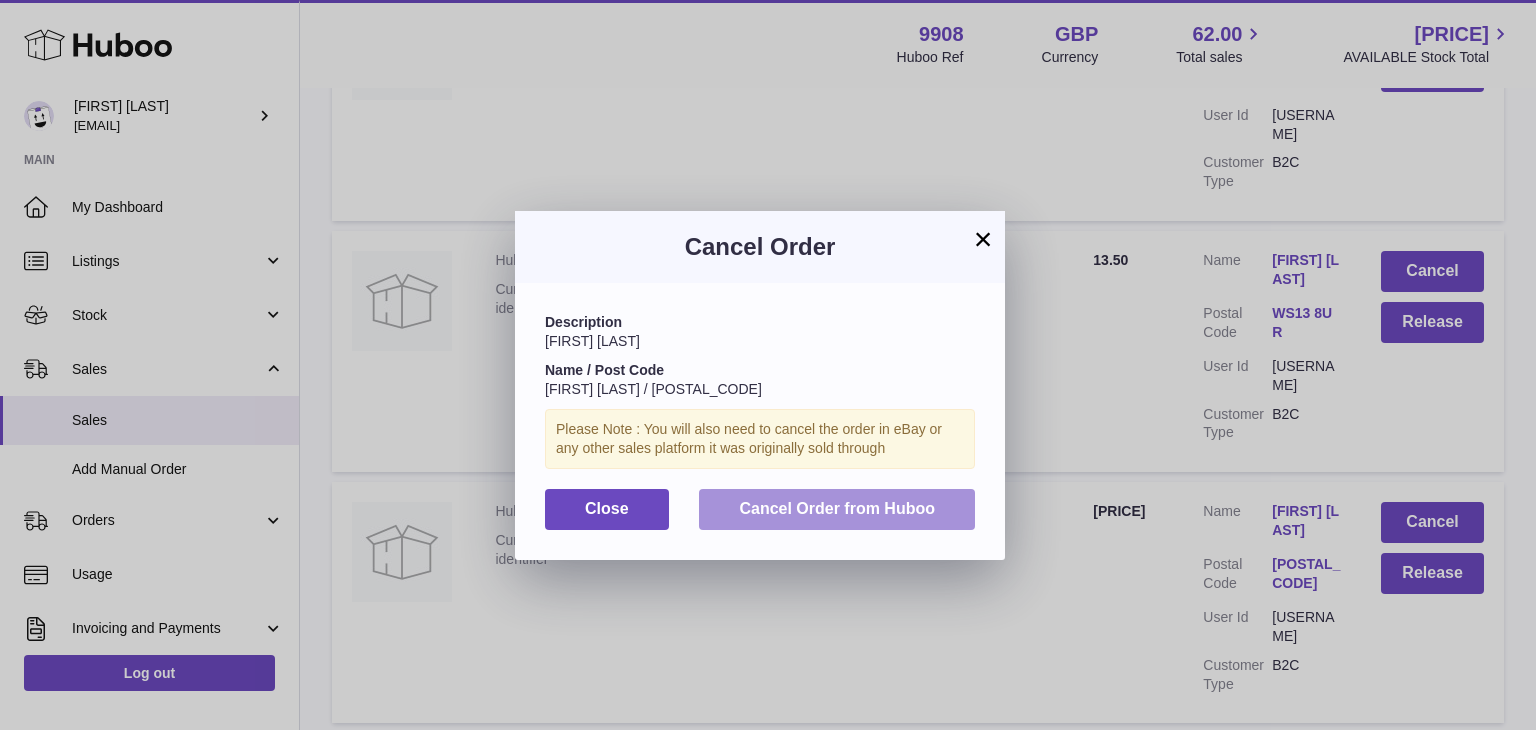 click on "Cancel Order from Huboo" at bounding box center [837, 509] 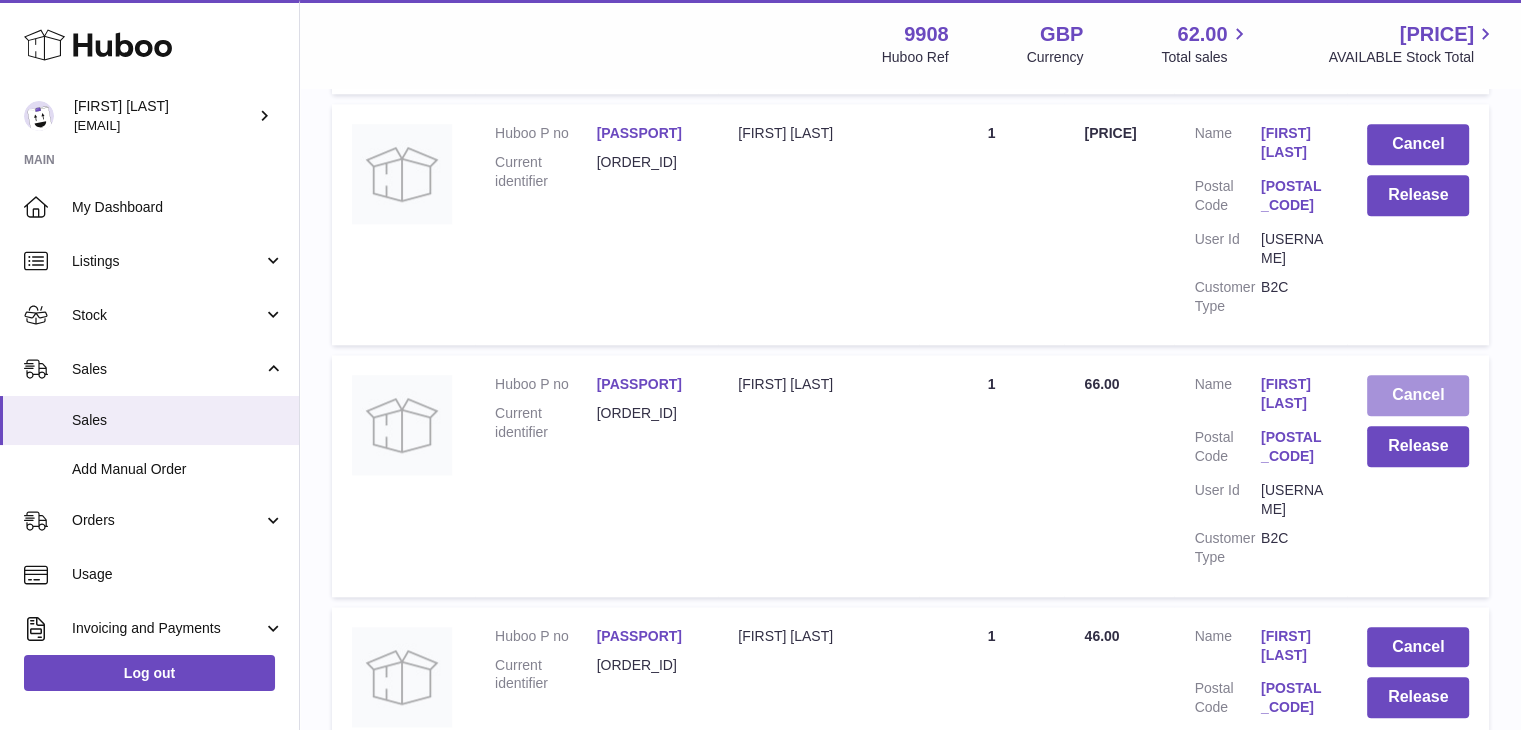 scroll, scrollTop: 2131, scrollLeft: 0, axis: vertical 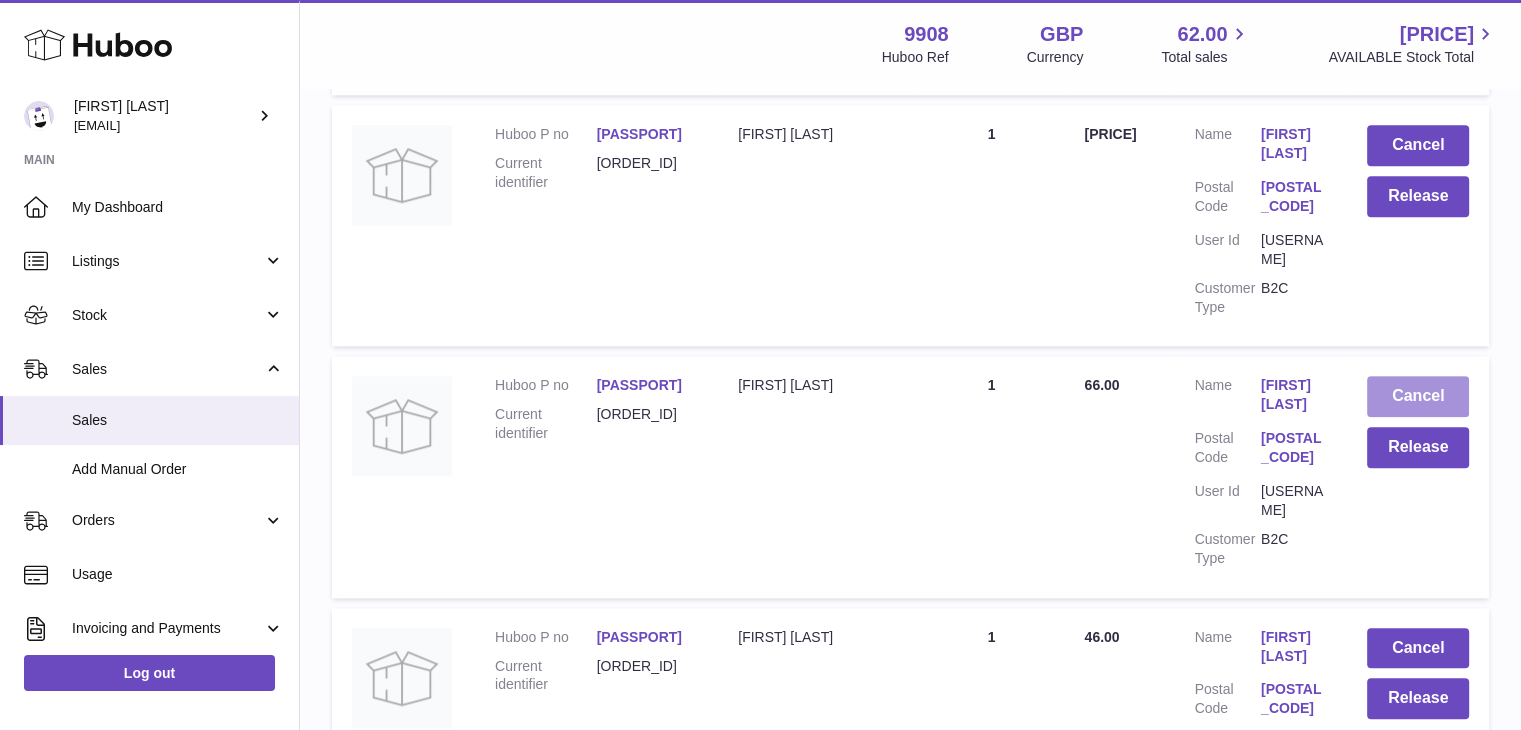 click on "Cancel" at bounding box center [1418, 396] 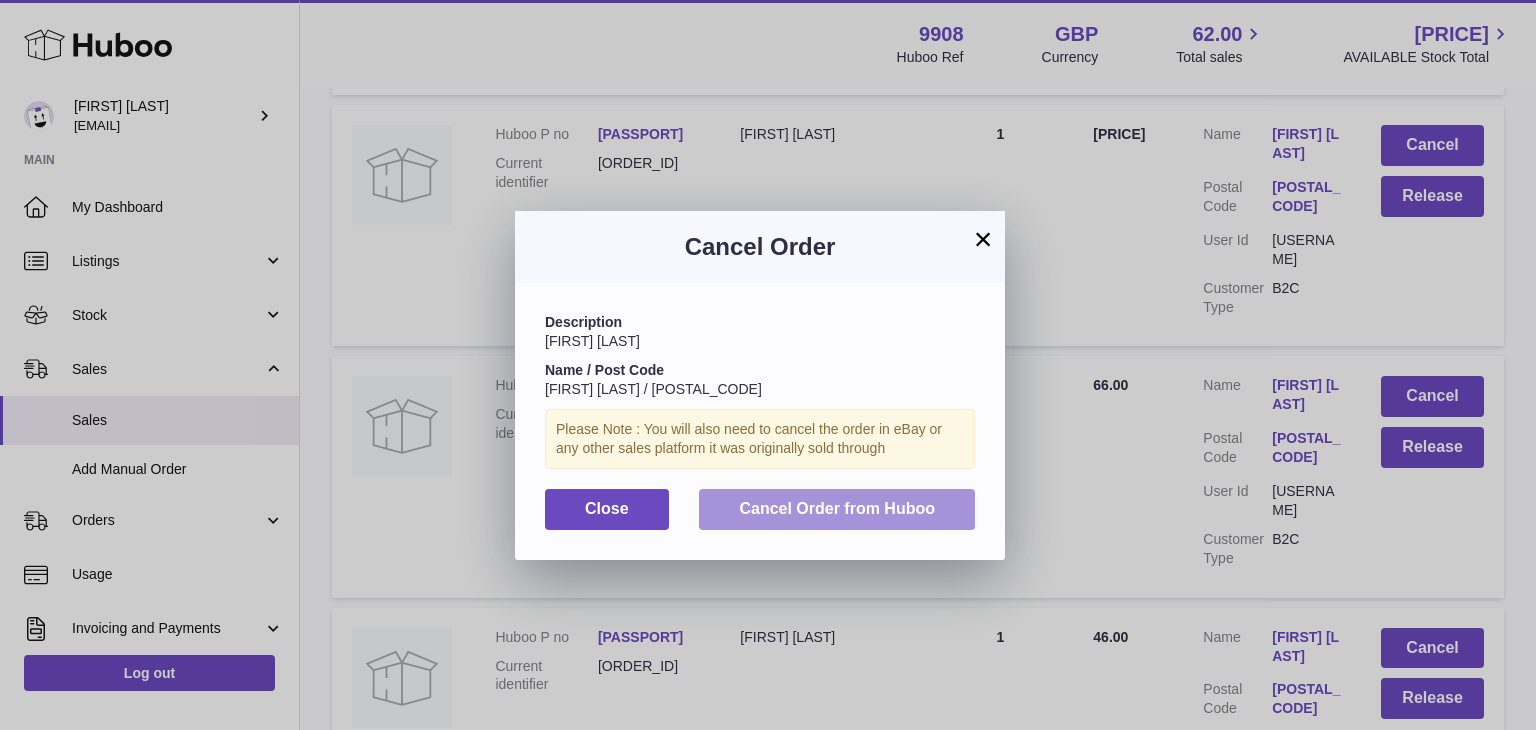 click on "Cancel Order from Huboo" at bounding box center (837, 509) 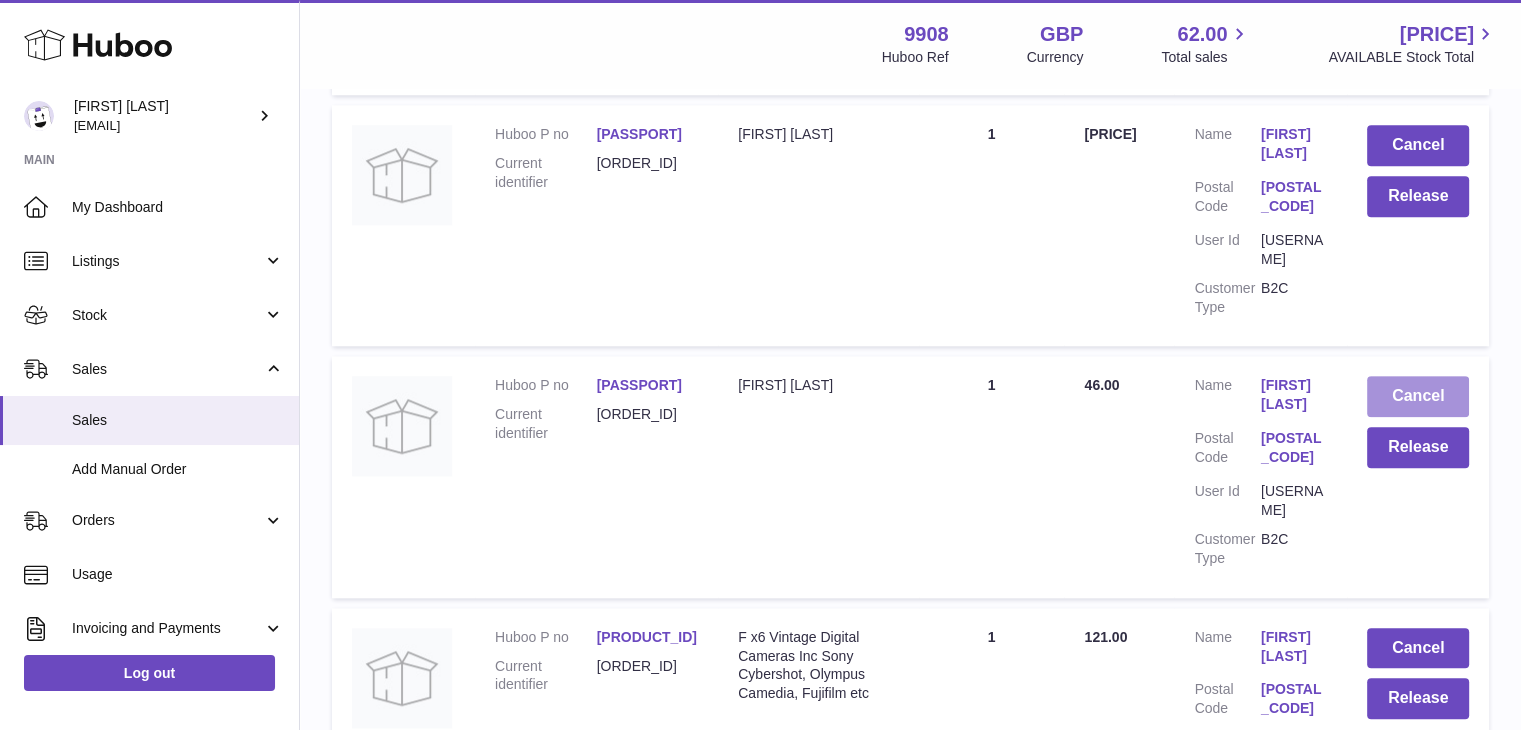 click on "Cancel" at bounding box center (1418, 396) 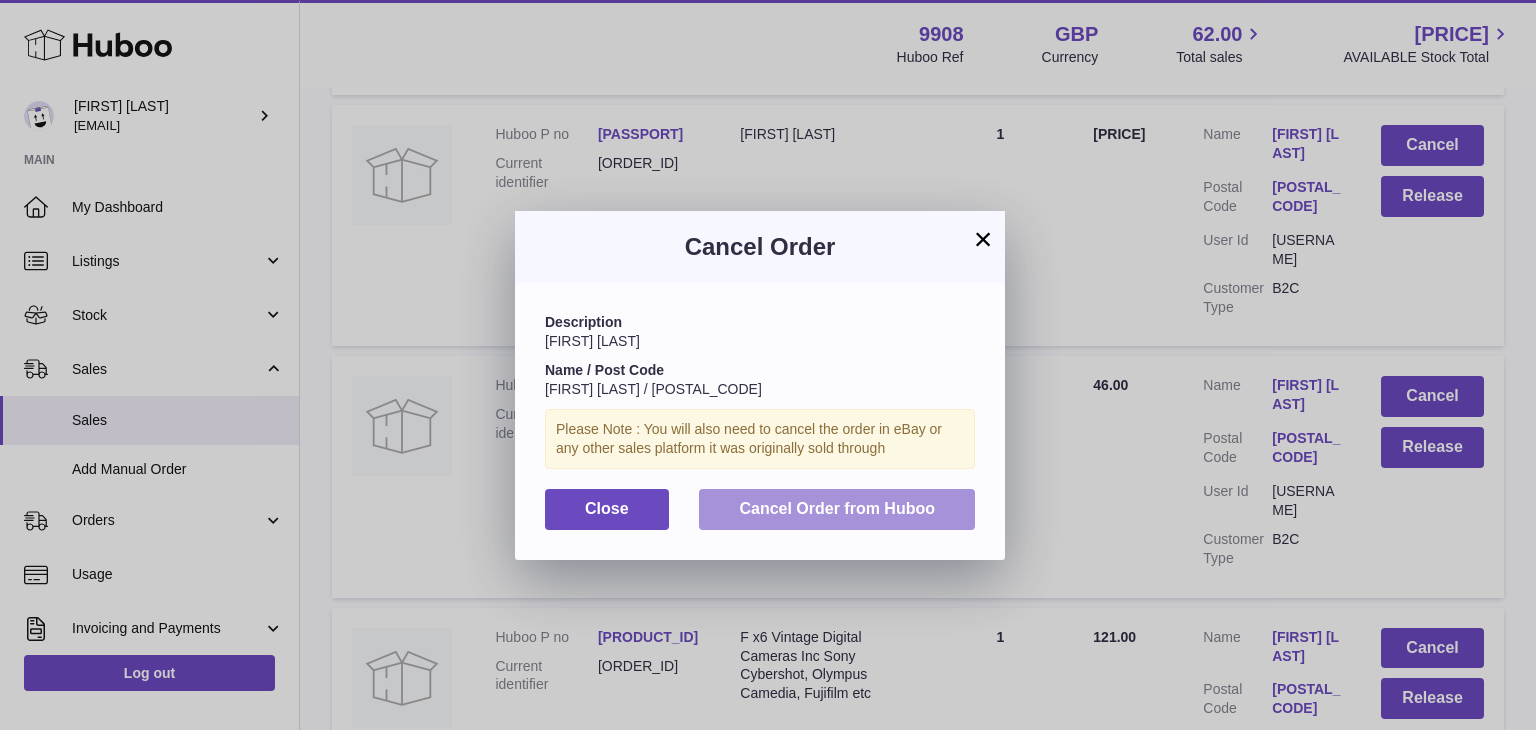 click on "Cancel Order from Huboo" at bounding box center (837, 508) 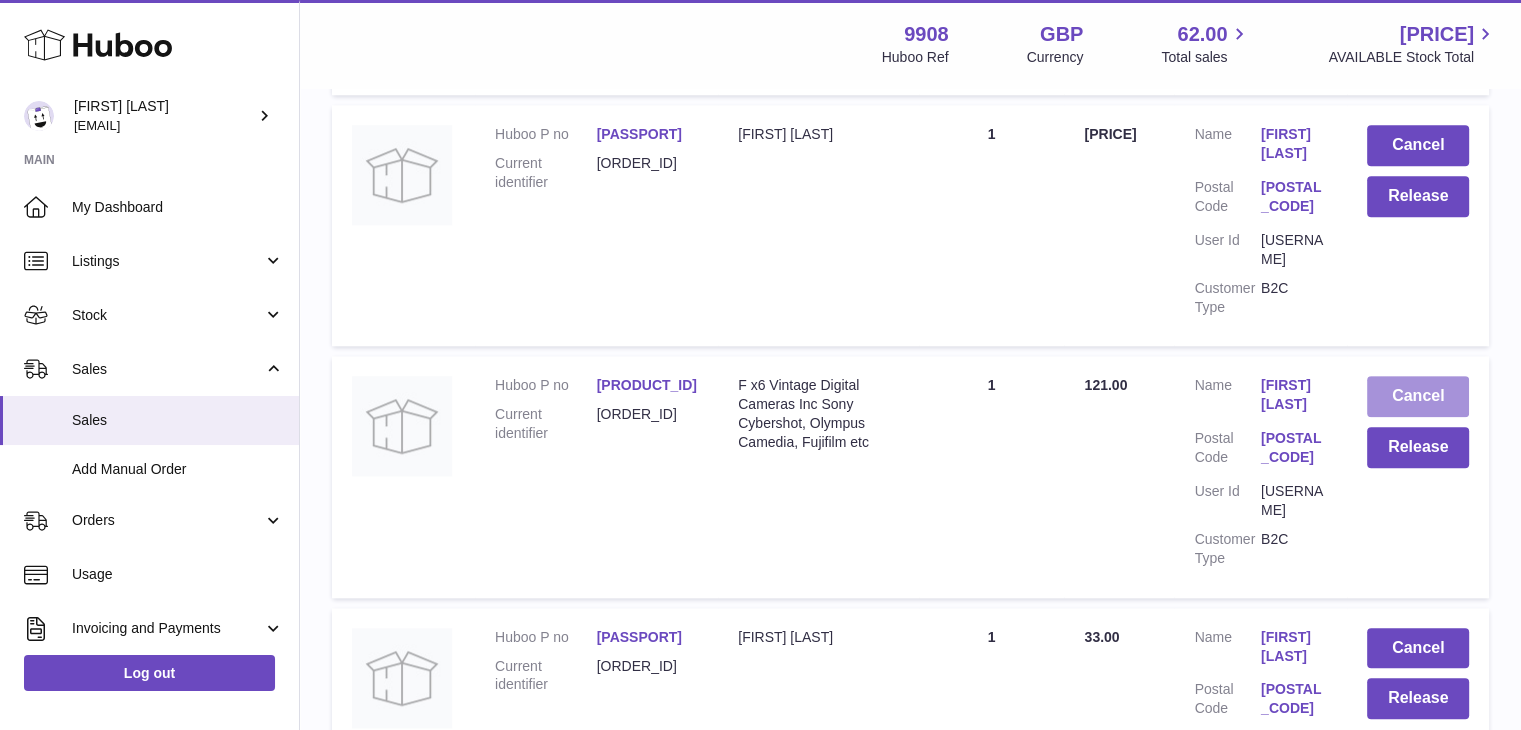 click on "Cancel" at bounding box center [1418, 396] 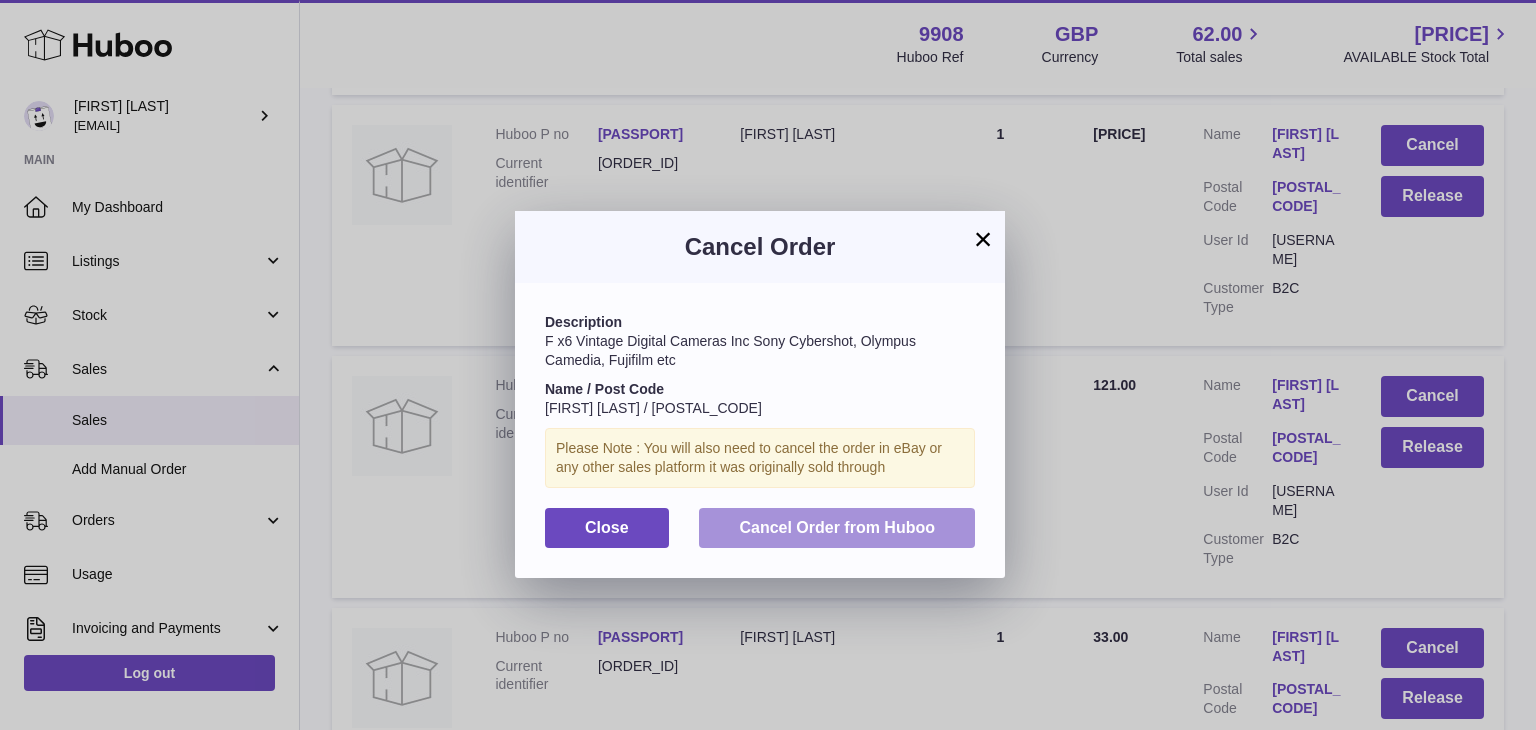 click on "Cancel Order from Huboo" at bounding box center [837, 528] 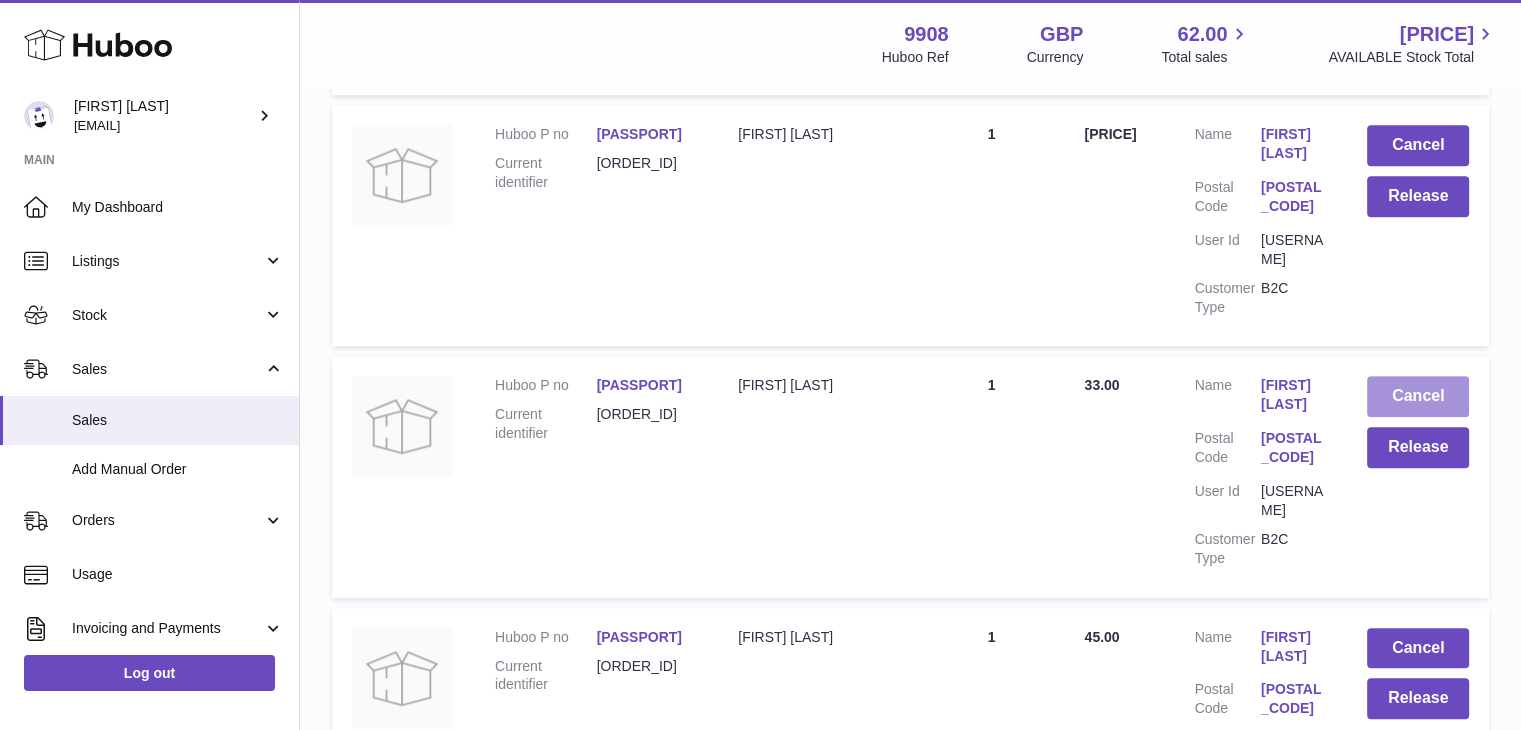click on "Cancel" at bounding box center (1418, 396) 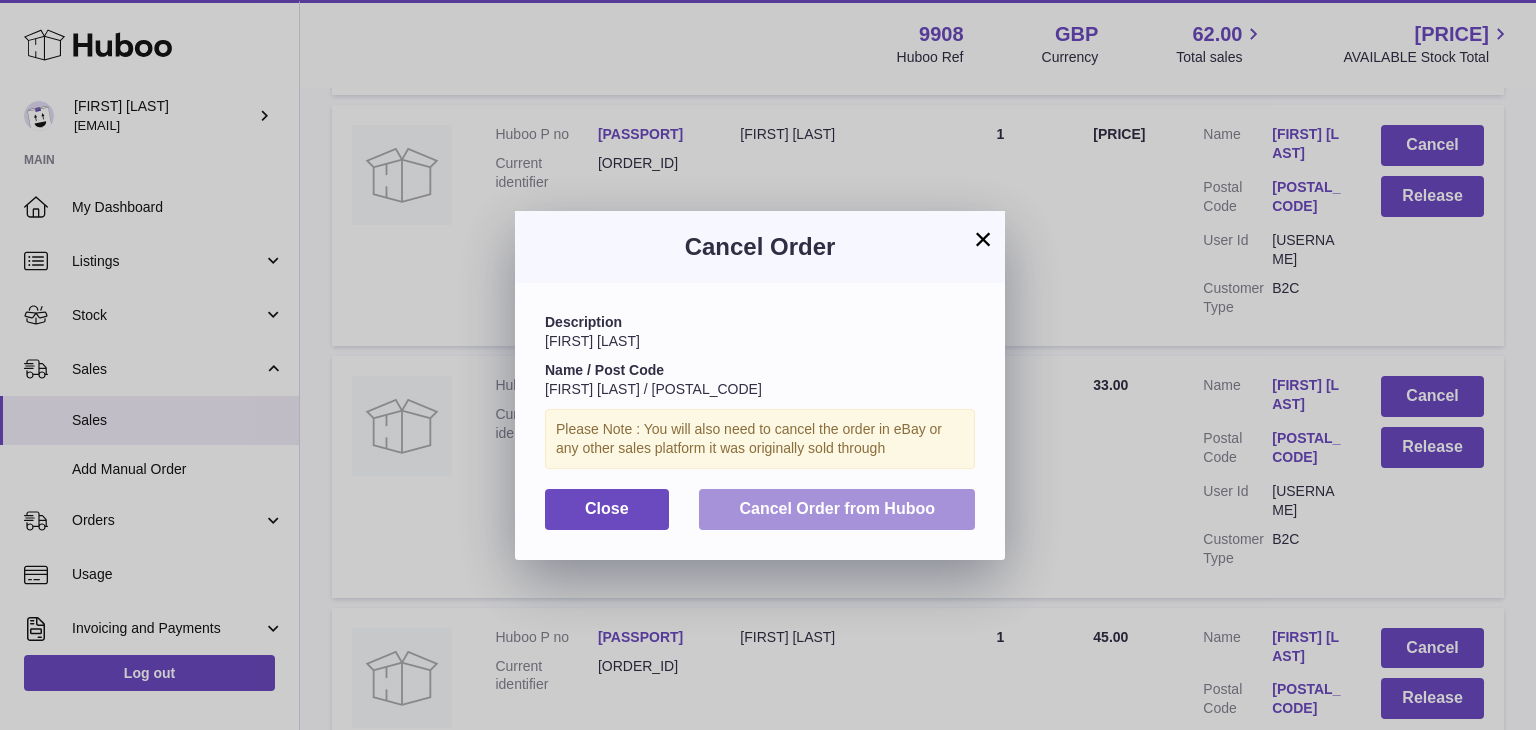 click on "Cancel Order from Huboo" at bounding box center (837, 509) 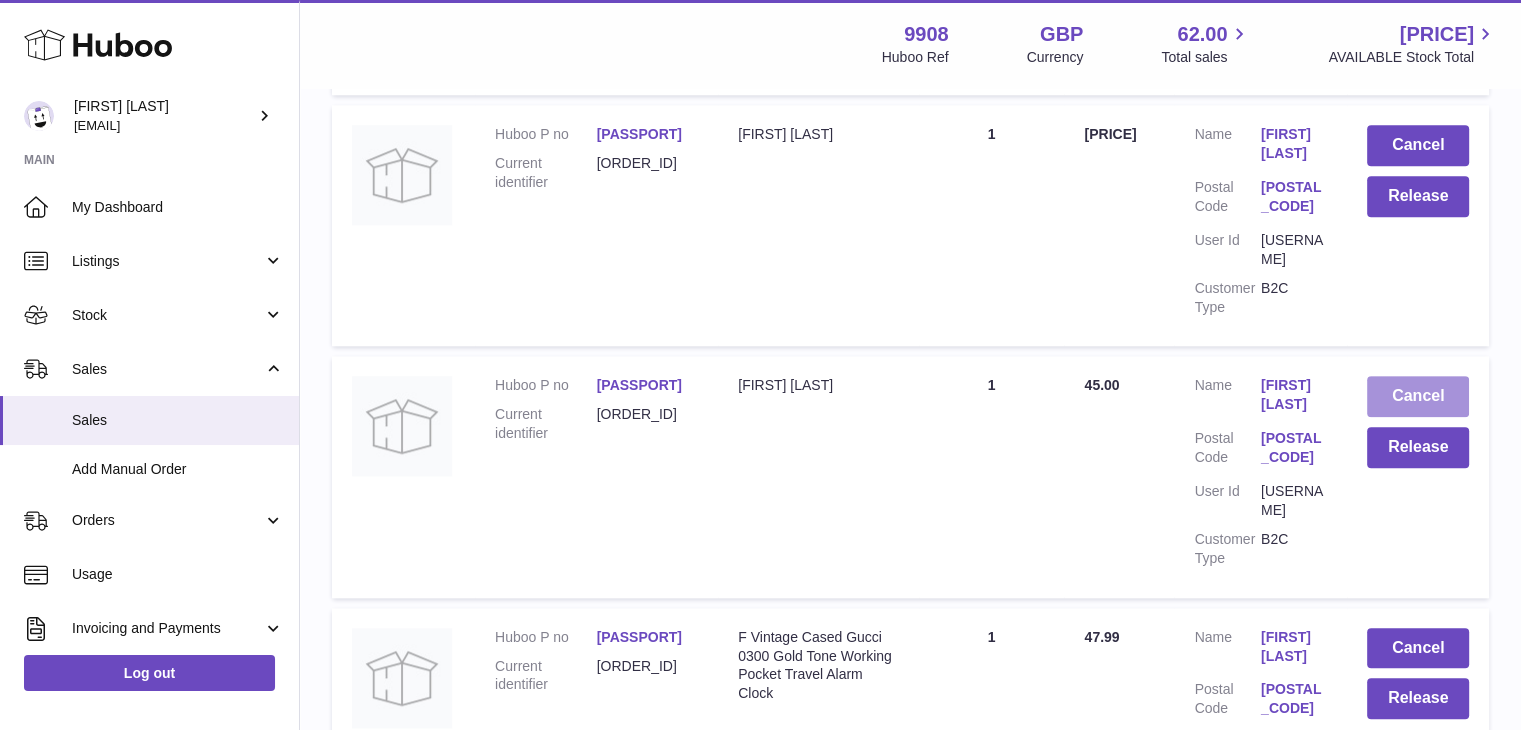 click on "Cancel" at bounding box center (1418, 396) 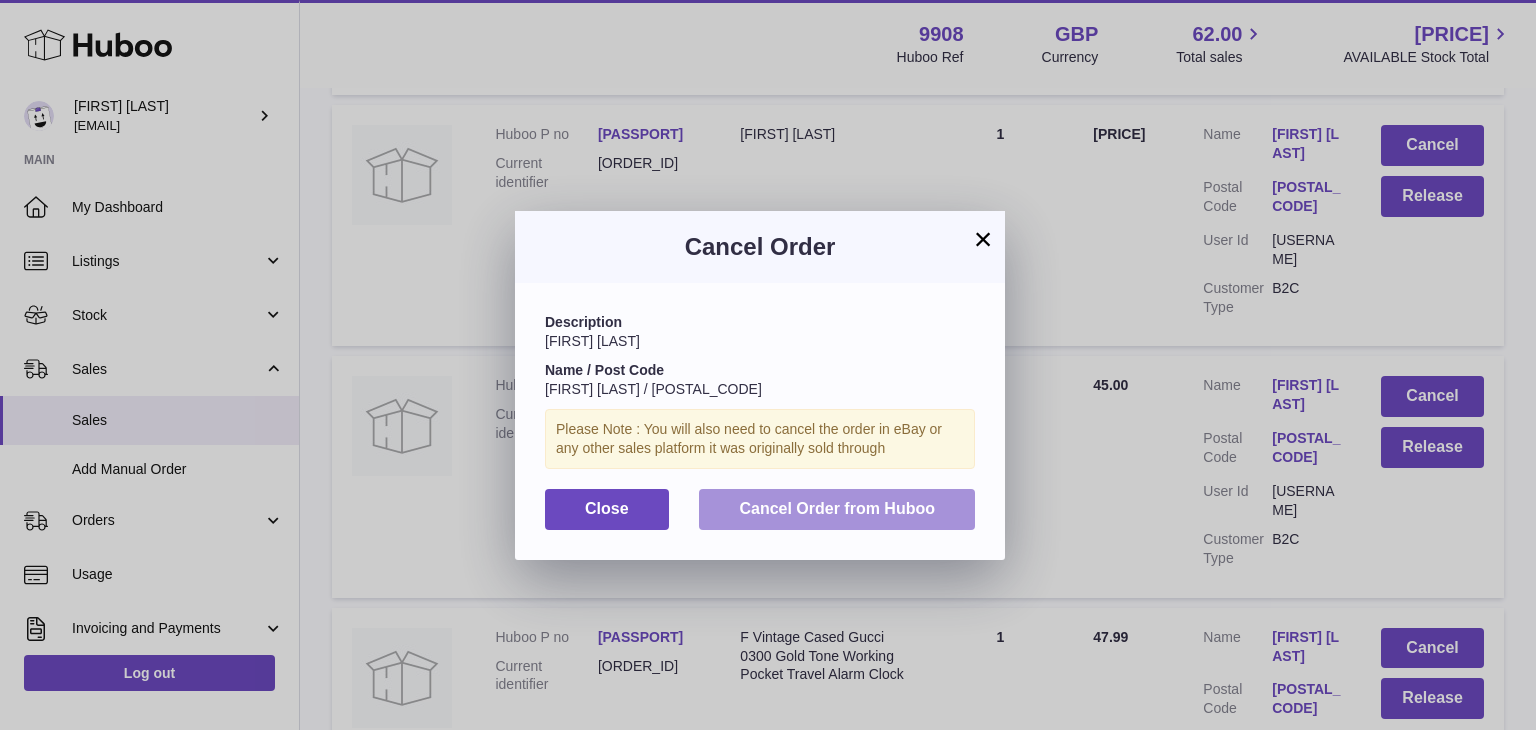 click on "Cancel Order from Huboo" at bounding box center [837, 508] 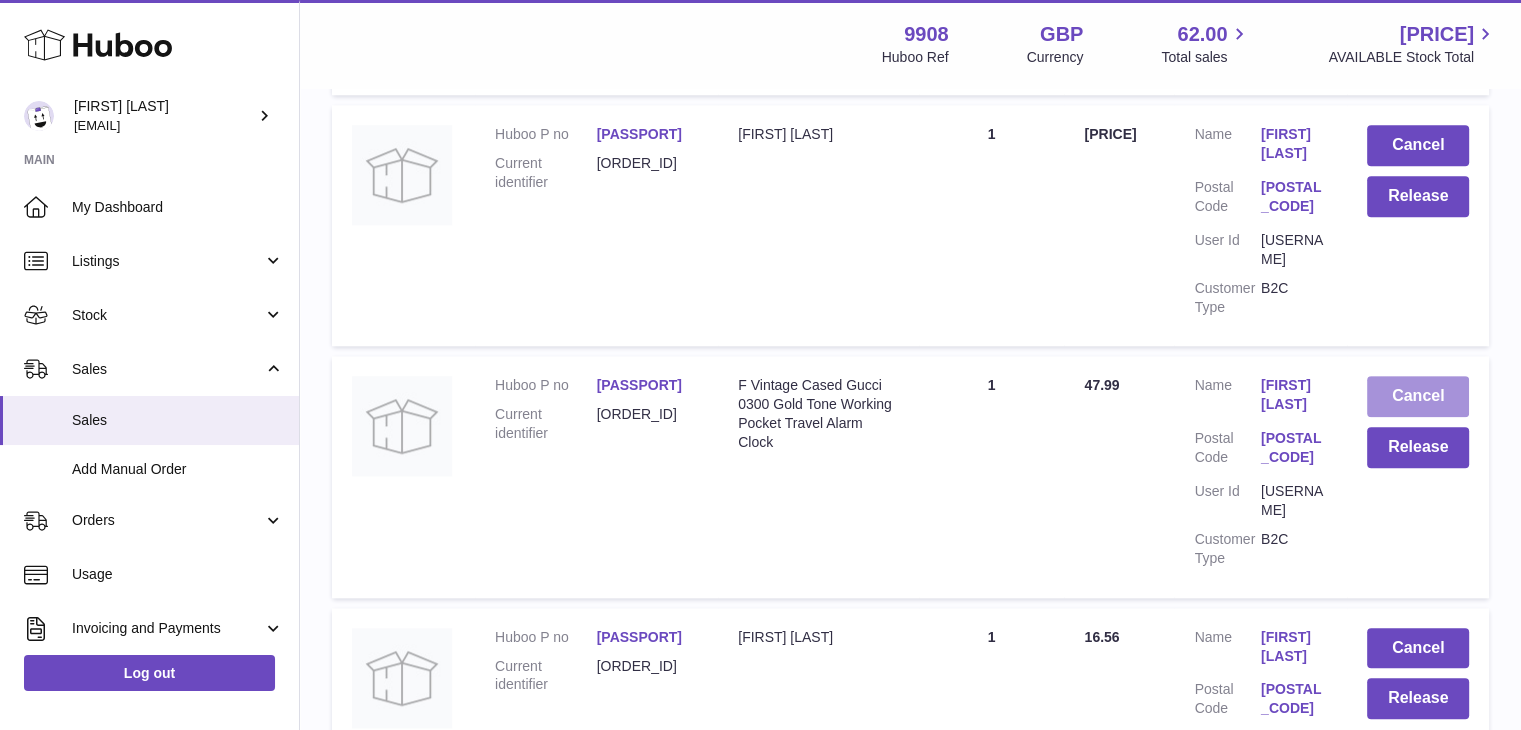 click on "Cancel" at bounding box center (1418, 396) 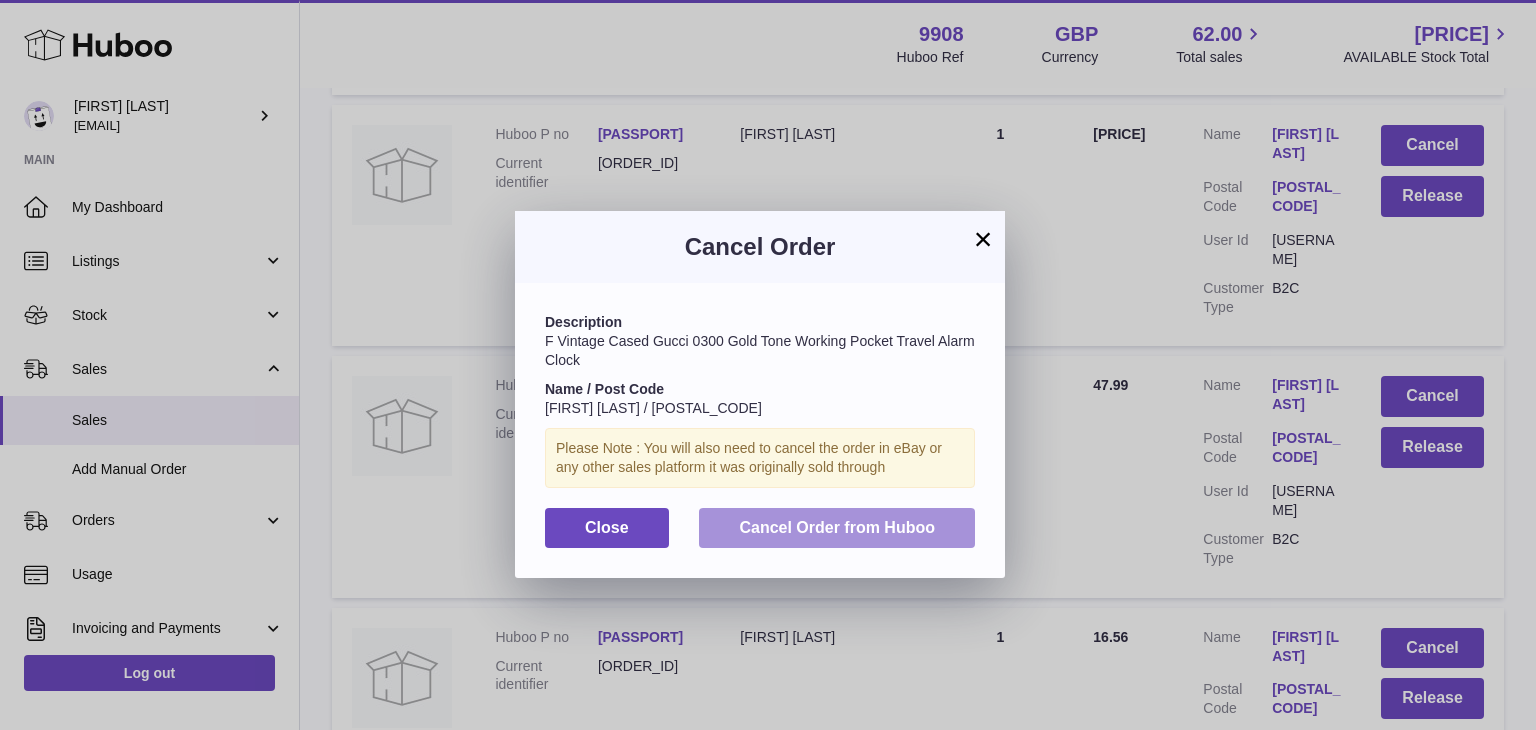 click on "Cancel Order from Huboo" at bounding box center (837, 528) 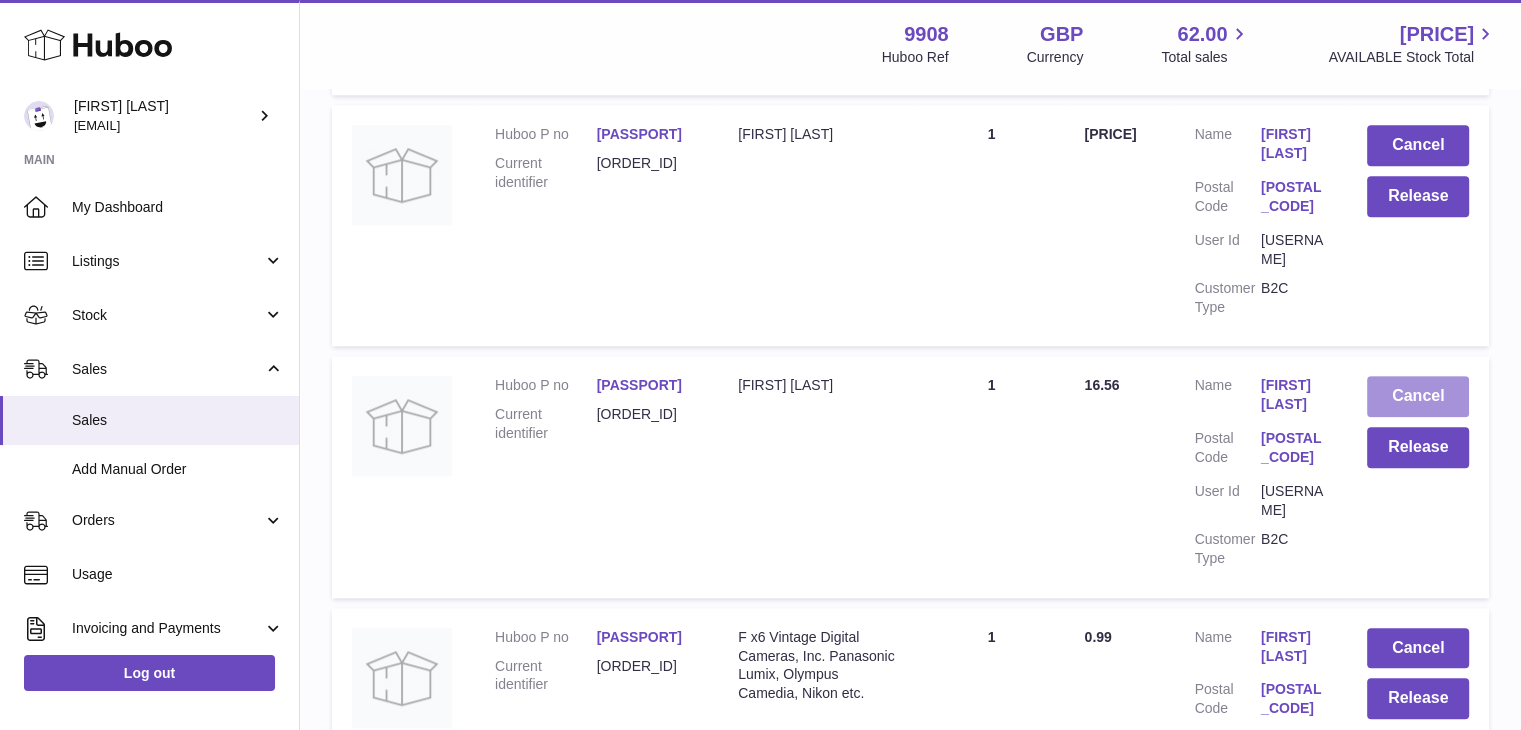 click on "Cancel" at bounding box center [1418, 396] 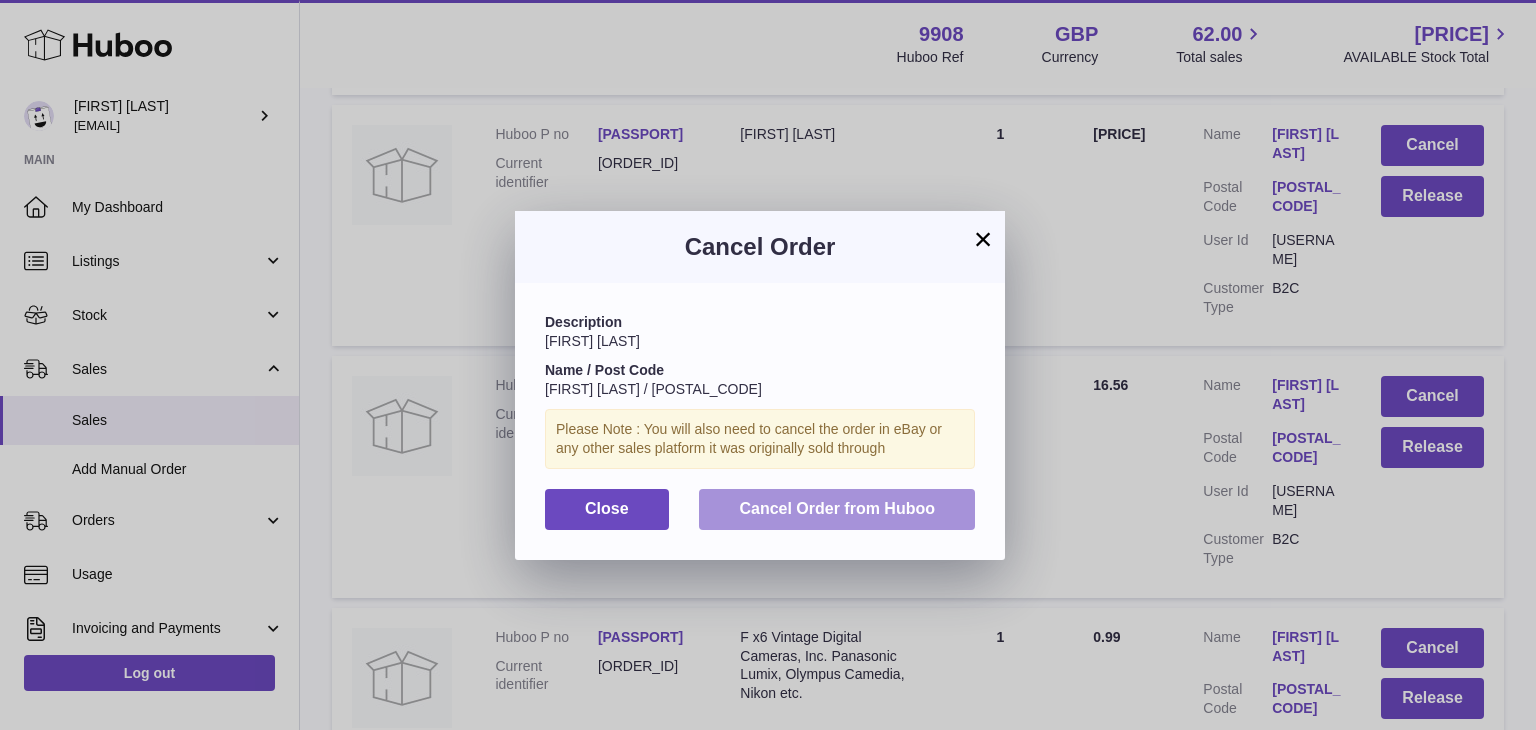click on "Cancel Order from Huboo" at bounding box center (837, 508) 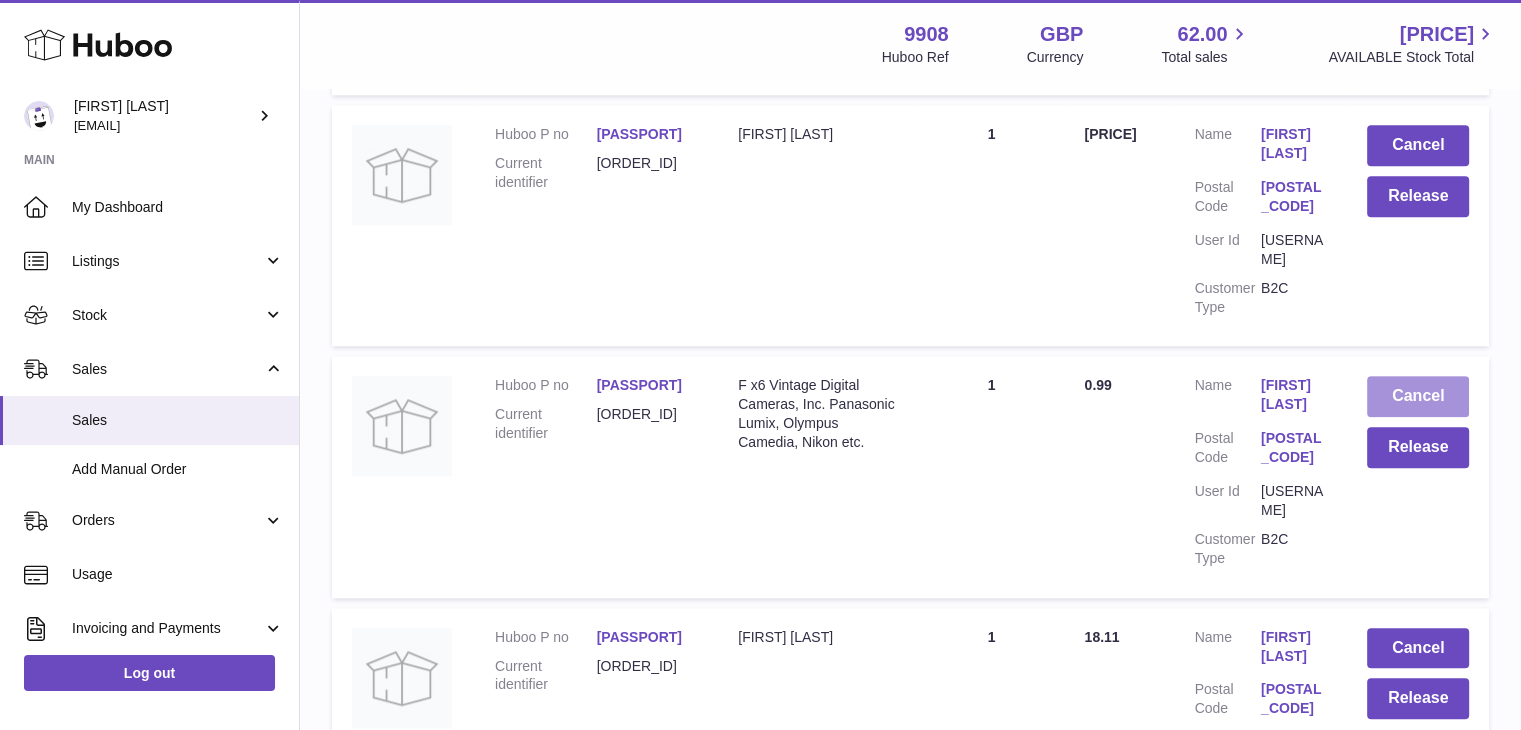 click on "Cancel" at bounding box center (1418, 396) 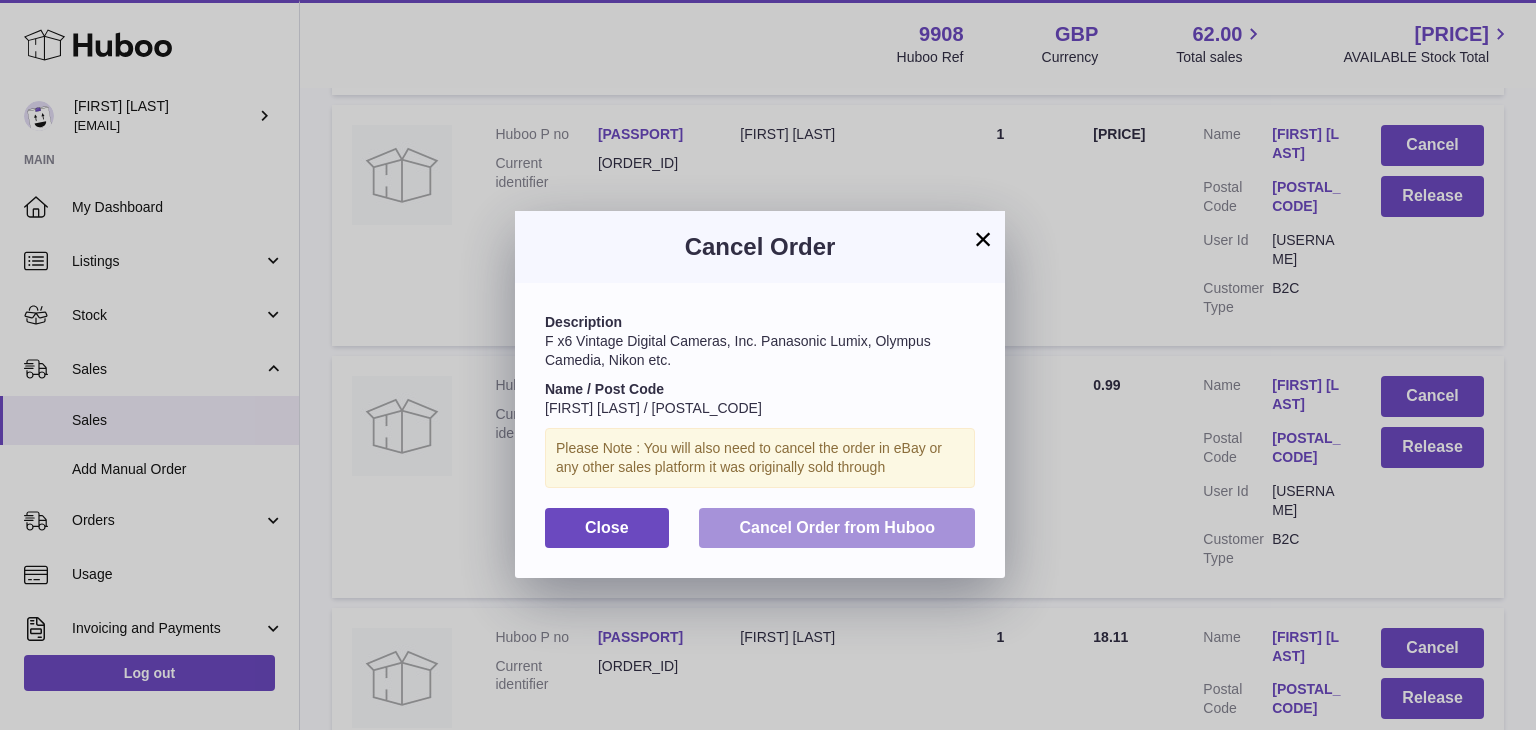 click on "Cancel Order from Huboo" at bounding box center [837, 527] 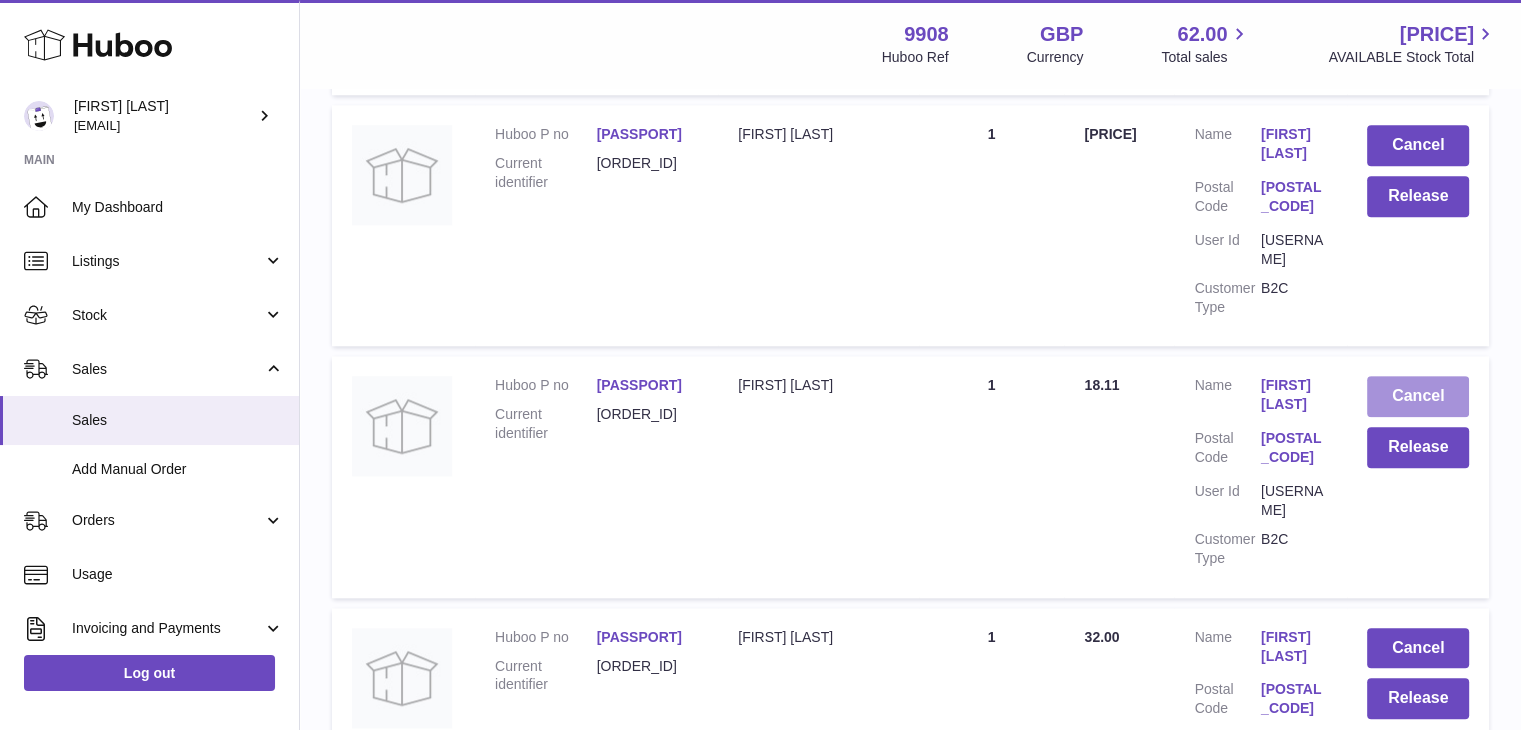 click on "Cancel" at bounding box center [1418, 396] 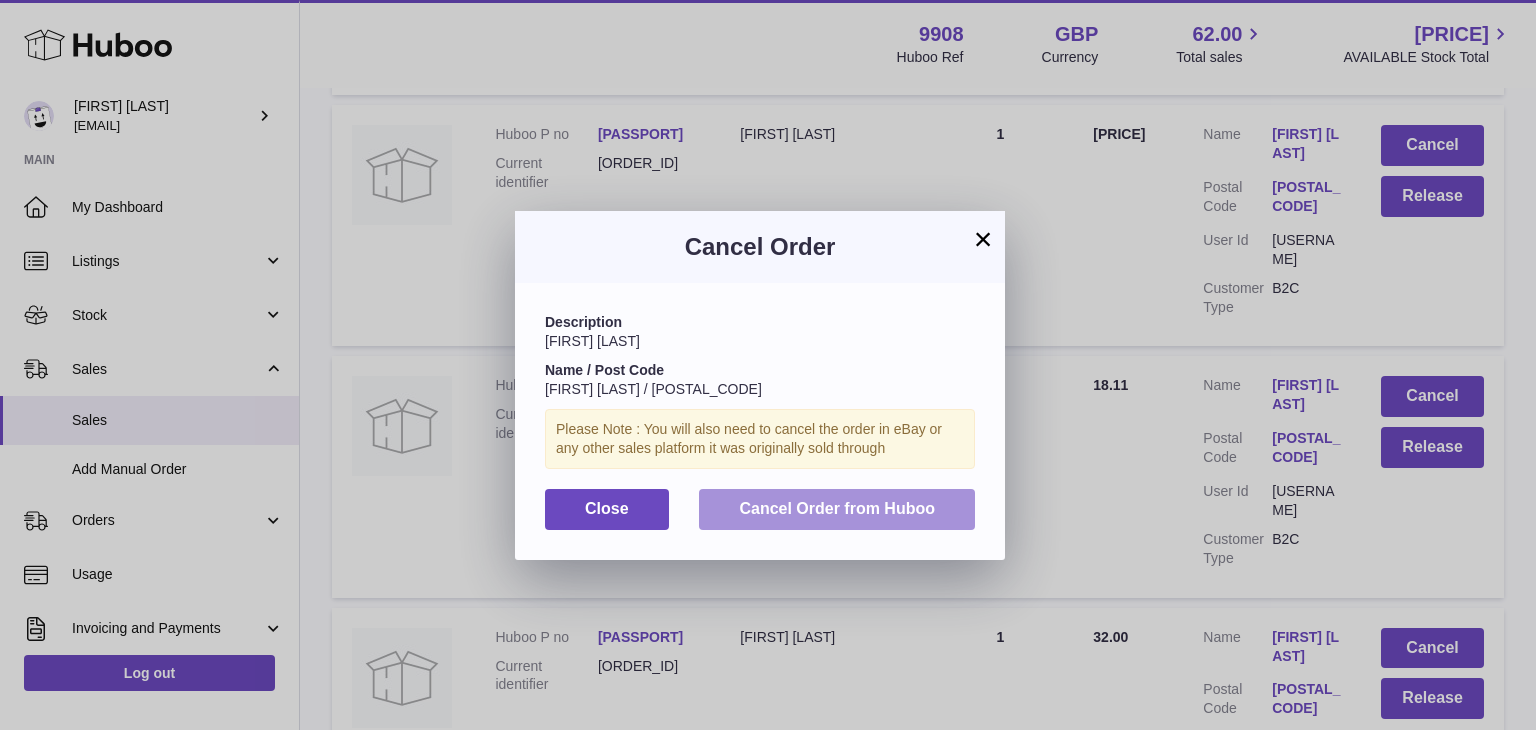 click on "Cancel Order from Huboo" at bounding box center [837, 508] 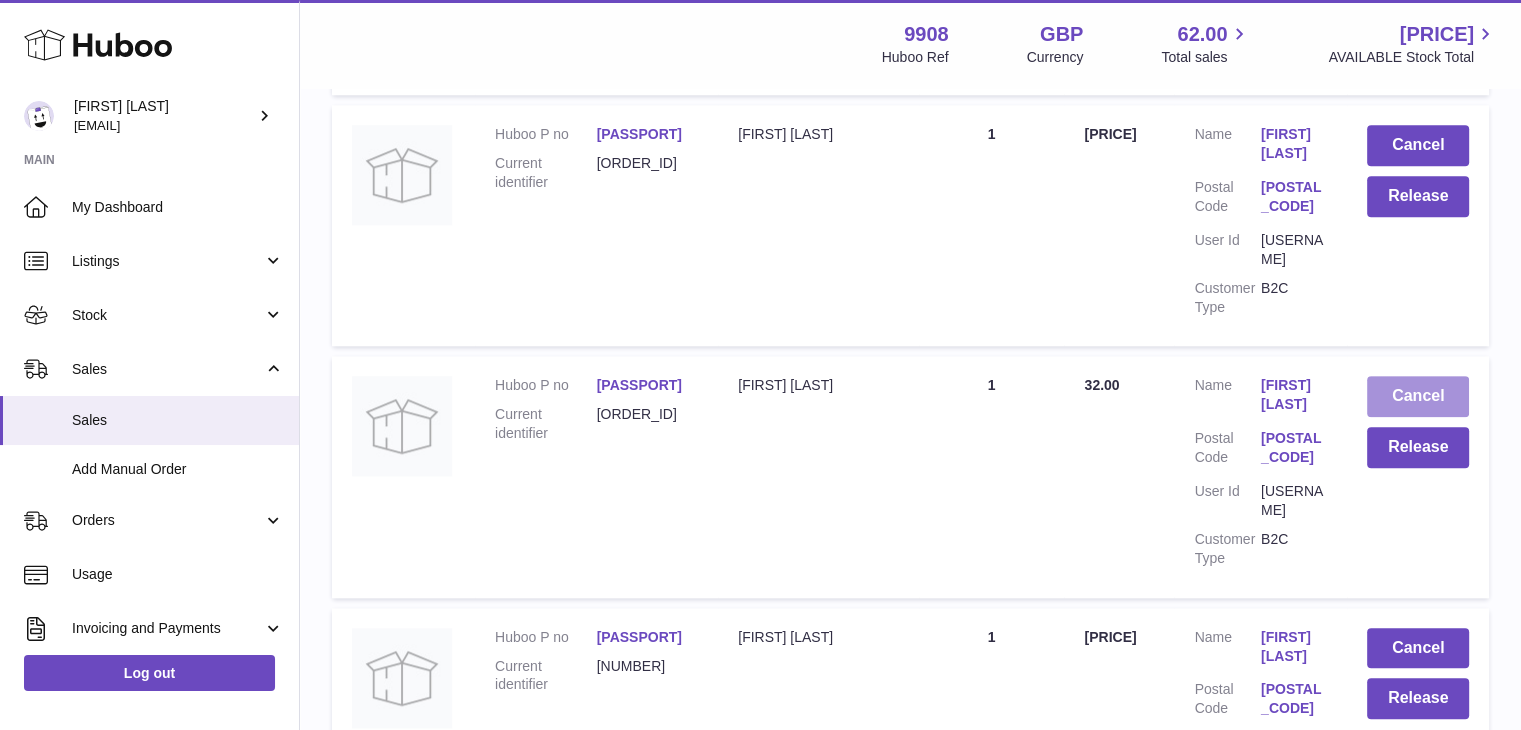 click on "Cancel" at bounding box center [1418, 396] 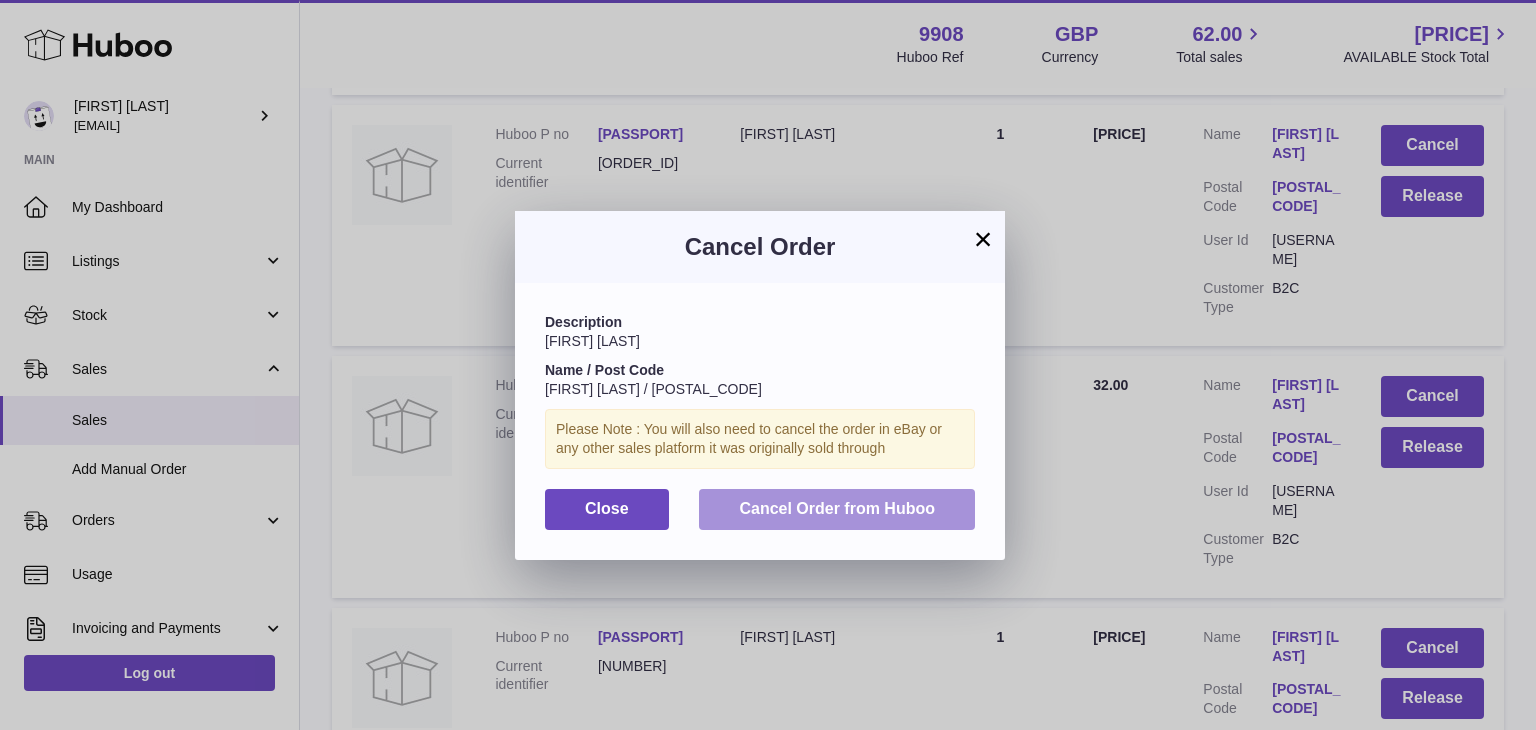 click on "Cancel Order from Huboo" at bounding box center [837, 508] 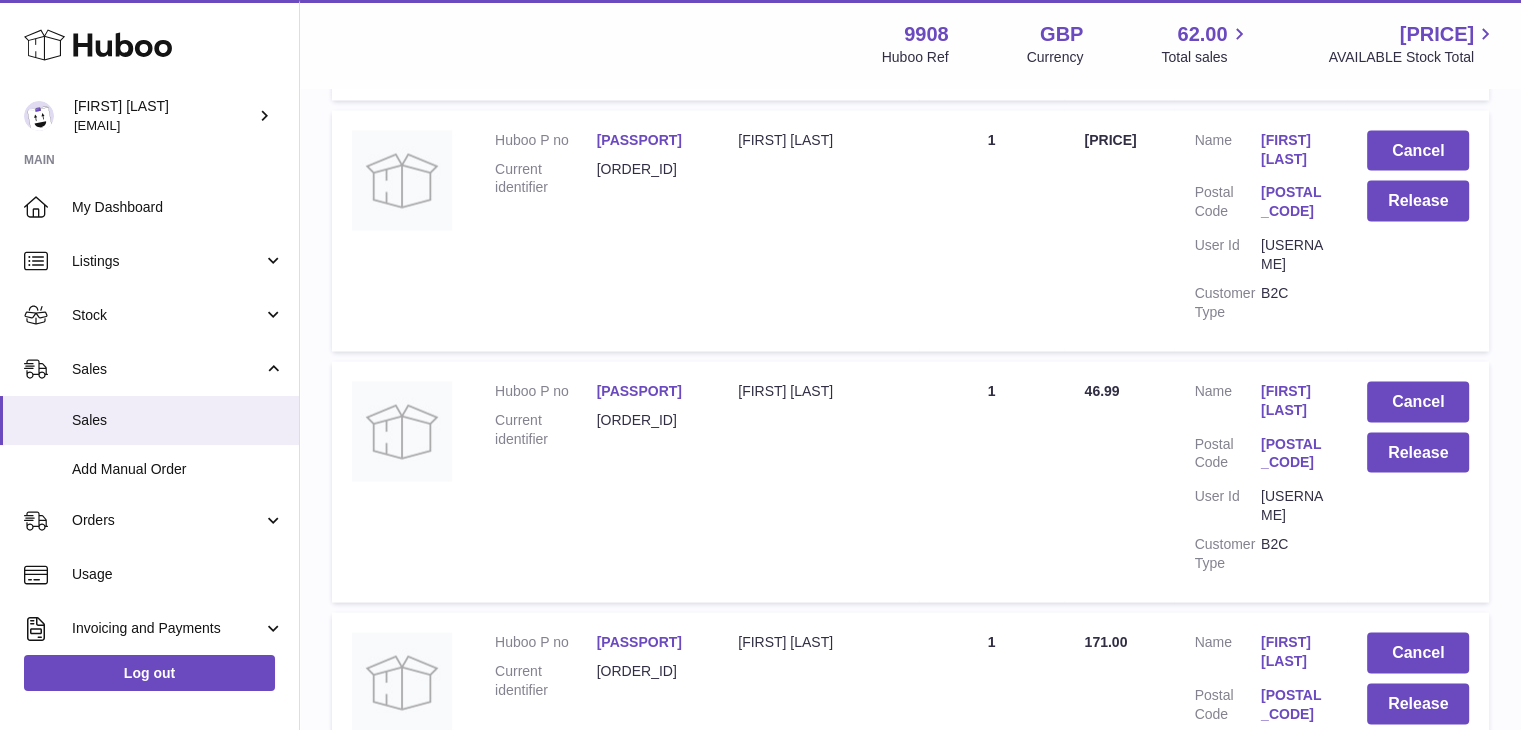 scroll, scrollTop: 3983, scrollLeft: 0, axis: vertical 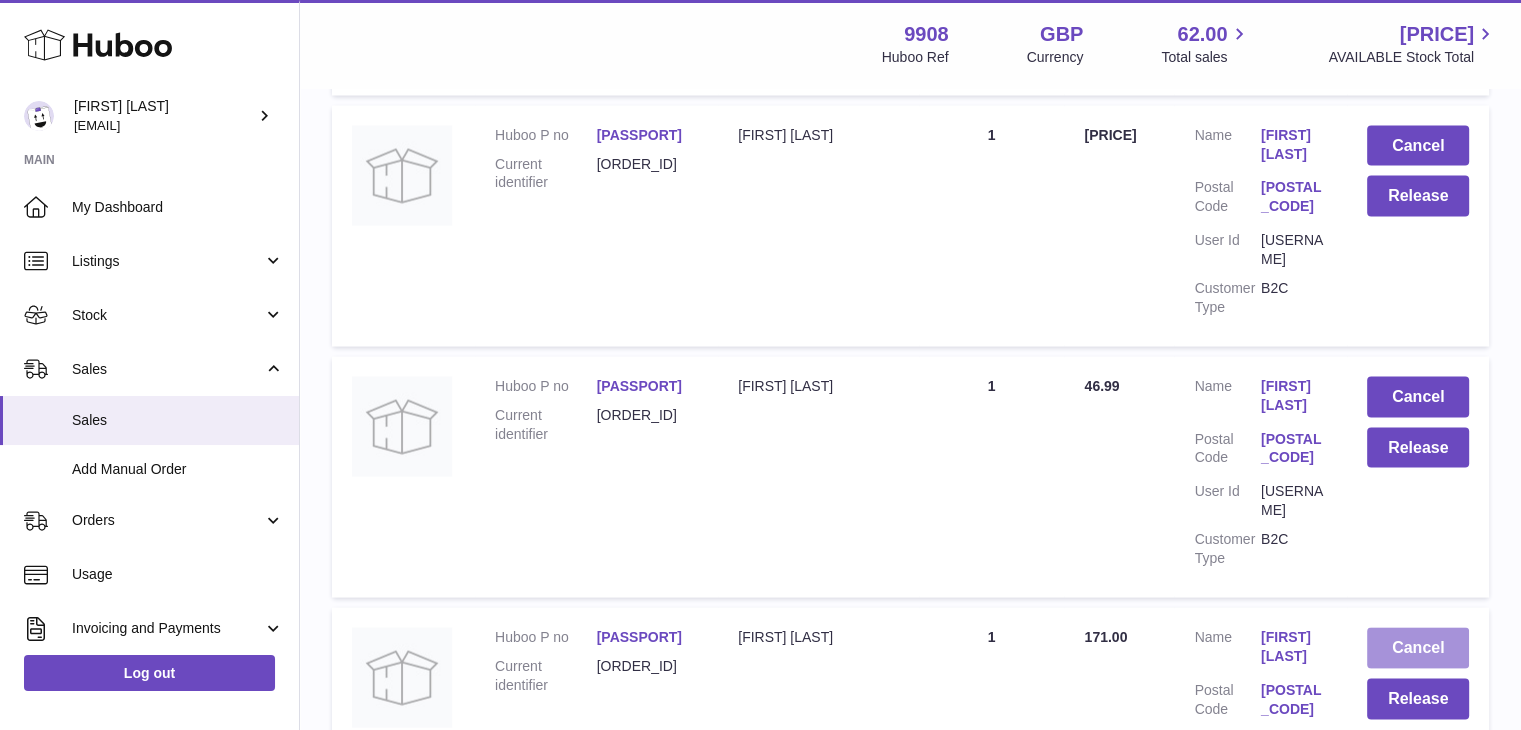 click on "Cancel" at bounding box center (1418, 648) 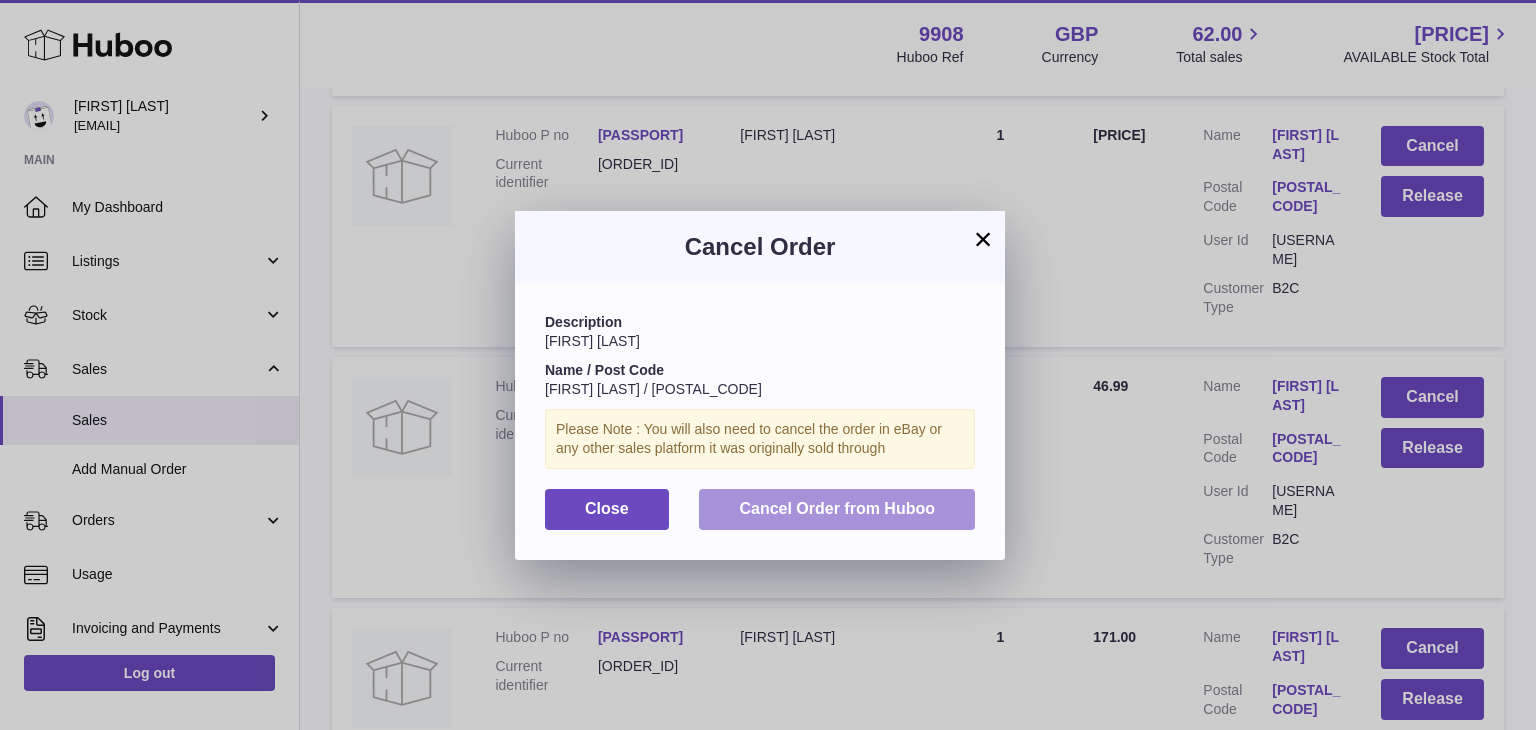 click on "Cancel Order from Huboo" at bounding box center [837, 508] 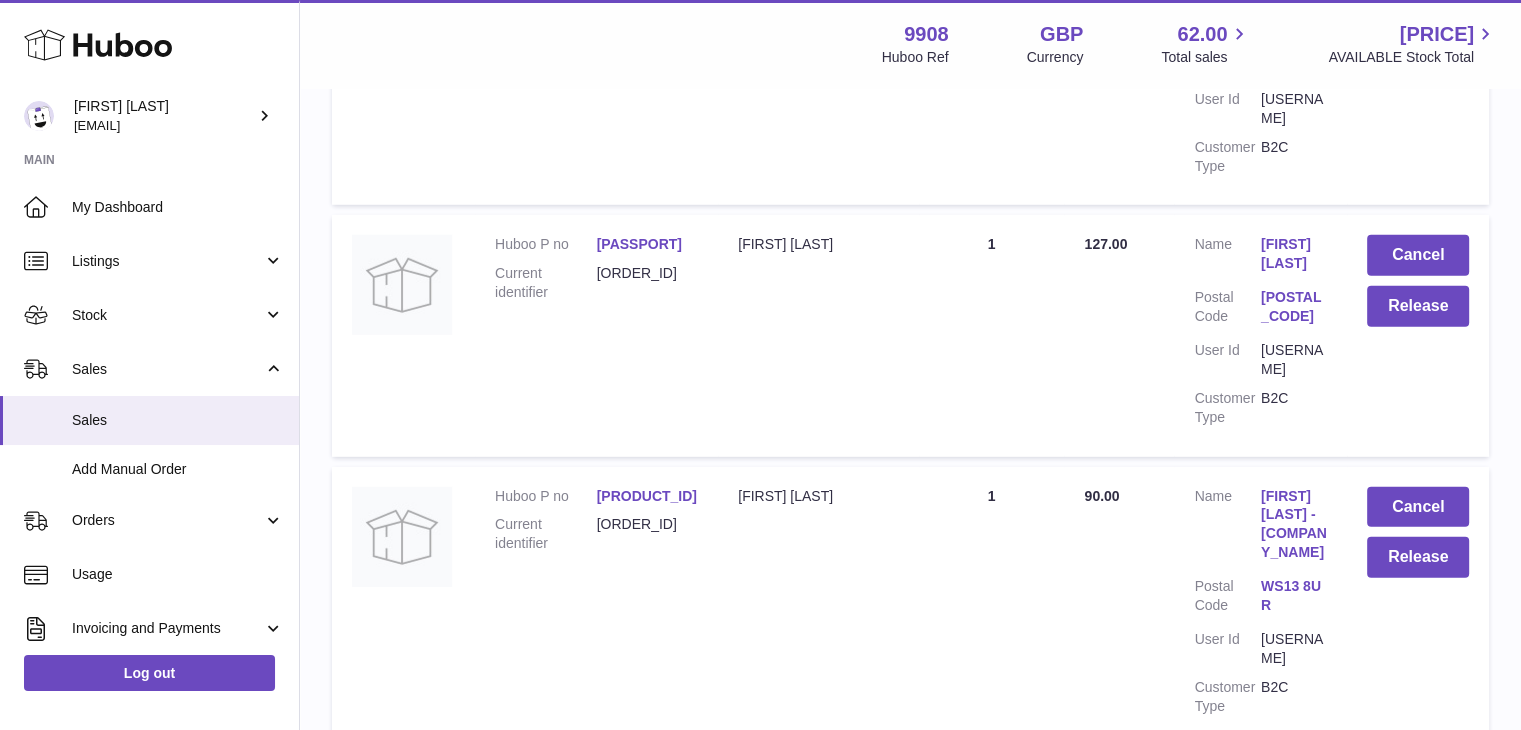 scroll, scrollTop: 5988, scrollLeft: 0, axis: vertical 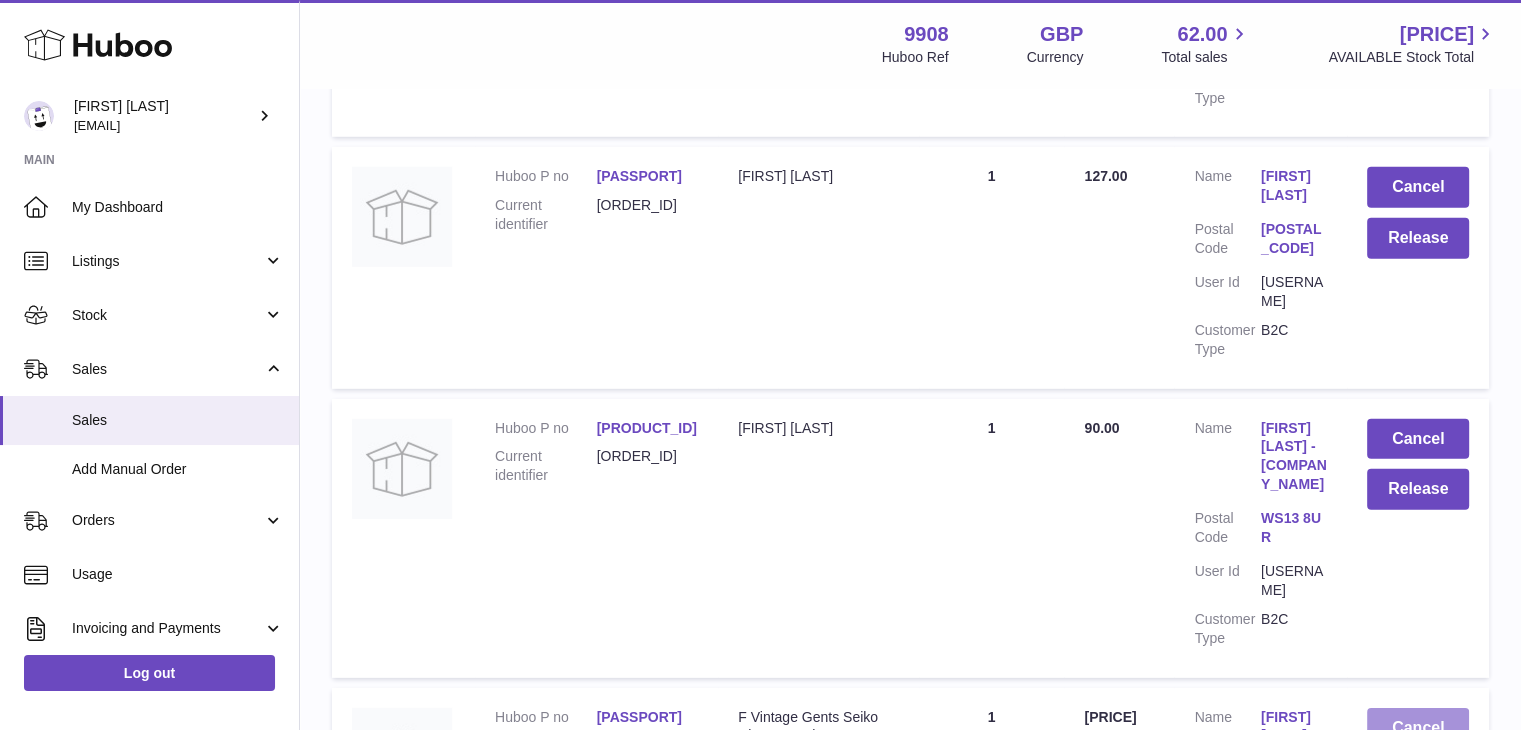 click on "Cancel" at bounding box center (1418, 728) 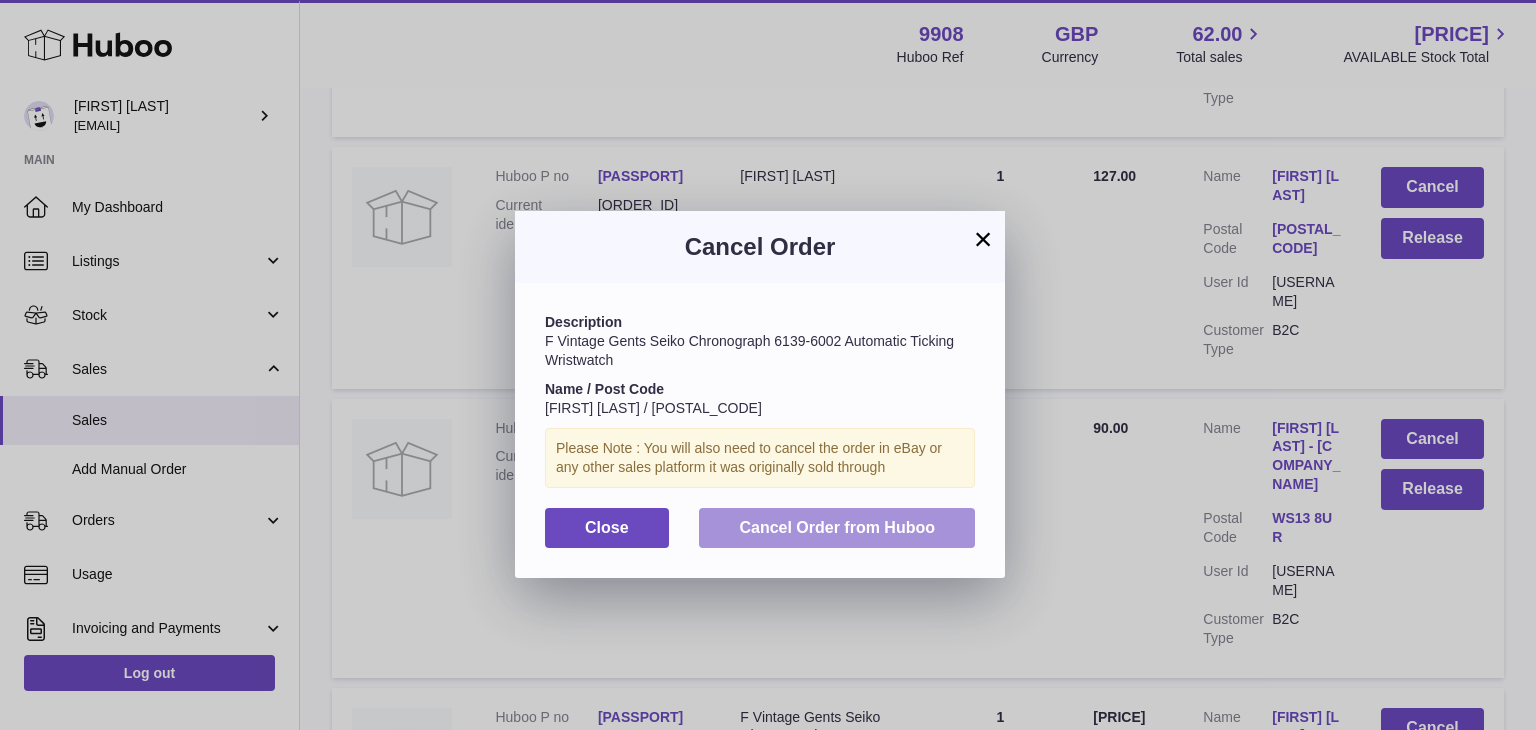 click on "Cancel Order from Huboo" at bounding box center (837, 528) 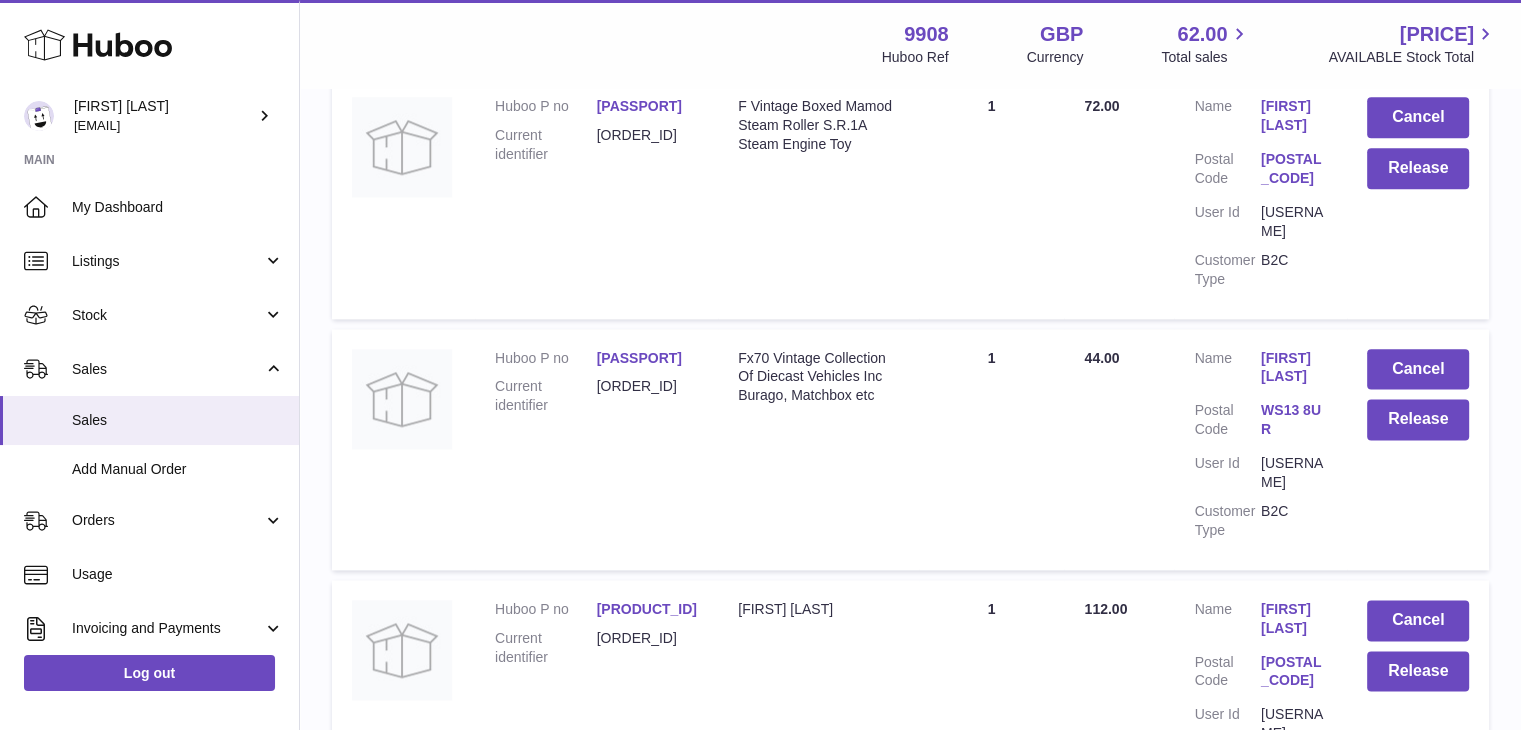 scroll, scrollTop: 10090, scrollLeft: 0, axis: vertical 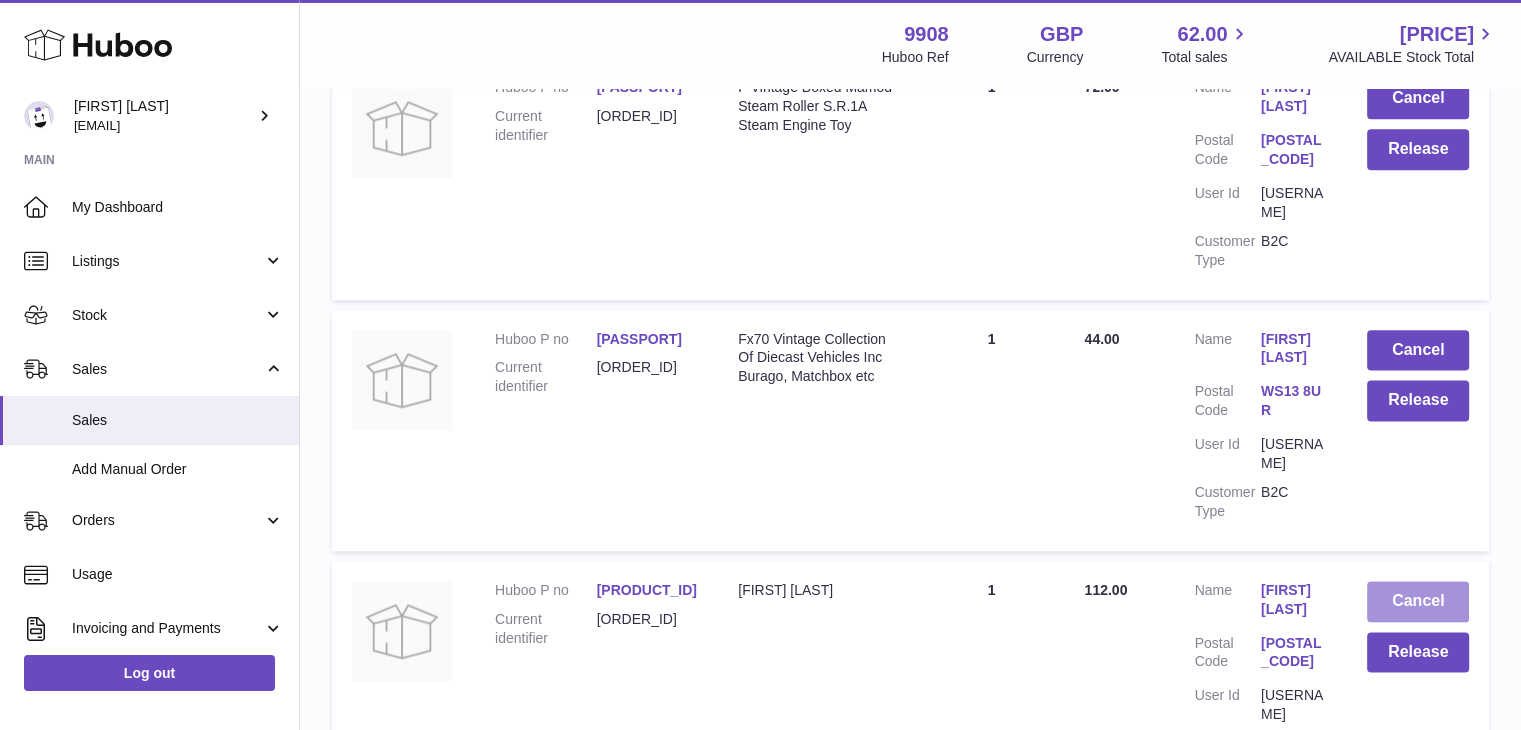 click on "Cancel" at bounding box center [1418, 601] 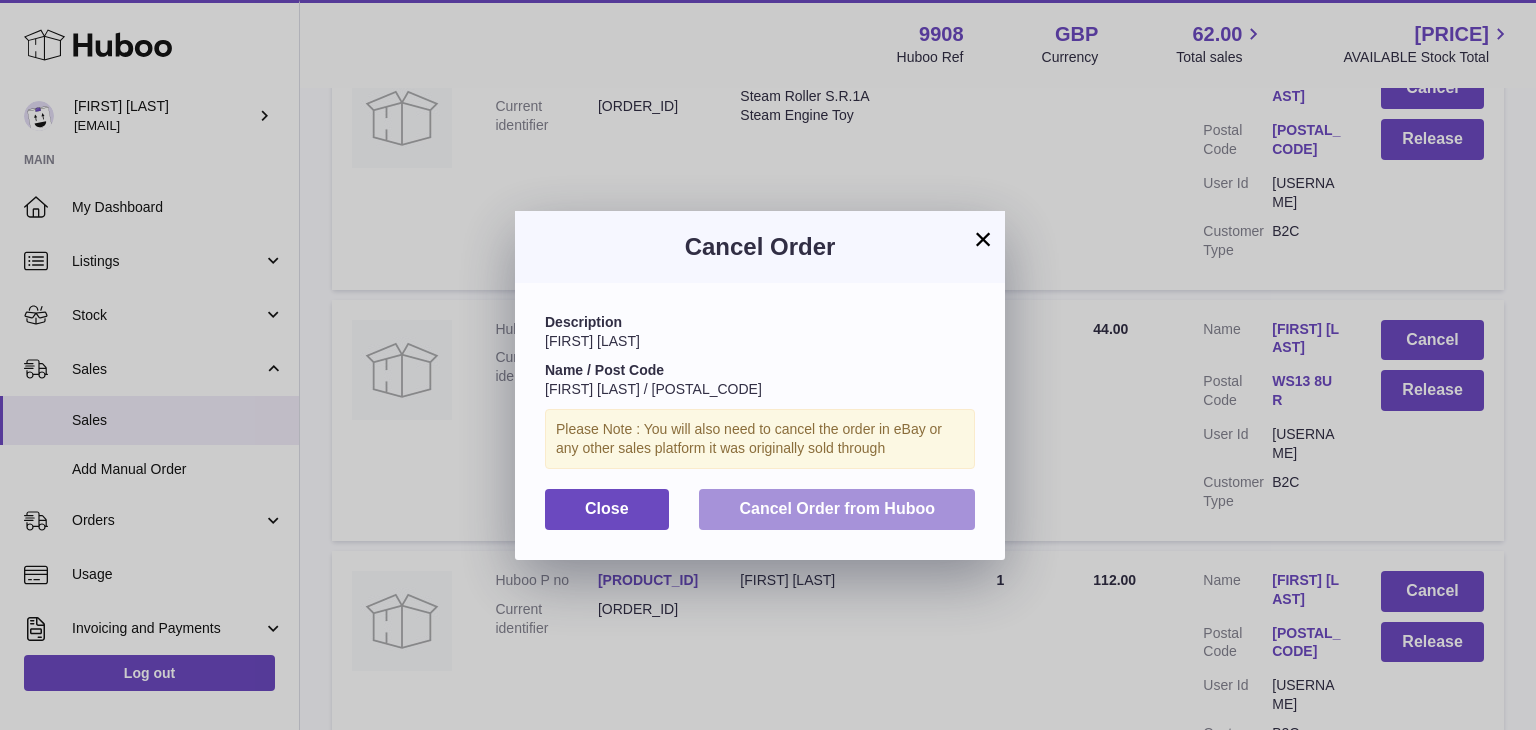 click on "Cancel Order from Huboo" at bounding box center [837, 509] 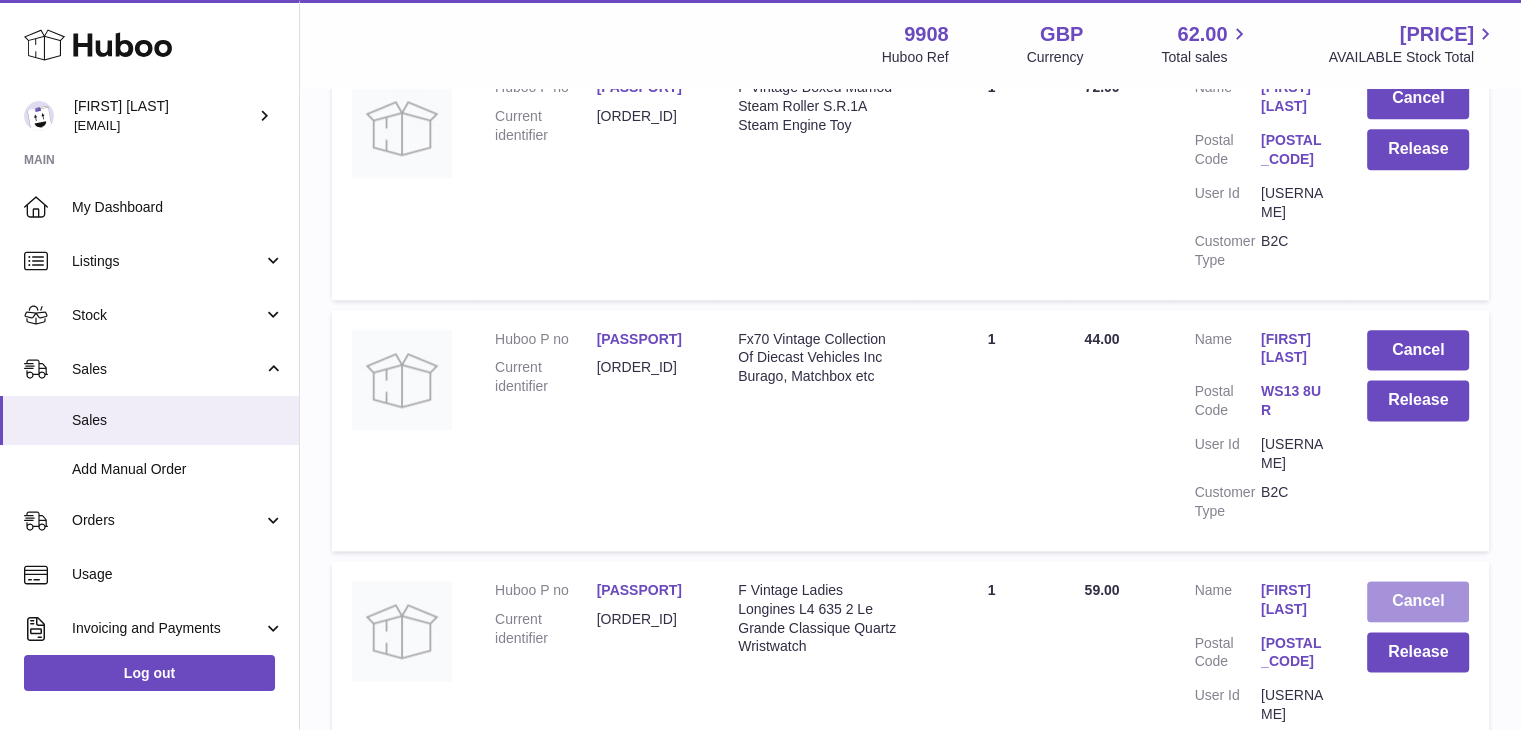 click on "Cancel" at bounding box center [1418, 601] 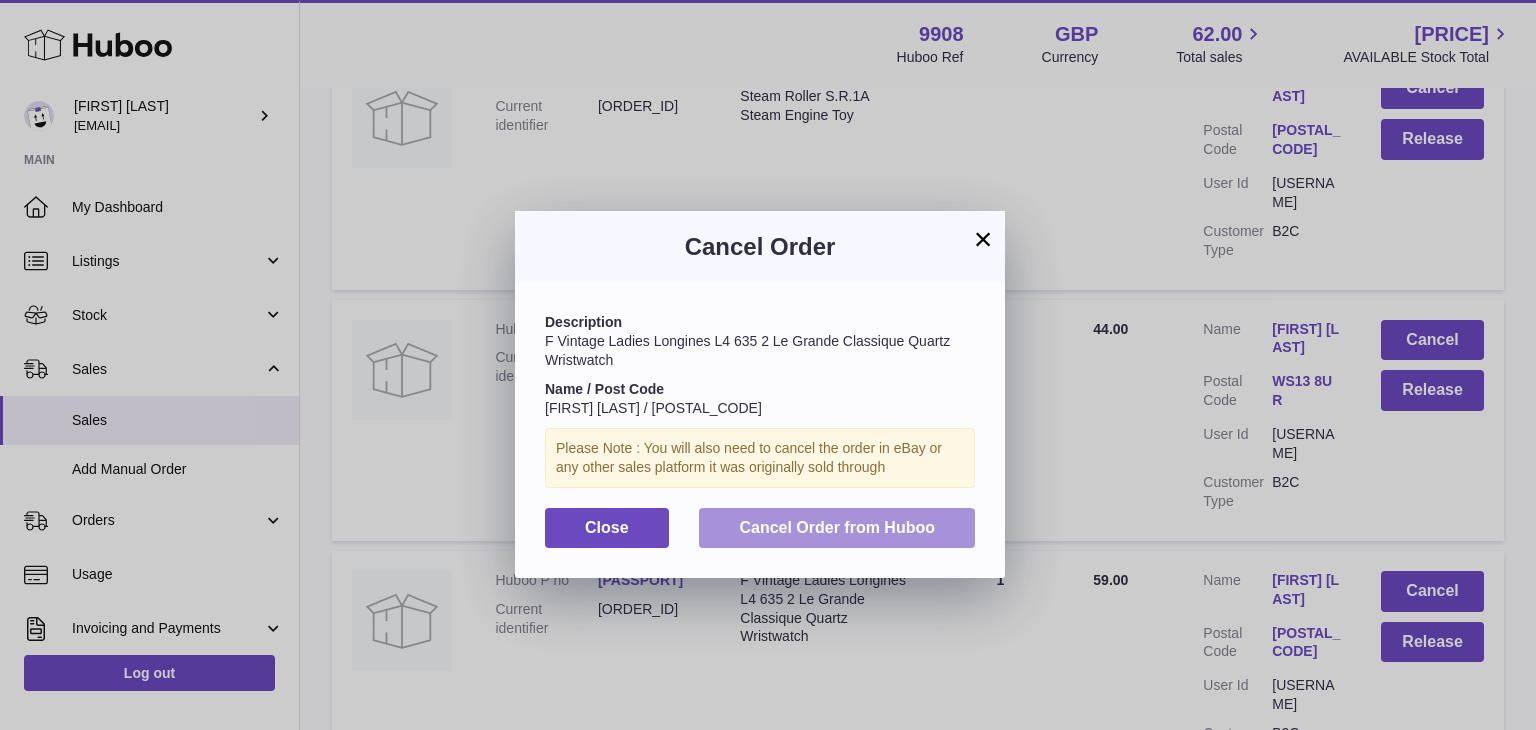click on "Cancel Order from Huboo" at bounding box center (837, 527) 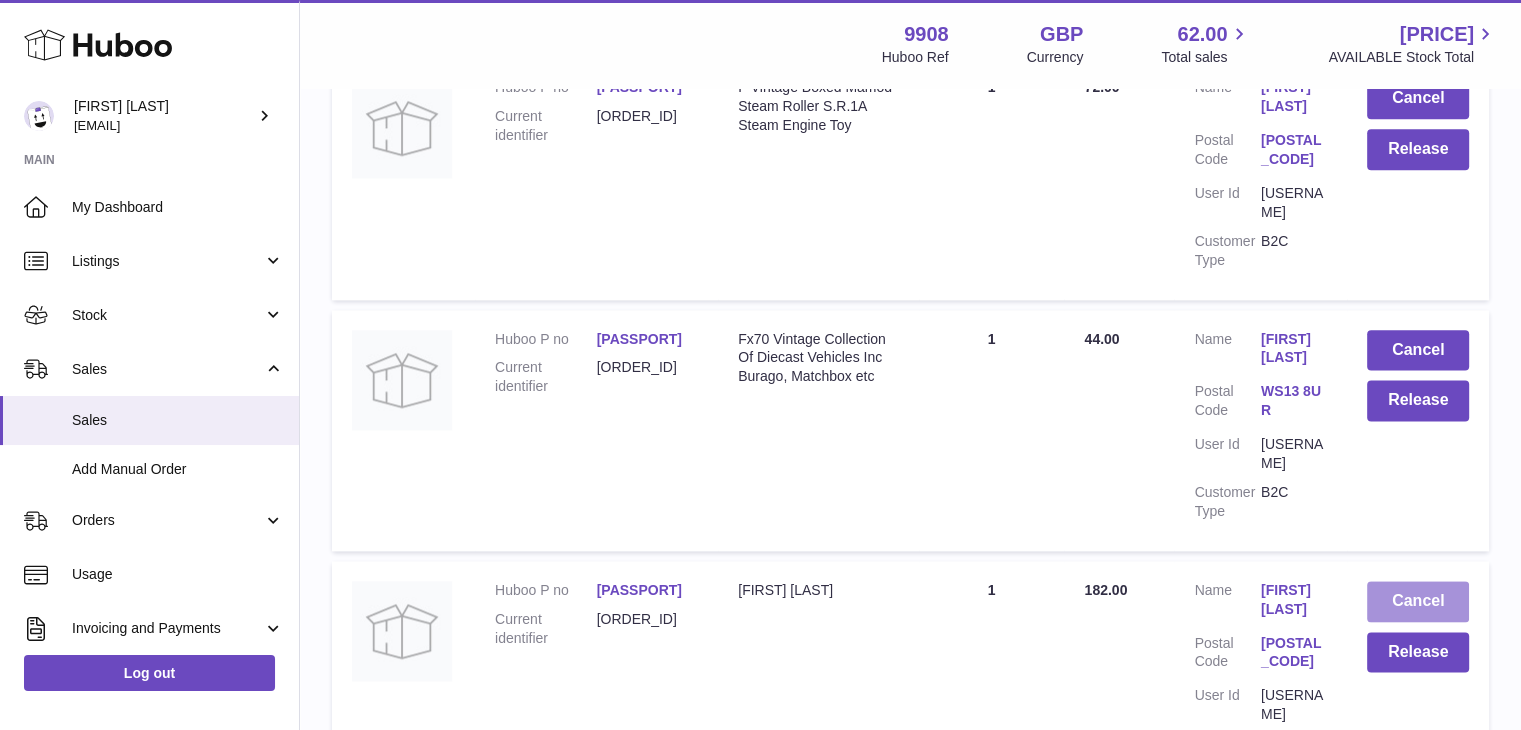 click on "Cancel" at bounding box center (1418, 601) 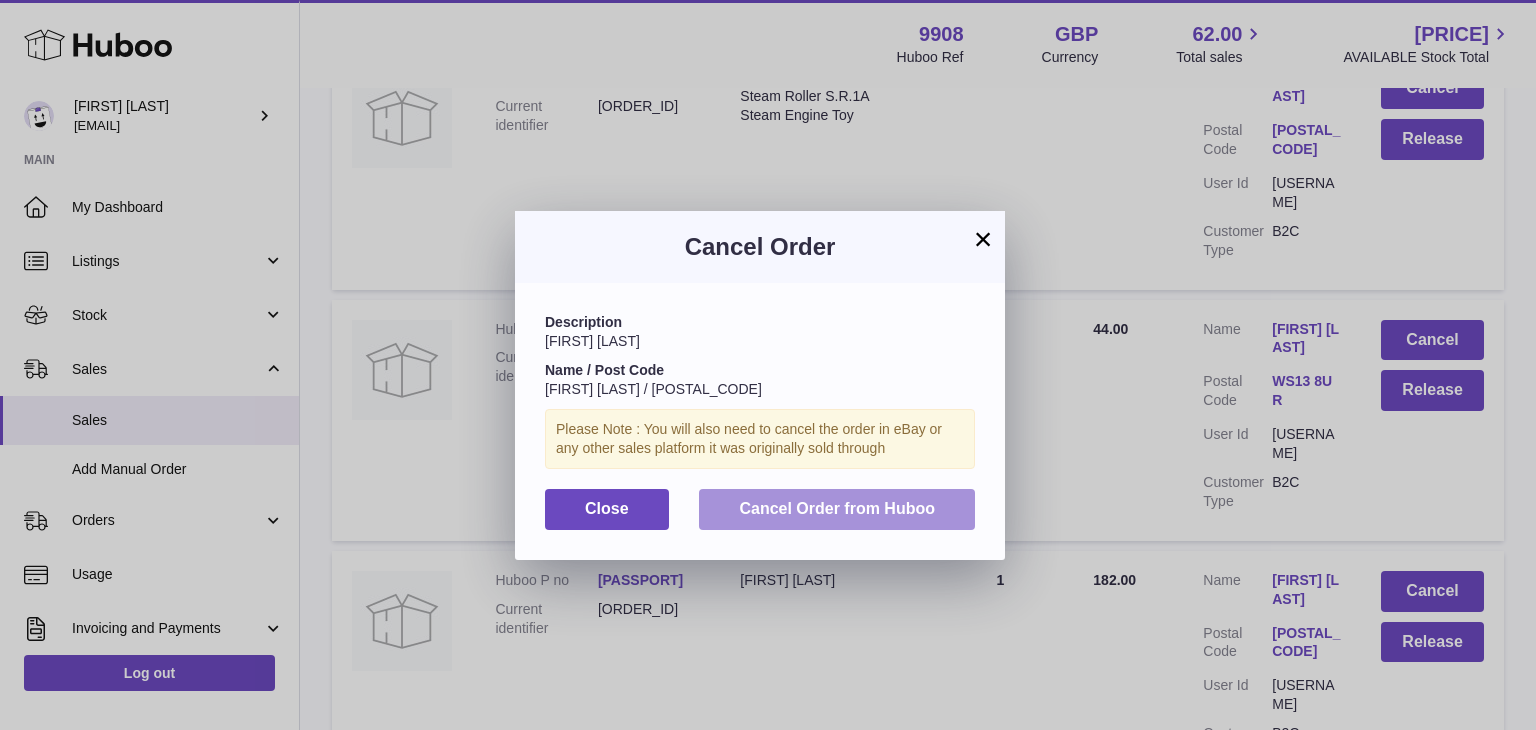 click on "Cancel Order from Huboo" at bounding box center [837, 508] 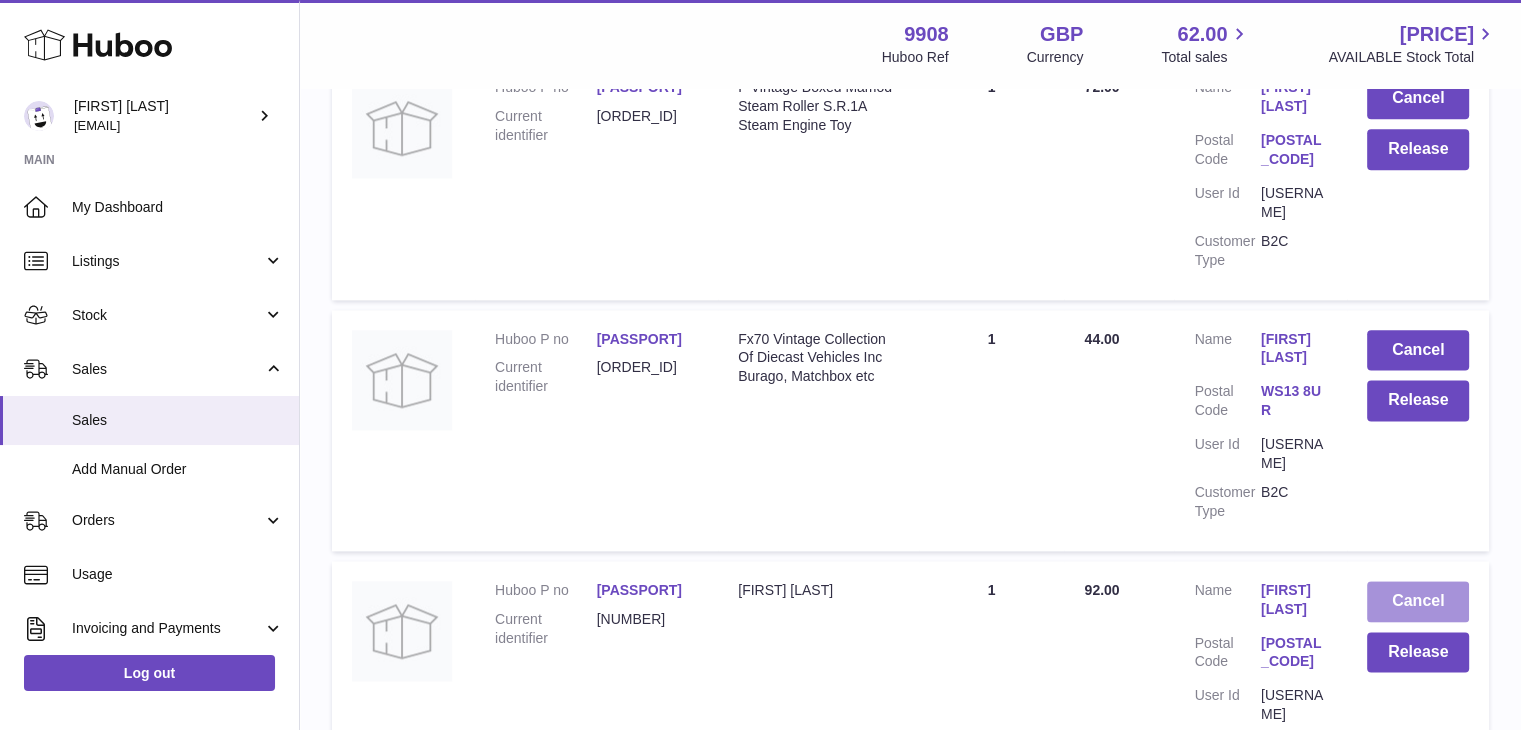 click on "Cancel" at bounding box center [1418, 601] 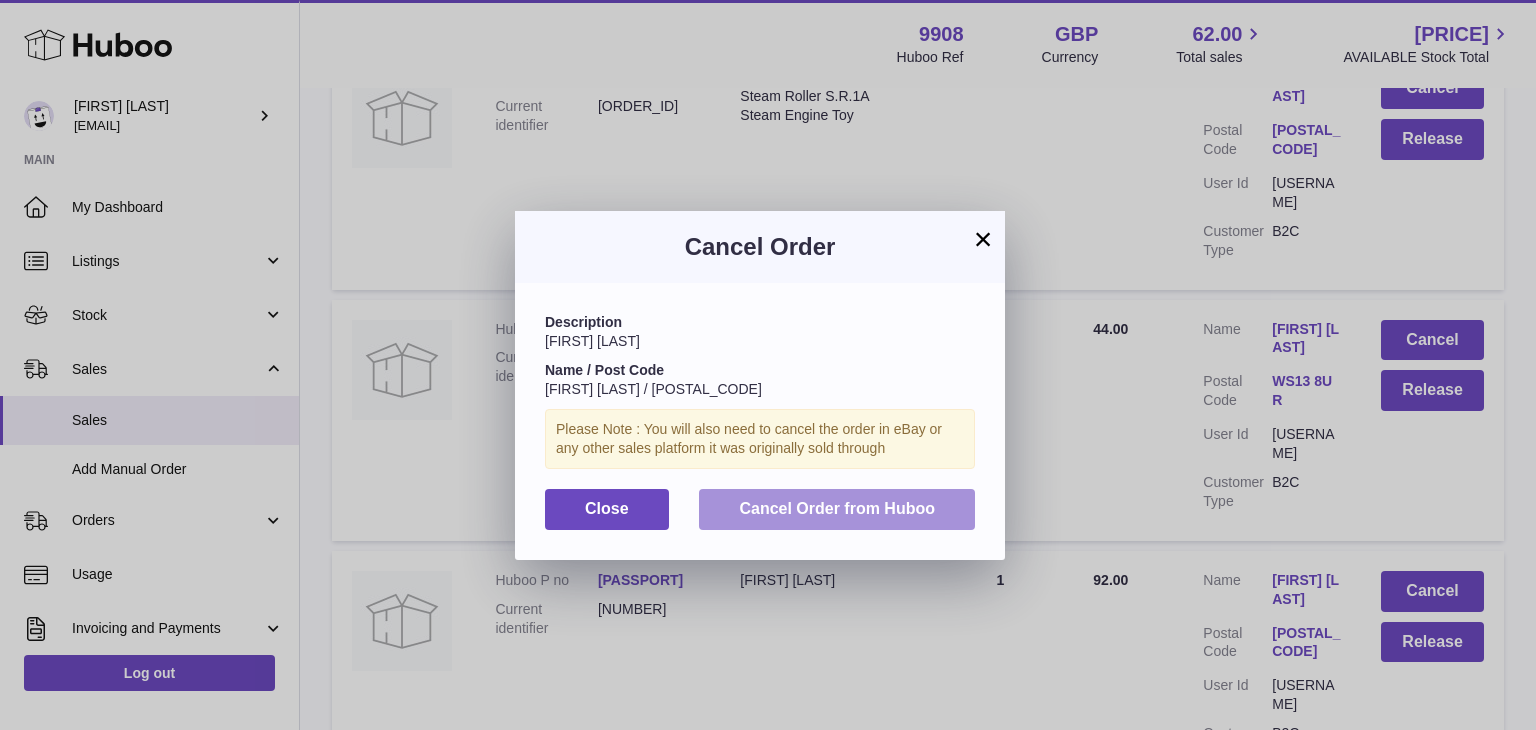 click on "Cancel Order from Huboo" at bounding box center (837, 508) 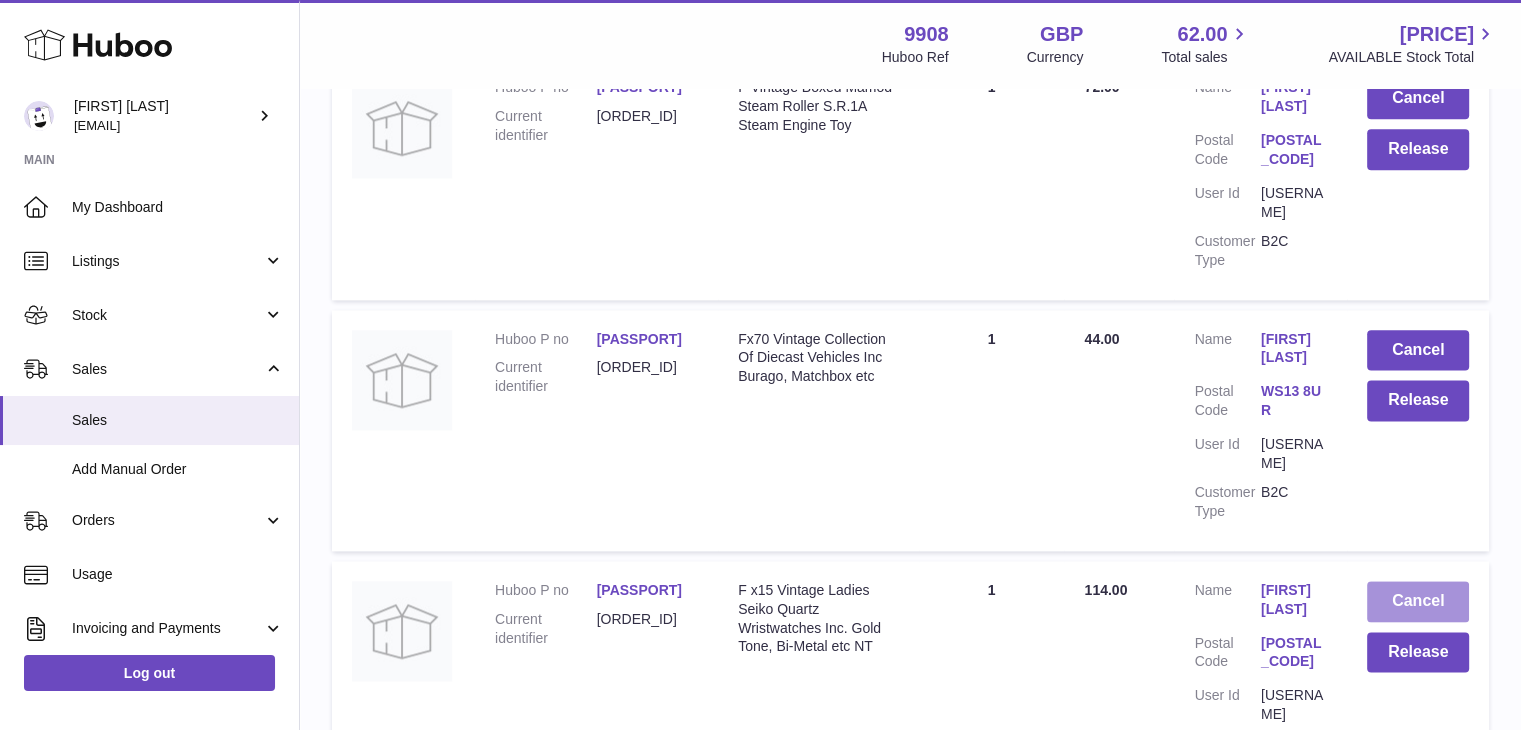 click on "Cancel" at bounding box center [1418, 601] 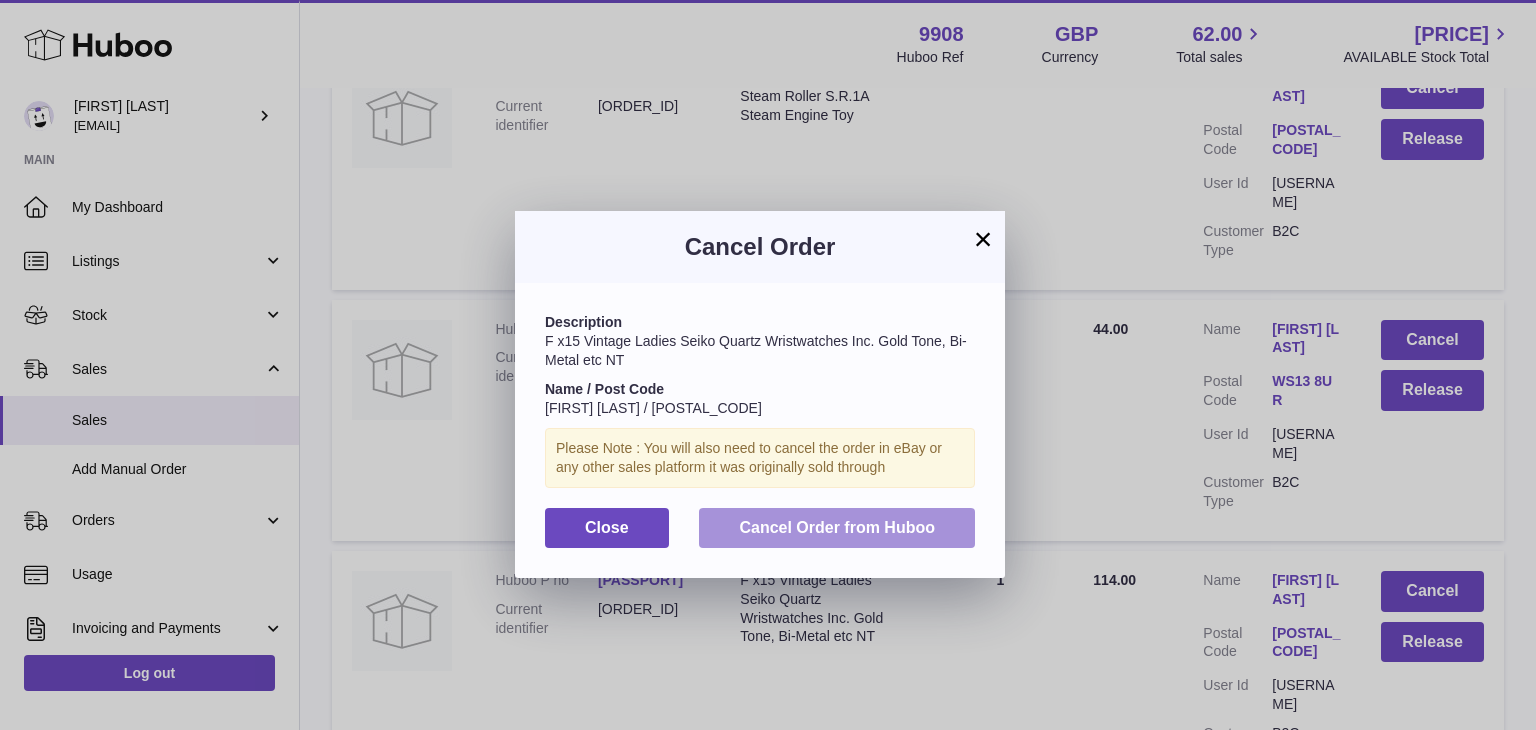 click on "Cancel Order from Huboo" at bounding box center (837, 528) 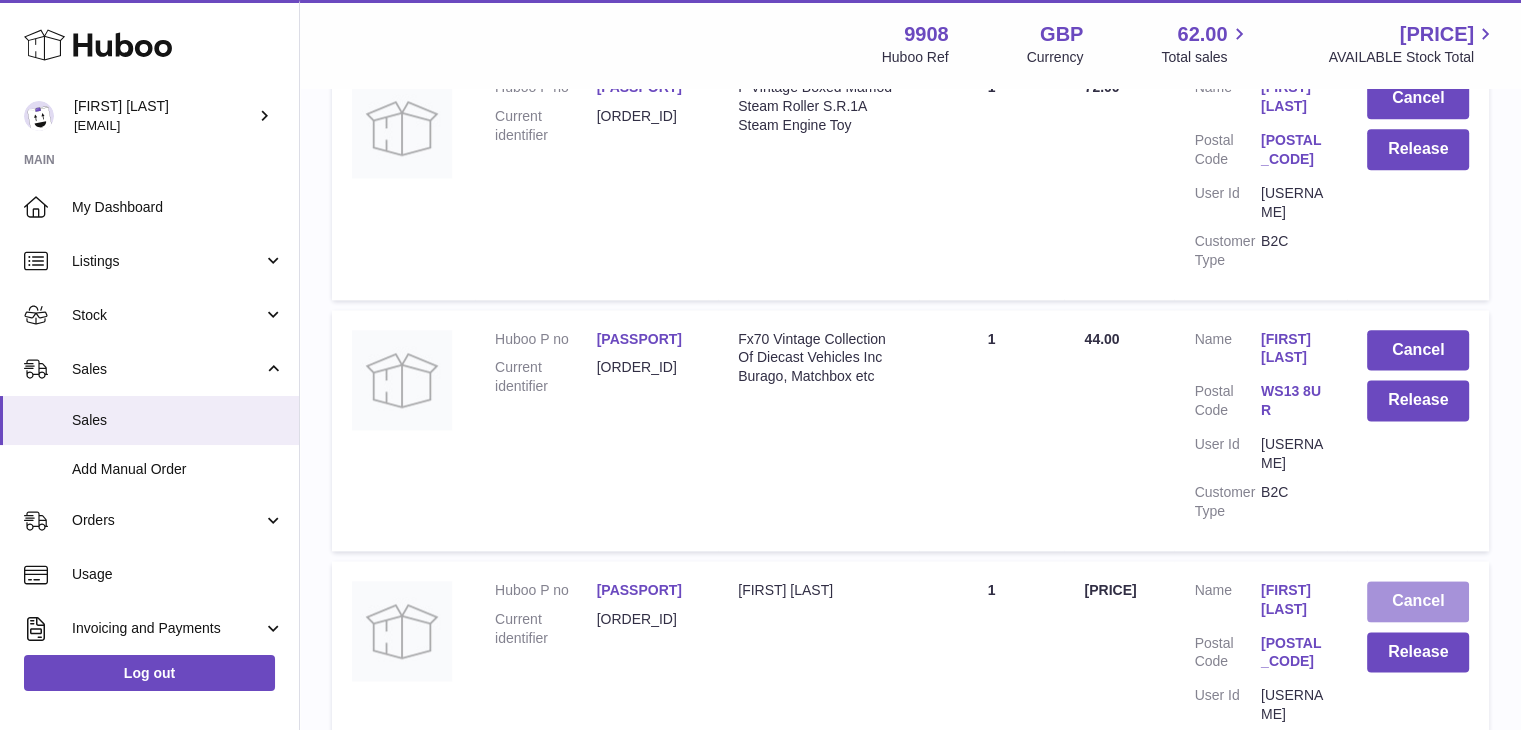 click on "Cancel" at bounding box center [1418, 601] 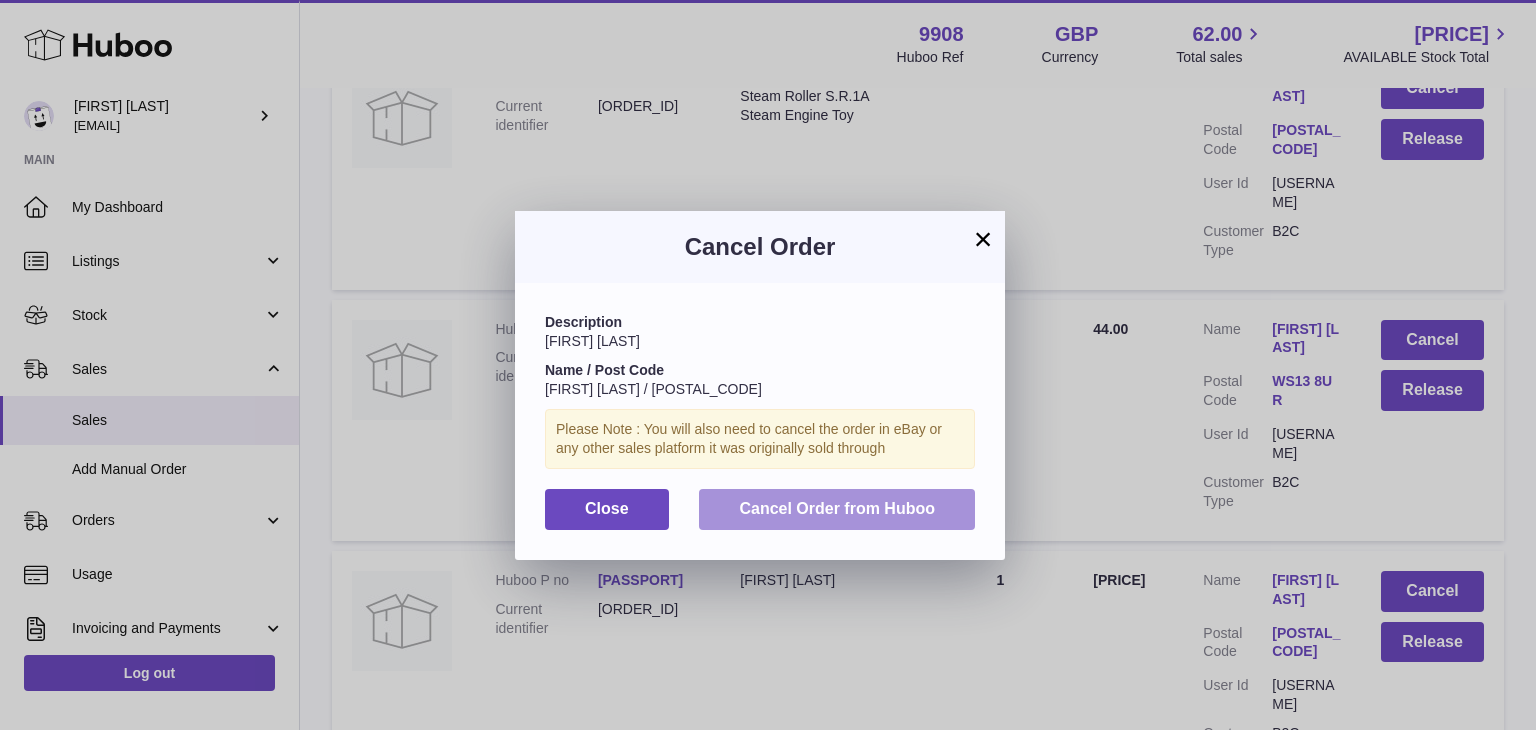 click on "Cancel Order from Huboo" at bounding box center (837, 508) 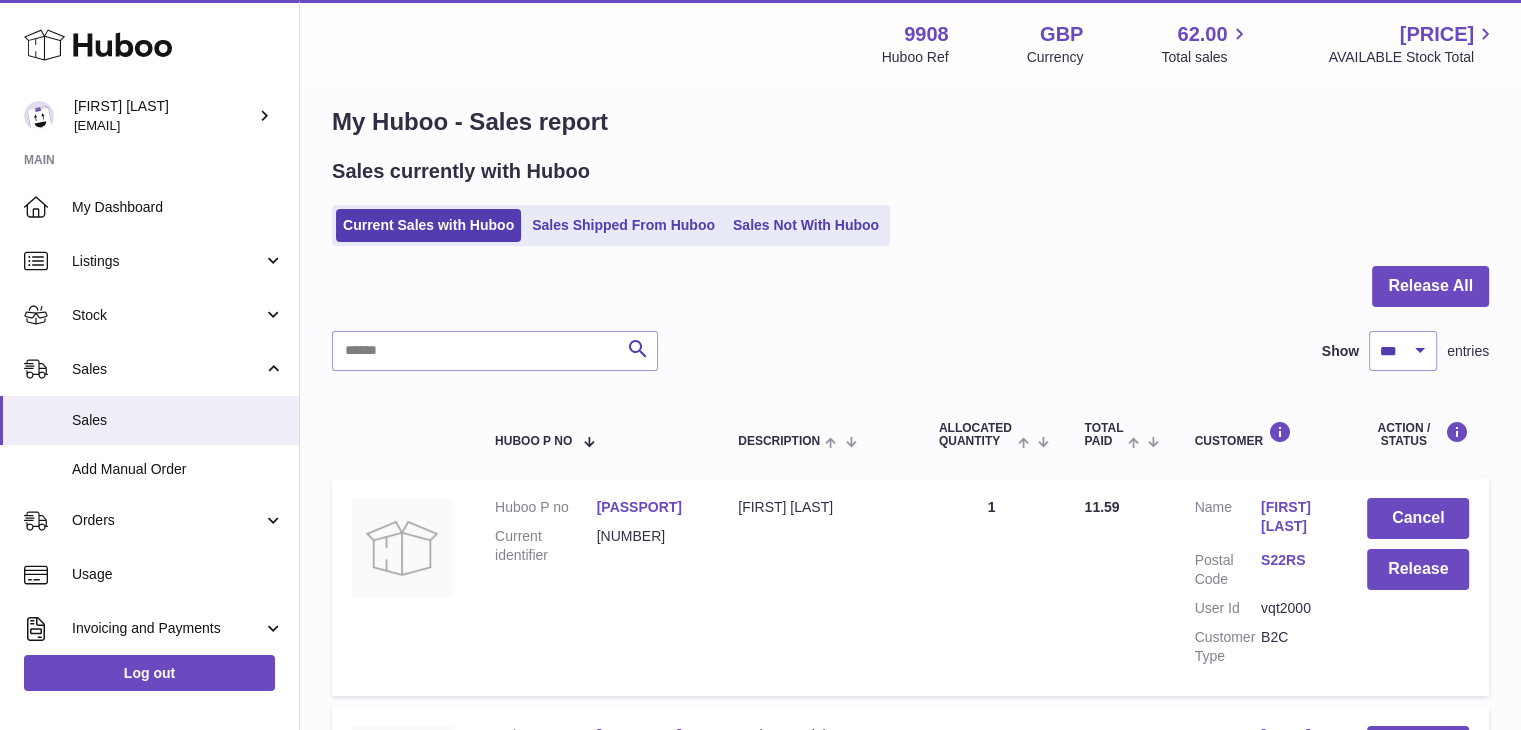 scroll, scrollTop: 0, scrollLeft: 0, axis: both 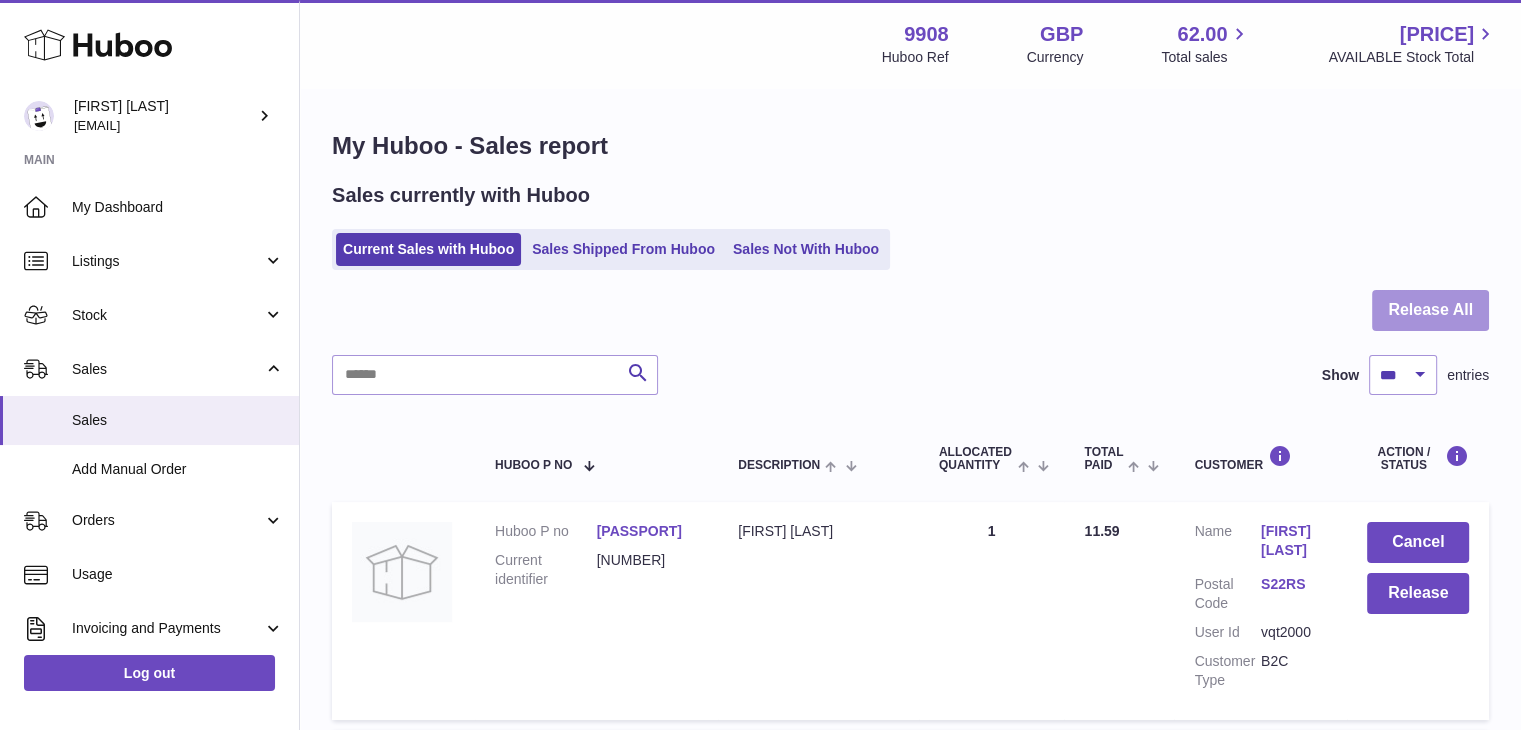 click on "Release All" at bounding box center [1430, 310] 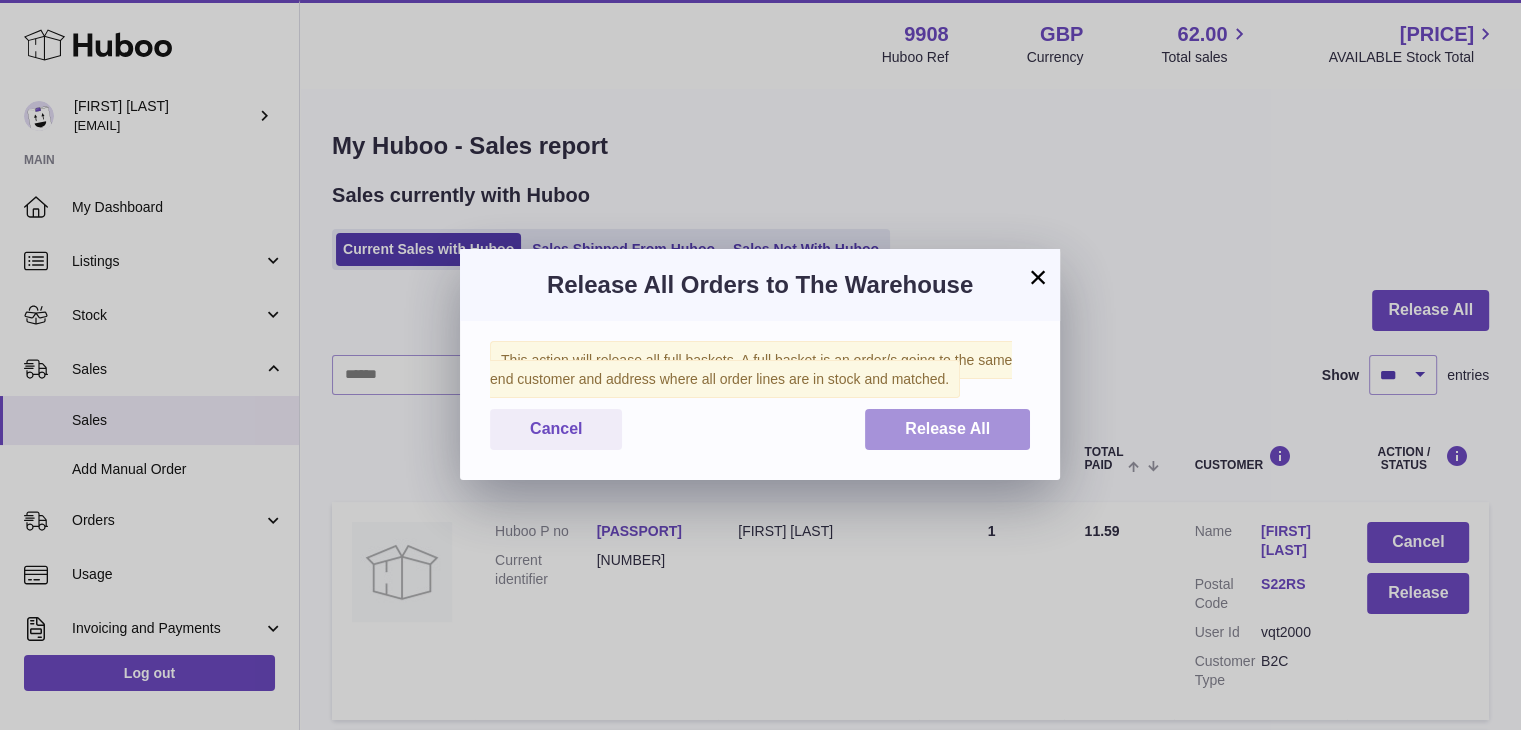click on "Release All" at bounding box center (947, 428) 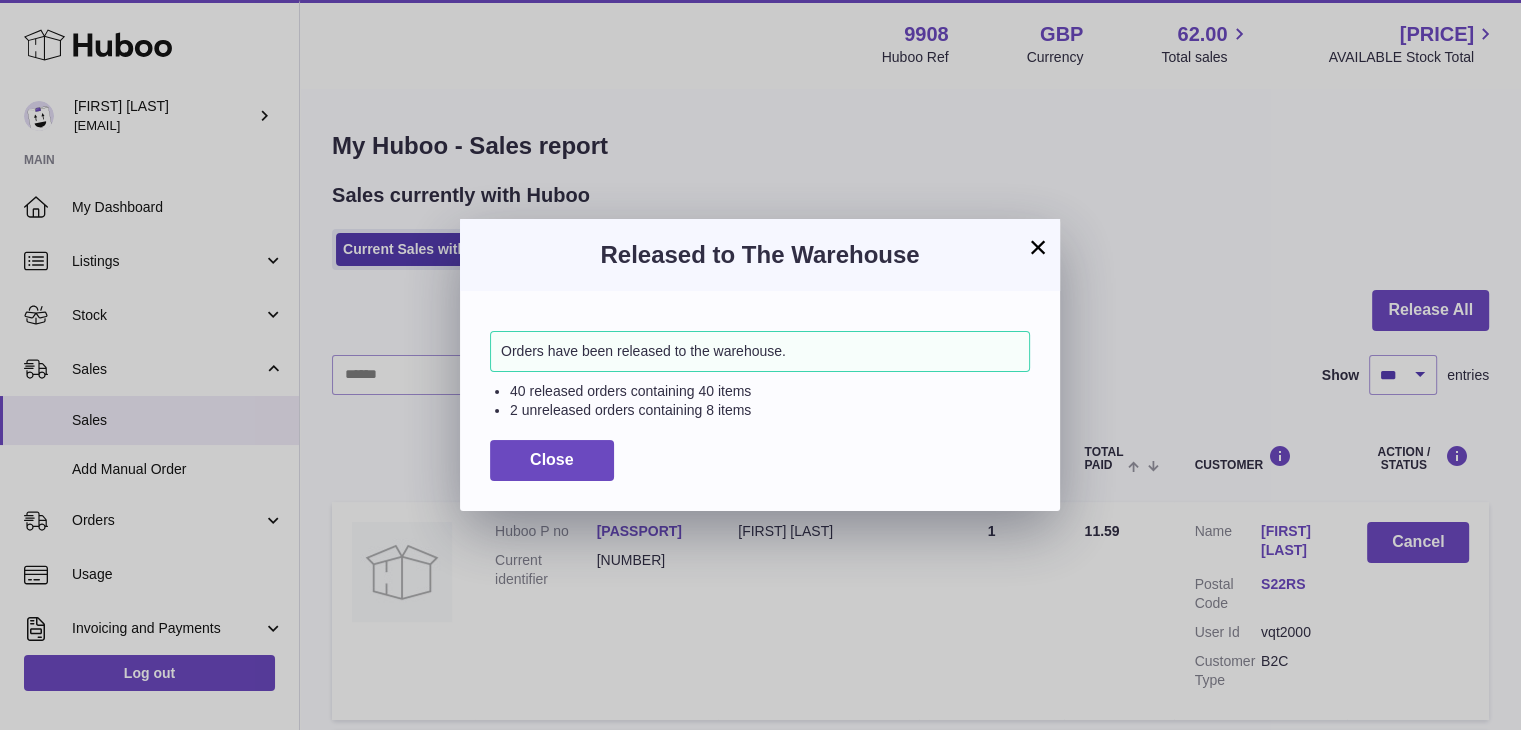 click on "×" at bounding box center (1038, 247) 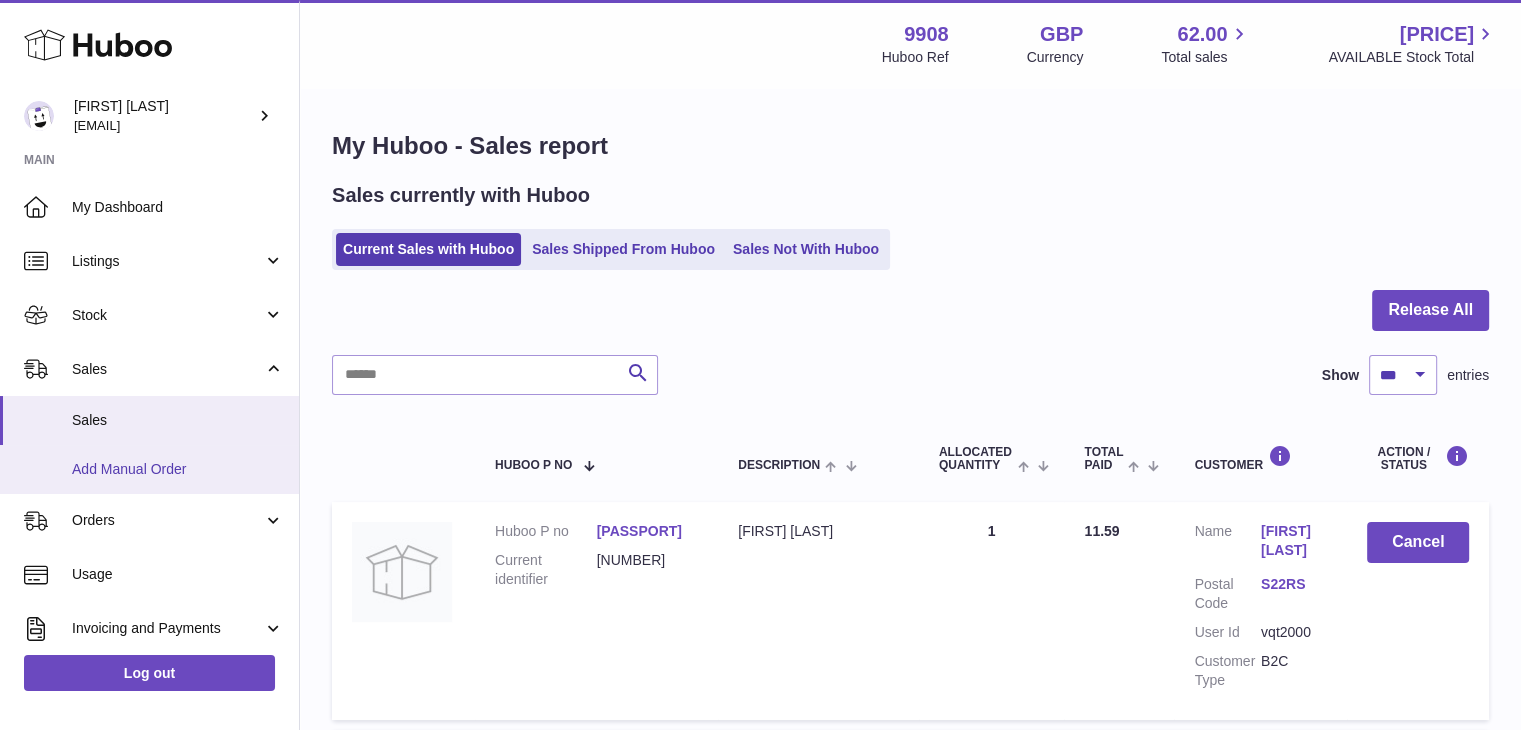 click on "Add Manual Order" at bounding box center (178, 469) 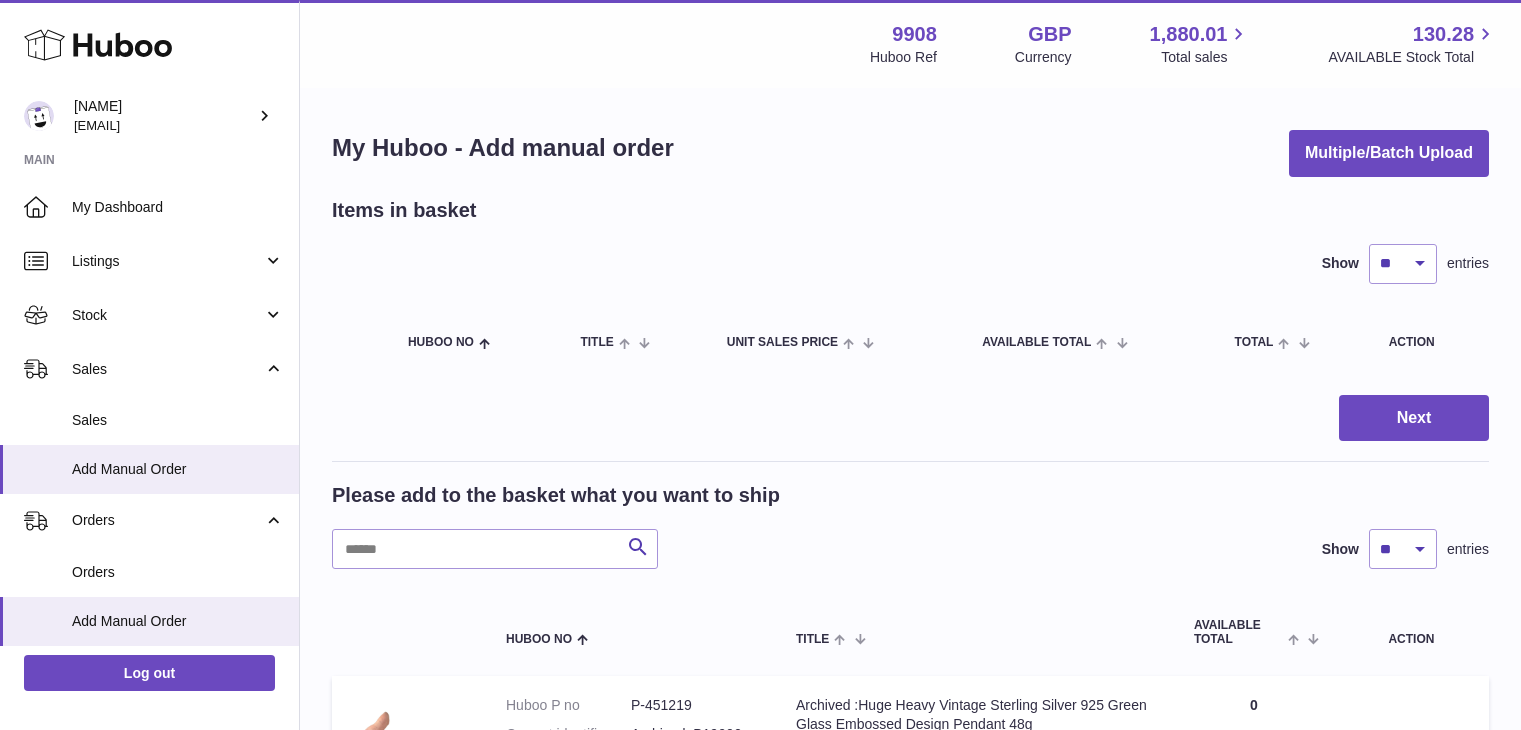 scroll, scrollTop: 0, scrollLeft: 0, axis: both 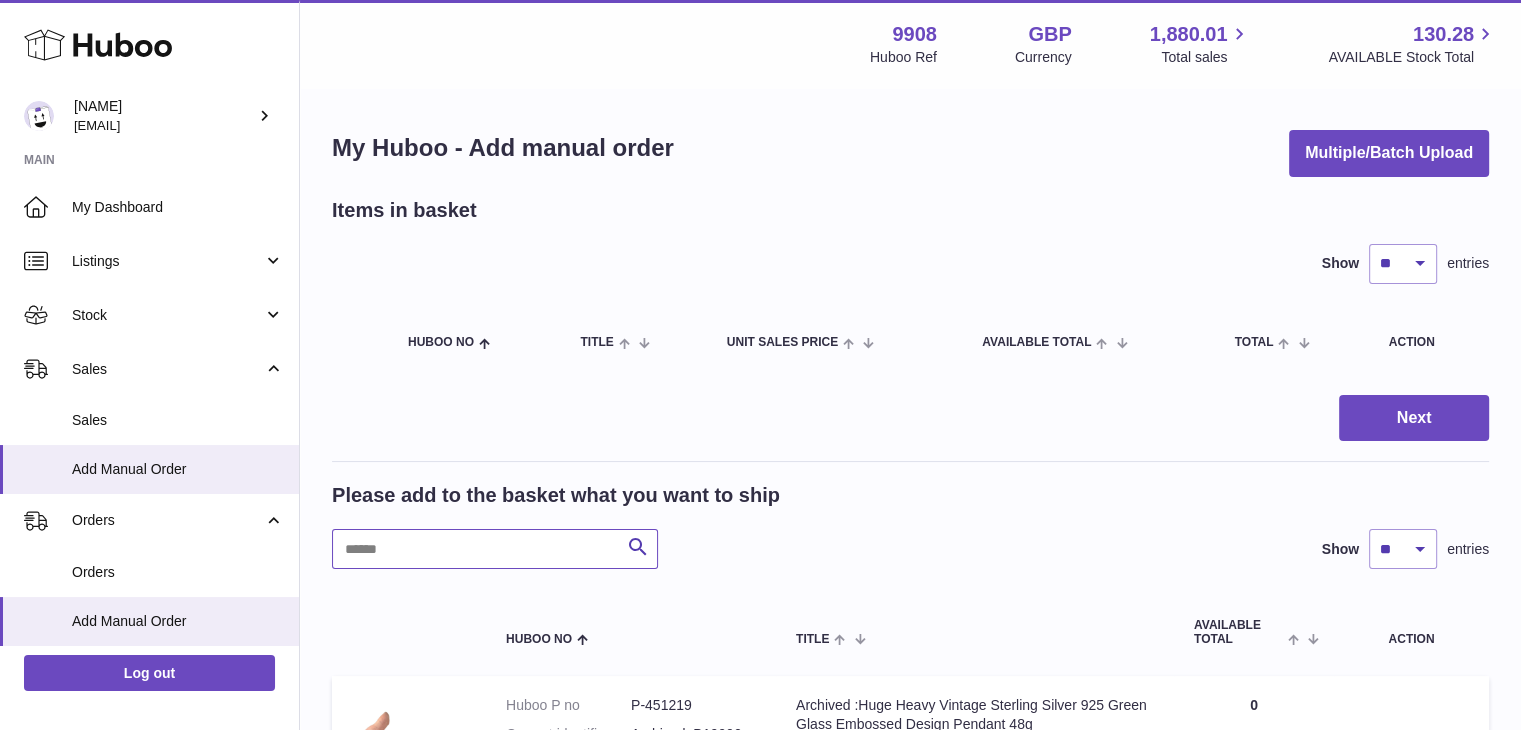 click at bounding box center (495, 549) 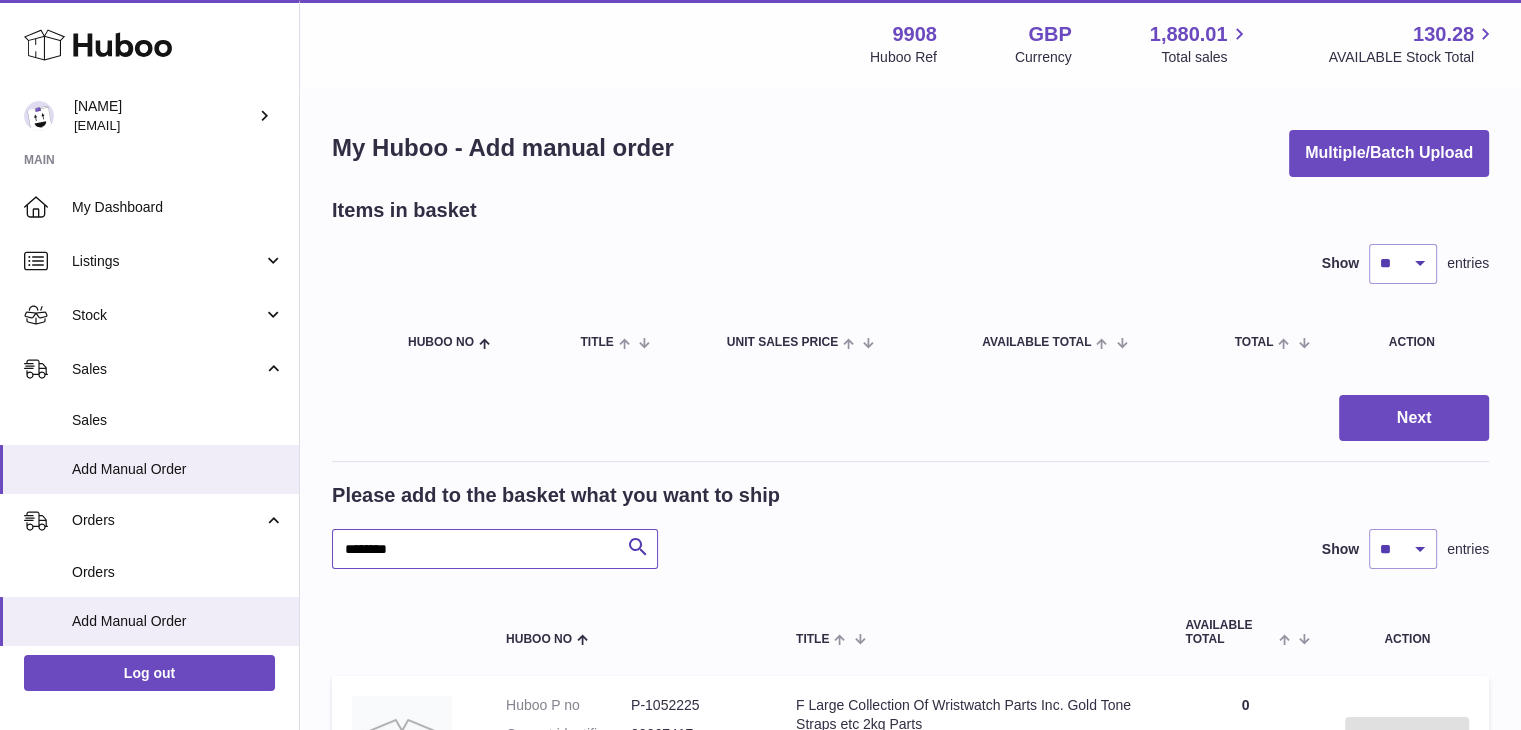scroll, scrollTop: 188, scrollLeft: 0, axis: vertical 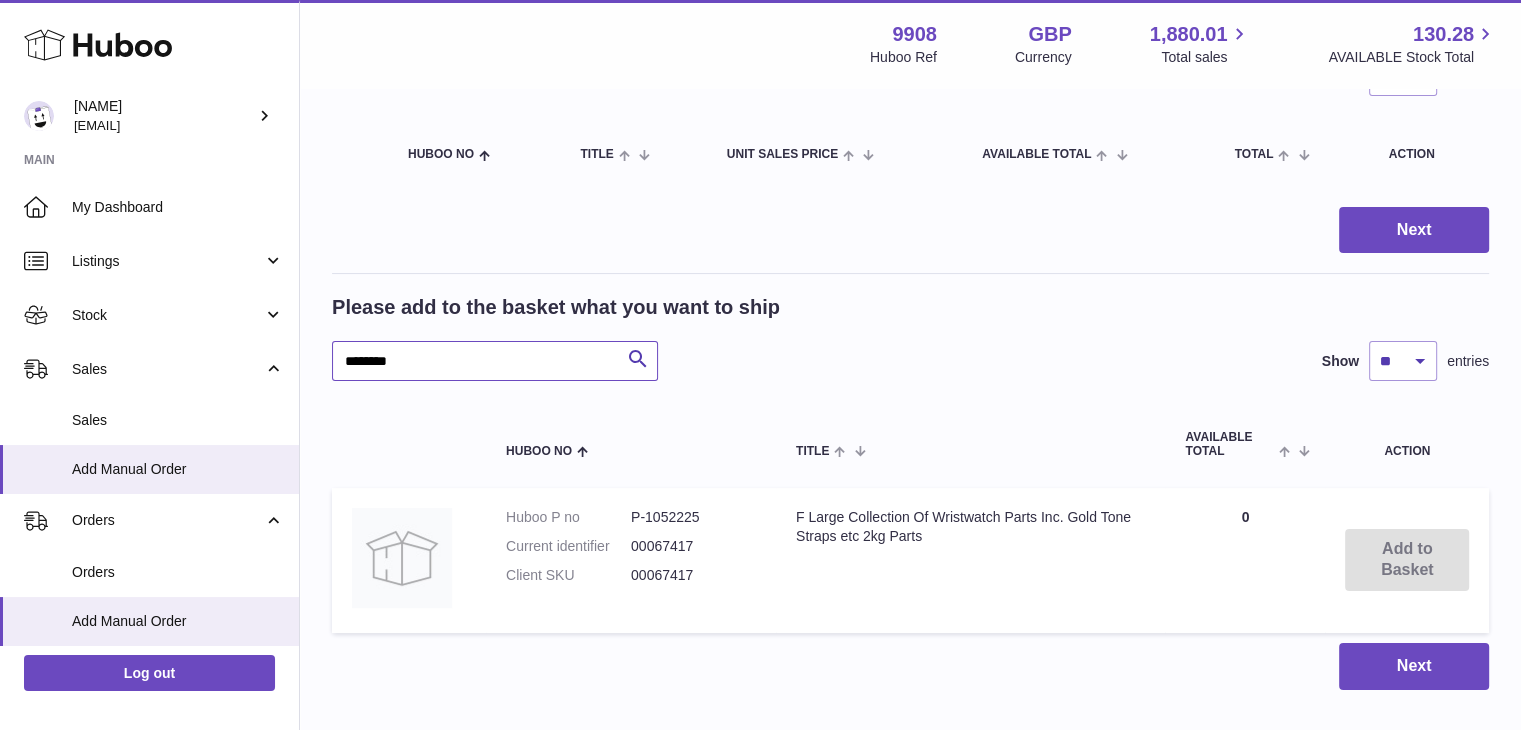 drag, startPoint x: 450, startPoint y: 361, endPoint x: 328, endPoint y: 359, distance: 122.016396 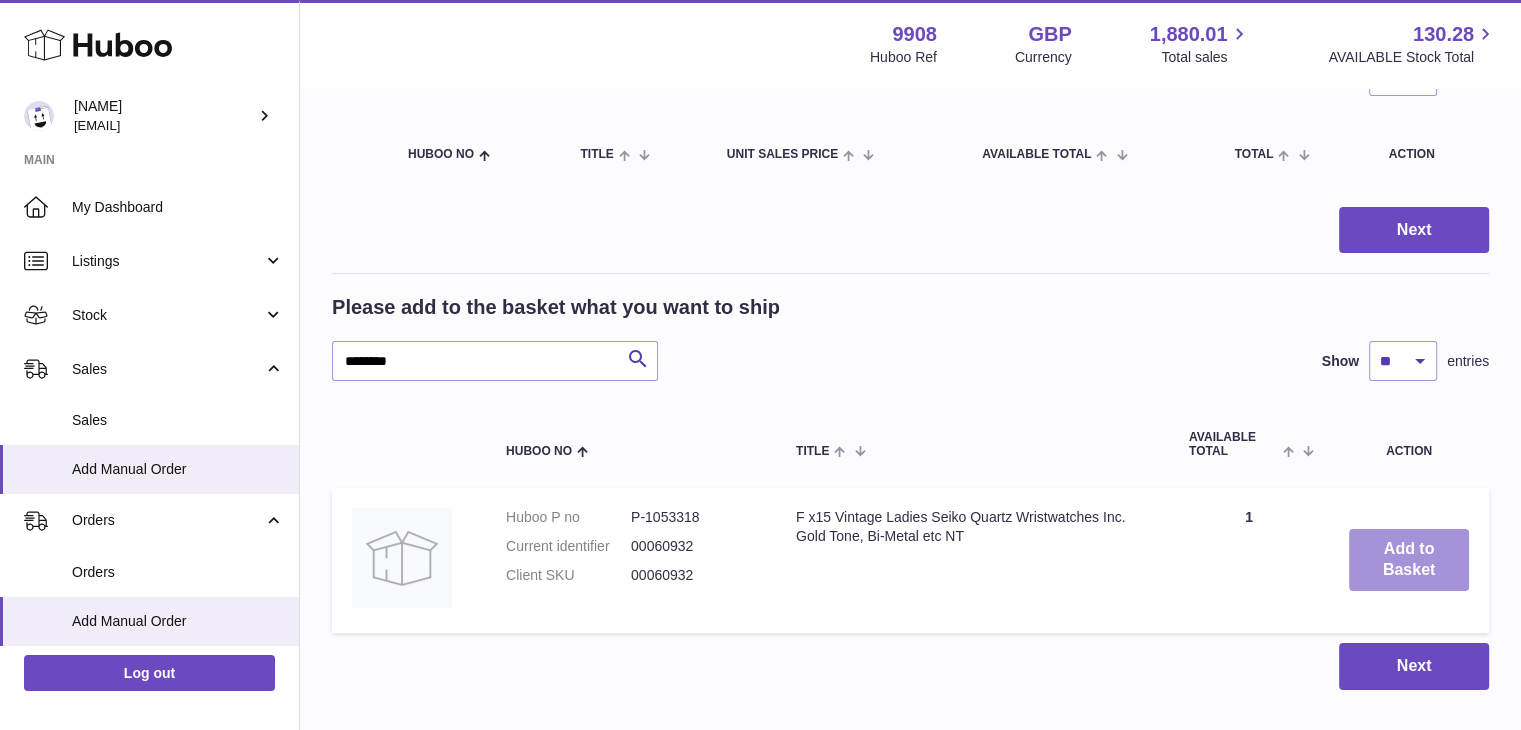 click on "Add to Basket" at bounding box center (1409, 560) 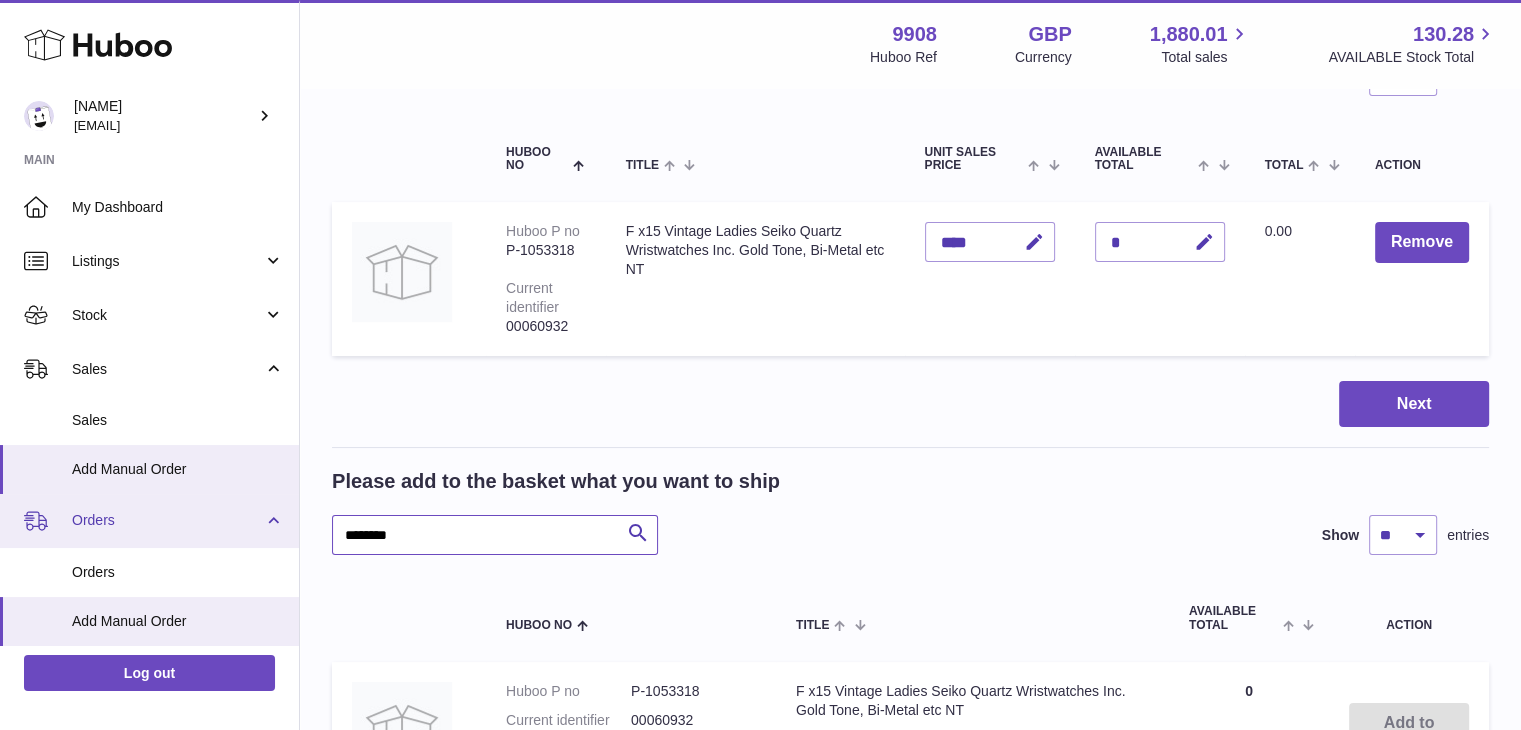 drag, startPoint x: 419, startPoint y: 531, endPoint x: 240, endPoint y: 509, distance: 180.3469 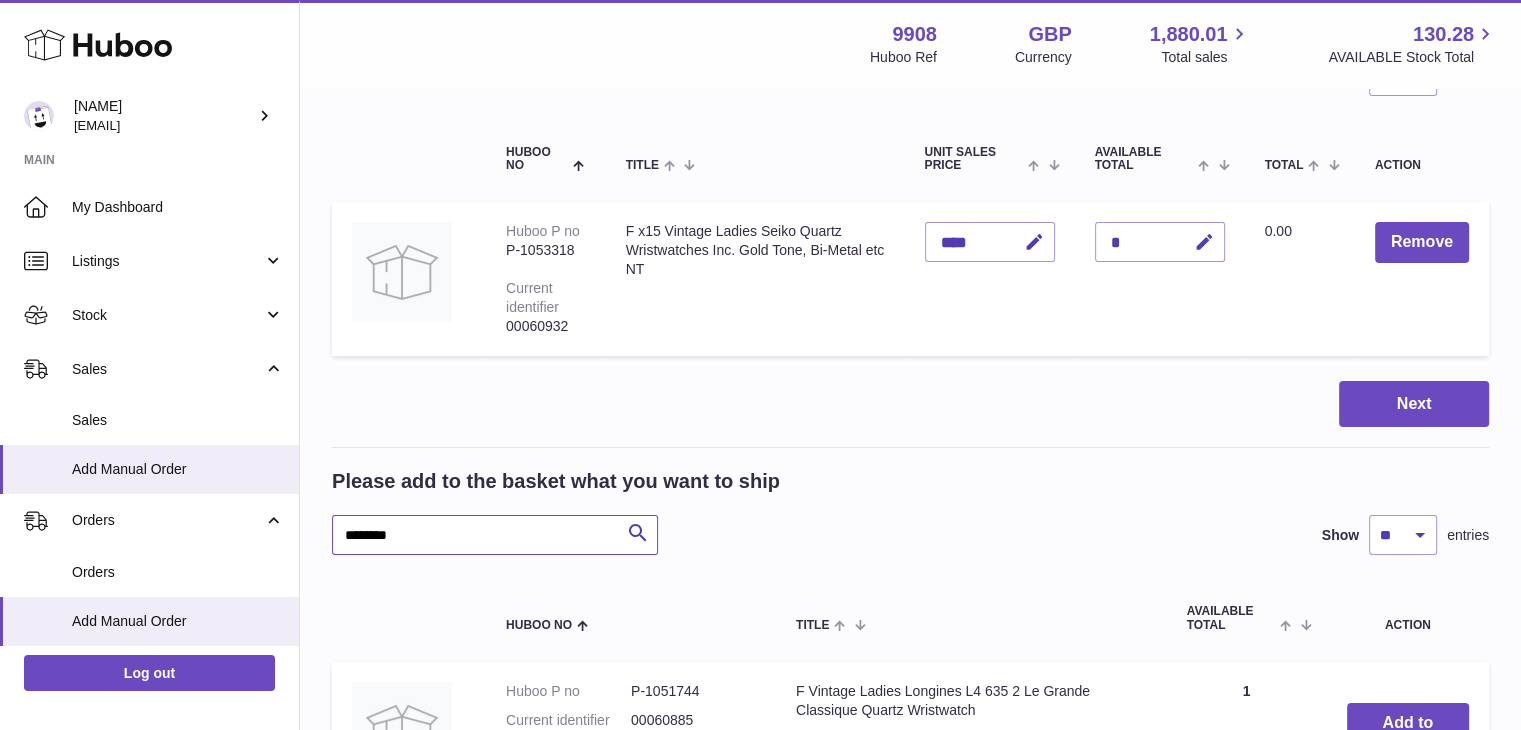 scroll, scrollTop: 354, scrollLeft: 0, axis: vertical 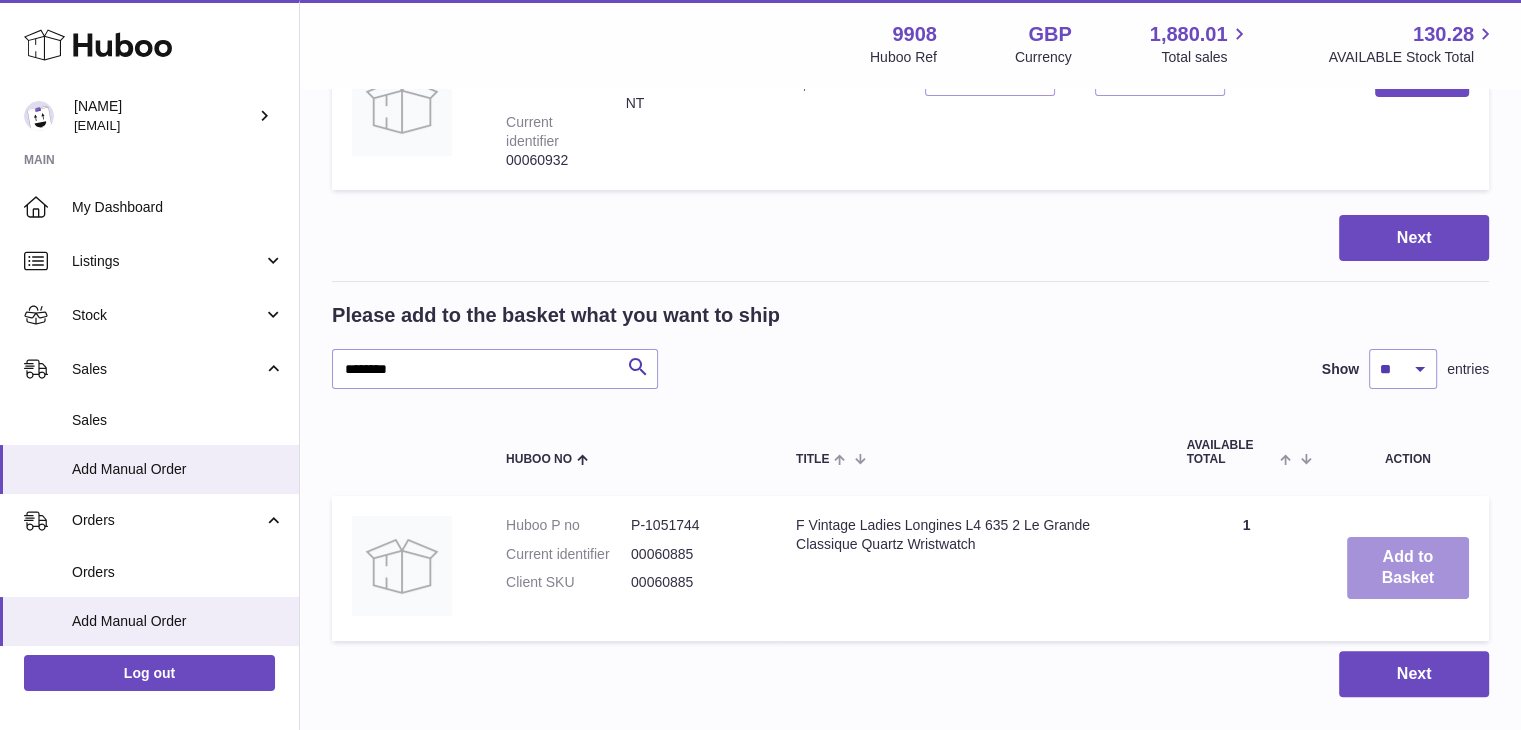 click on "Add to Basket" at bounding box center [1408, 568] 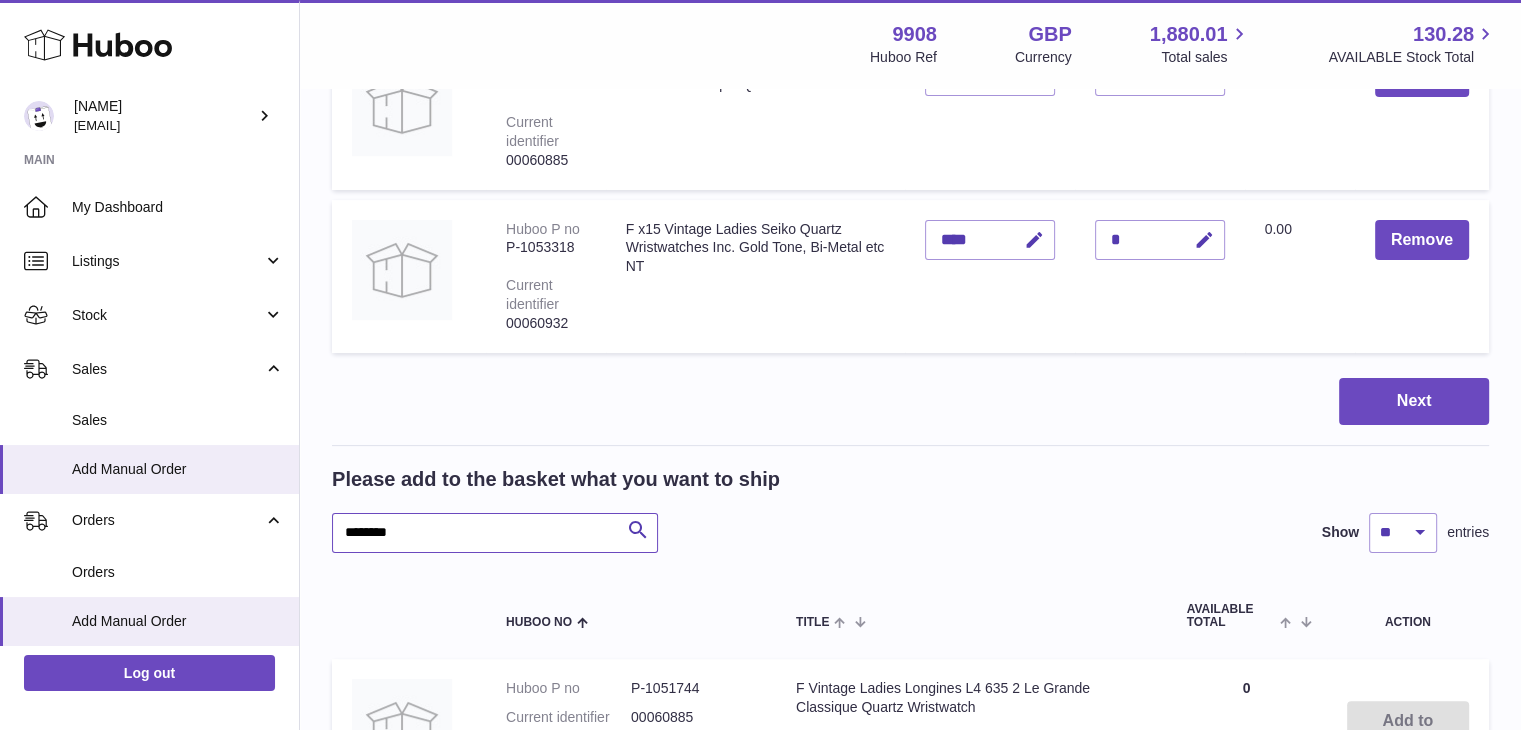 drag, startPoint x: 454, startPoint y: 524, endPoint x: 296, endPoint y: 518, distance: 158.11388 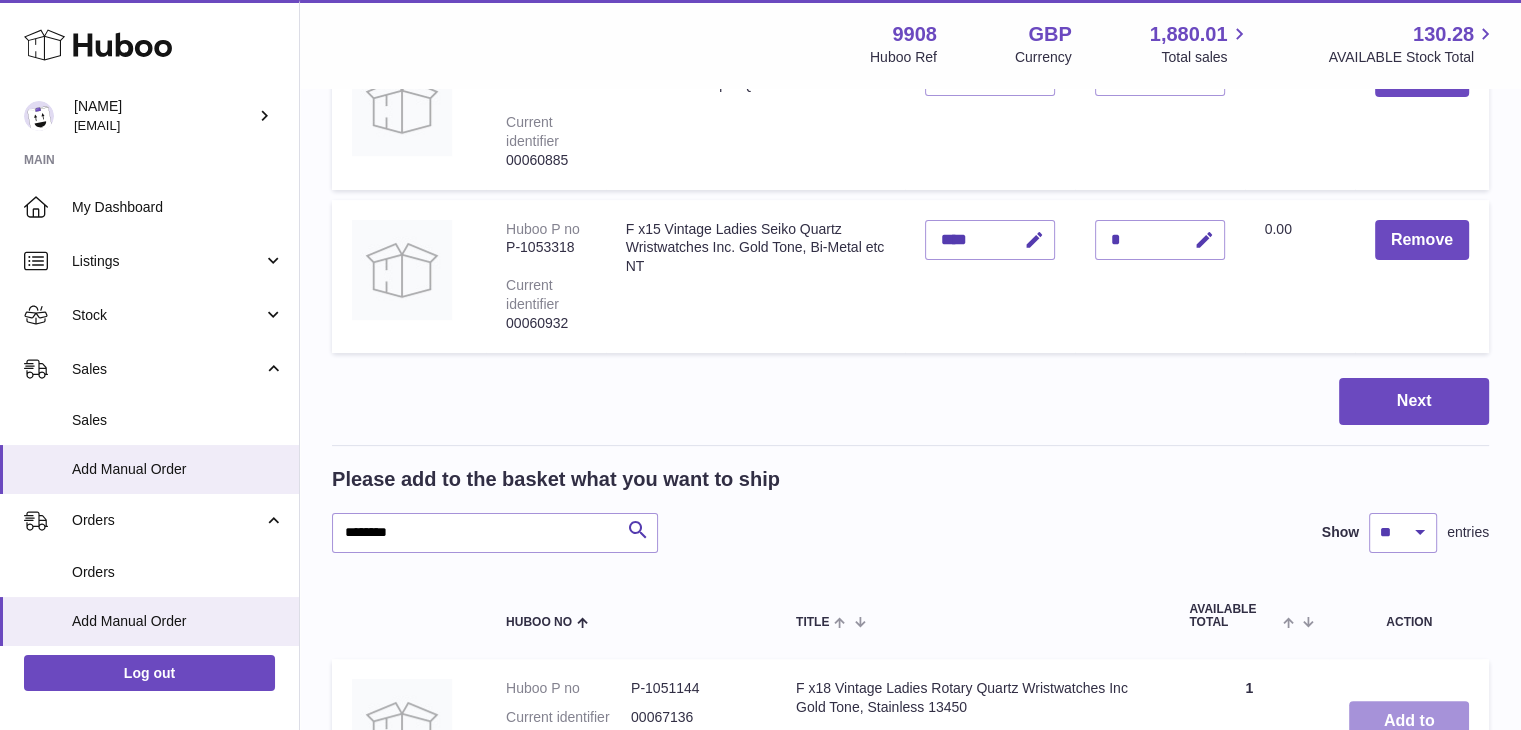 click on "Add to Basket" at bounding box center (1409, 732) 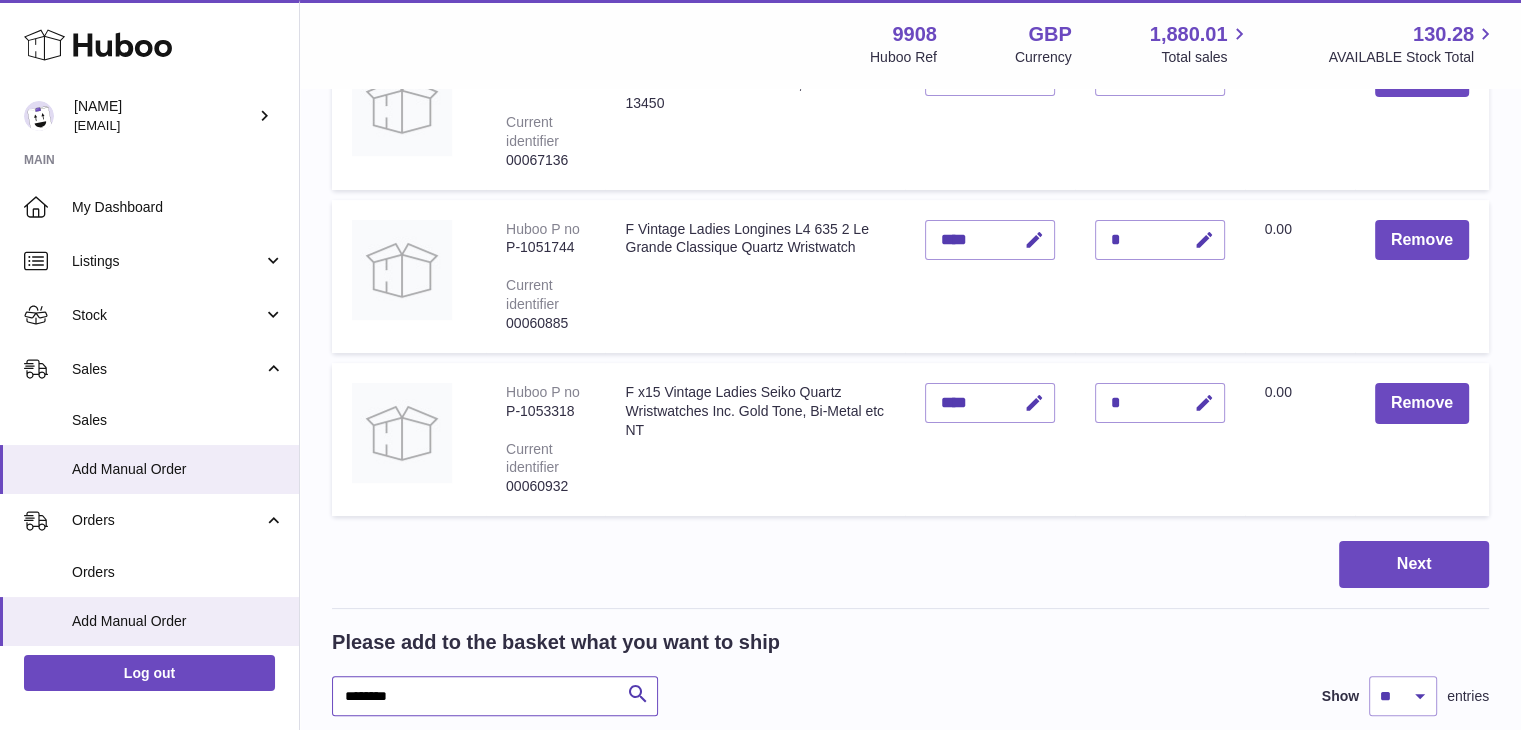 drag, startPoint x: 445, startPoint y: 697, endPoint x: 361, endPoint y: 697, distance: 84 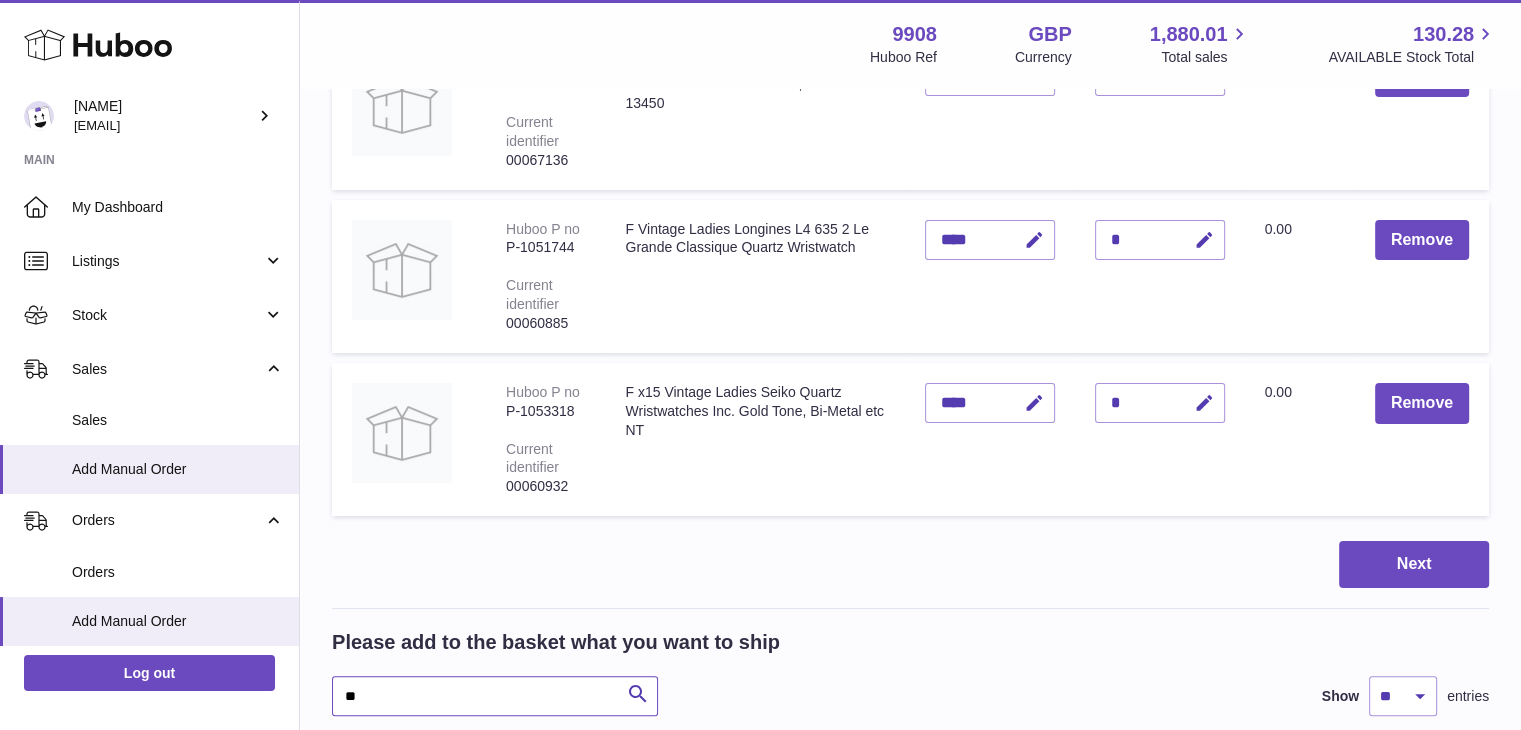 type on "*" 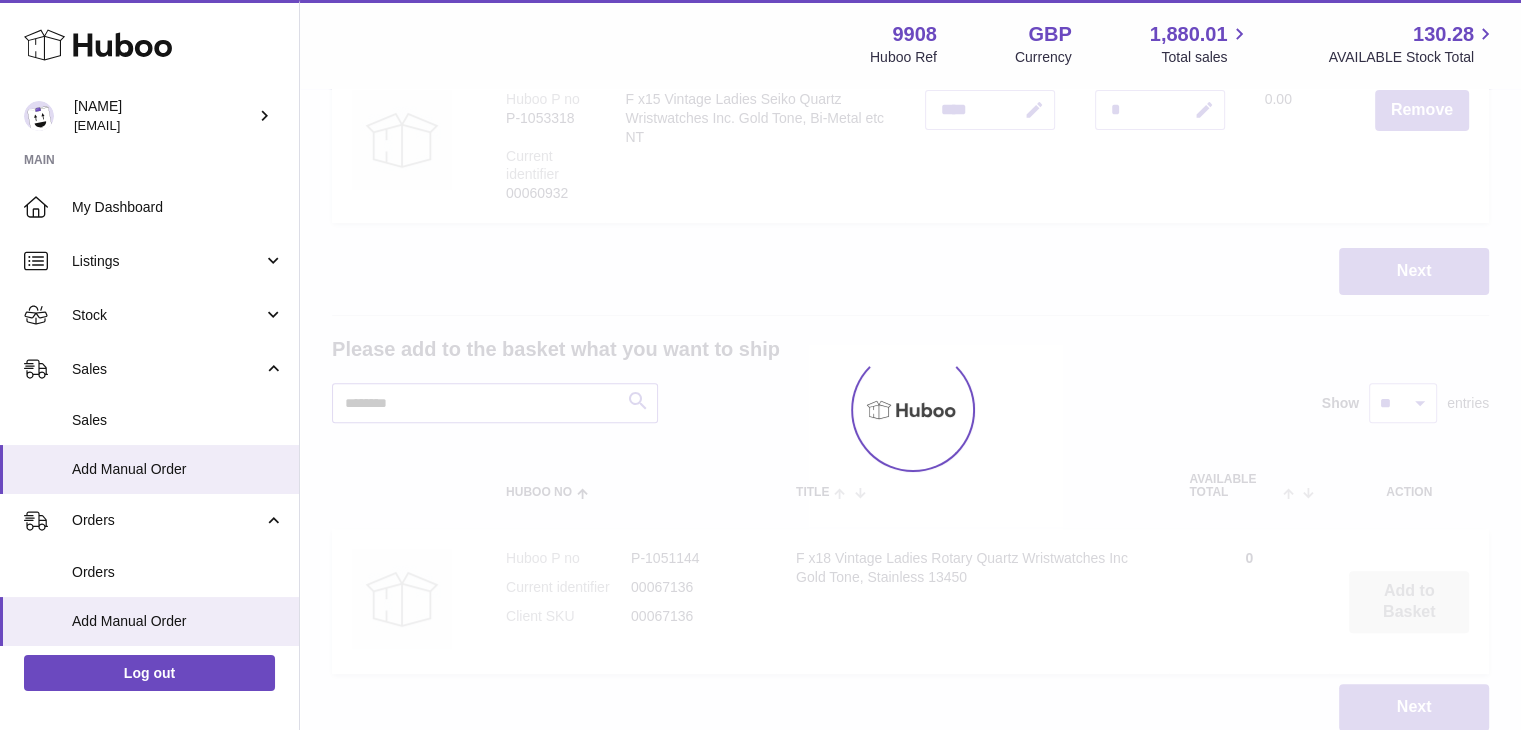 scroll, scrollTop: 648, scrollLeft: 0, axis: vertical 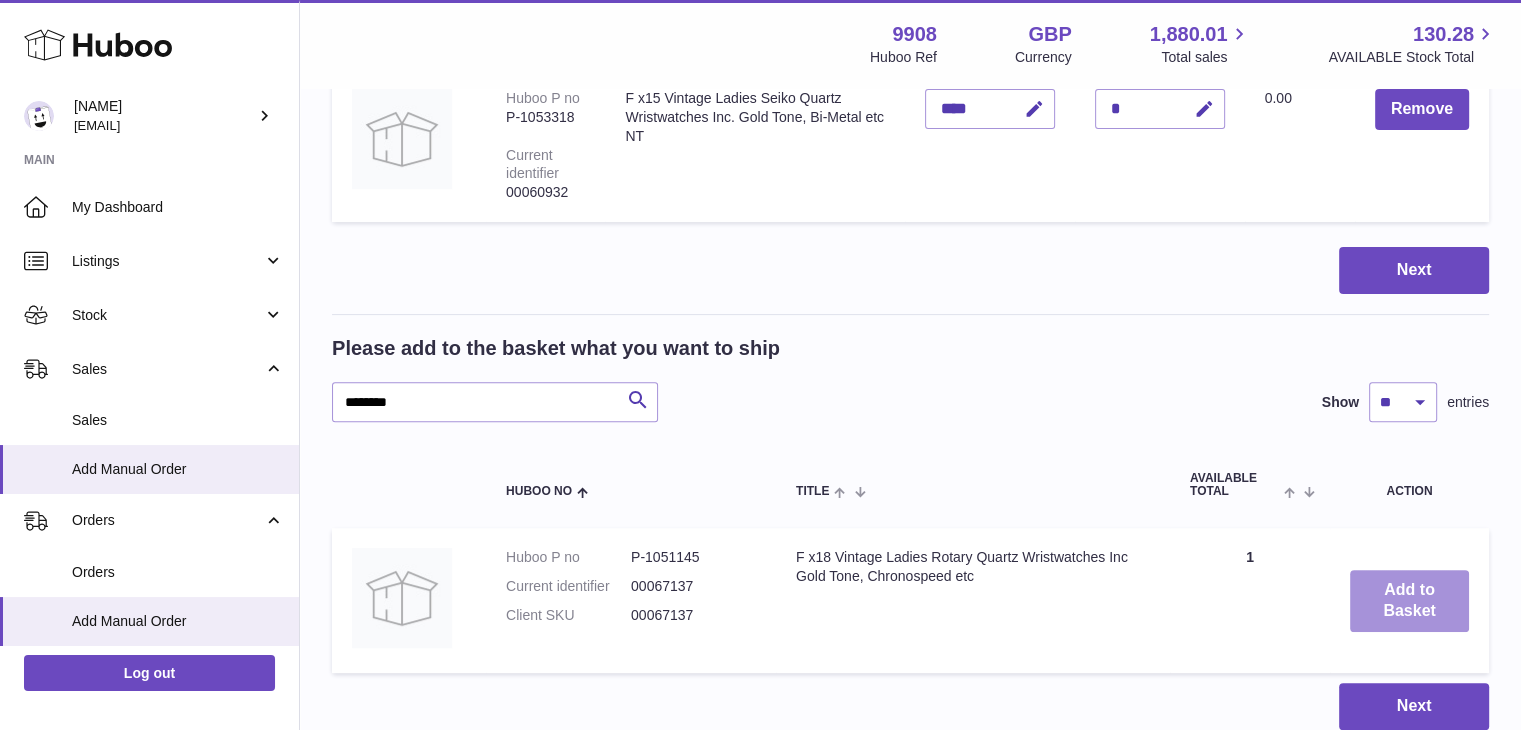 click on "Add to Basket" at bounding box center (1409, 601) 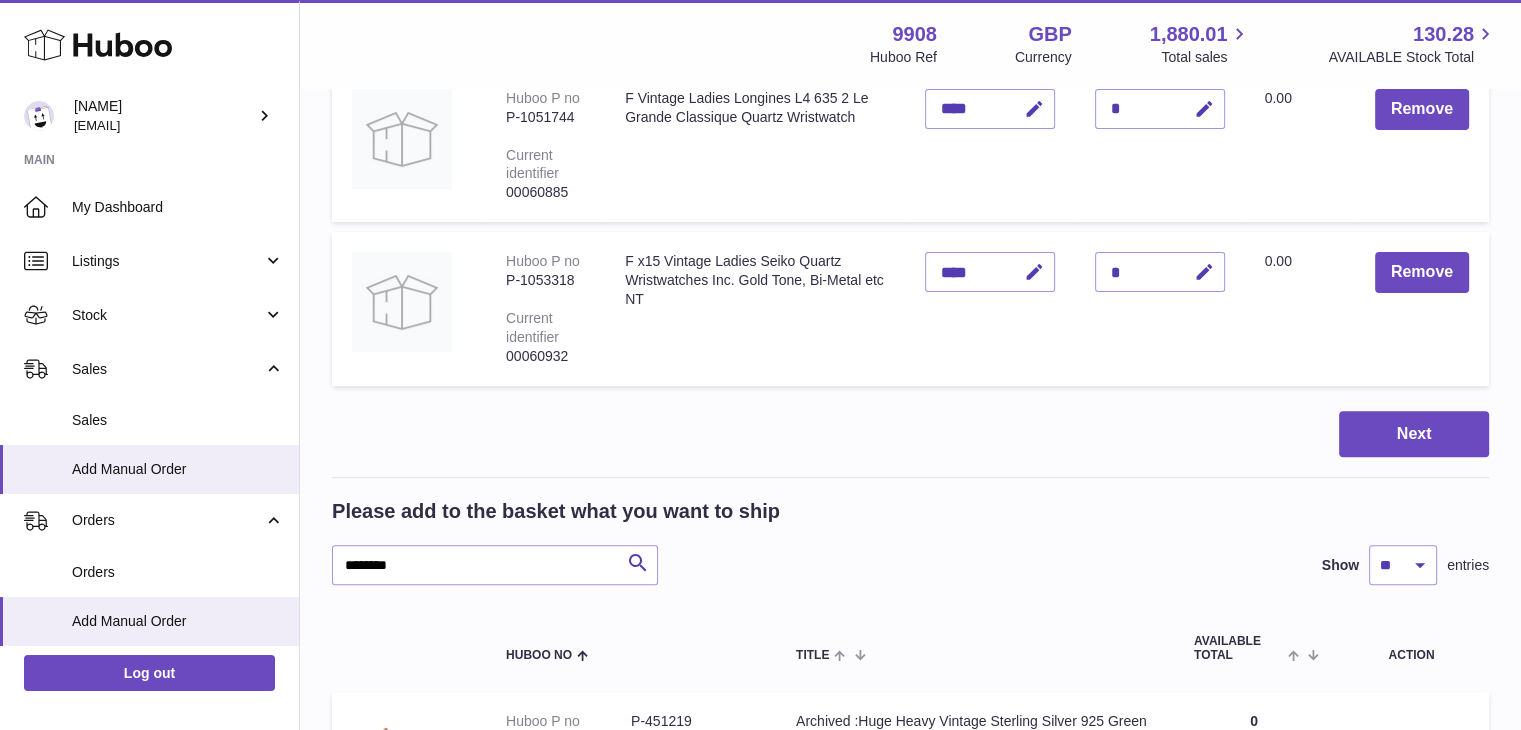 scroll, scrollTop: 810, scrollLeft: 0, axis: vertical 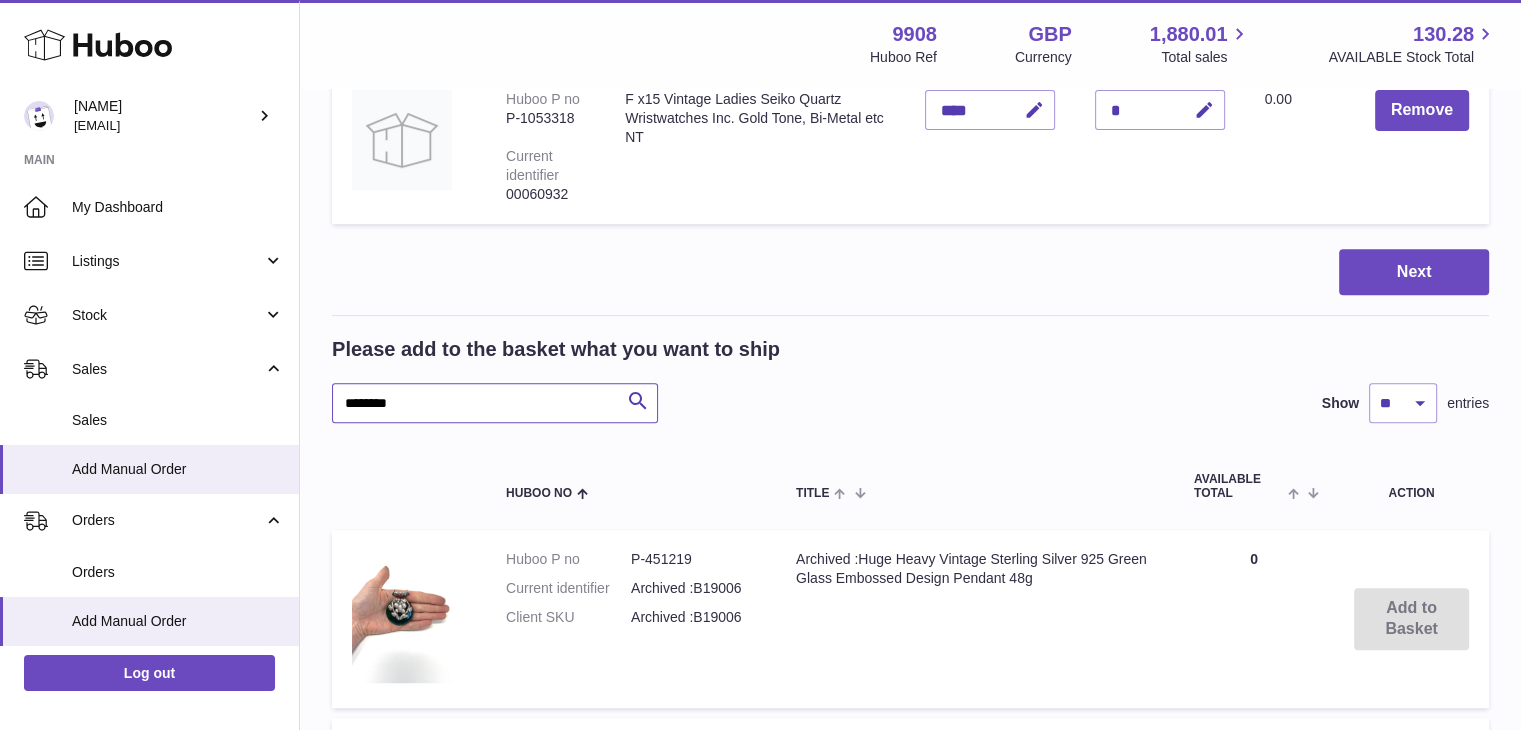 drag, startPoint x: 438, startPoint y: 403, endPoint x: 334, endPoint y: 376, distance: 107.44766 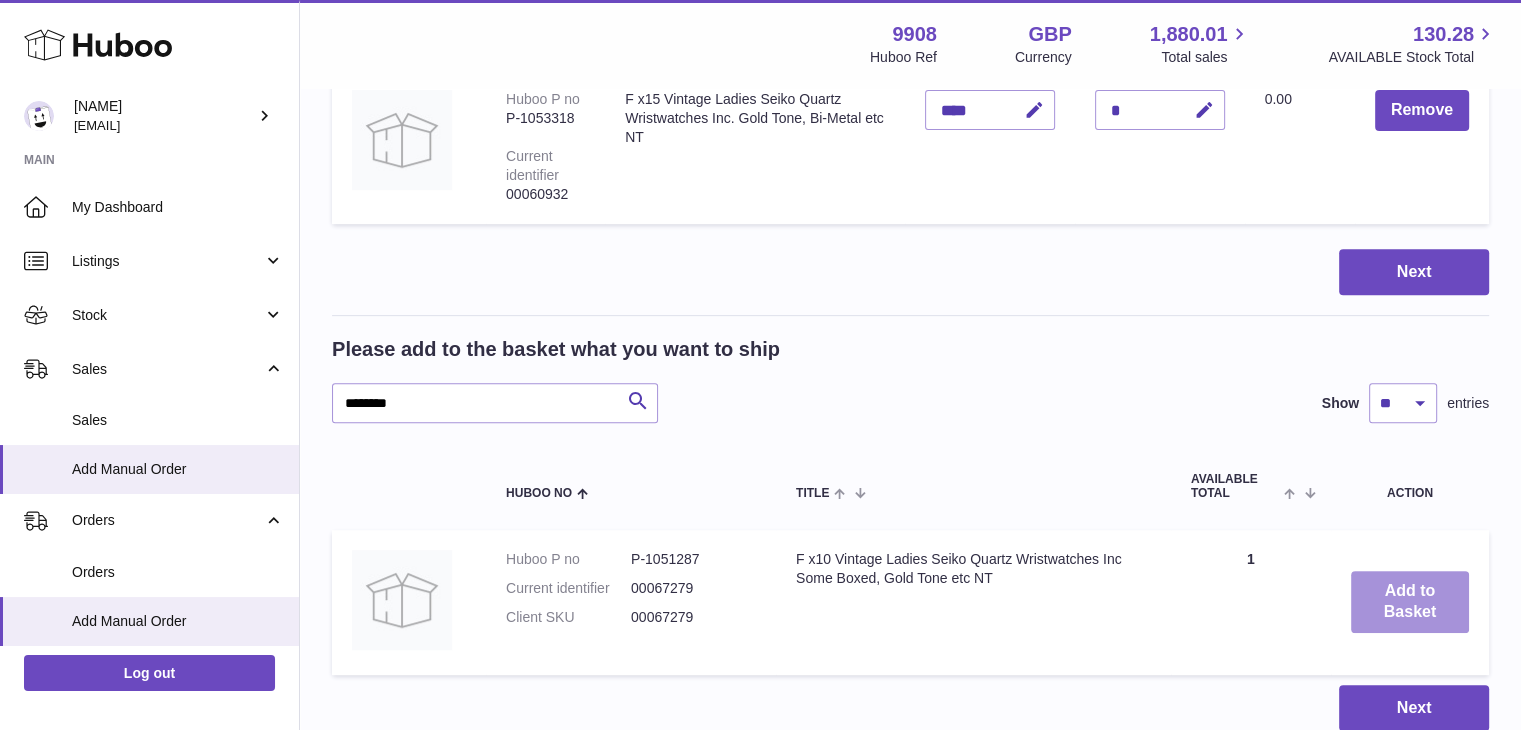 click on "Add to Basket" at bounding box center (1410, 602) 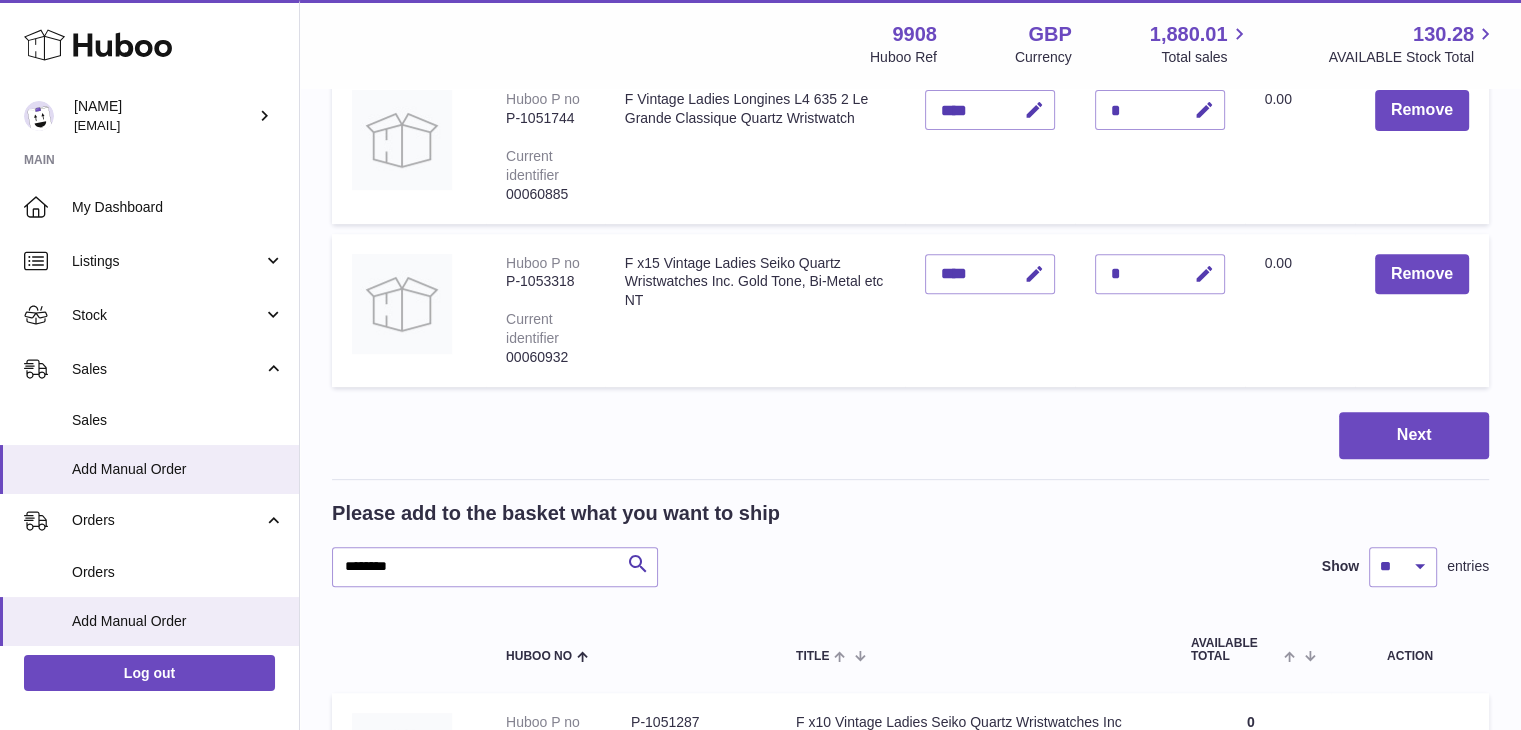 scroll, scrollTop: 973, scrollLeft: 0, axis: vertical 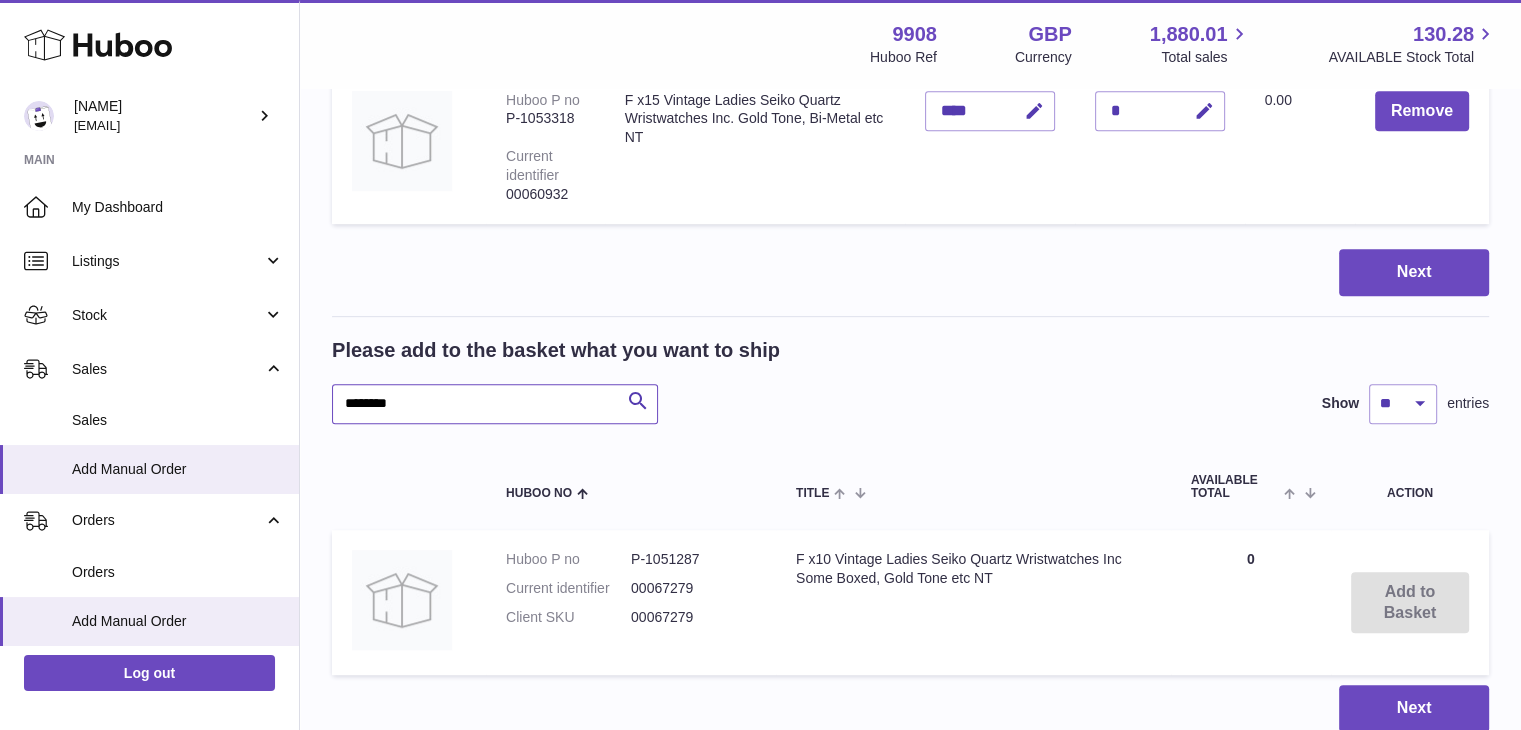 drag, startPoint x: 461, startPoint y: 405, endPoint x: 317, endPoint y: 383, distance: 145.67087 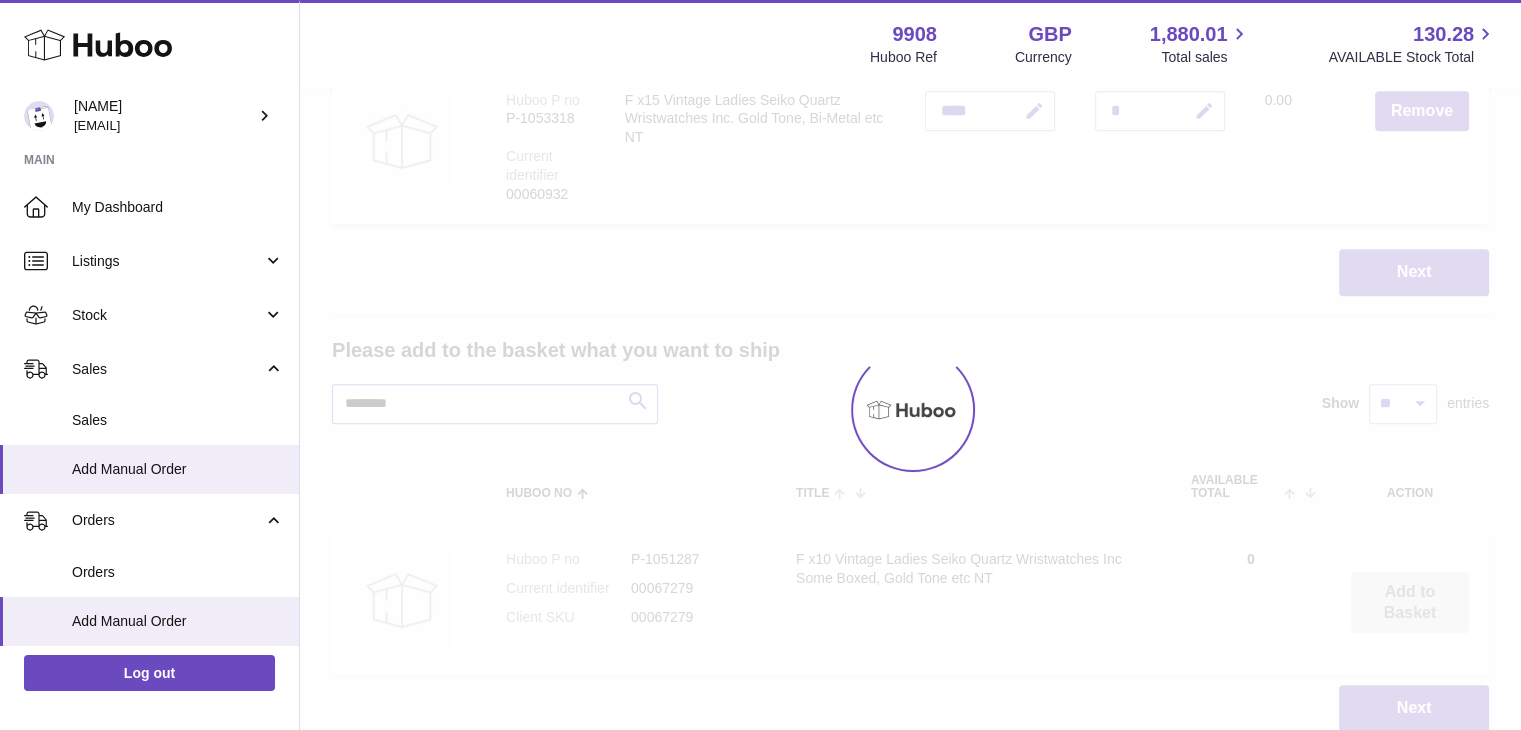 type on "********" 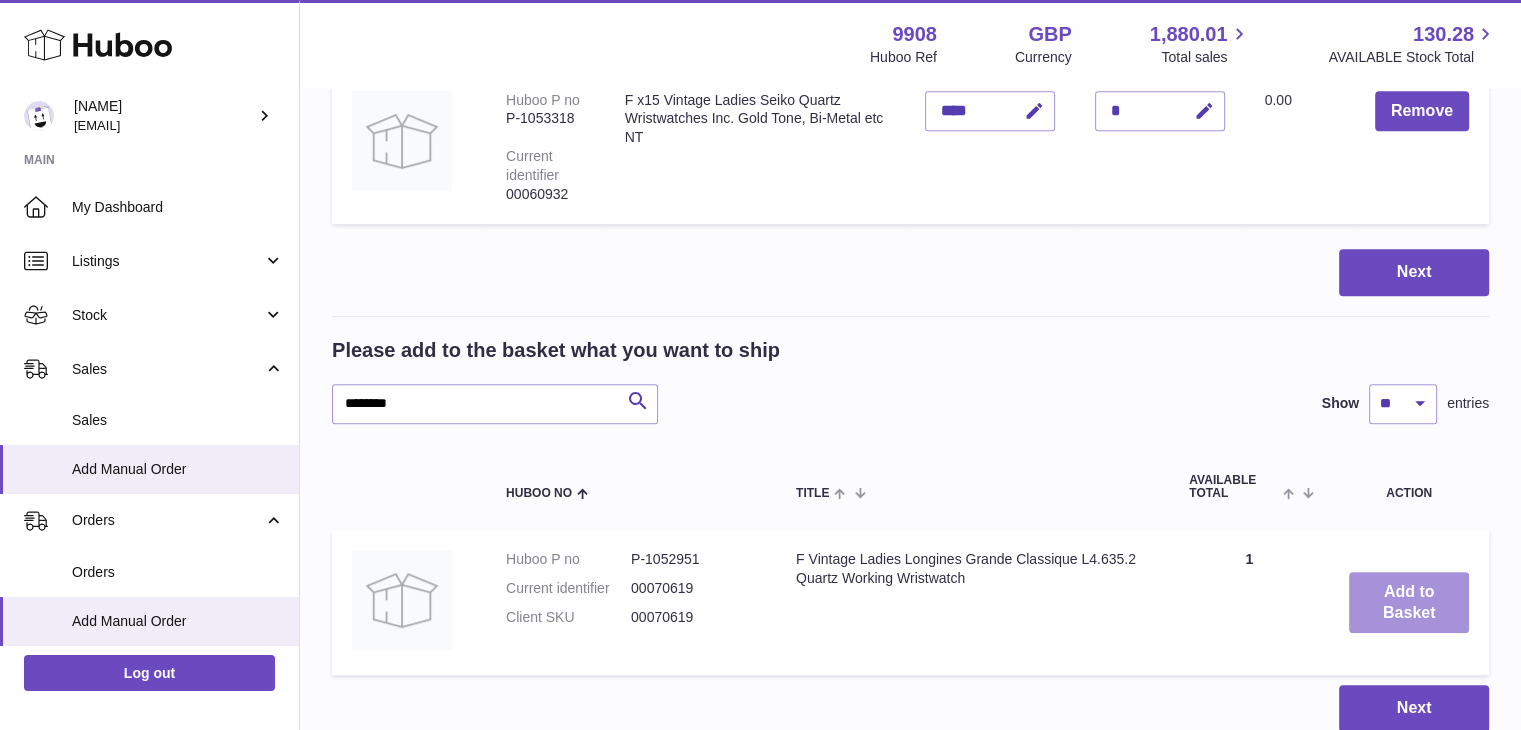 click on "Add to Basket" at bounding box center (1409, 603) 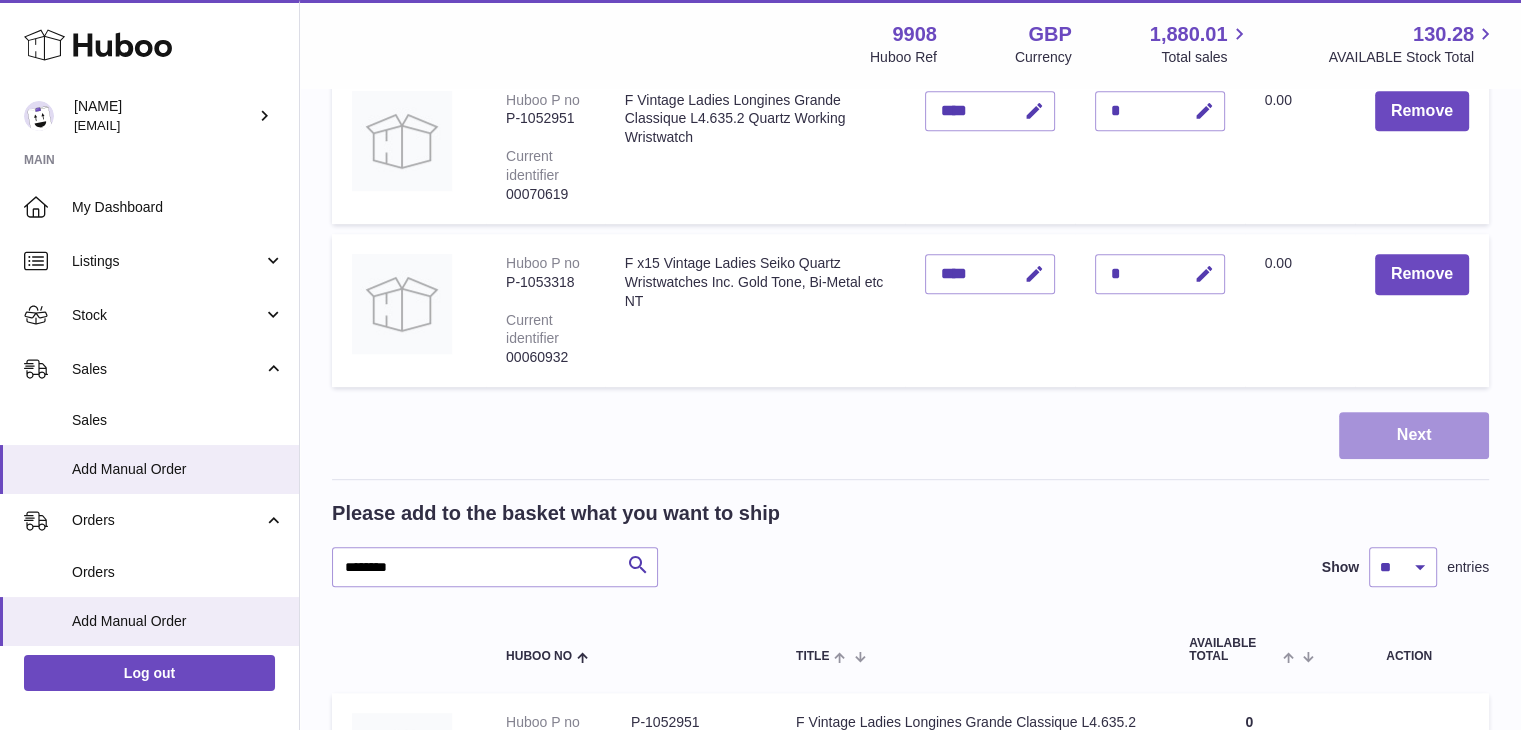 click on "Next" at bounding box center (1414, 435) 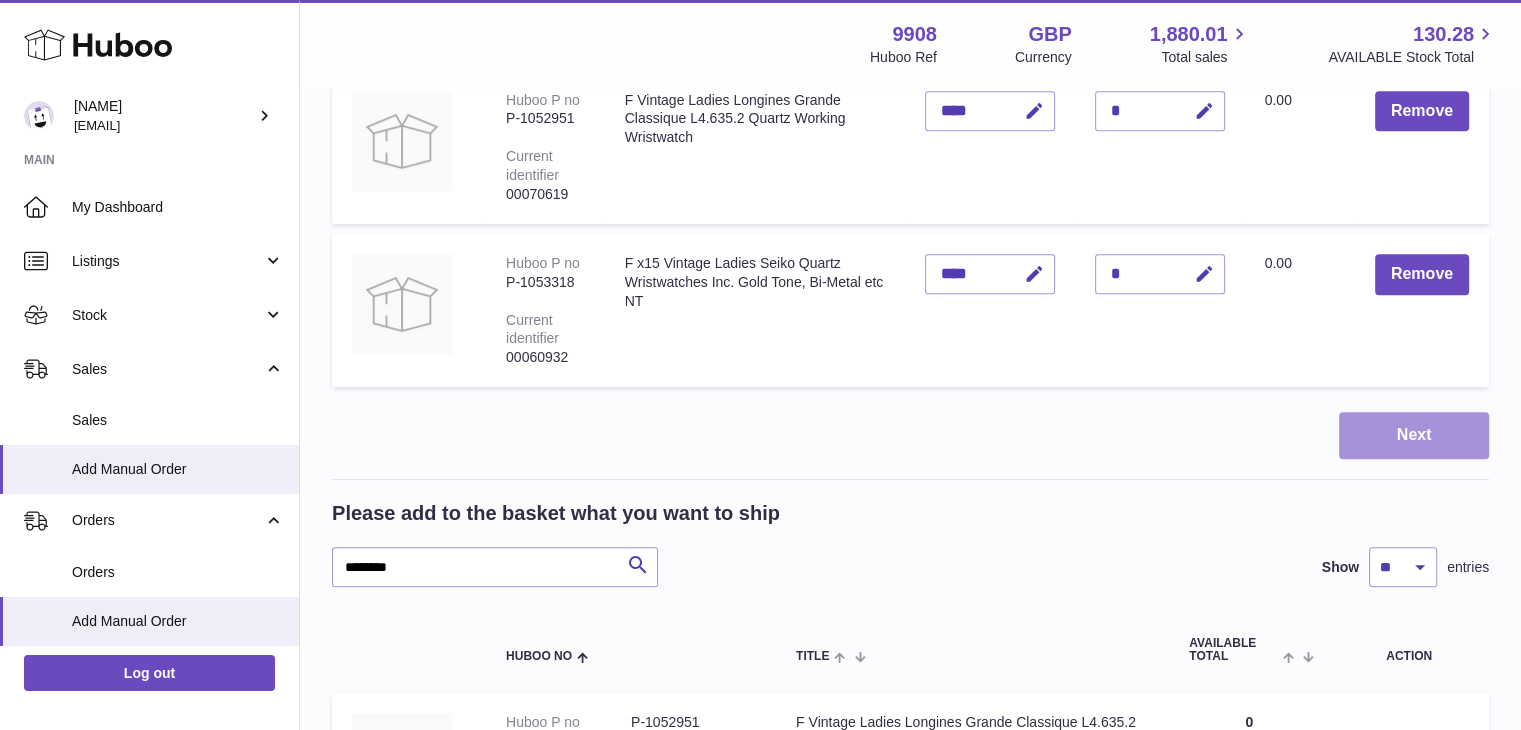 scroll, scrollTop: 0, scrollLeft: 0, axis: both 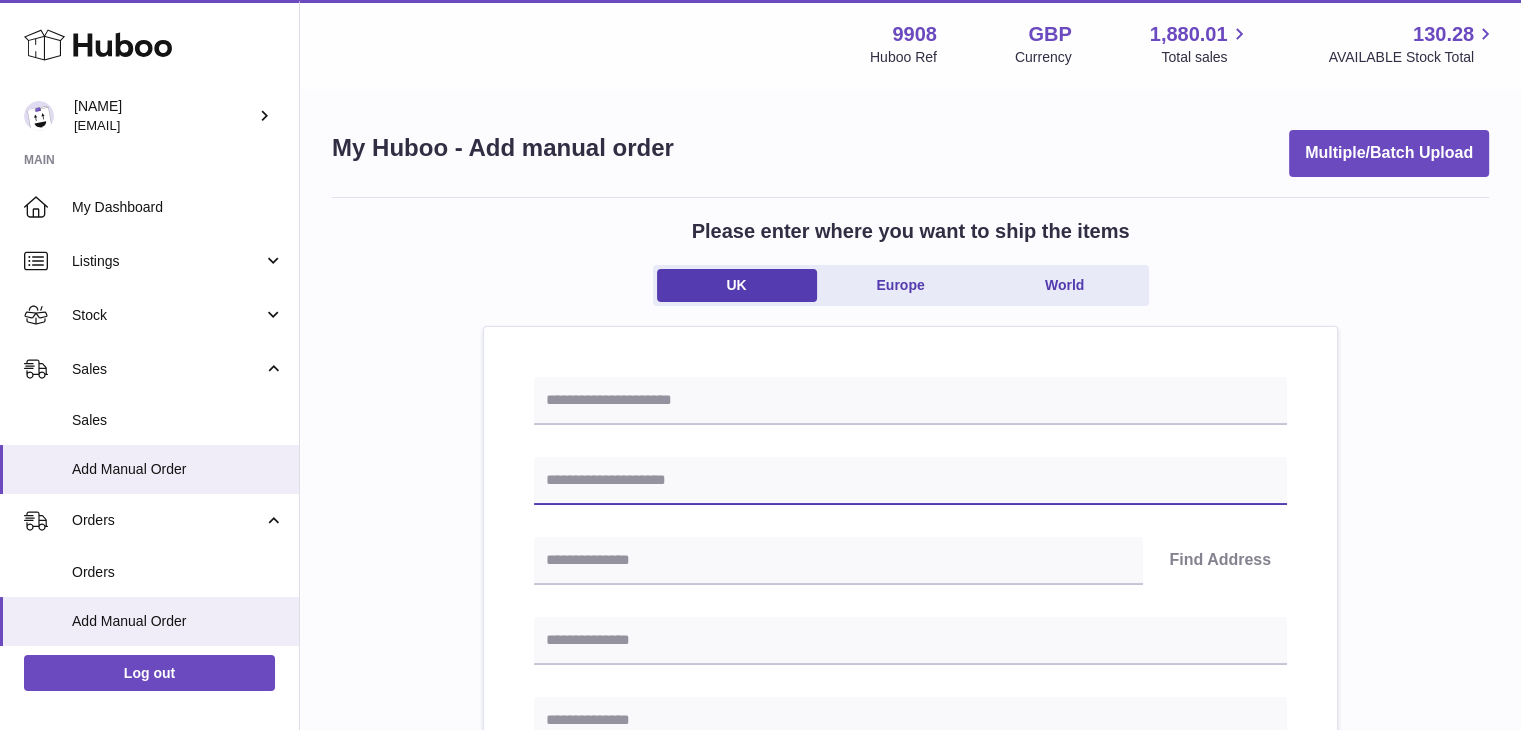 click at bounding box center (910, 481) 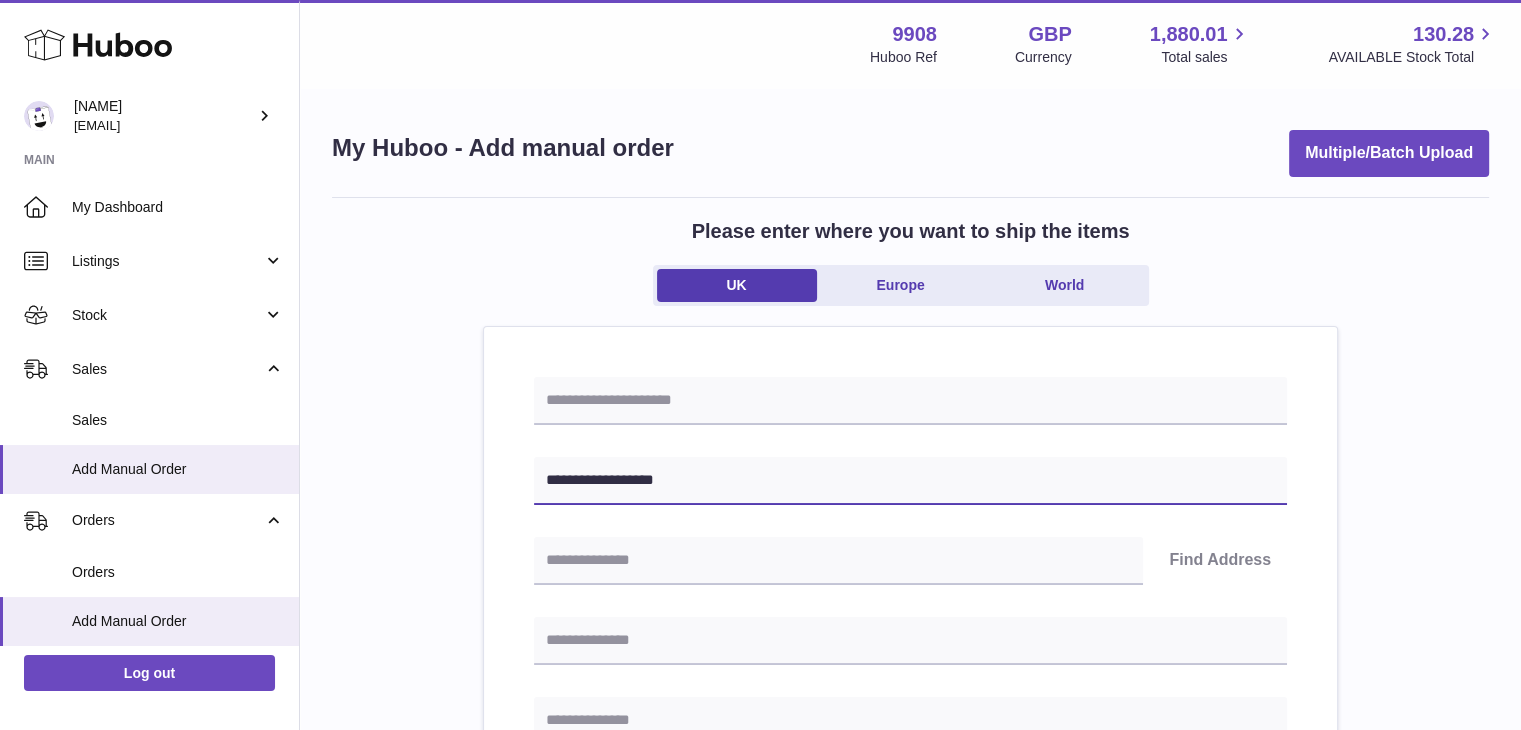 type on "**********" 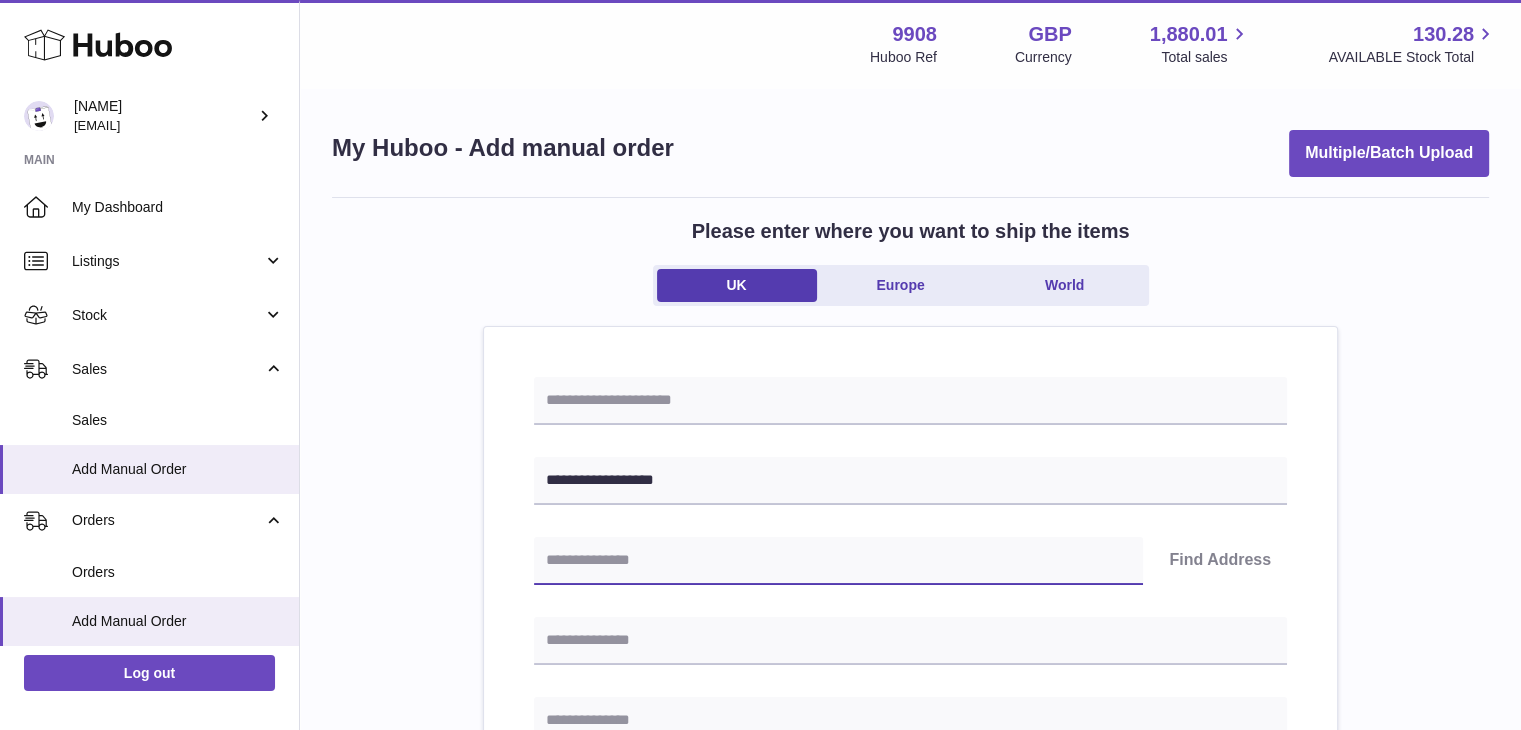 click at bounding box center (838, 561) 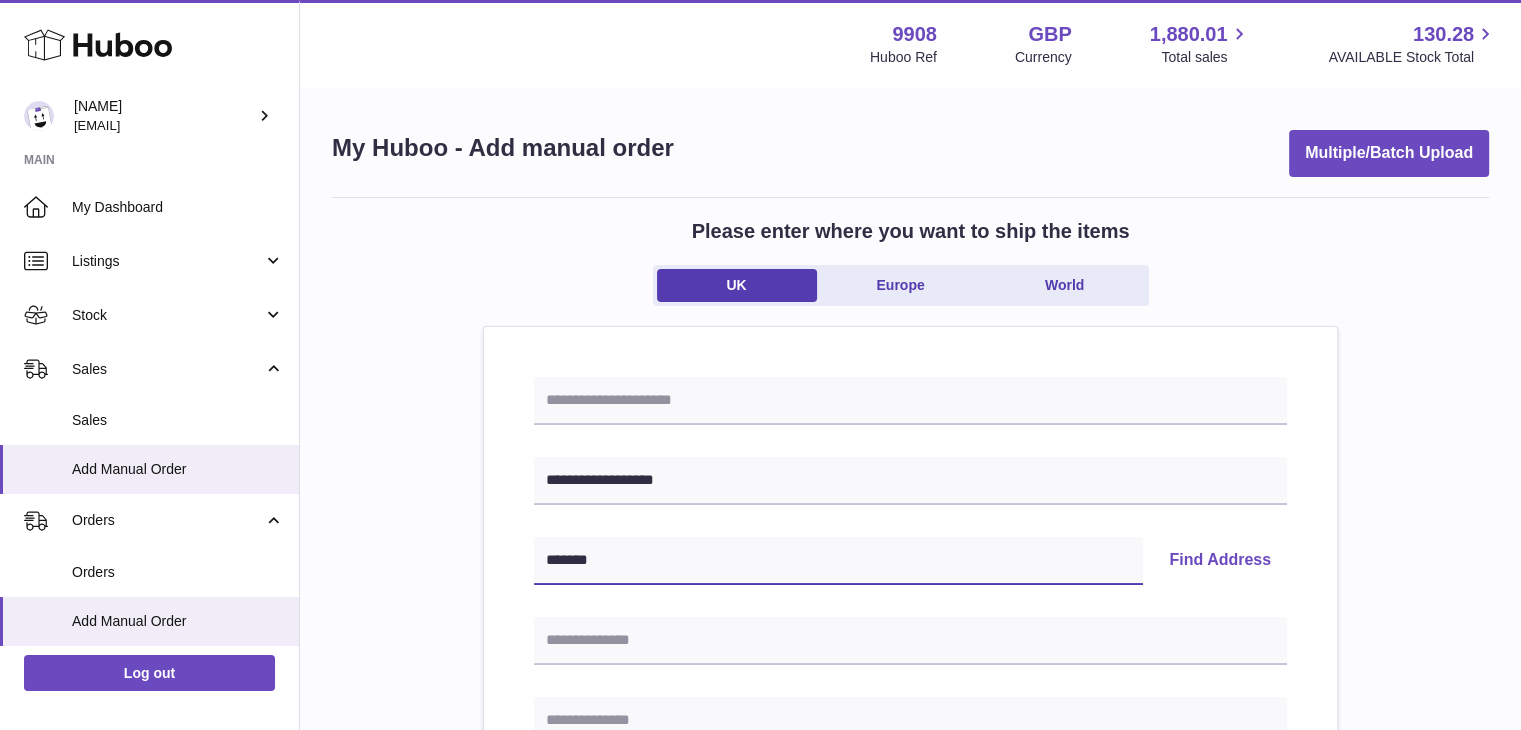 type on "*******" 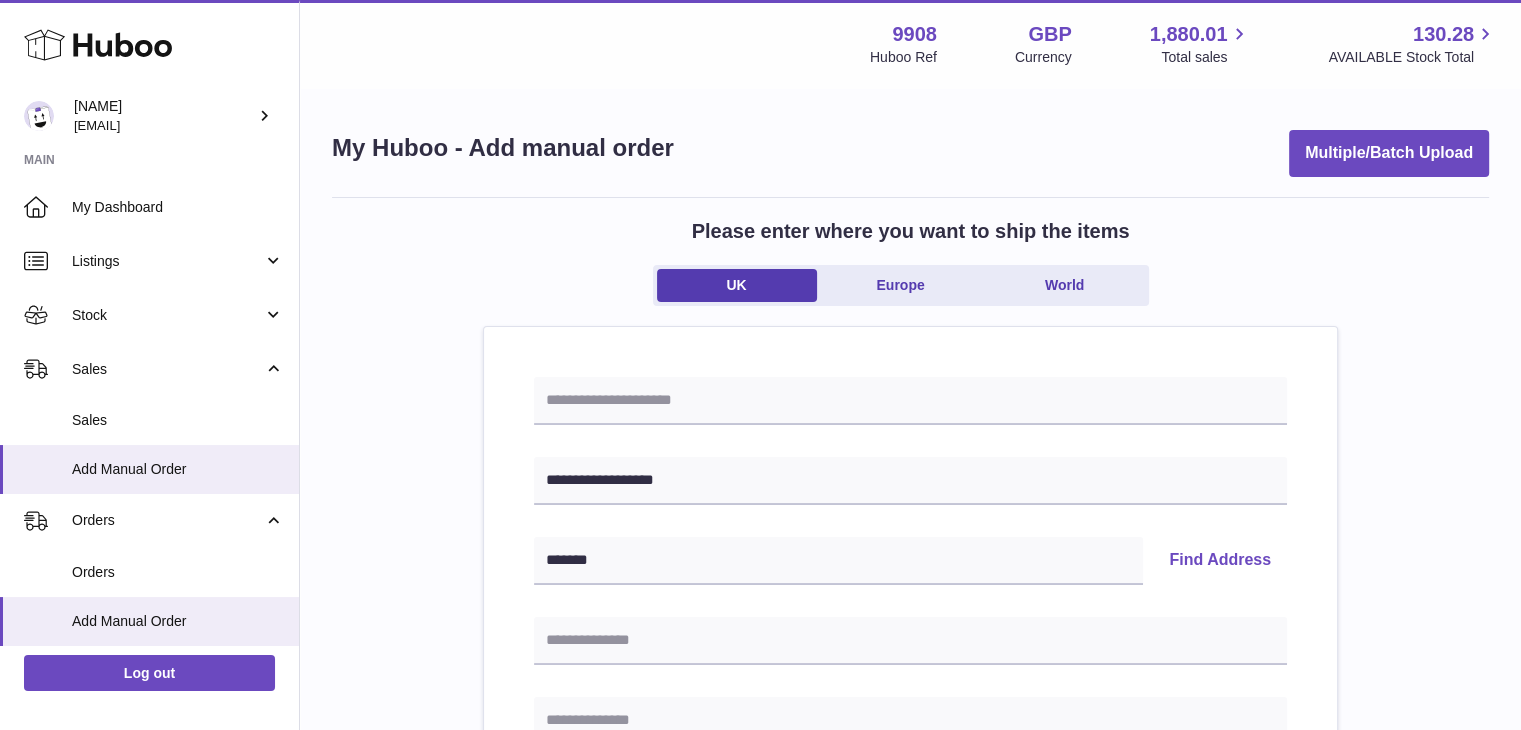 click on "Find Address" at bounding box center (1220, 561) 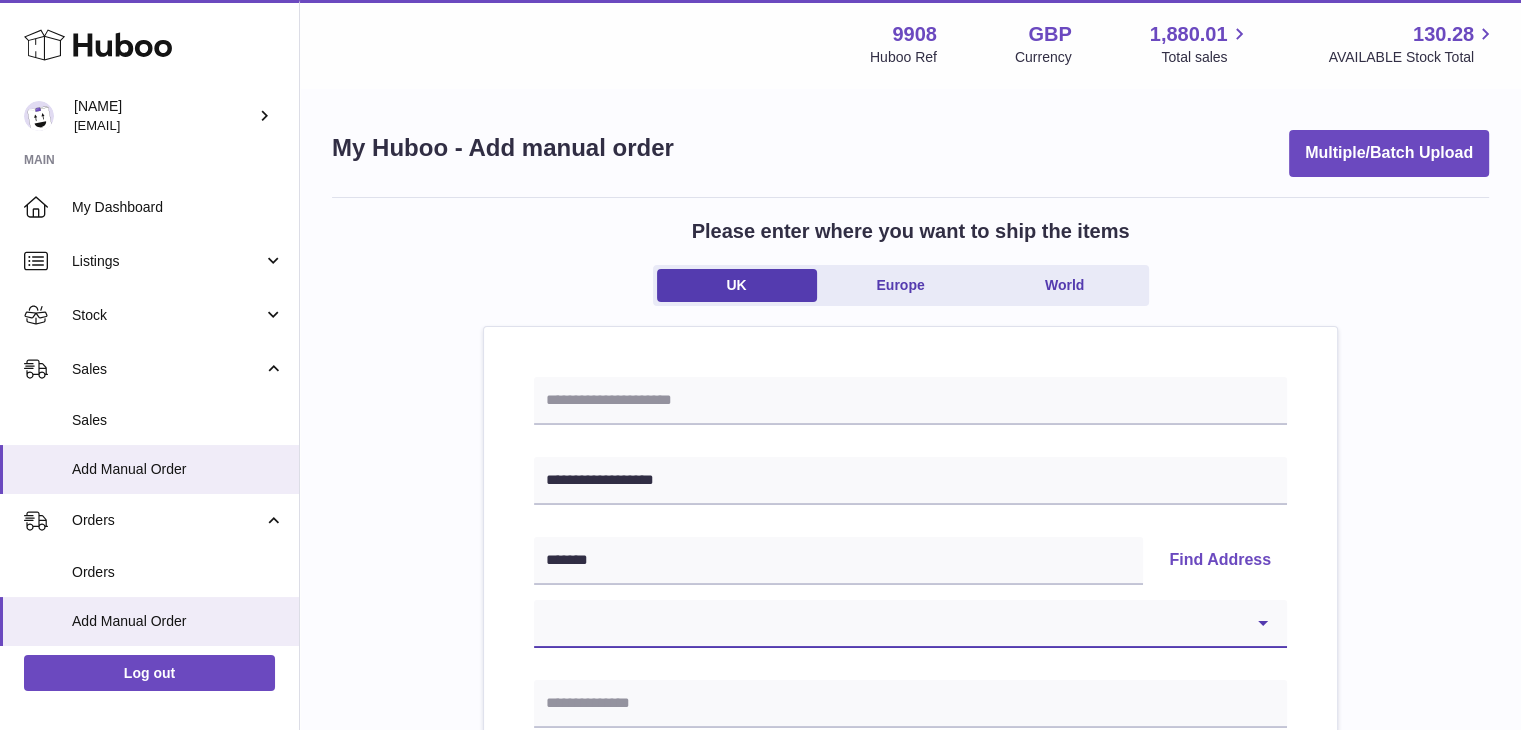 click on "**********" at bounding box center [910, 624] 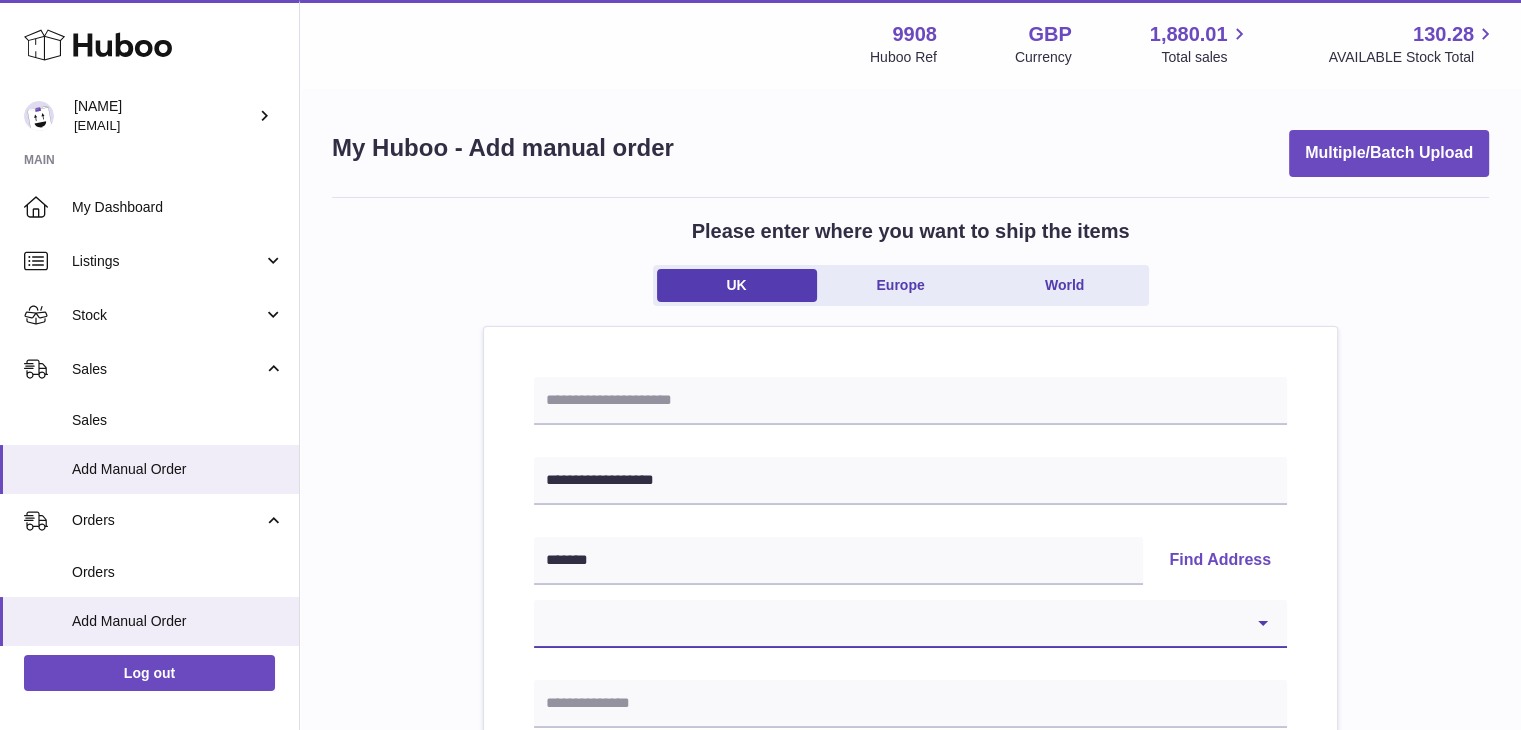 select on "*" 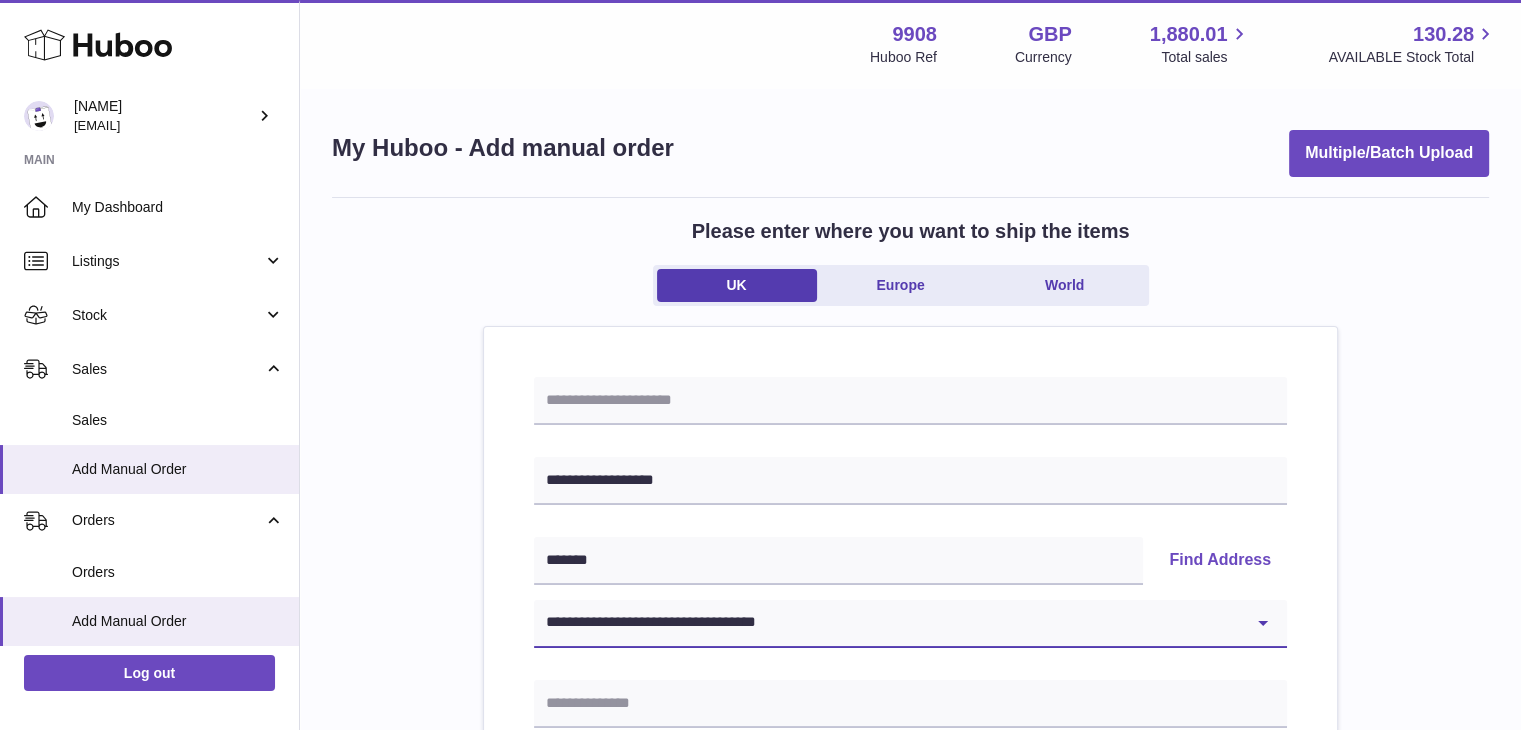 click on "**********" at bounding box center [910, 624] 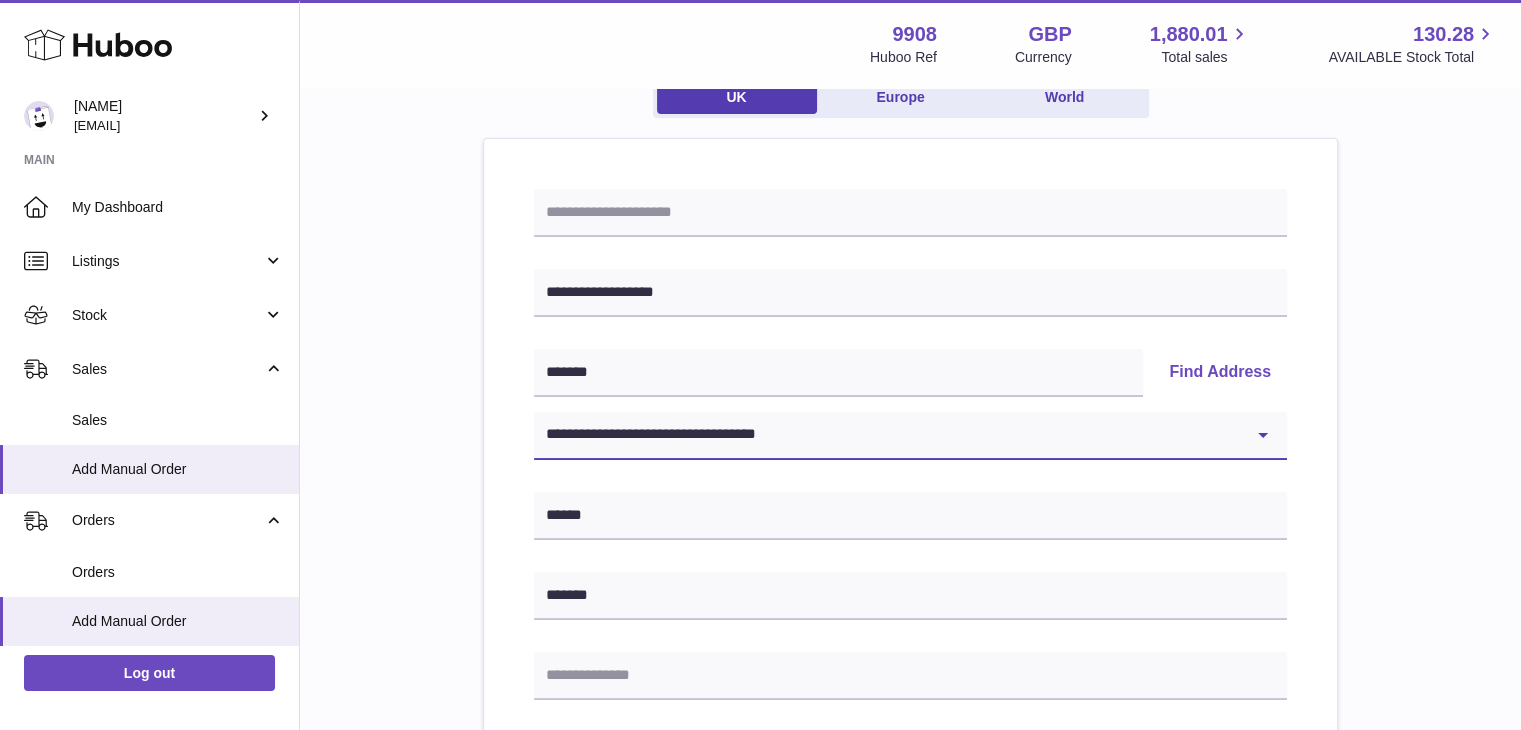 scroll, scrollTop: 202, scrollLeft: 0, axis: vertical 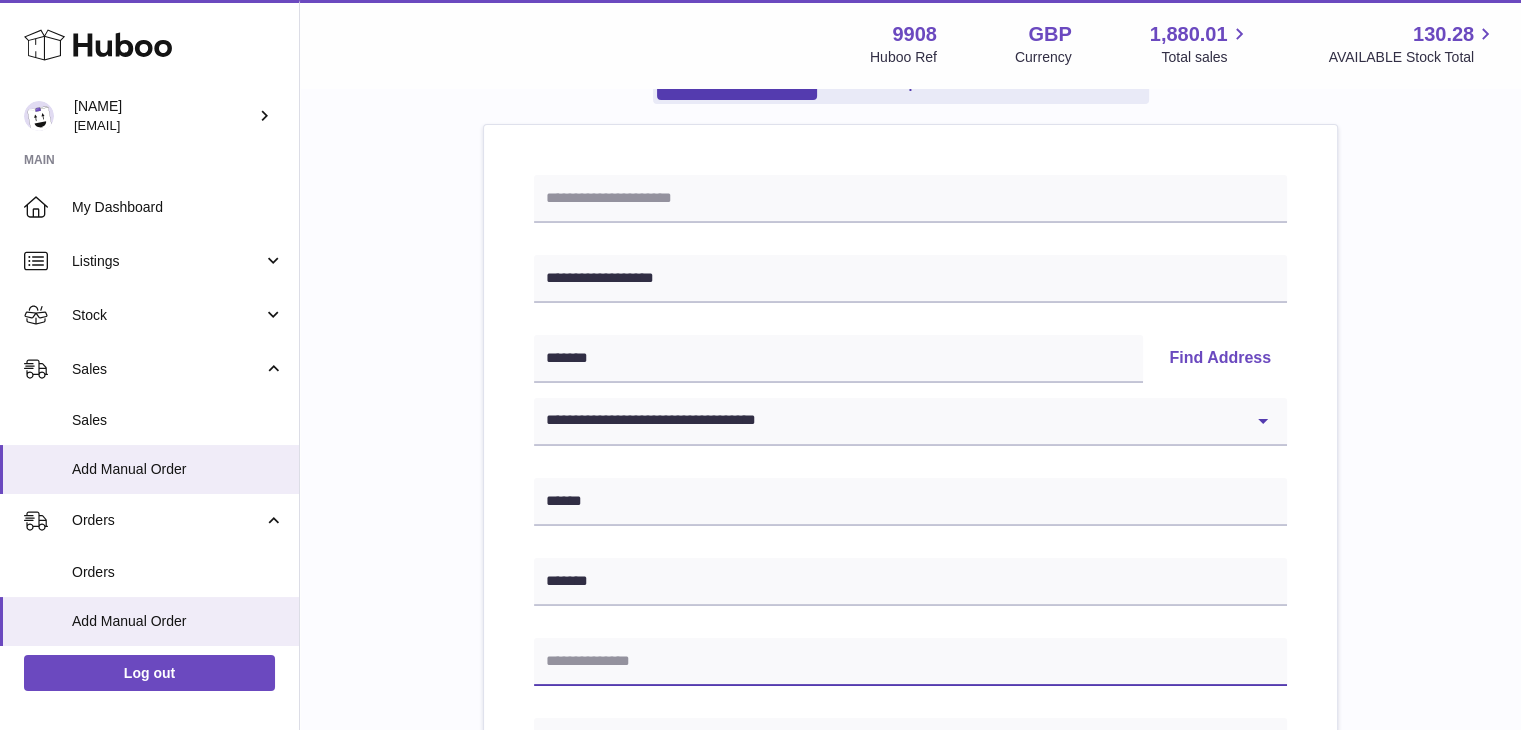 click at bounding box center [910, 662] 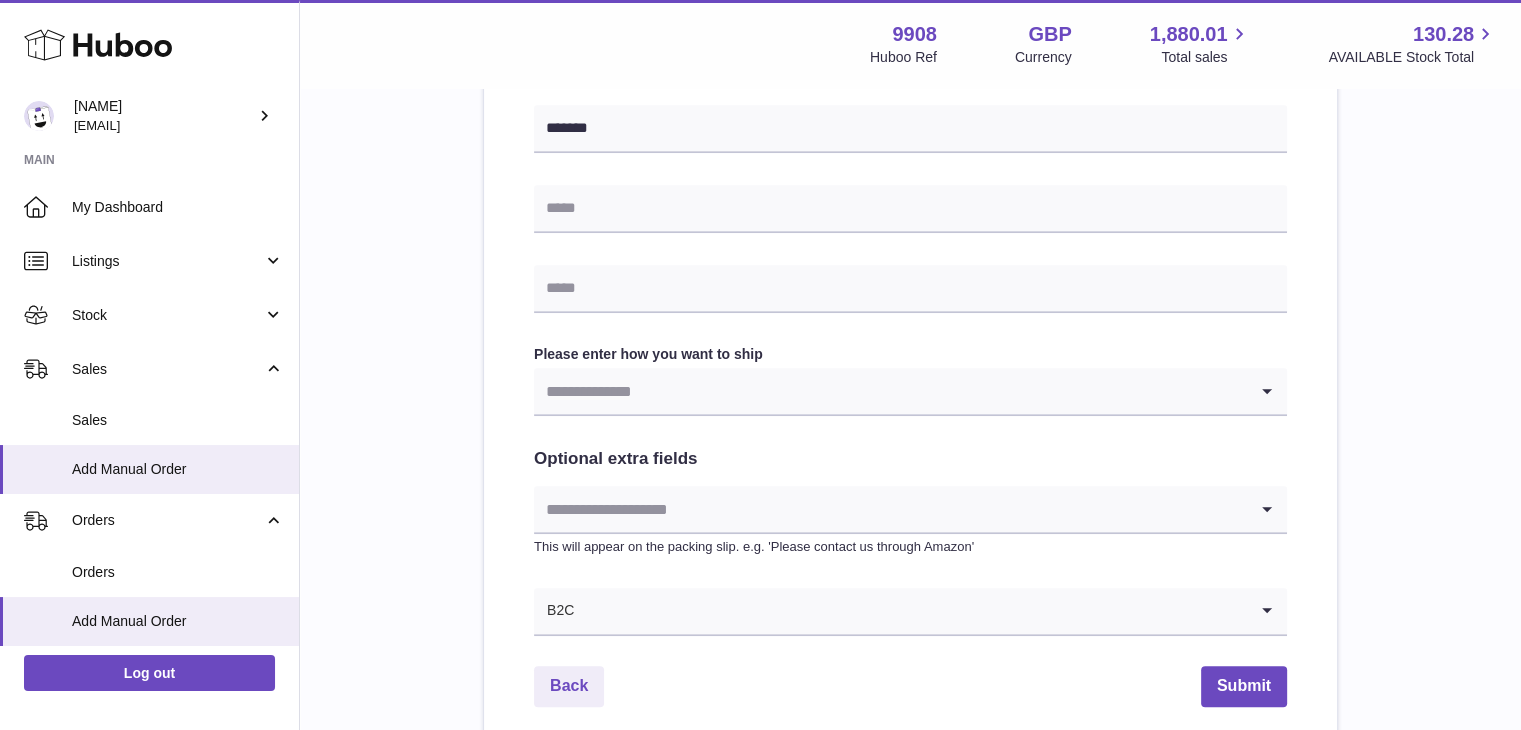 scroll, scrollTop: 900, scrollLeft: 0, axis: vertical 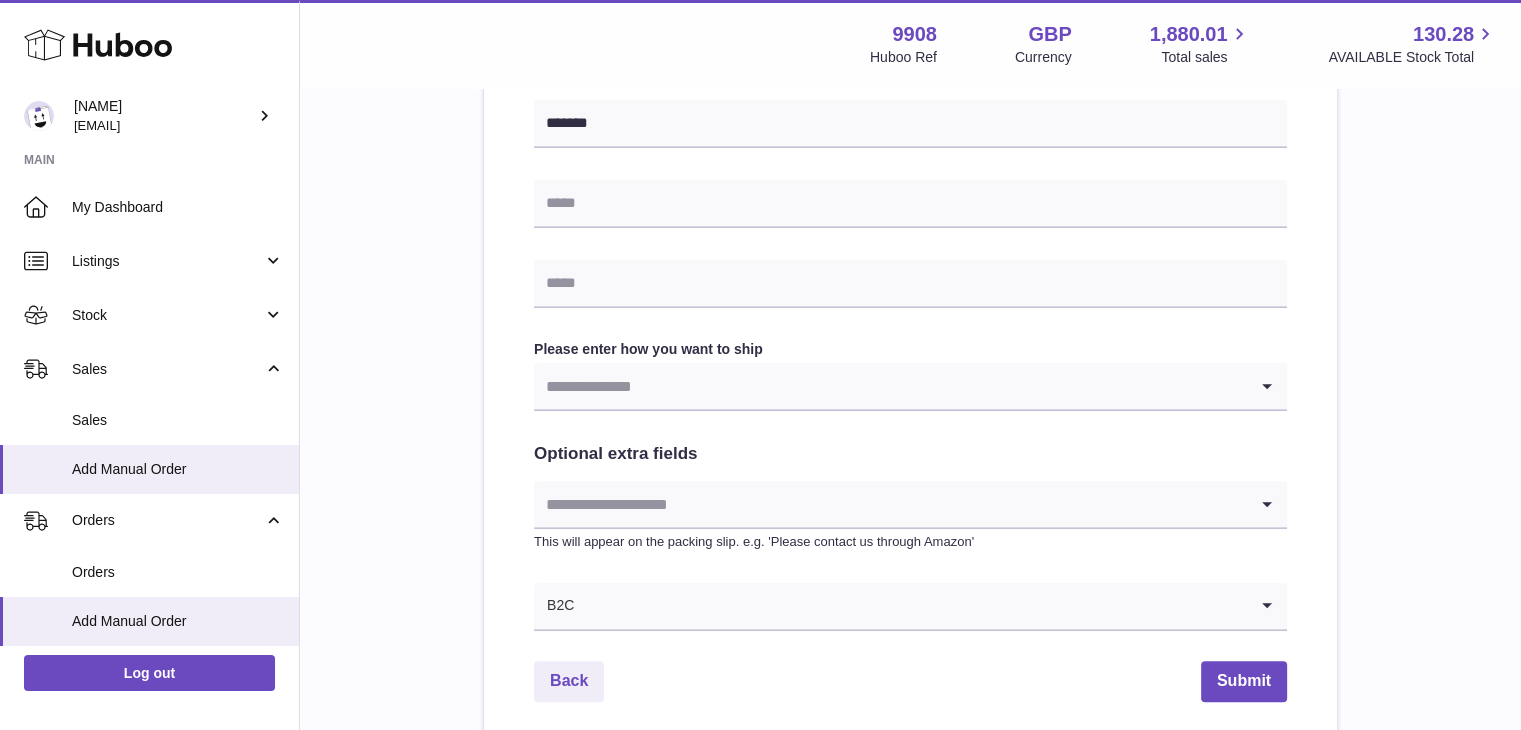 type on "**********" 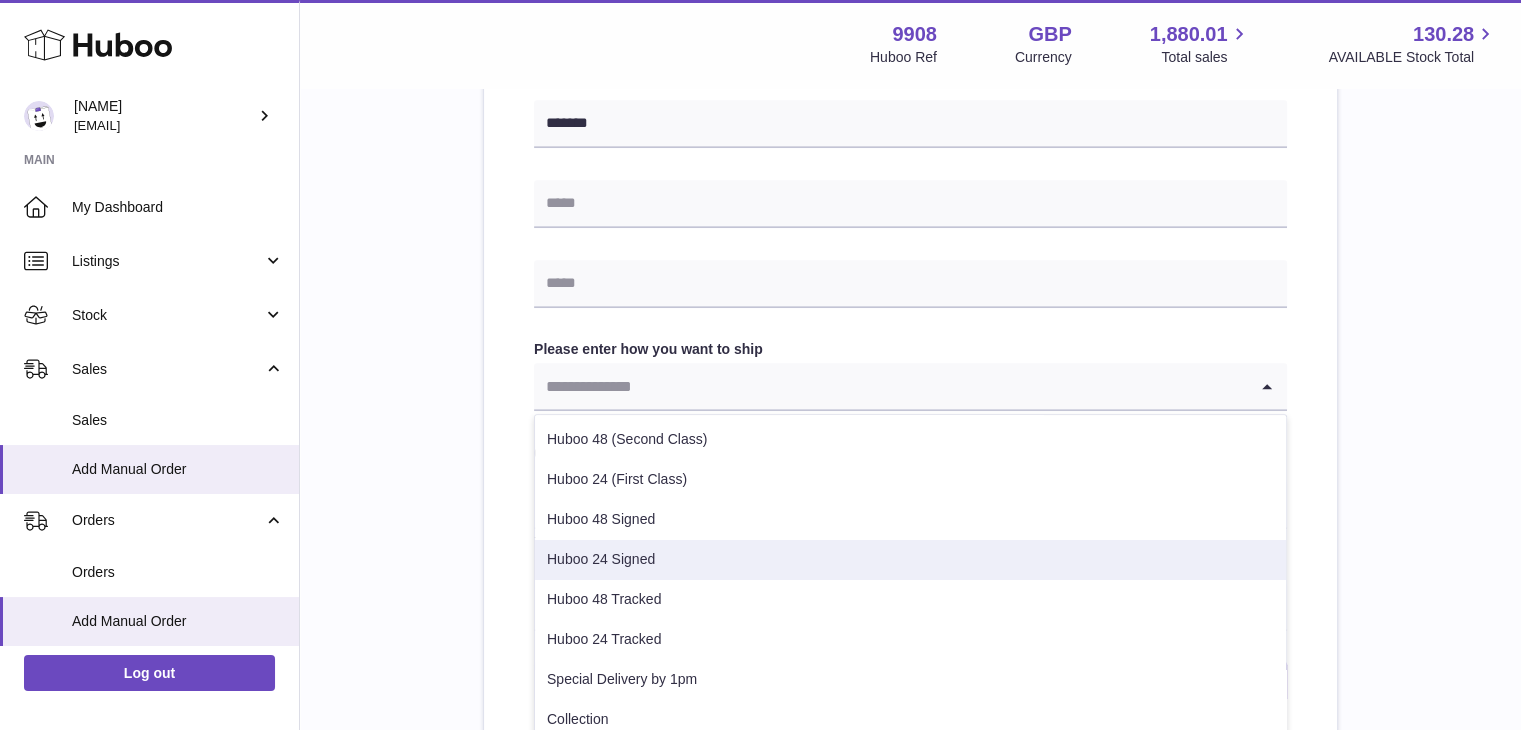 scroll, scrollTop: 61, scrollLeft: 0, axis: vertical 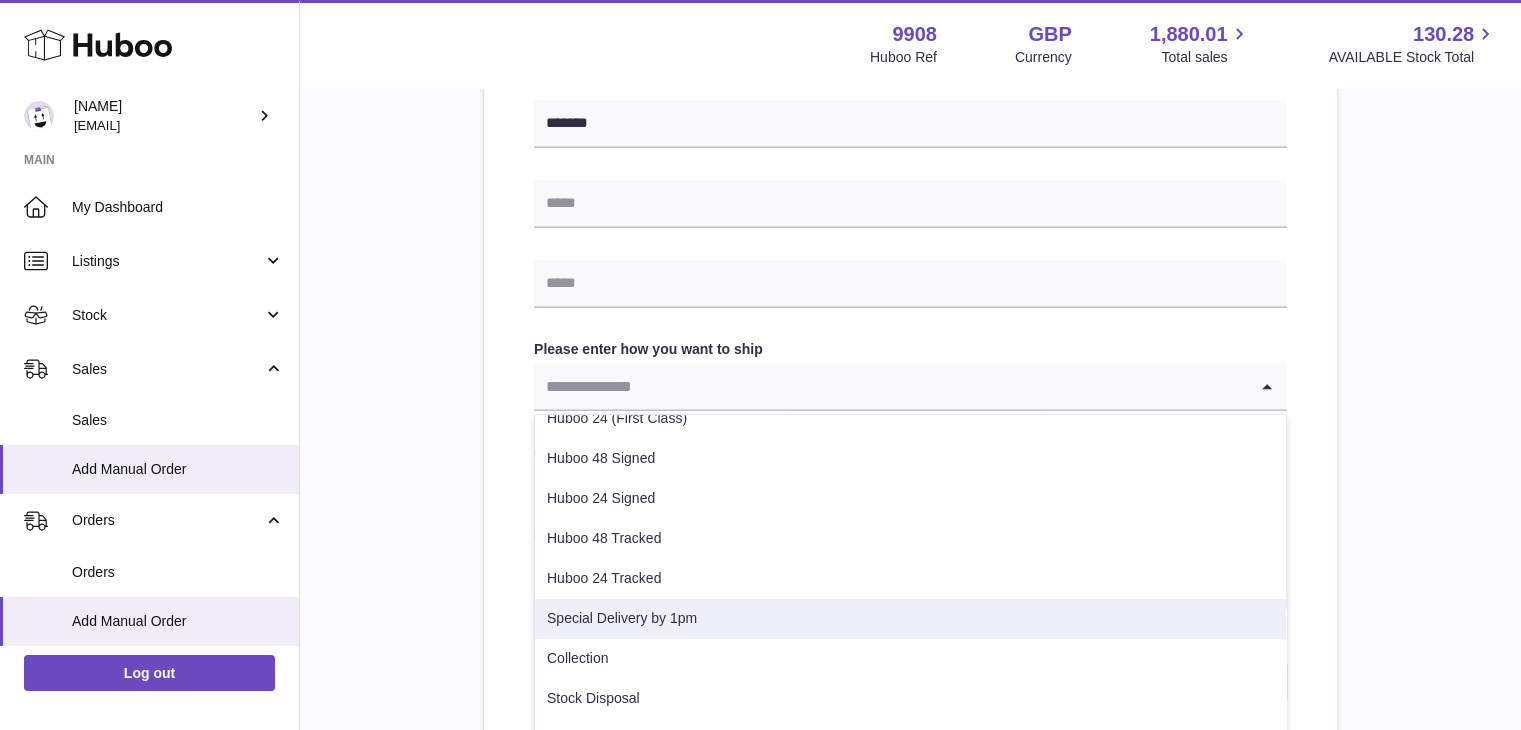 click on "Special Delivery by 1pm" at bounding box center (910, 619) 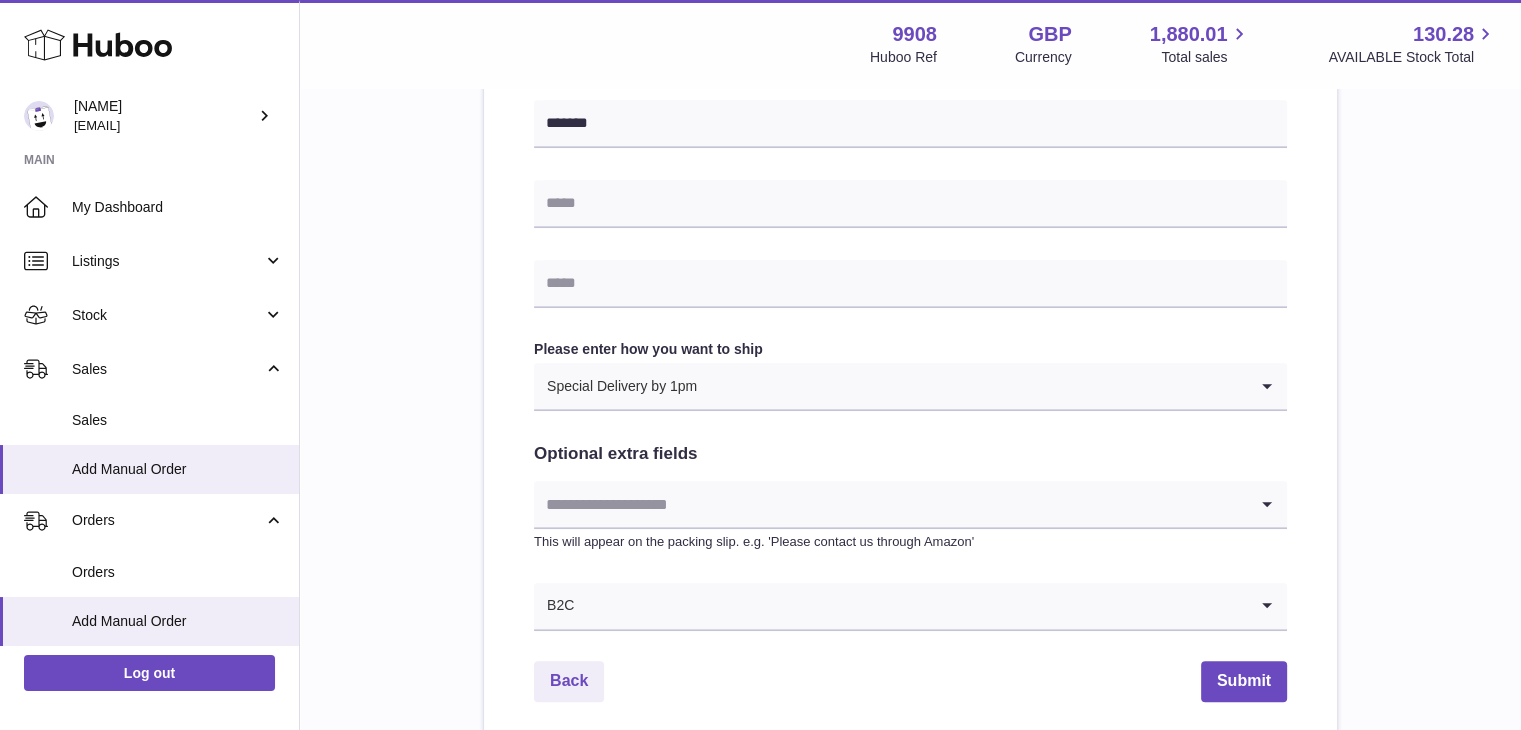 click at bounding box center [890, 504] 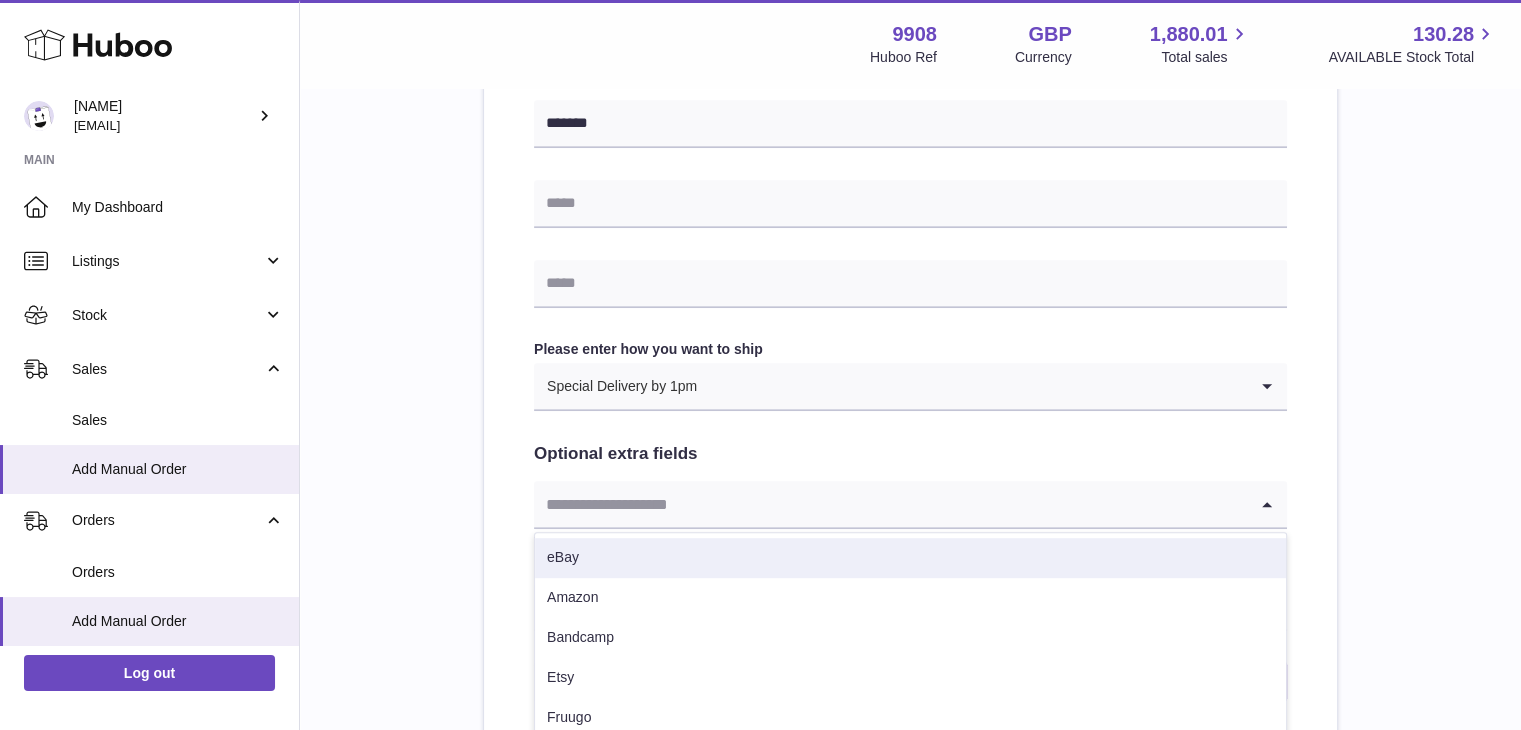 click on "eBay" at bounding box center [910, 558] 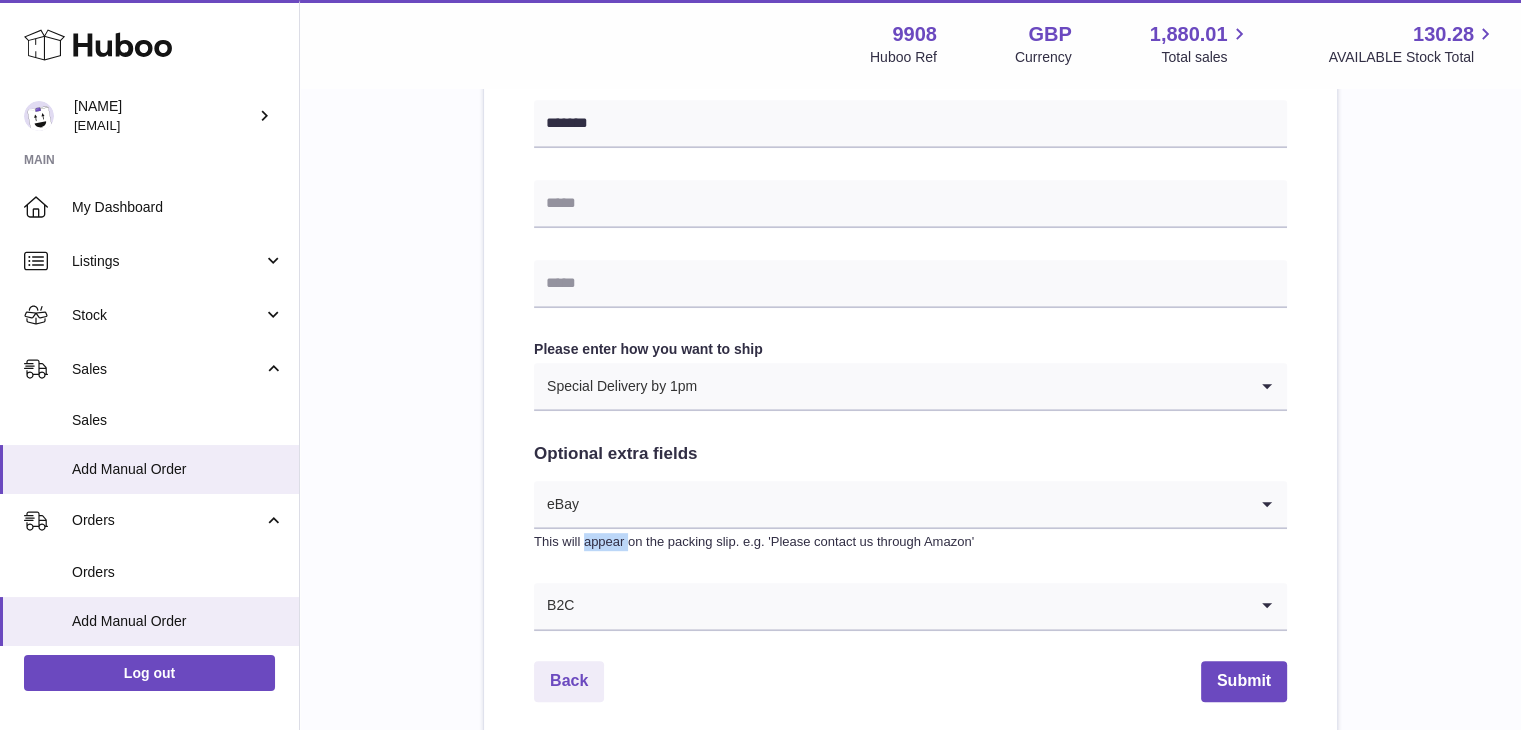 click on "This will appear on the packing slip. e.g. 'Please contact us through Amazon'" at bounding box center (910, 542) 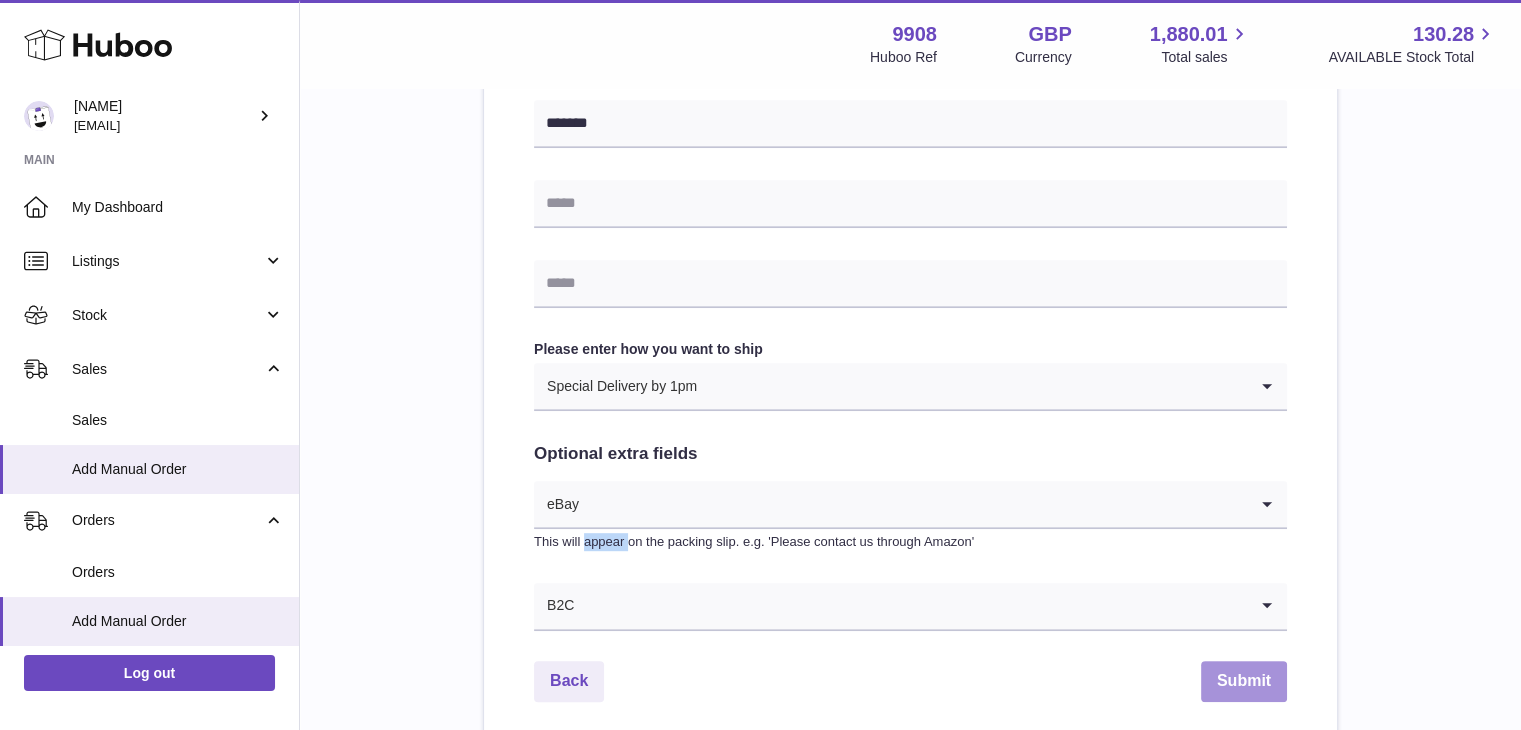 click on "Submit" at bounding box center [1244, 681] 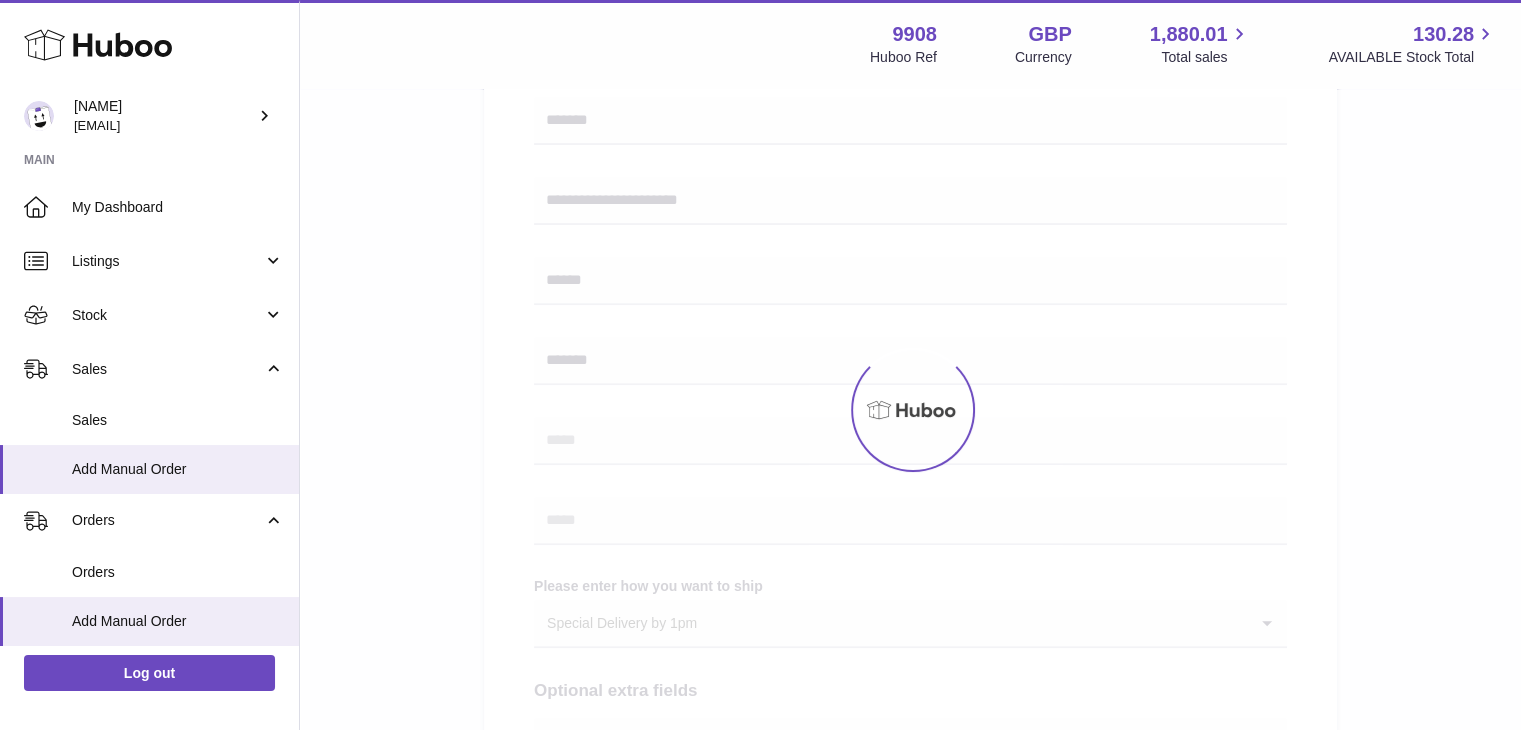 scroll, scrollTop: 14, scrollLeft: 0, axis: vertical 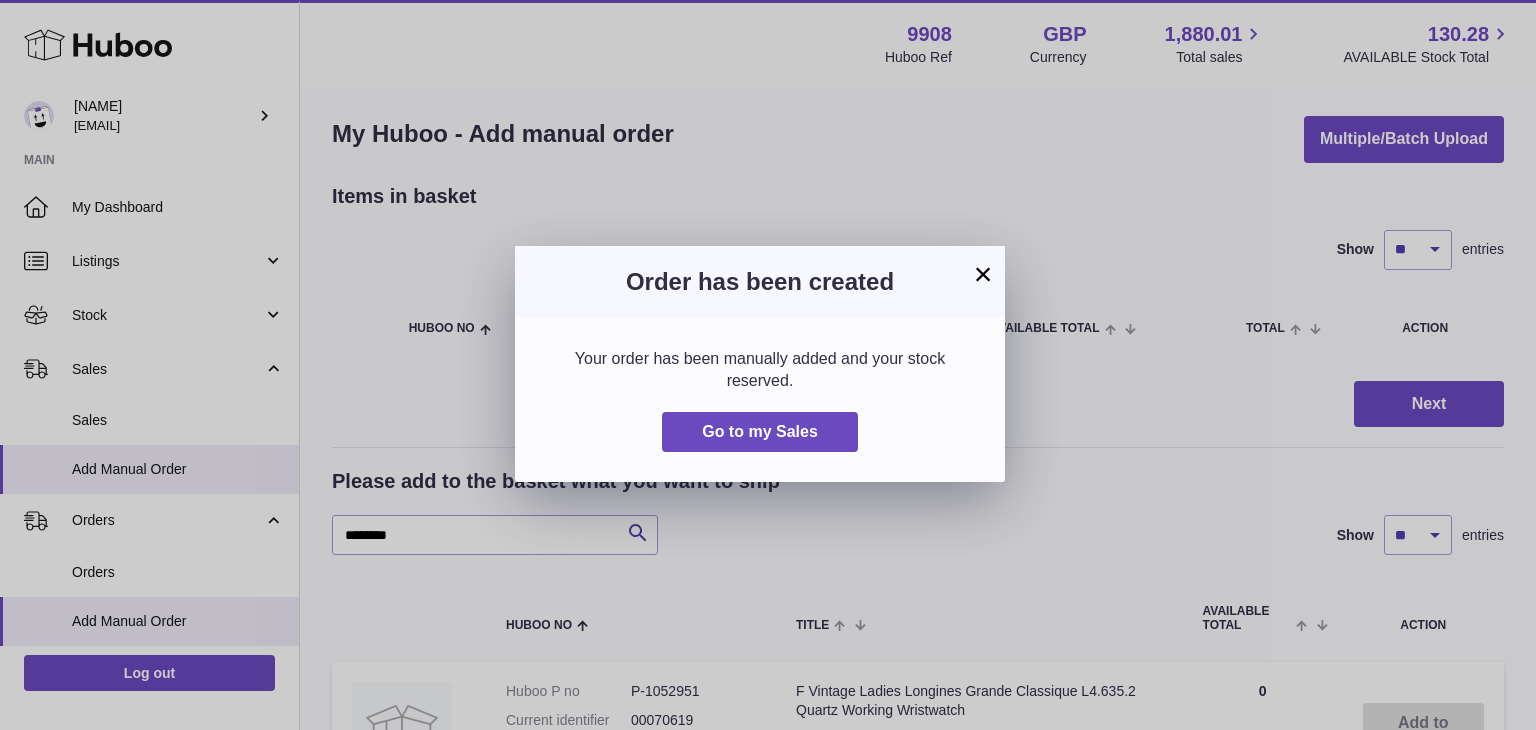 click on "×" at bounding box center [983, 274] 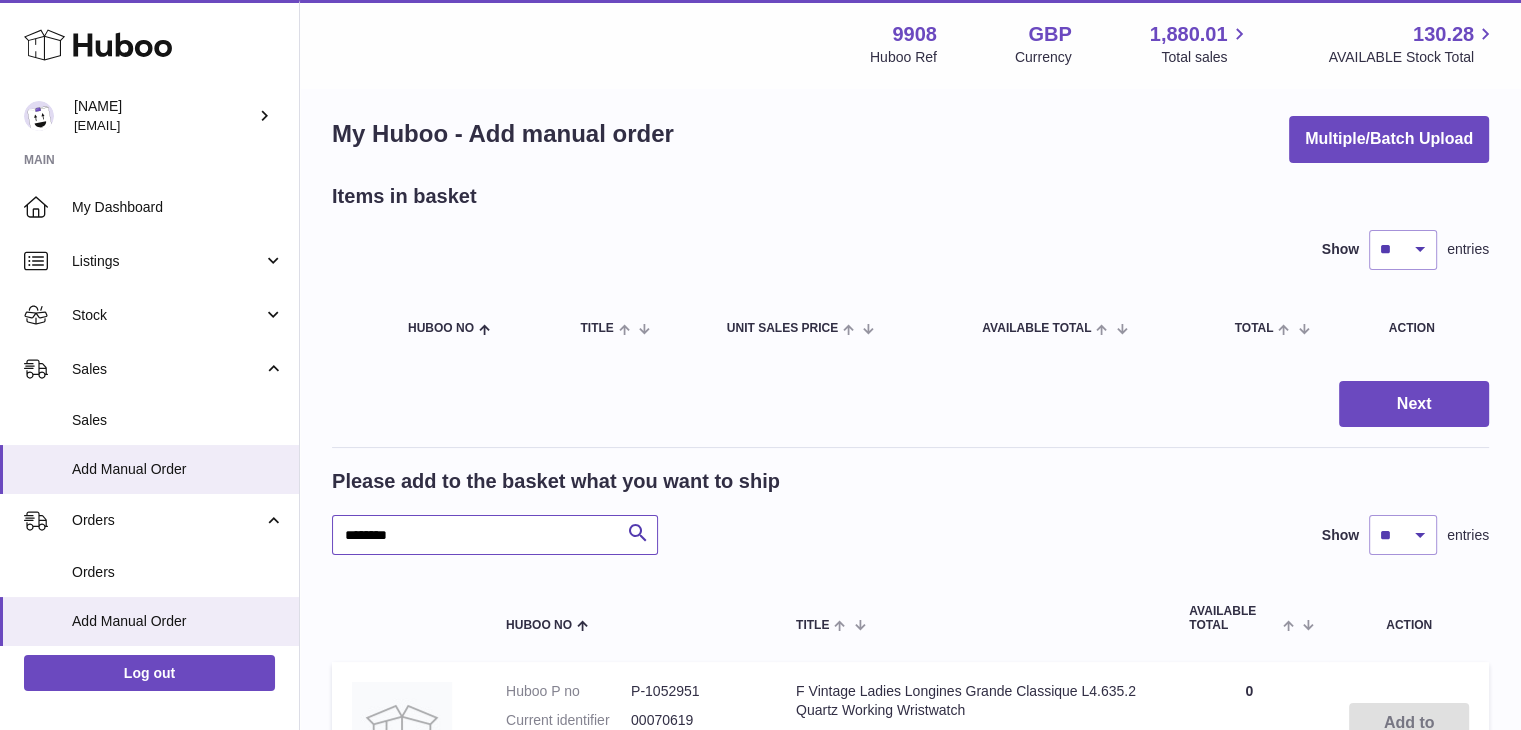 drag, startPoint x: 436, startPoint y: 545, endPoint x: 304, endPoint y: 527, distance: 133.22162 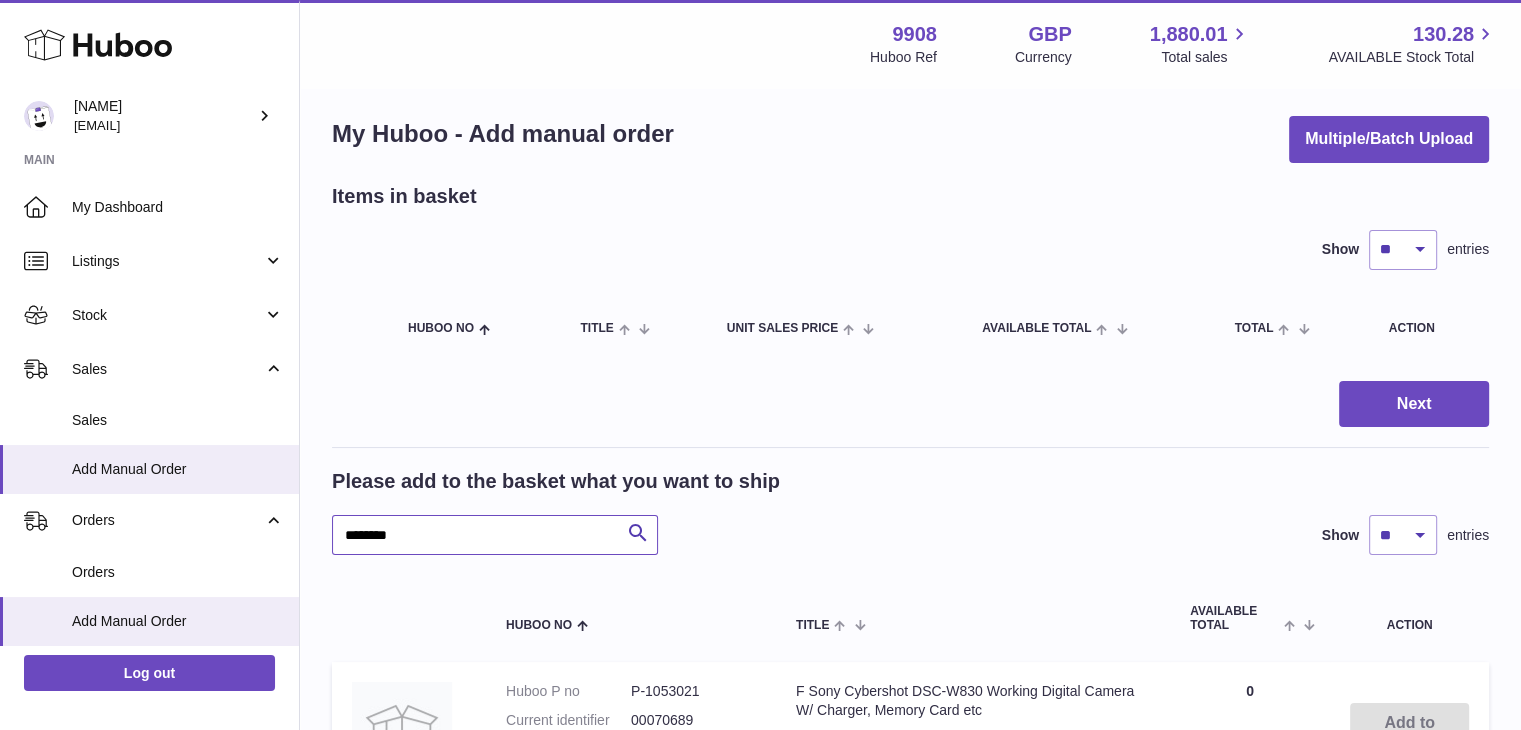 drag, startPoint x: 452, startPoint y: 540, endPoint x: 295, endPoint y: 527, distance: 157.5373 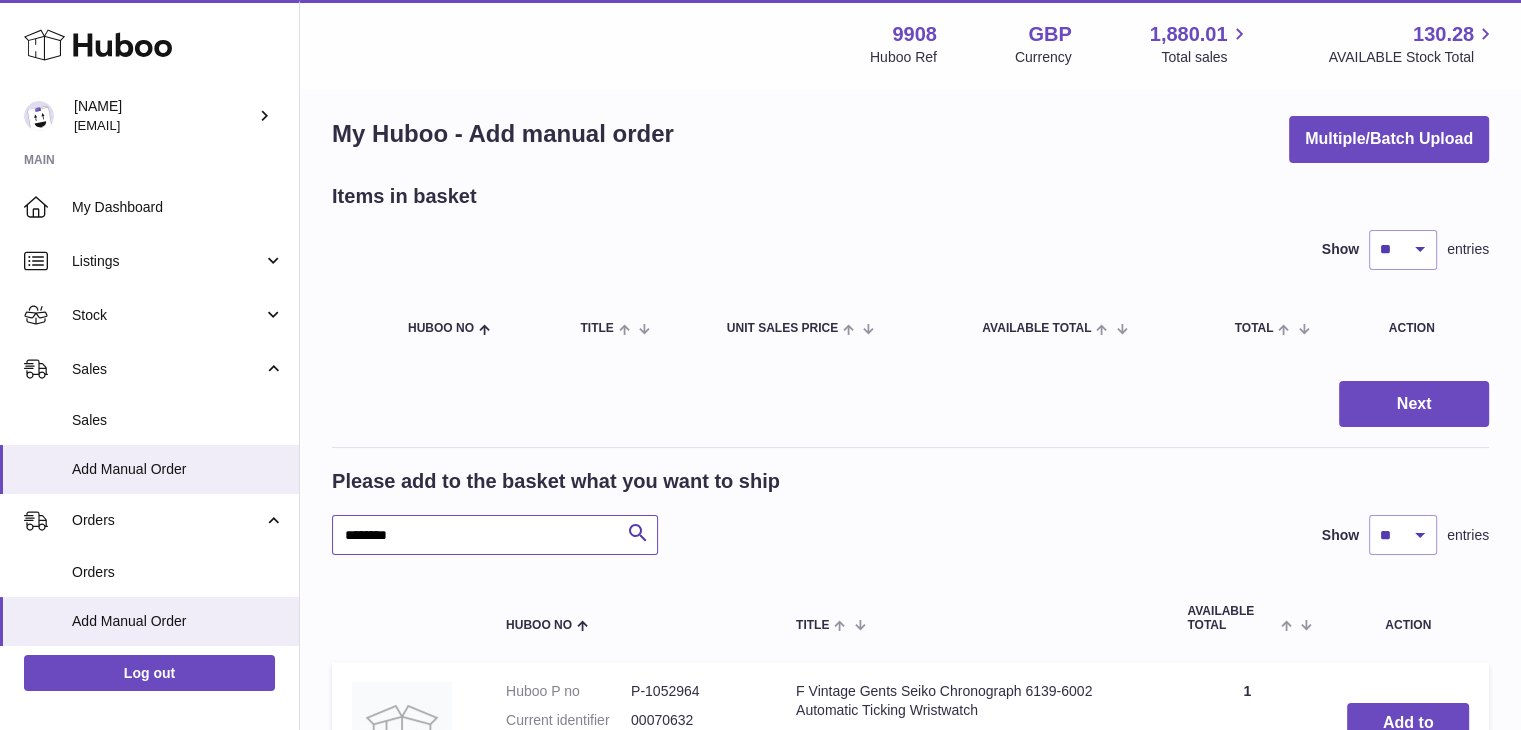 scroll, scrollTop: 18, scrollLeft: 0, axis: vertical 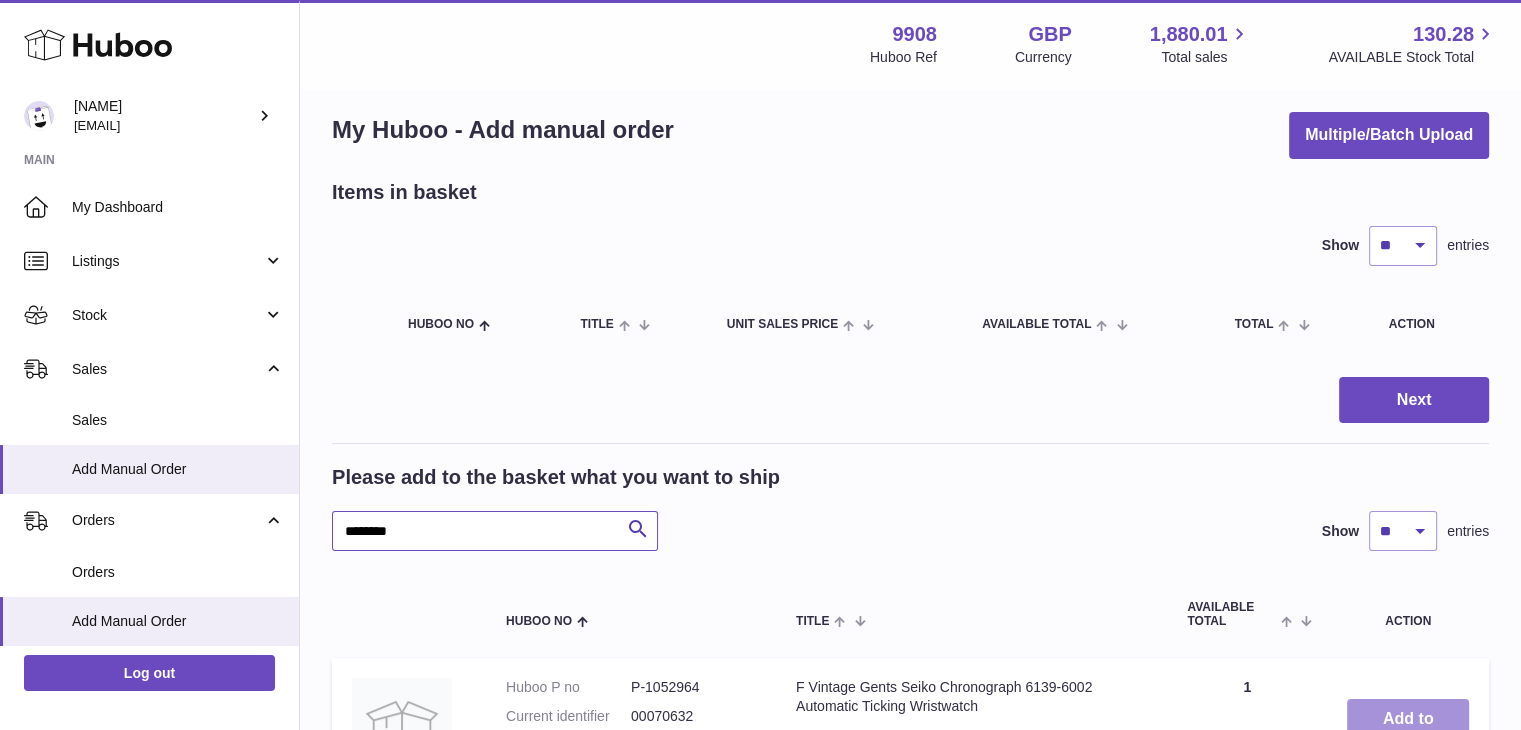 type on "********" 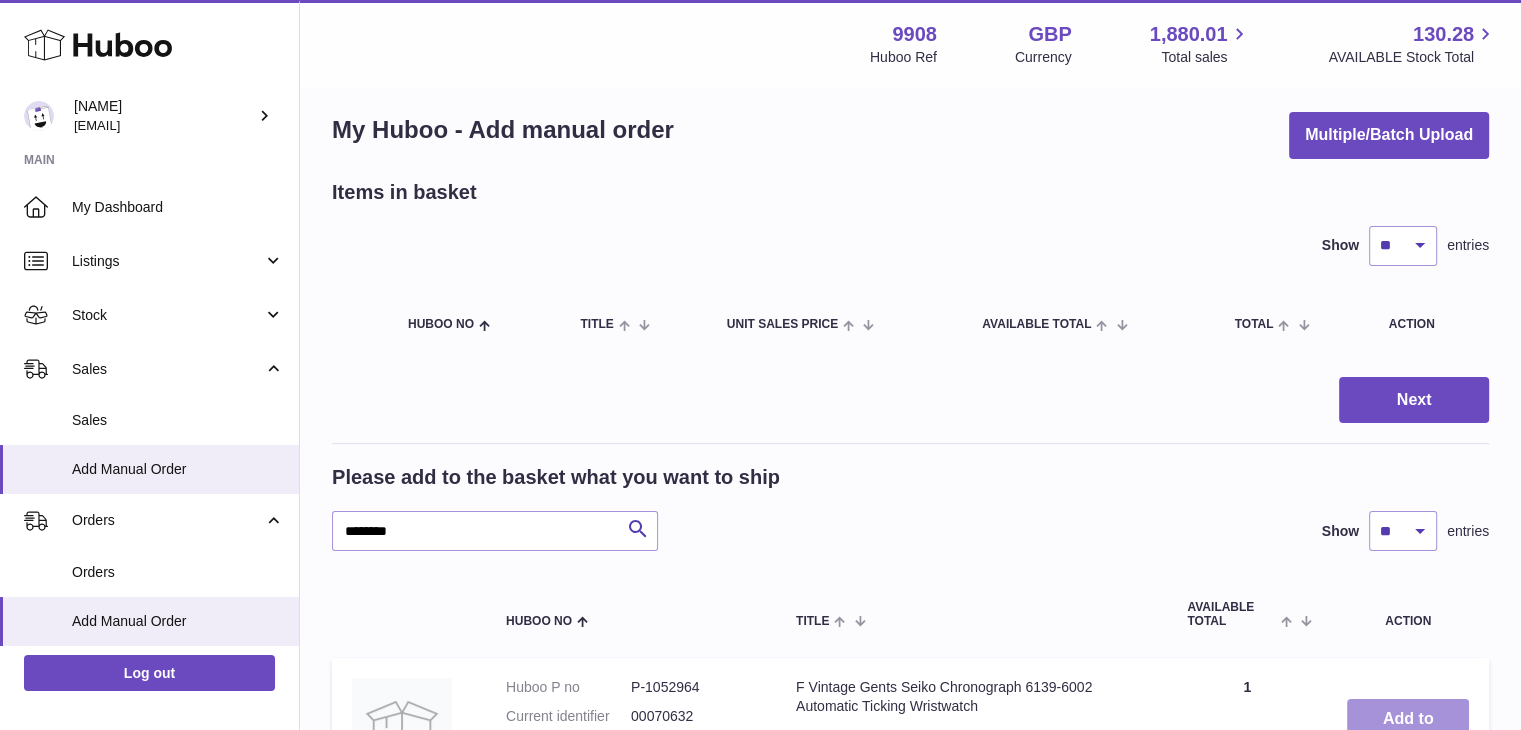 click on "Add to Basket" at bounding box center [1408, 730] 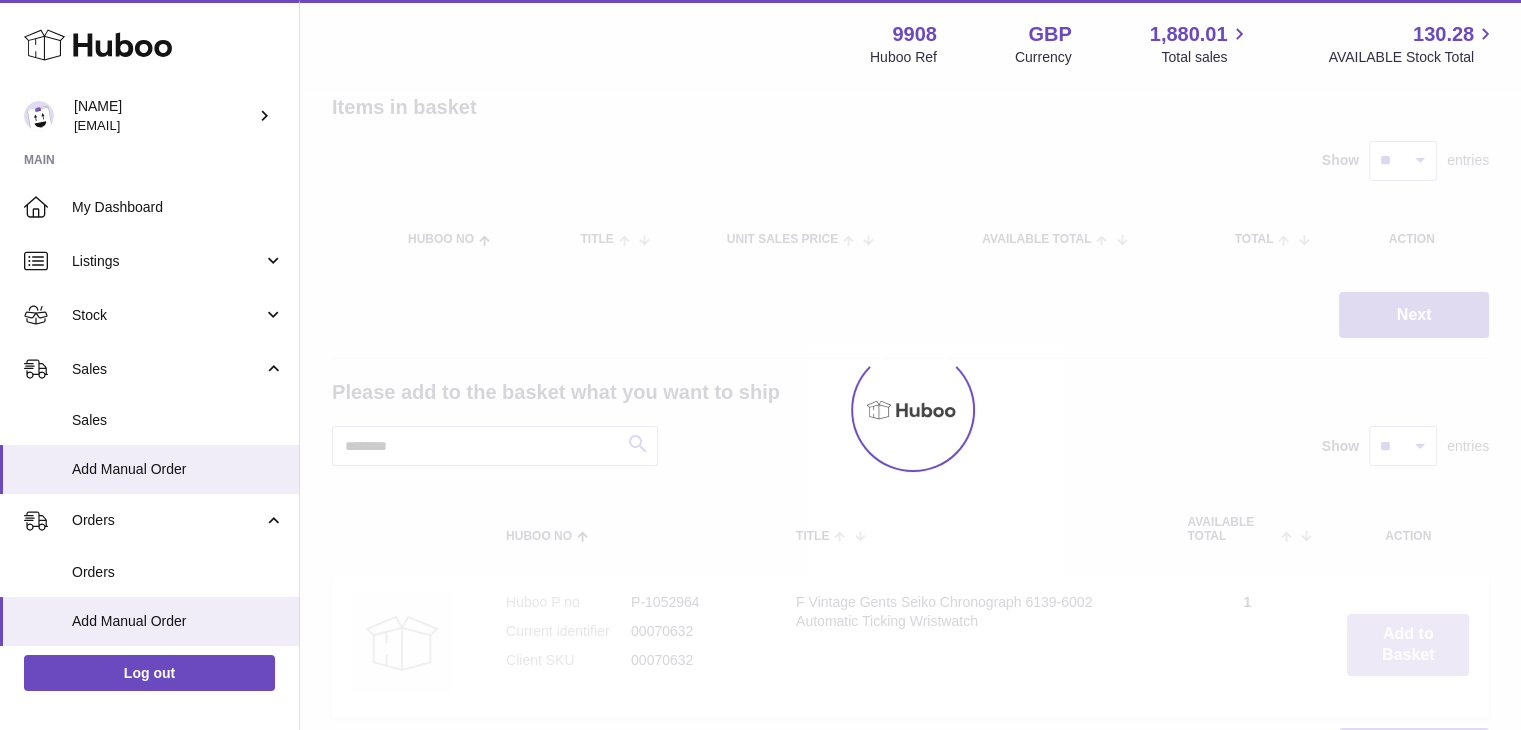 scroll, scrollTop: 122, scrollLeft: 0, axis: vertical 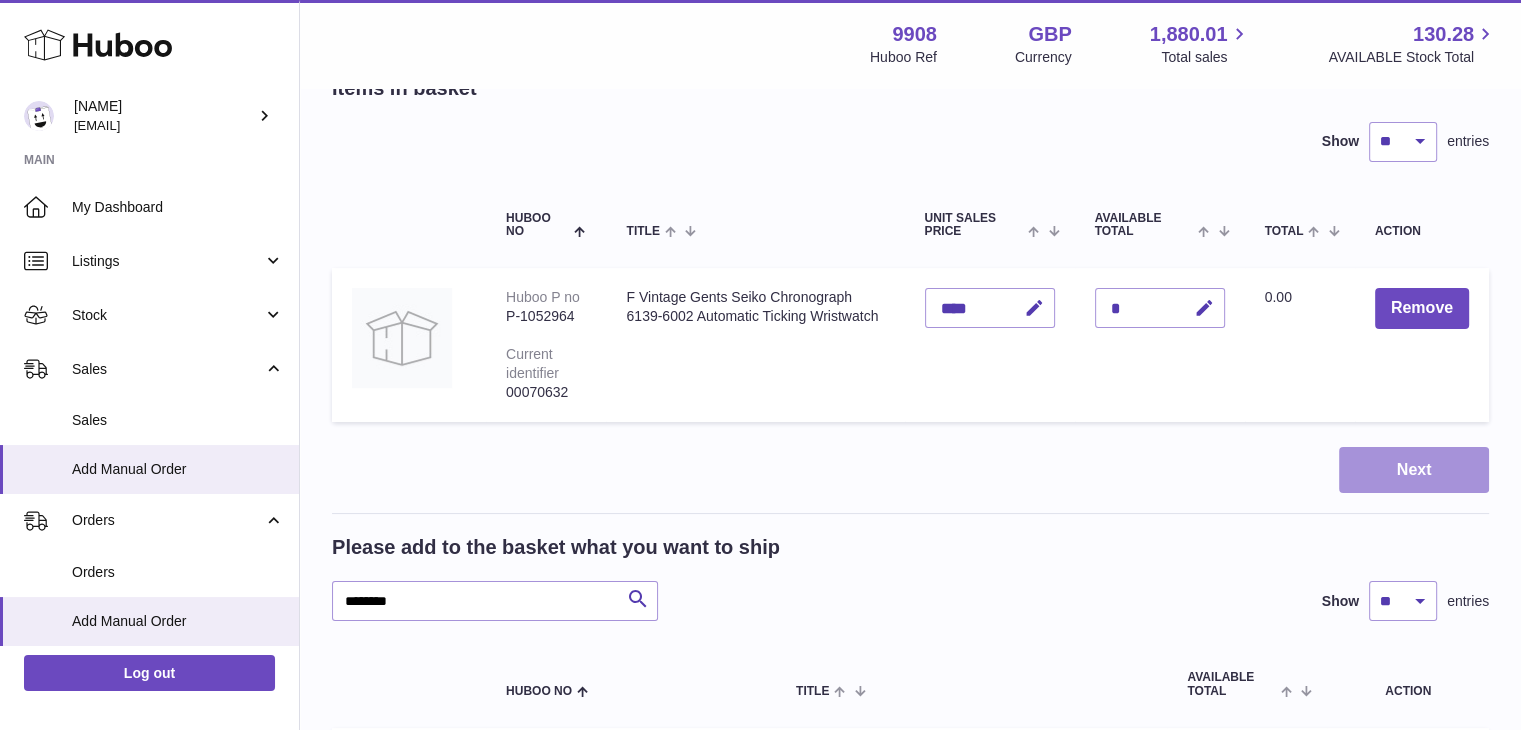 click on "Next" at bounding box center [1414, 470] 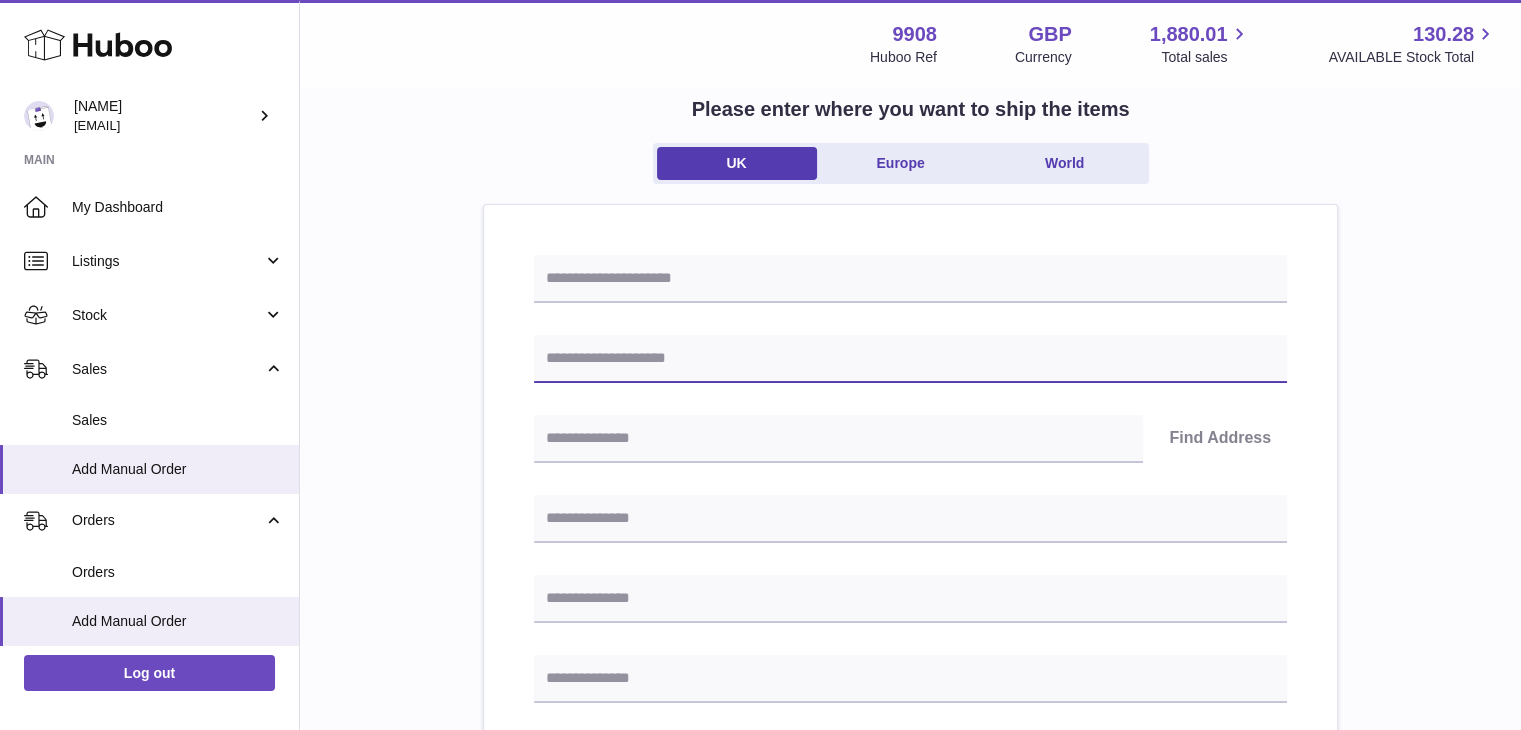 click at bounding box center (910, 359) 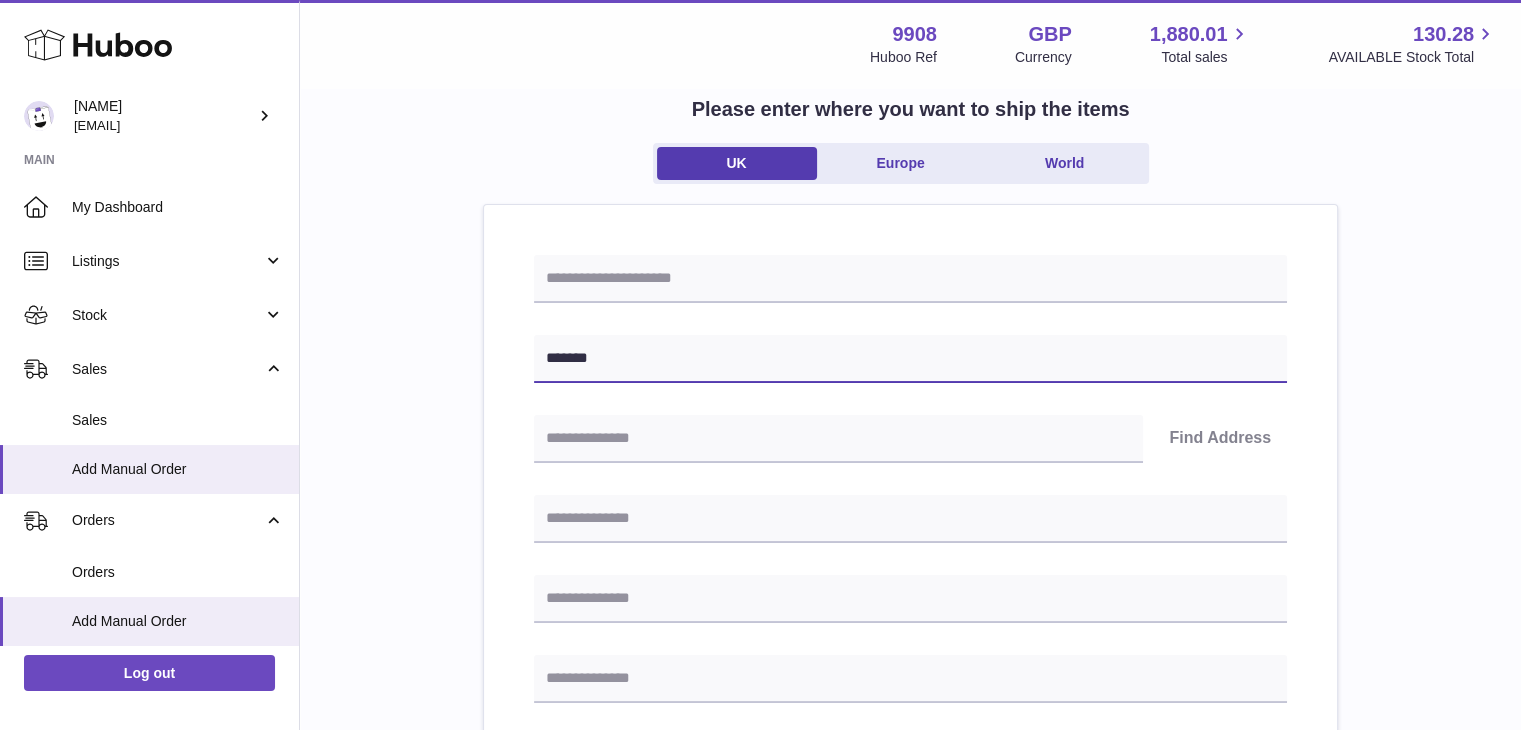 type on "*******" 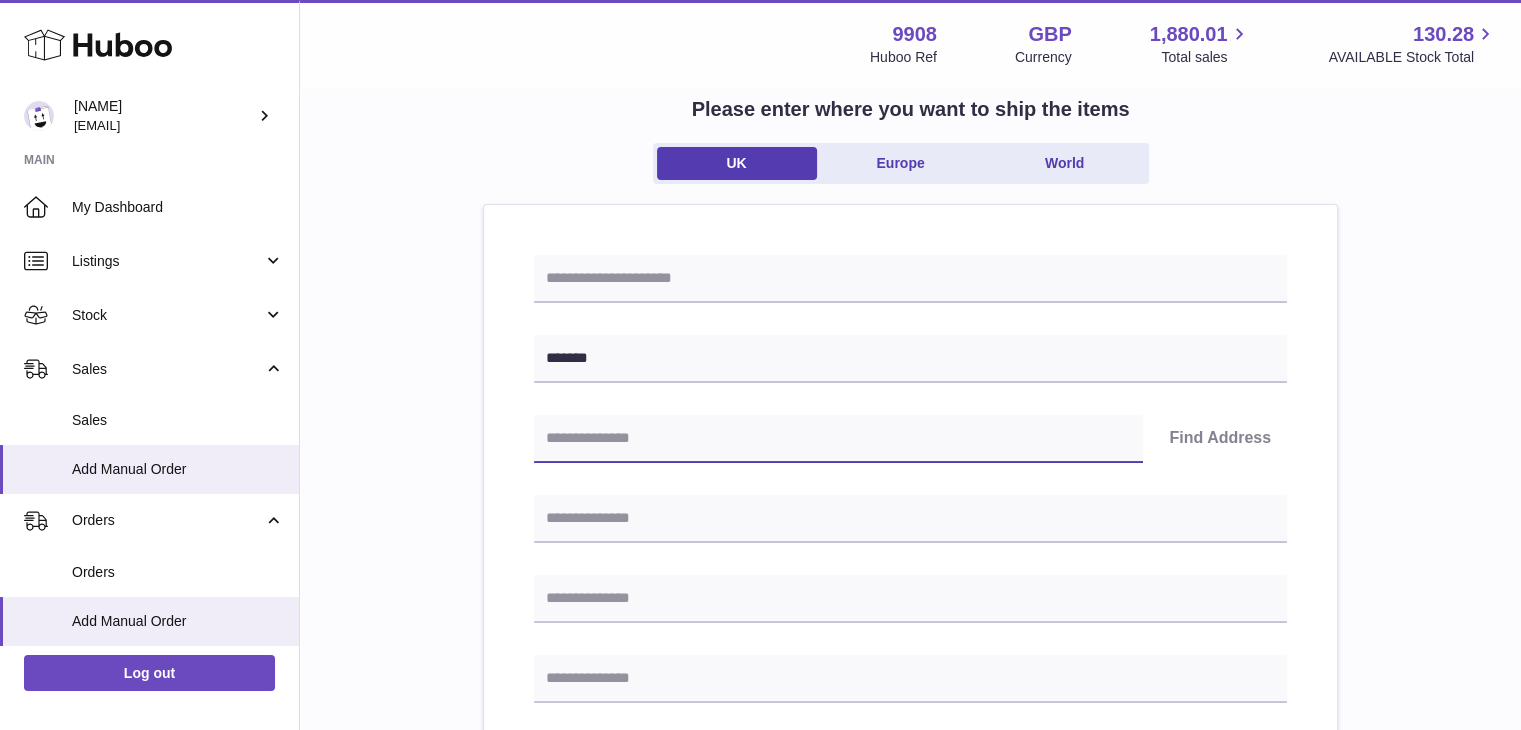 click at bounding box center (838, 439) 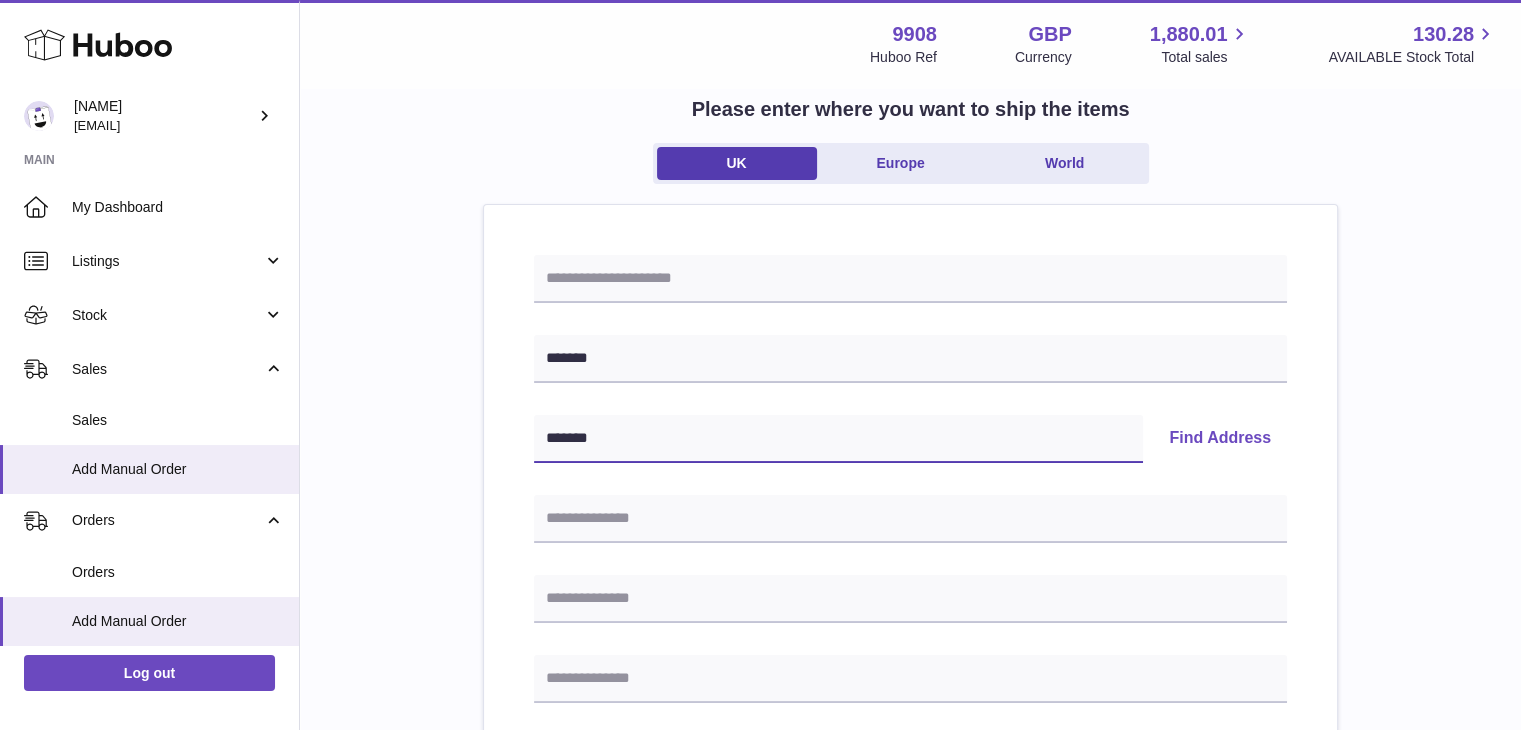 type on "*******" 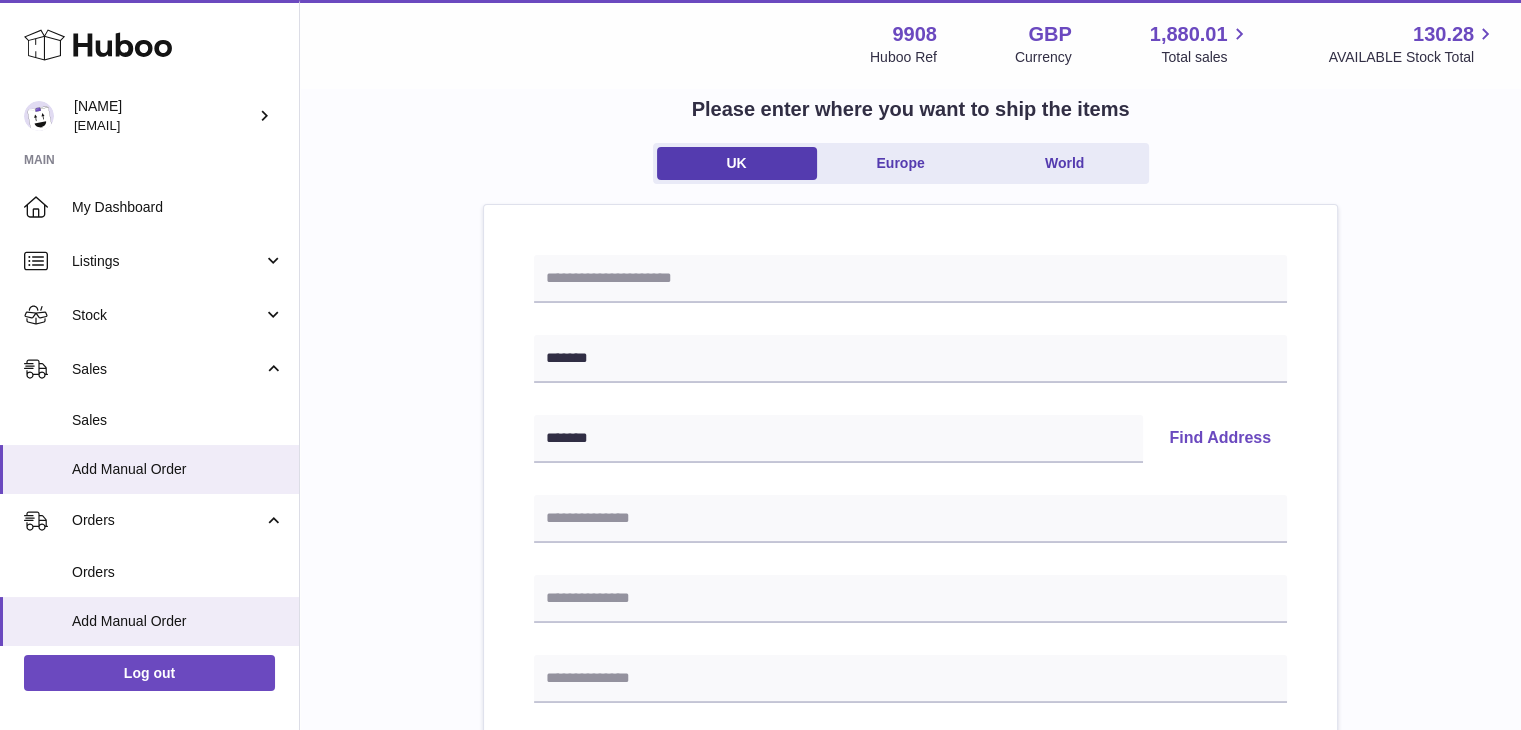 click on "Find Address" at bounding box center [1220, 439] 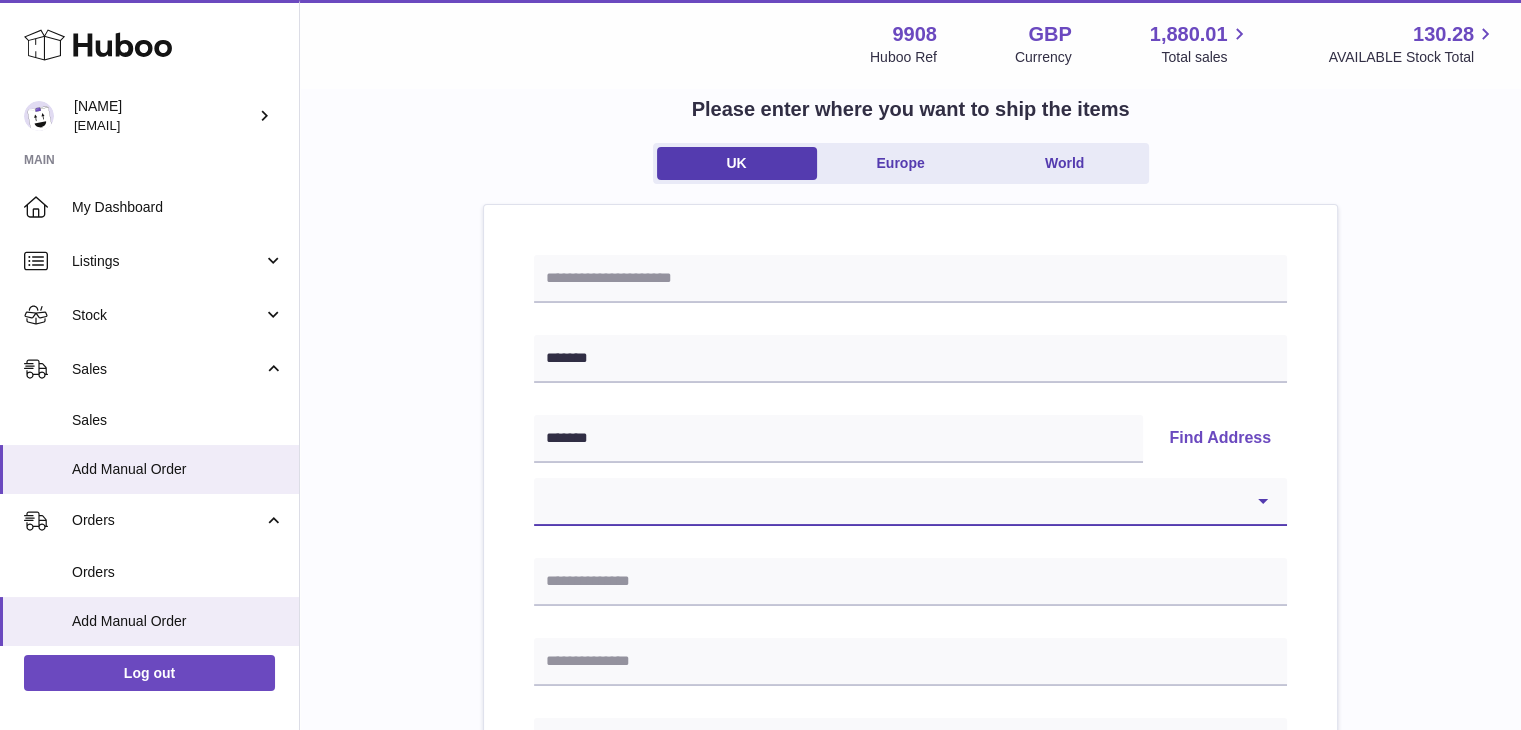 click on "**********" at bounding box center [910, 502] 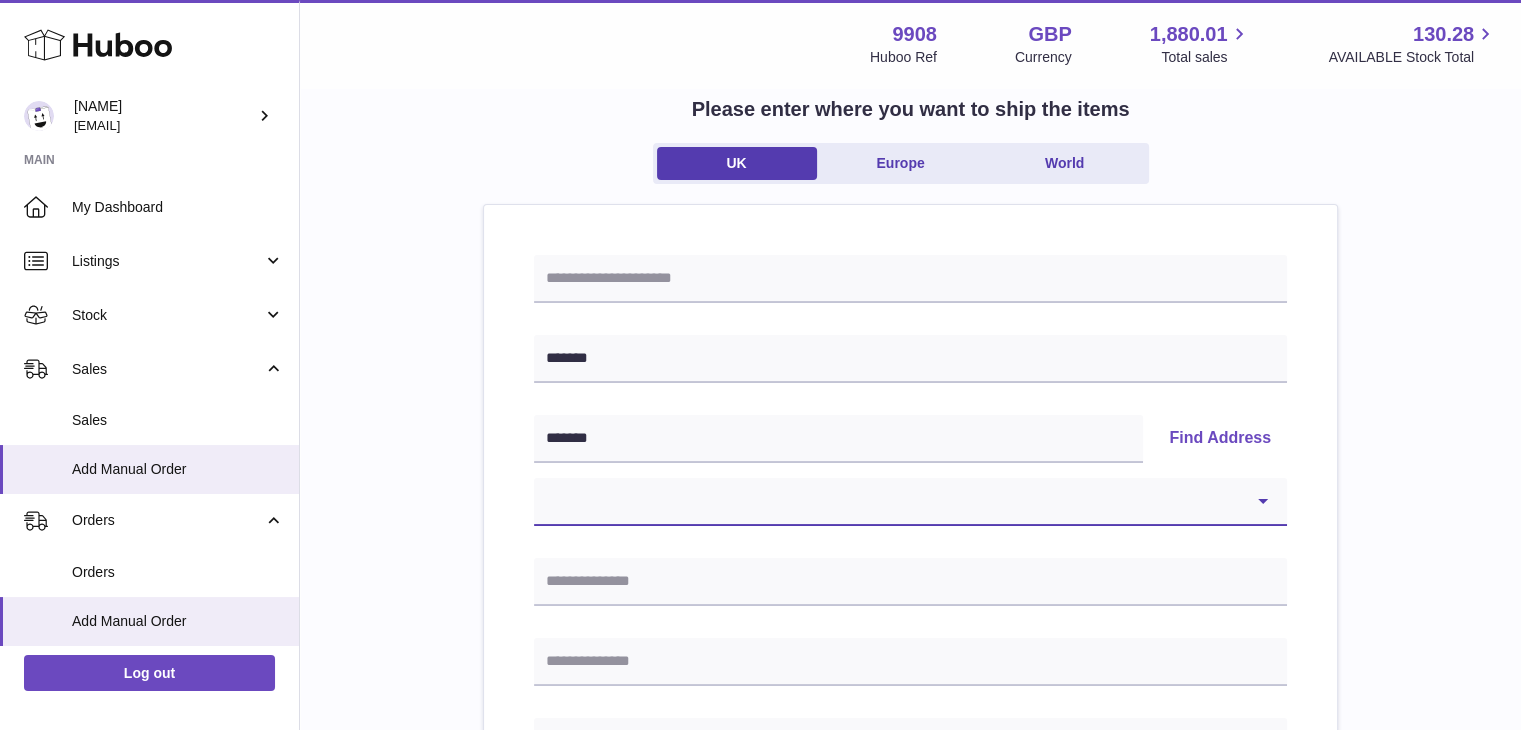 select on "*" 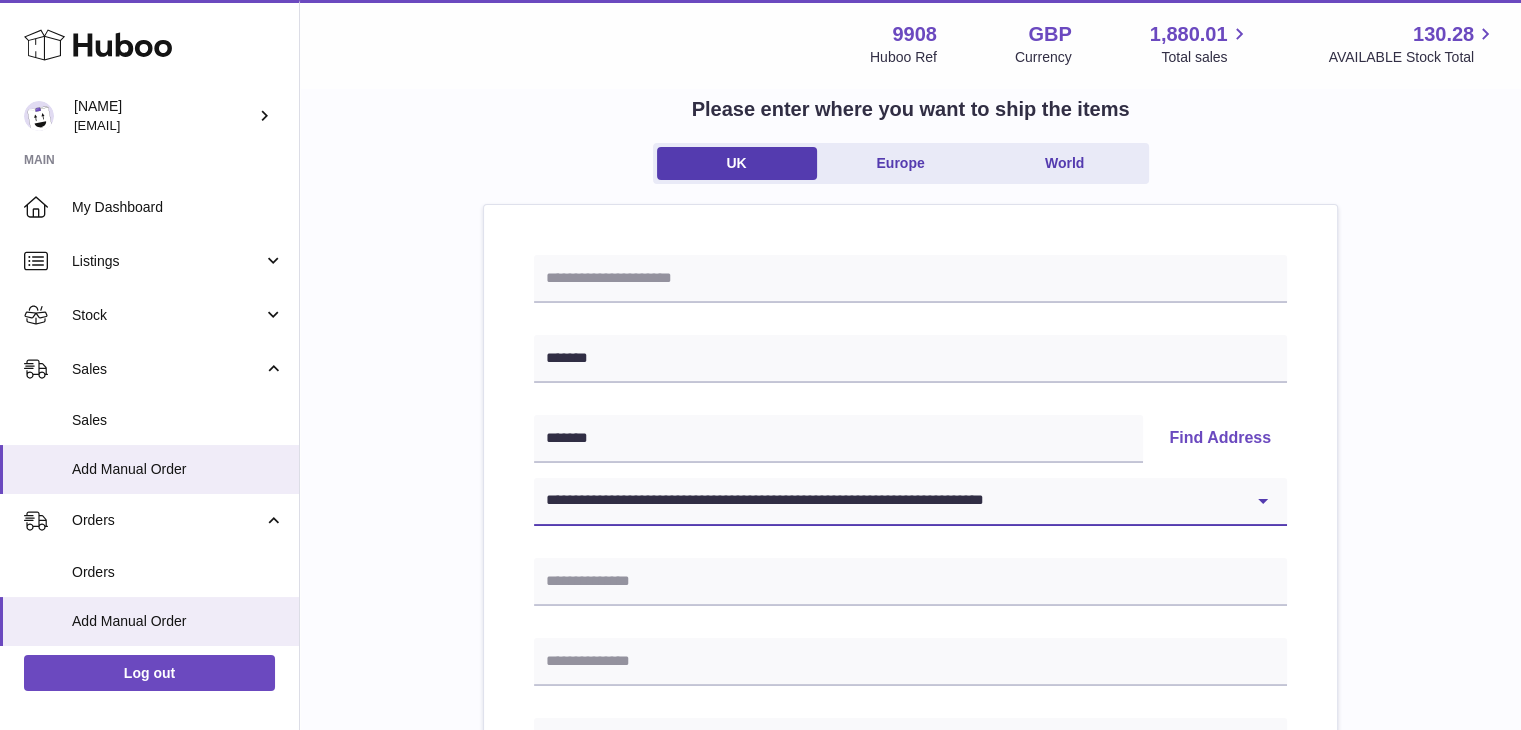 click on "**********" at bounding box center [910, 502] 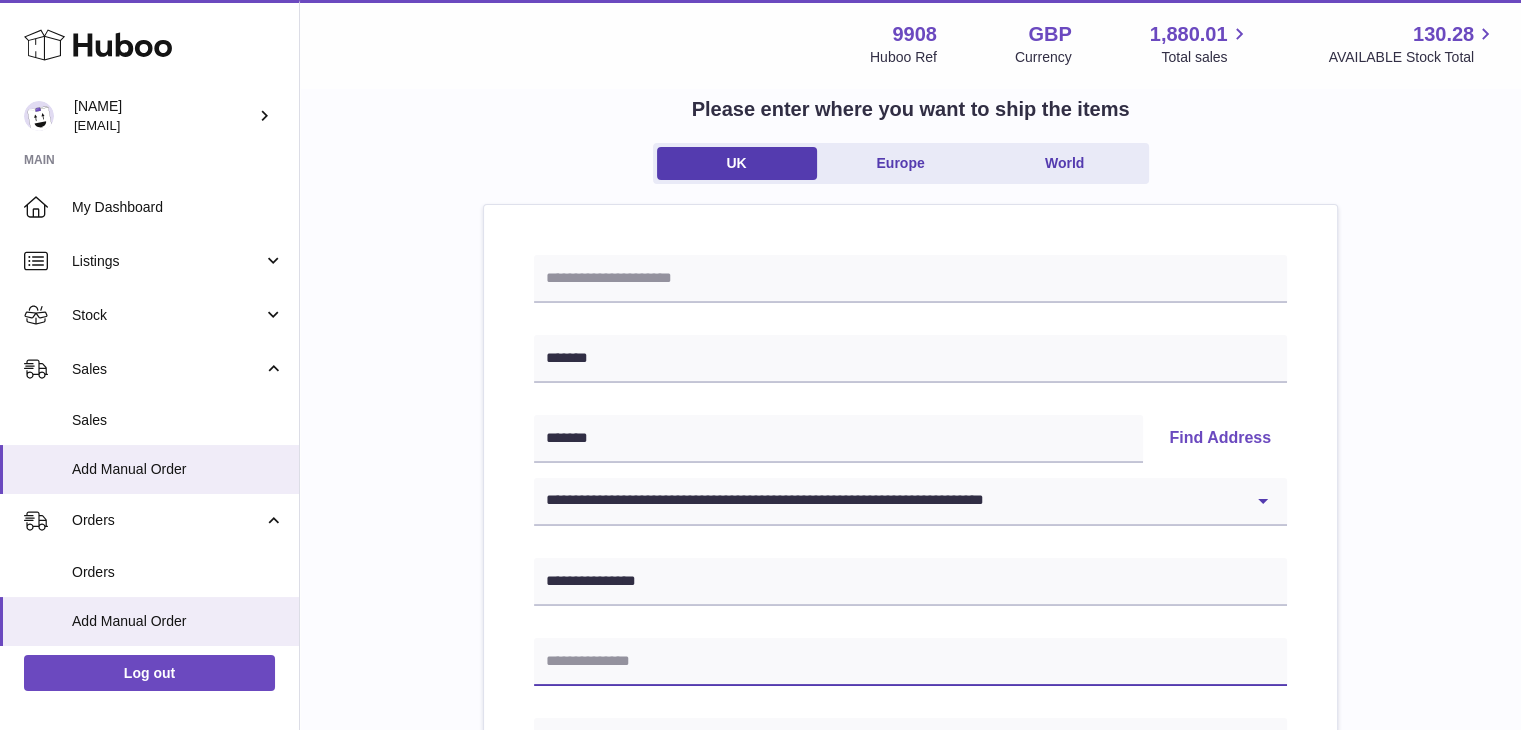 click at bounding box center [910, 662] 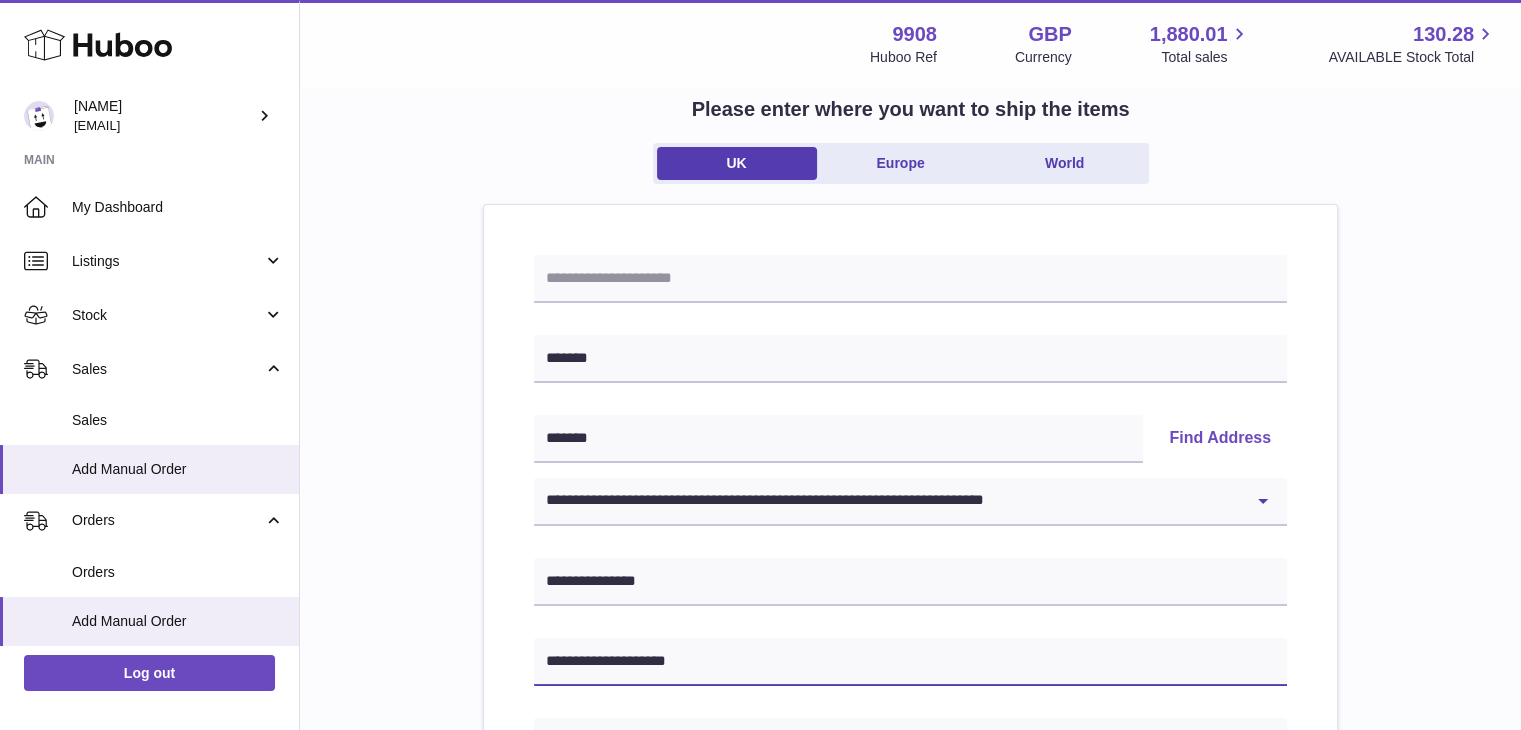 scroll, scrollTop: 399, scrollLeft: 0, axis: vertical 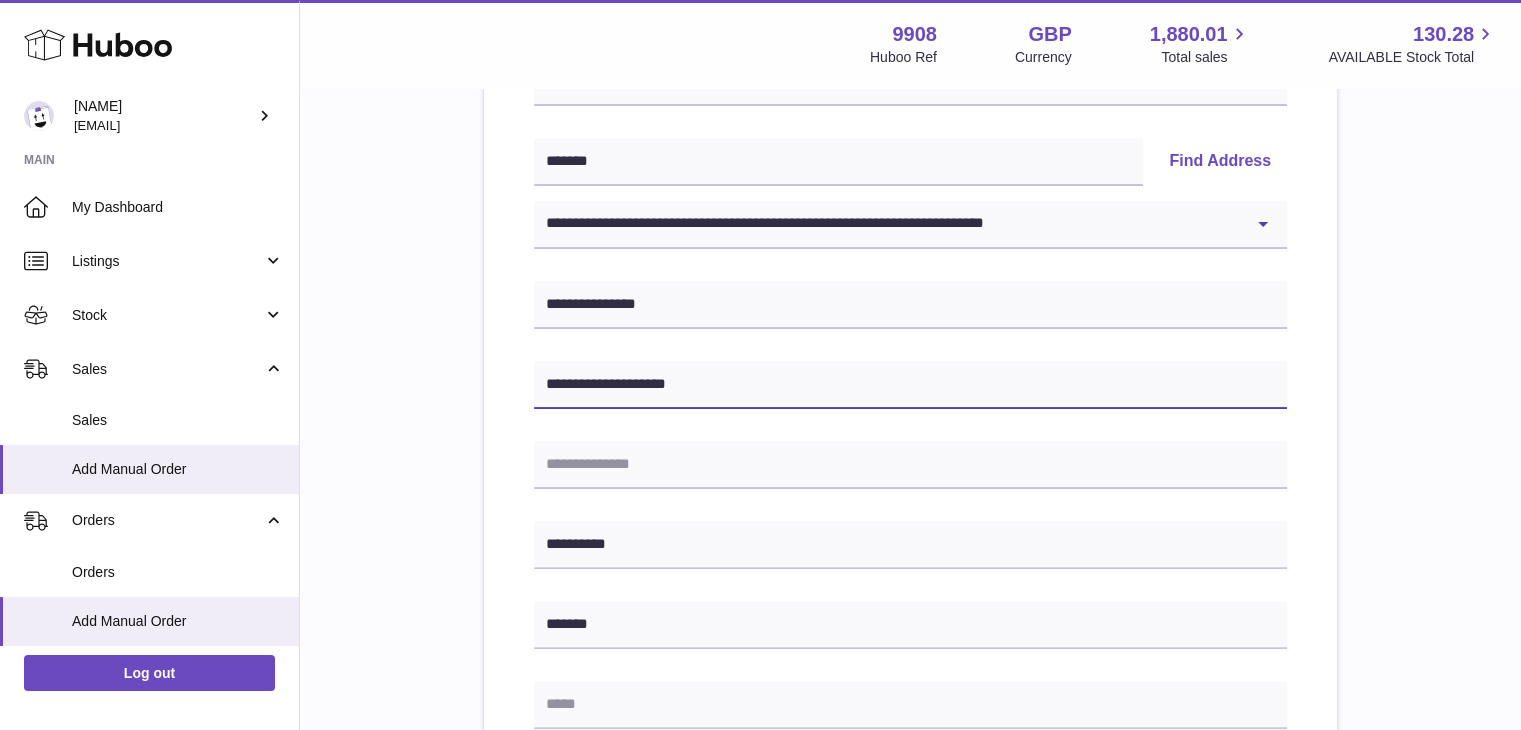 drag, startPoint x: 714, startPoint y: 388, endPoint x: 615, endPoint y: 381, distance: 99.24717 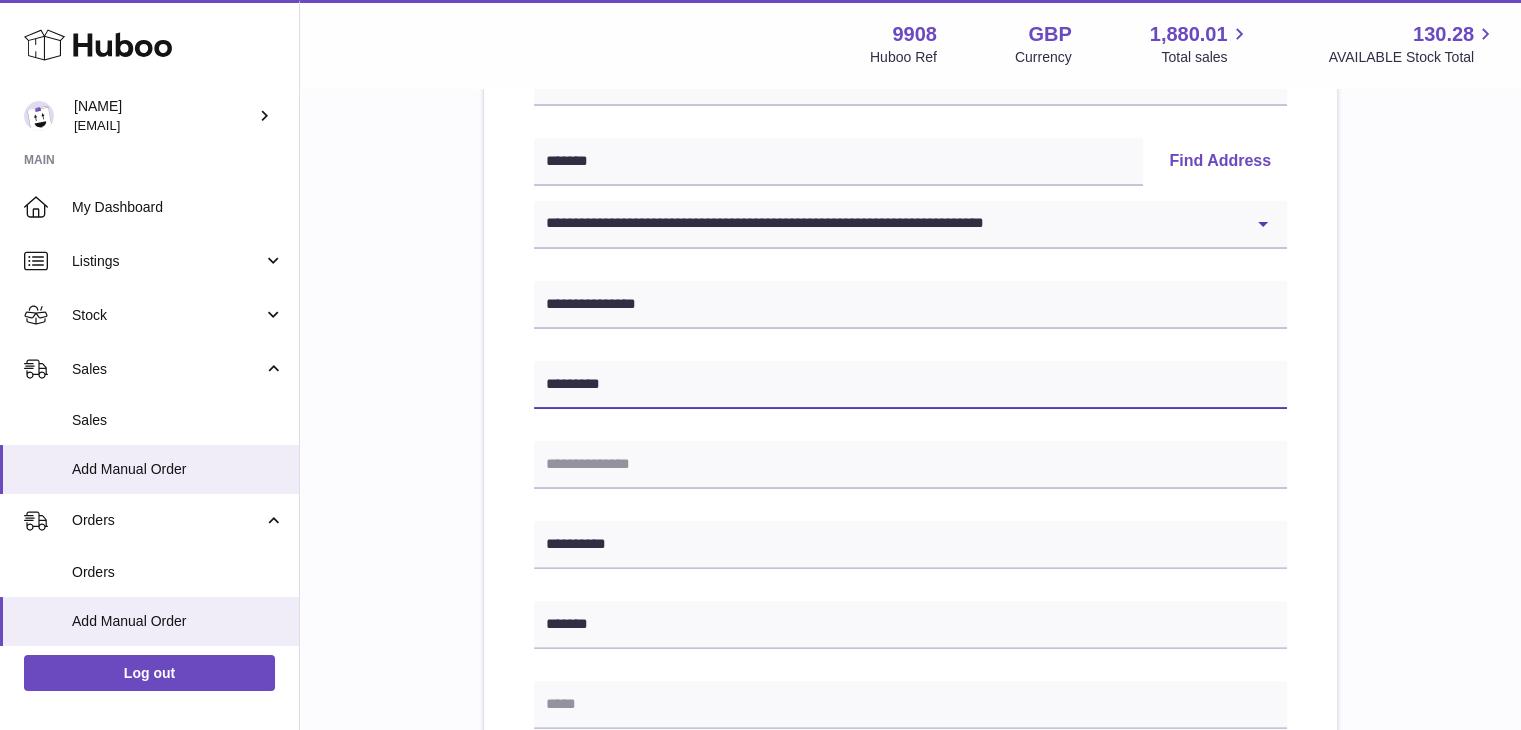 type on "********" 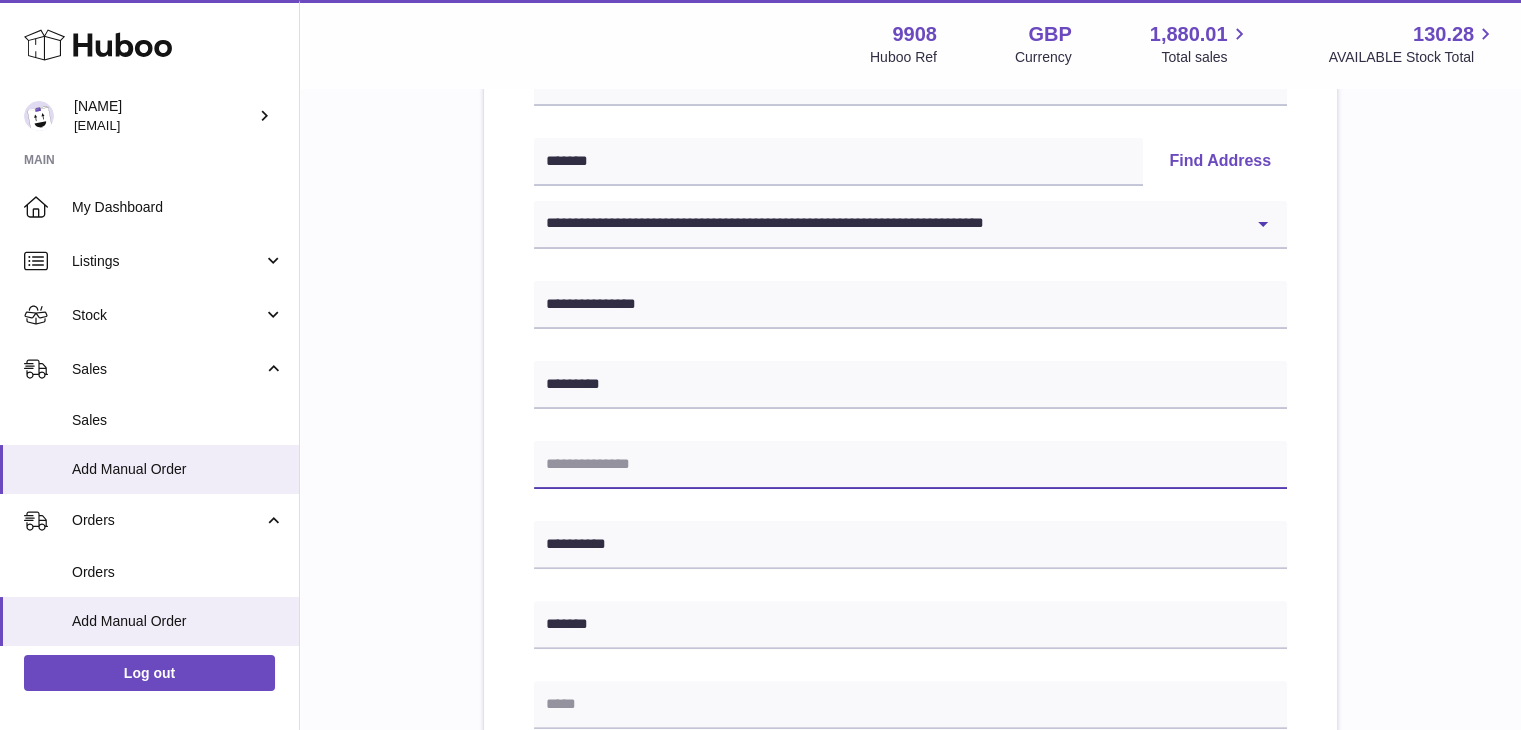 click at bounding box center [910, 465] 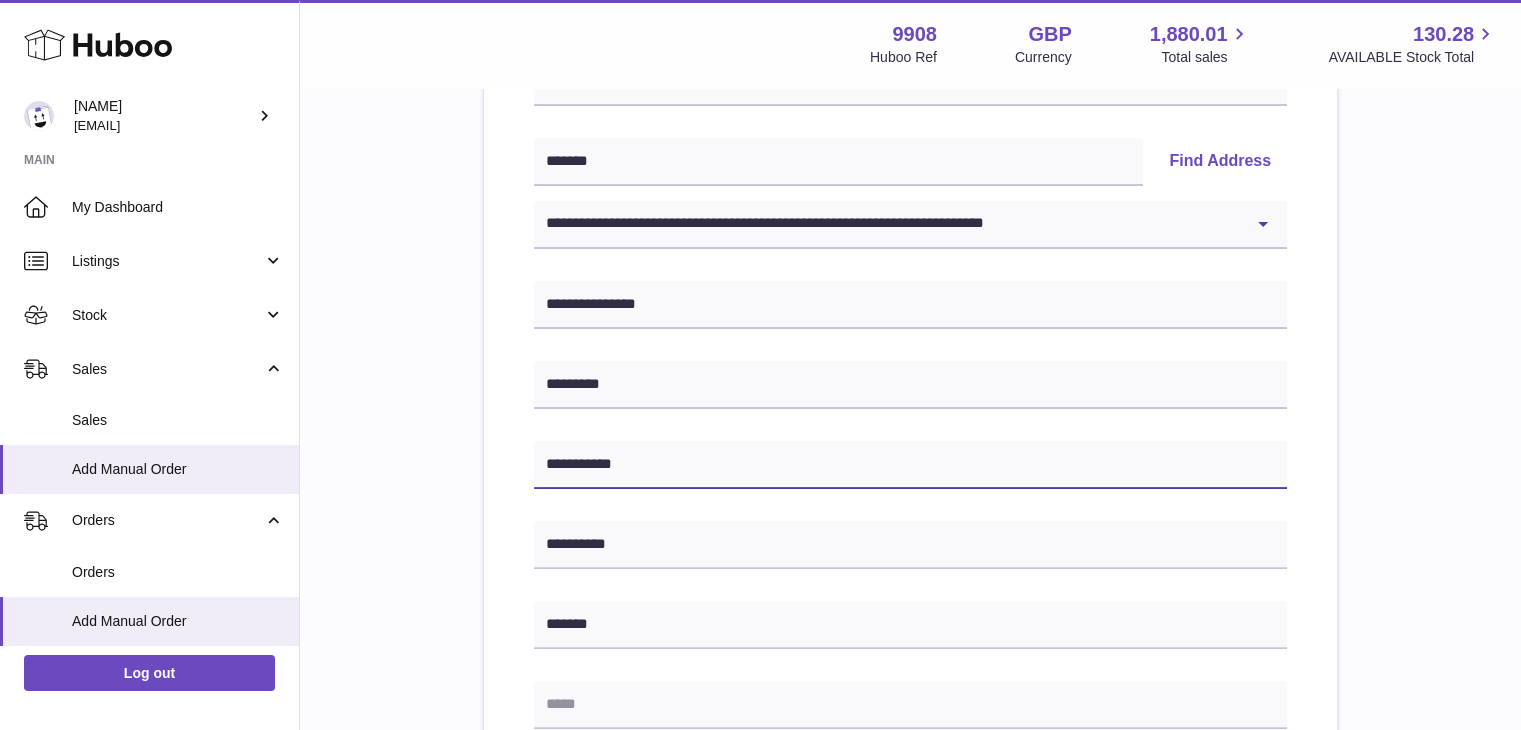 type on "**********" 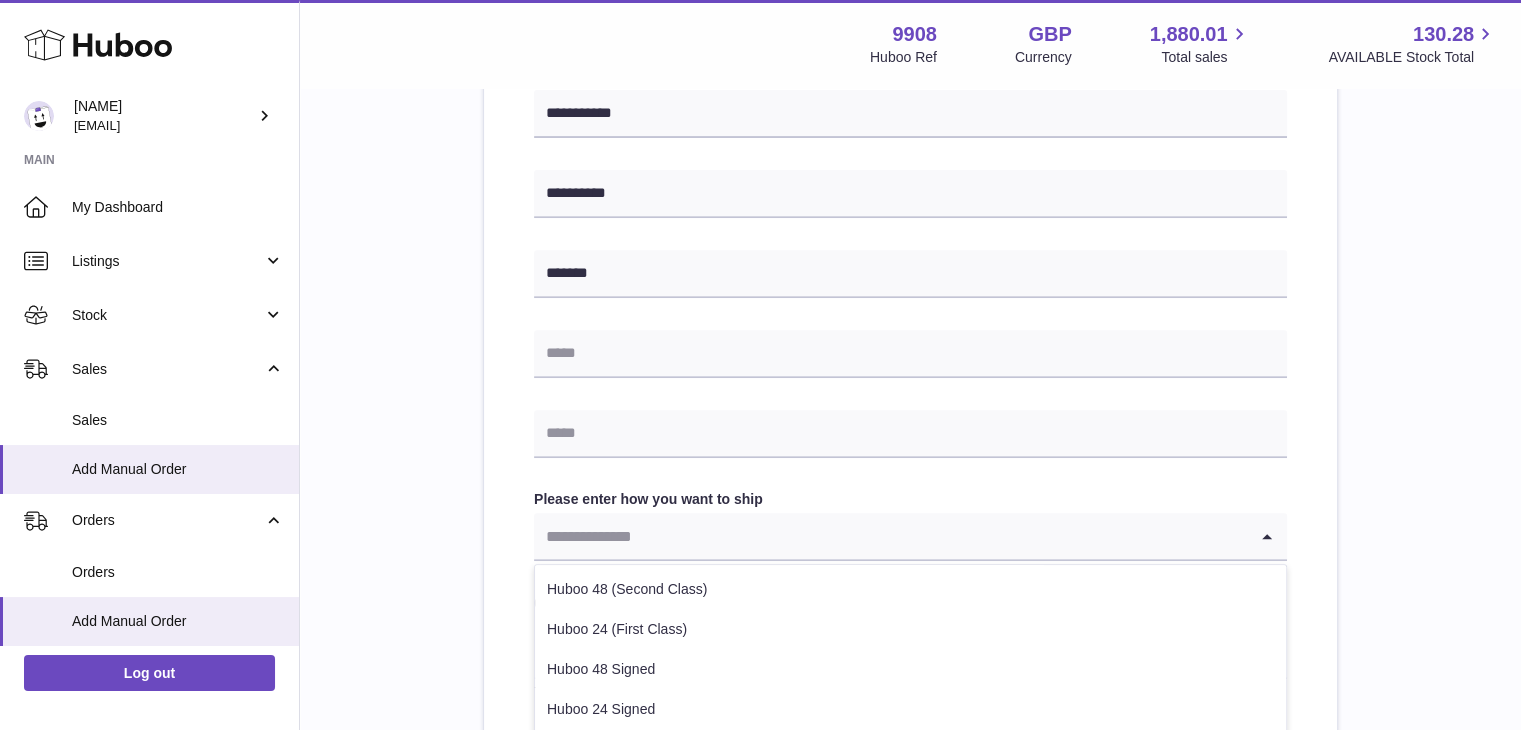 click at bounding box center (890, 536) 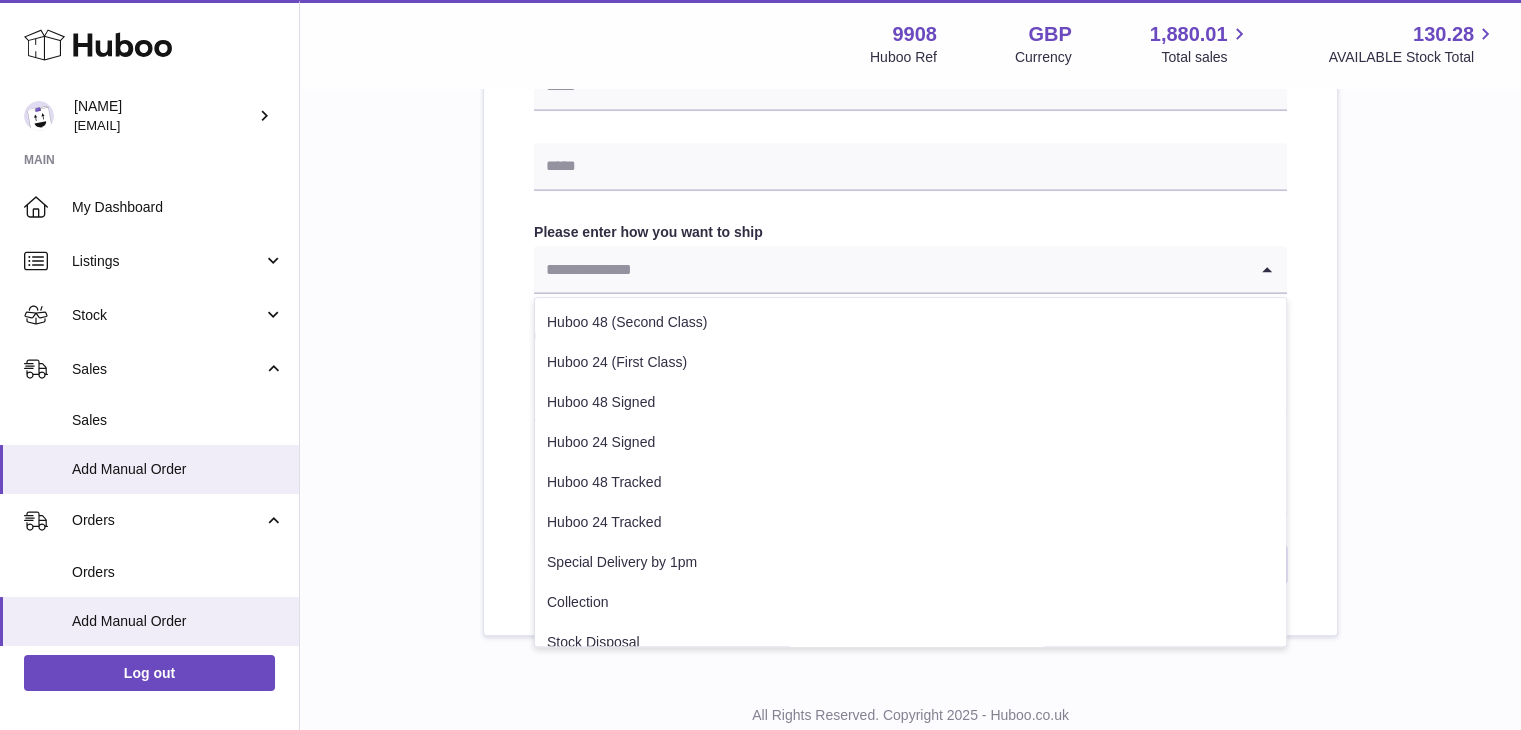 scroll, scrollTop: 1021, scrollLeft: 0, axis: vertical 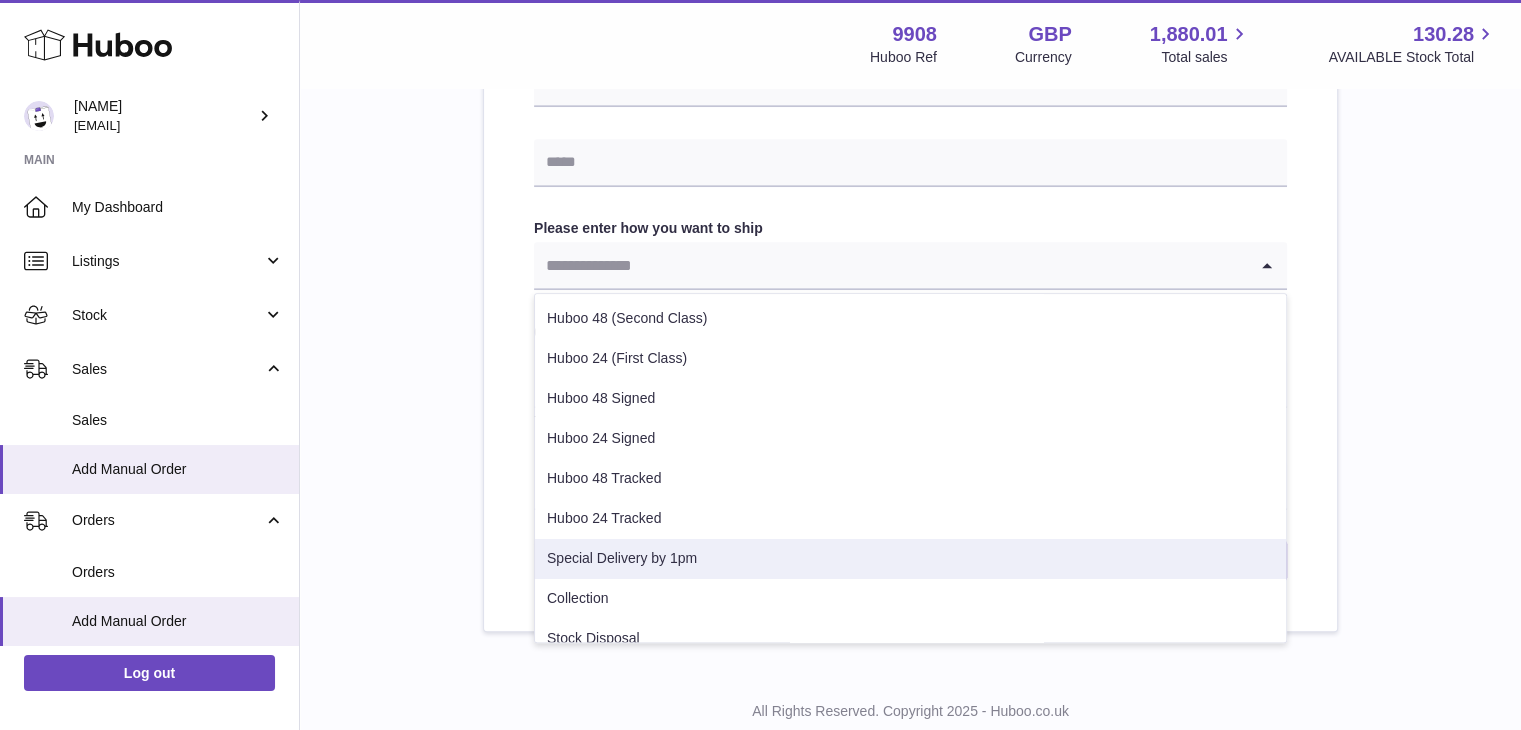 click on "Special Delivery by 1pm" at bounding box center [910, 559] 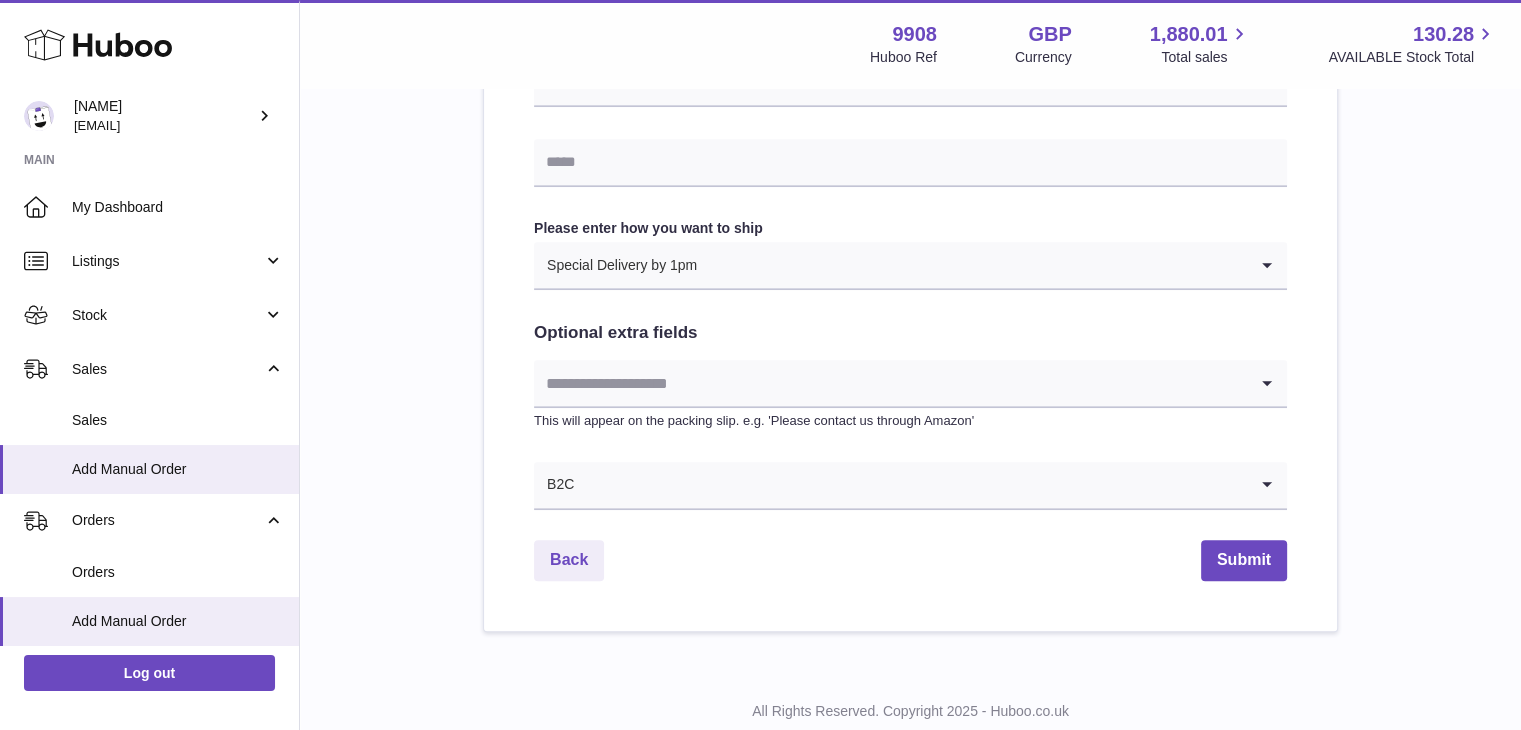 click at bounding box center (890, 383) 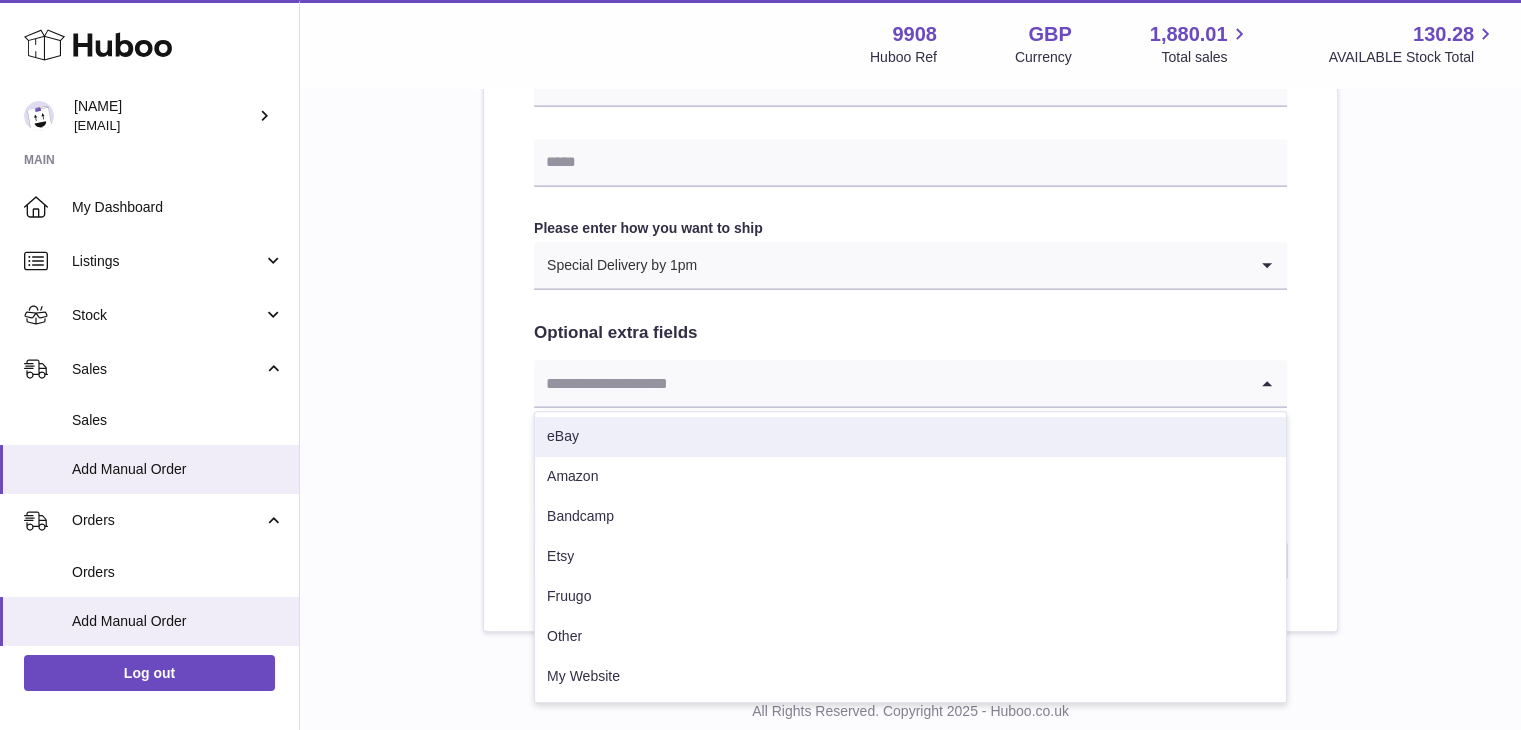 click on "eBay" at bounding box center [910, 437] 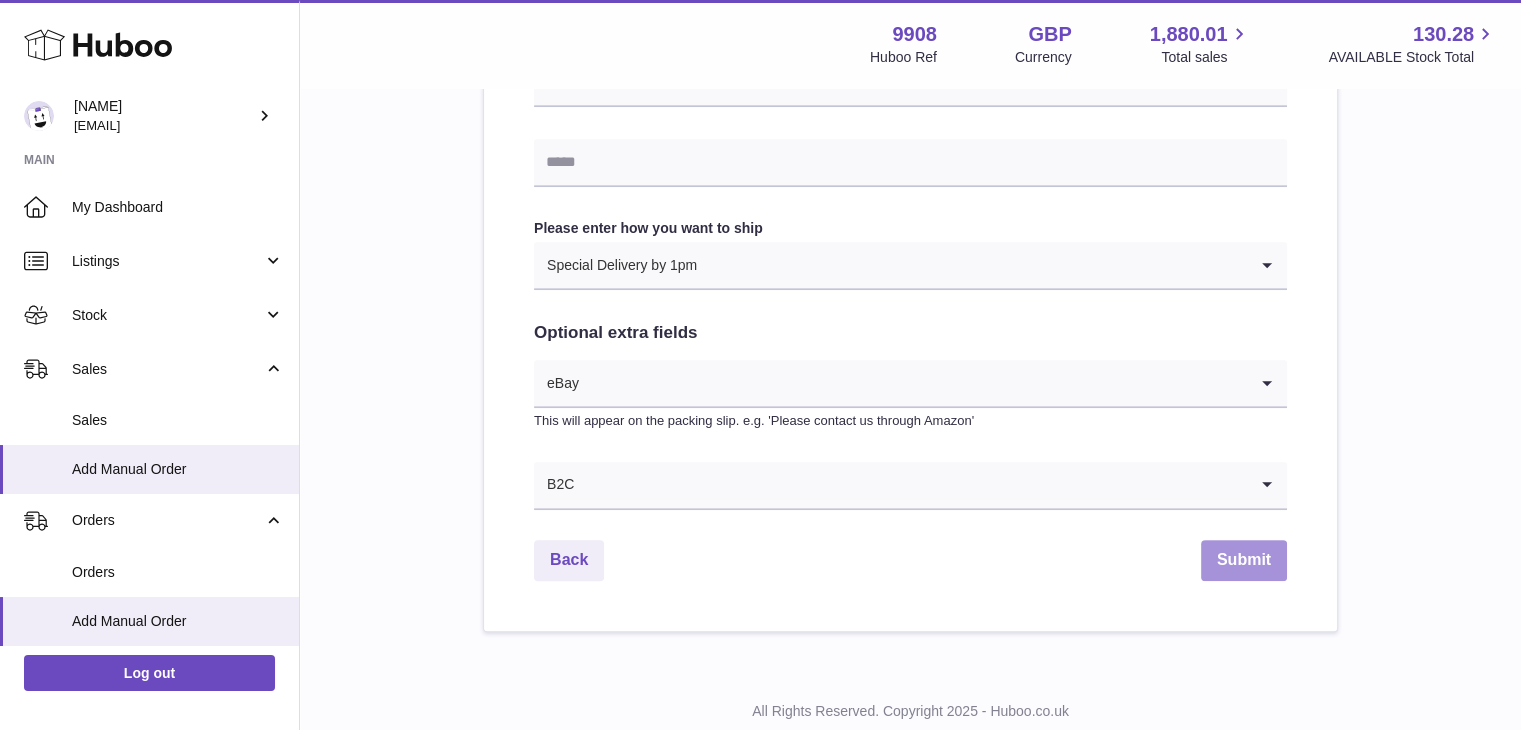 click on "Submit" at bounding box center (1244, 560) 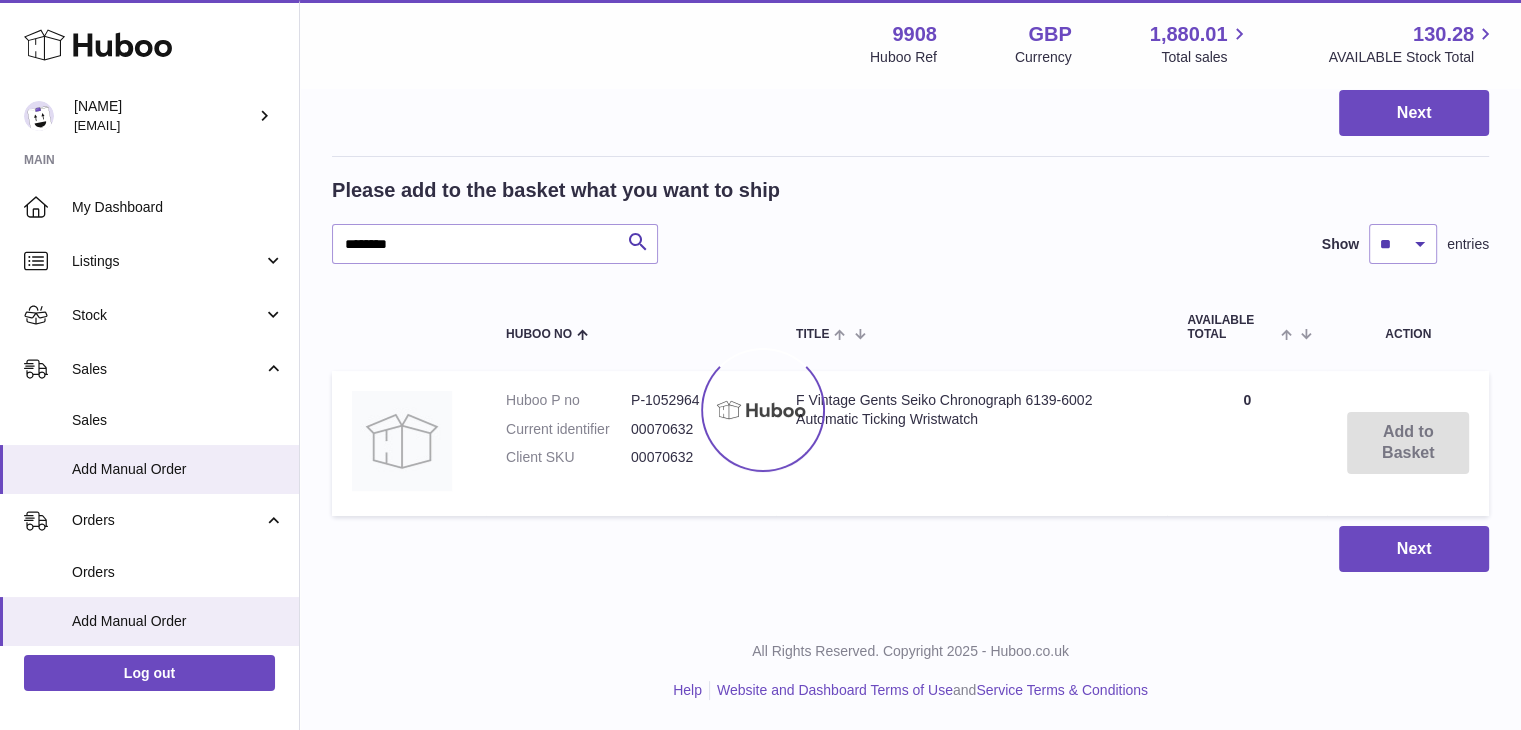 scroll, scrollTop: 0, scrollLeft: 0, axis: both 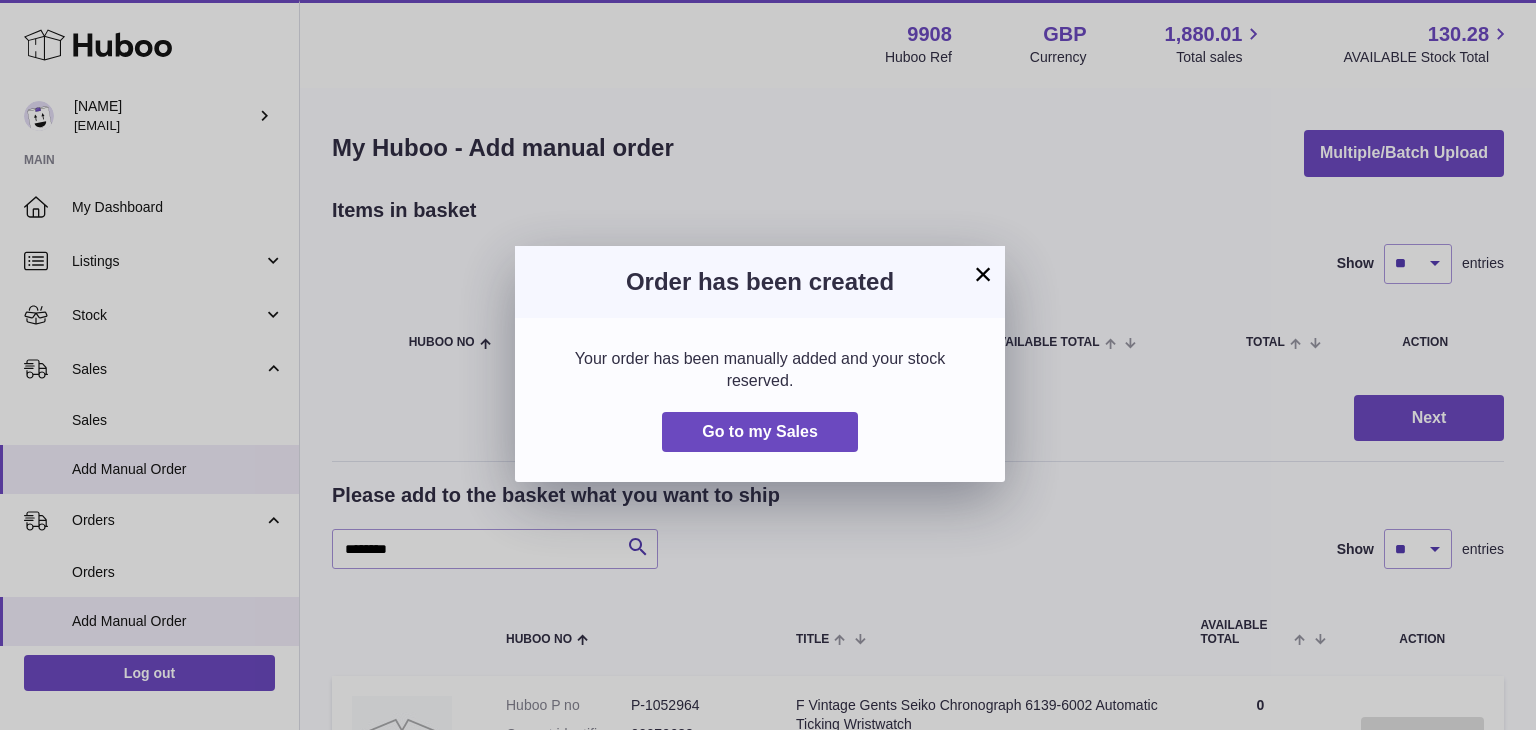 click on "×" at bounding box center [983, 274] 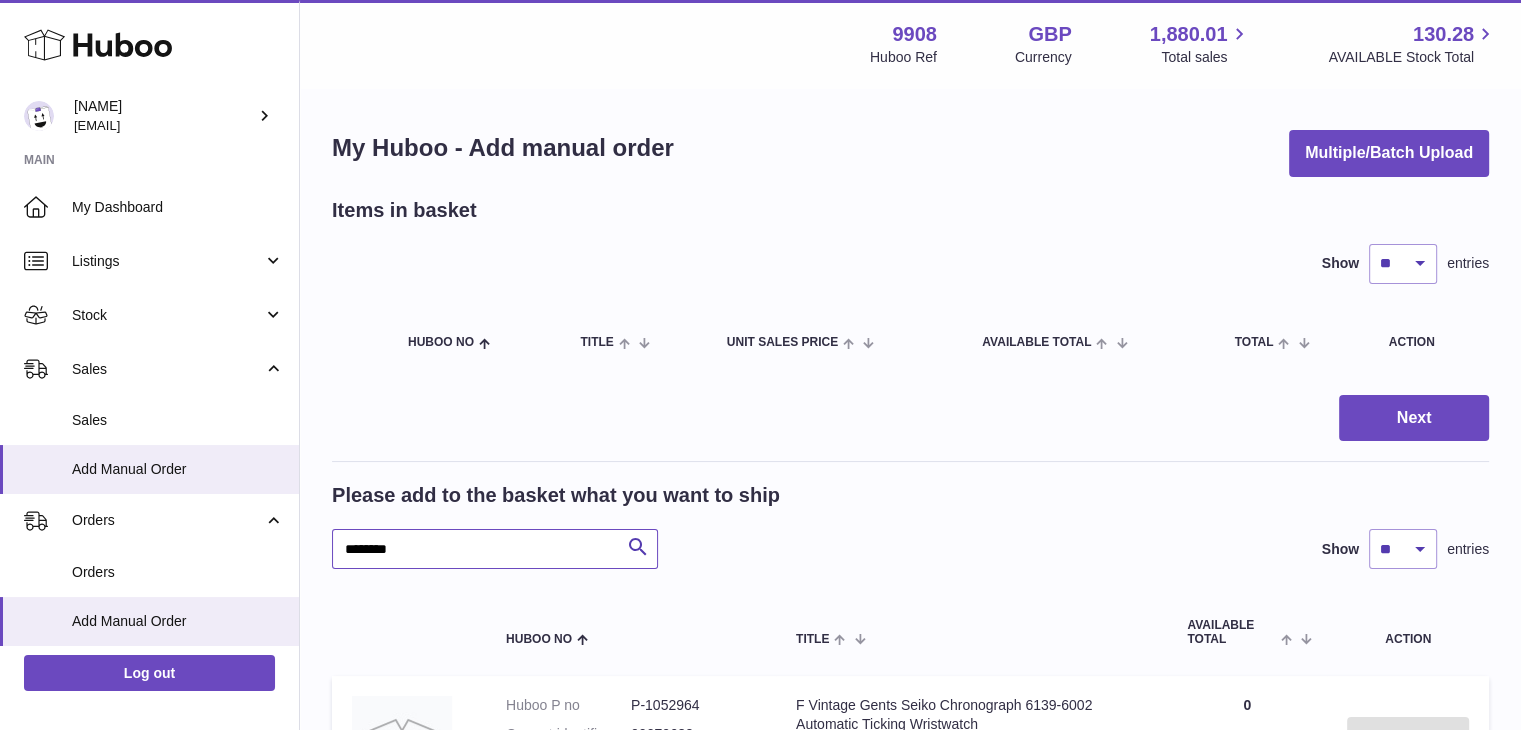drag, startPoint x: 458, startPoint y: 563, endPoint x: 299, endPoint y: 550, distance: 159.53056 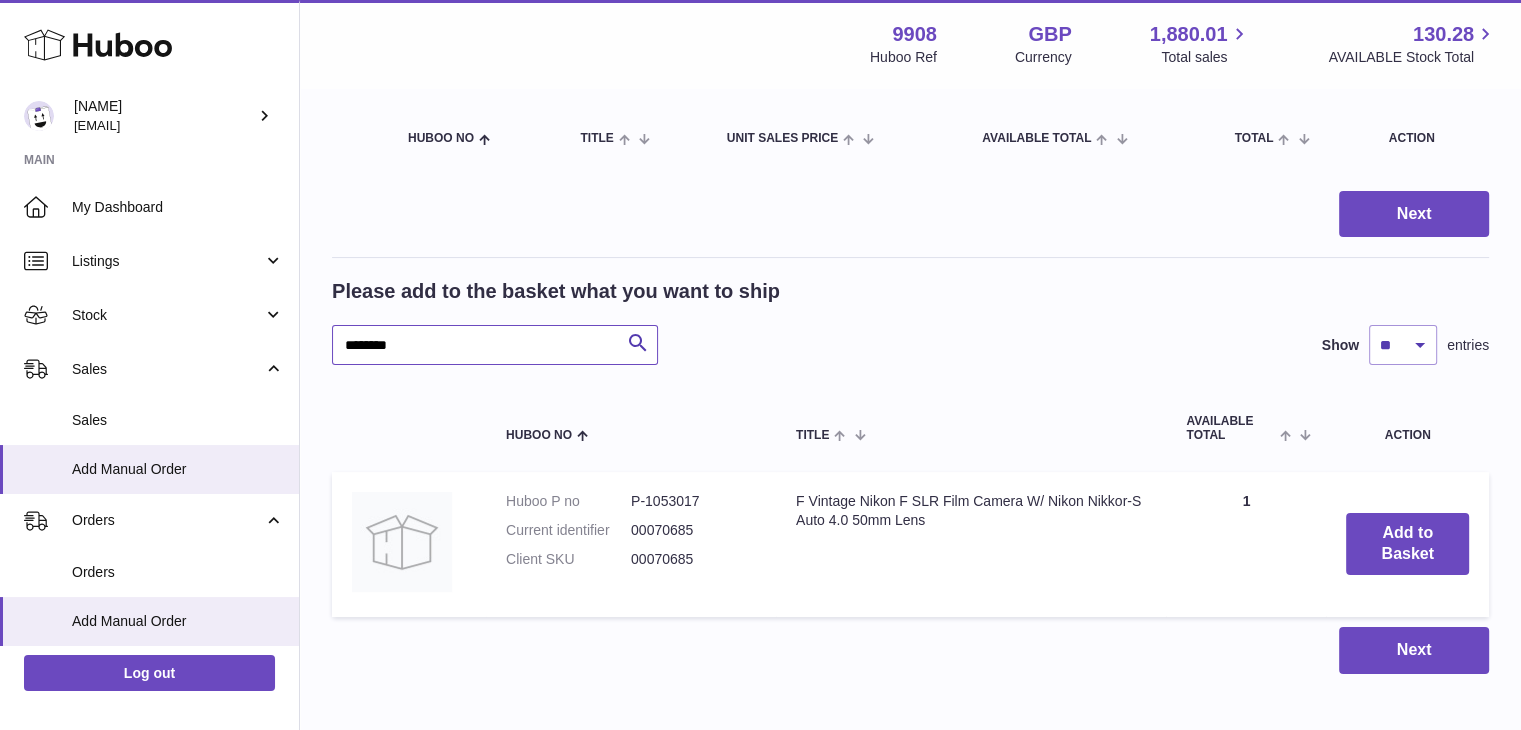 scroll, scrollTop: 211, scrollLeft: 0, axis: vertical 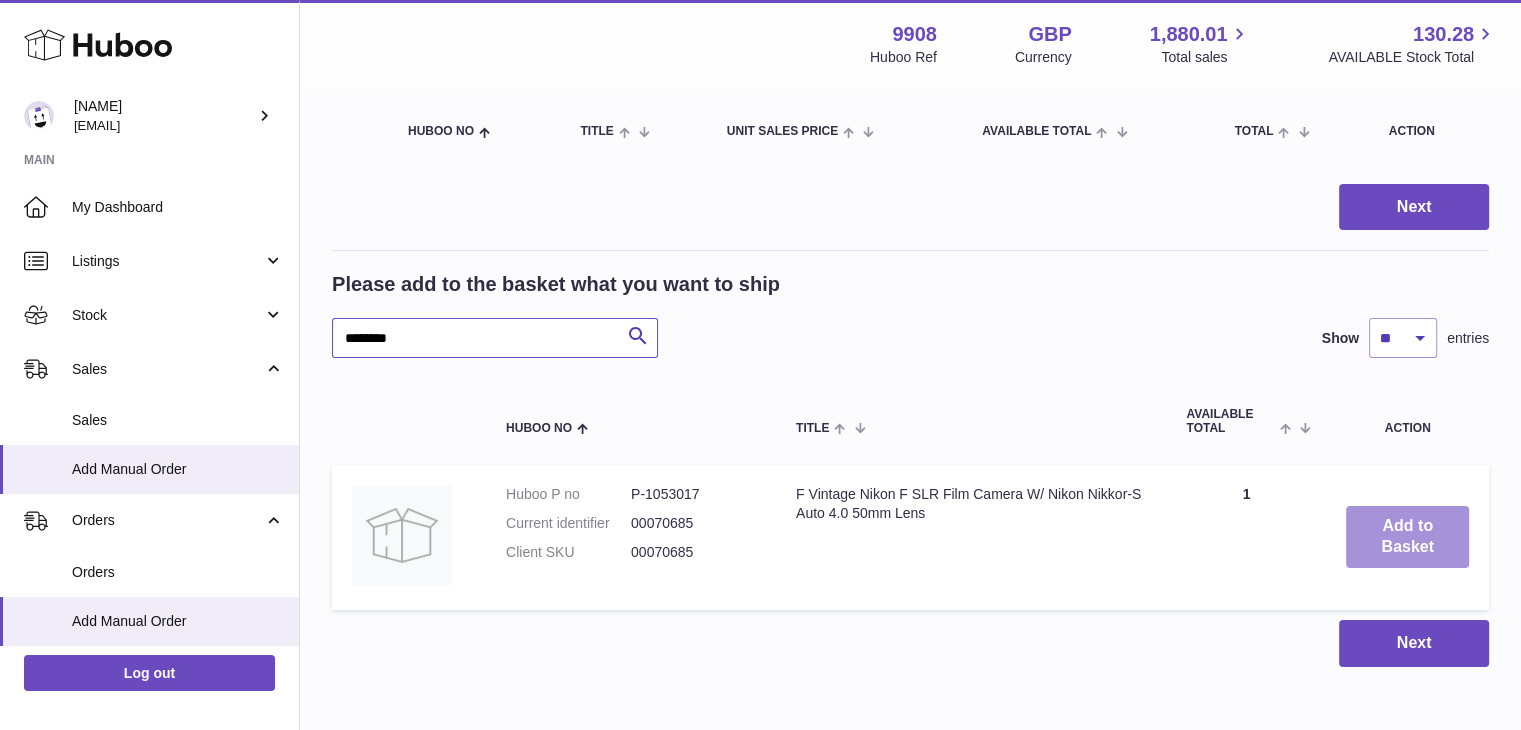 type on "********" 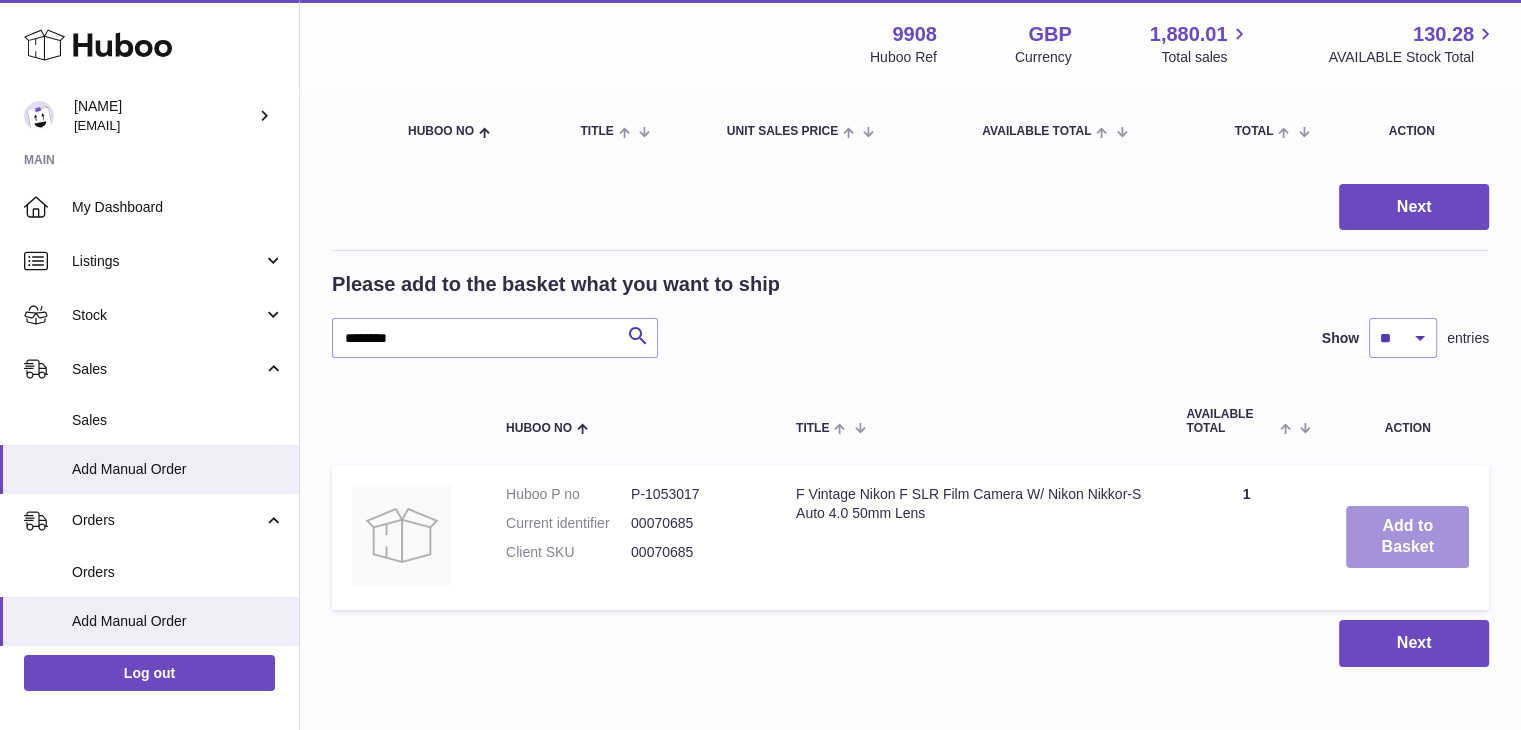 click on "Add to Basket" at bounding box center (1407, 537) 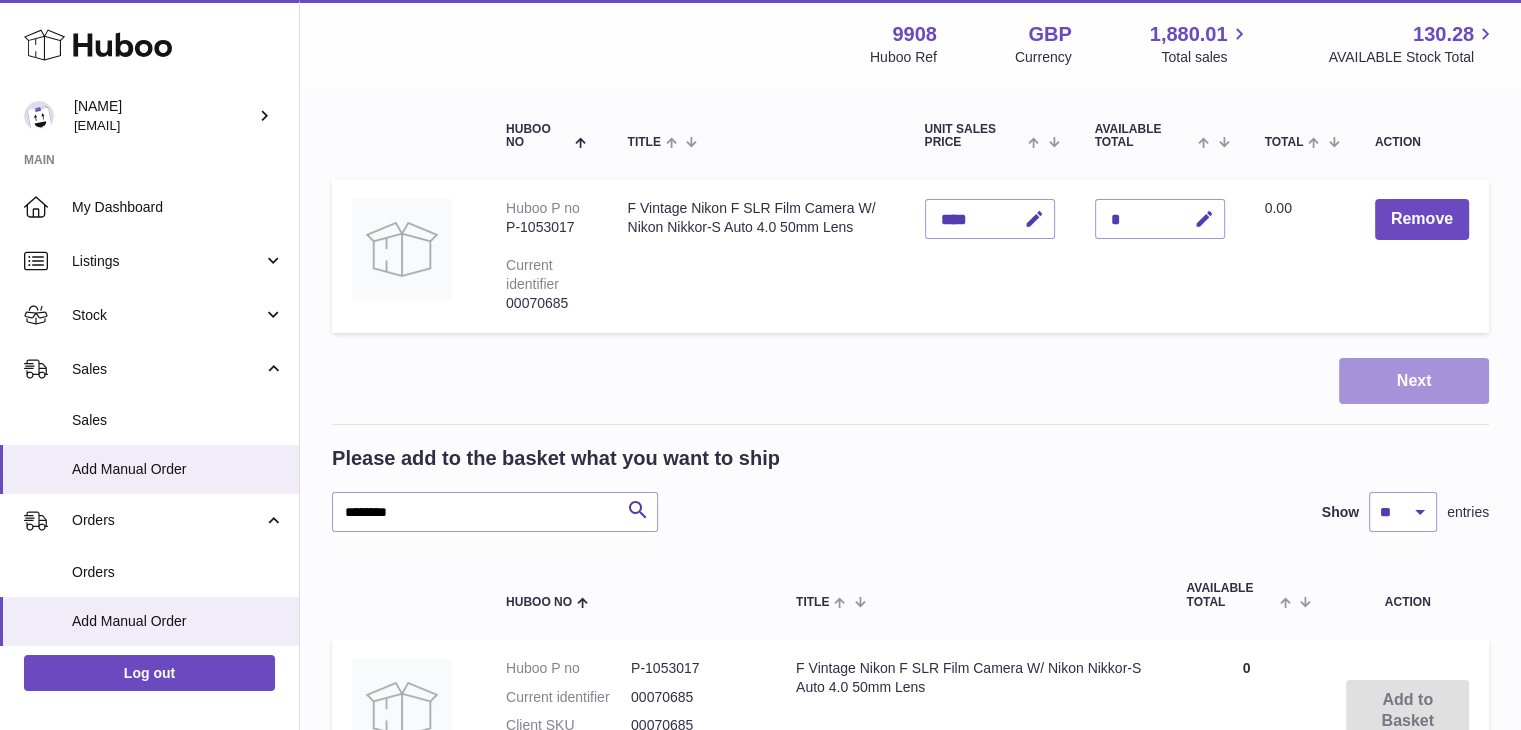 click on "Next" at bounding box center [1414, 381] 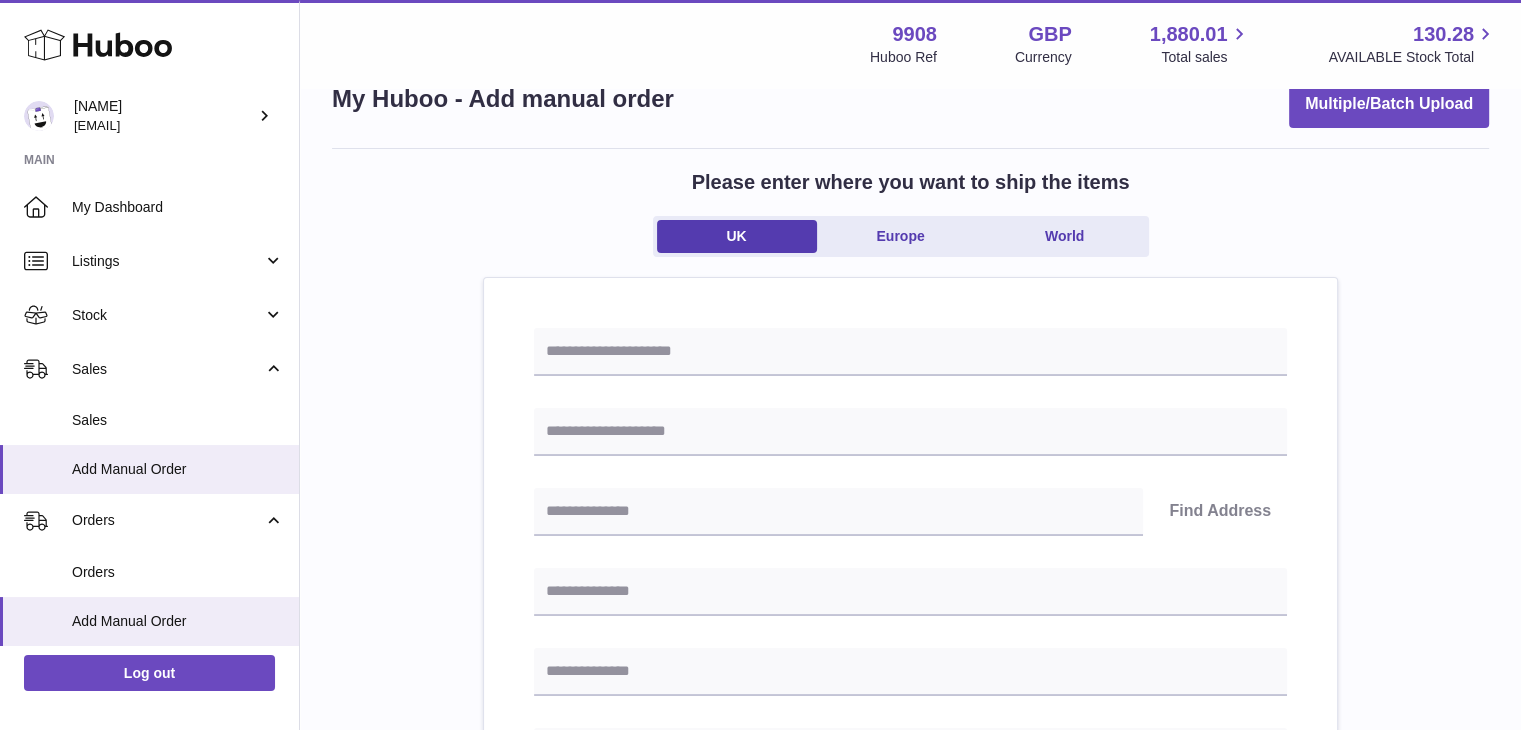 scroll, scrollTop: 47, scrollLeft: 0, axis: vertical 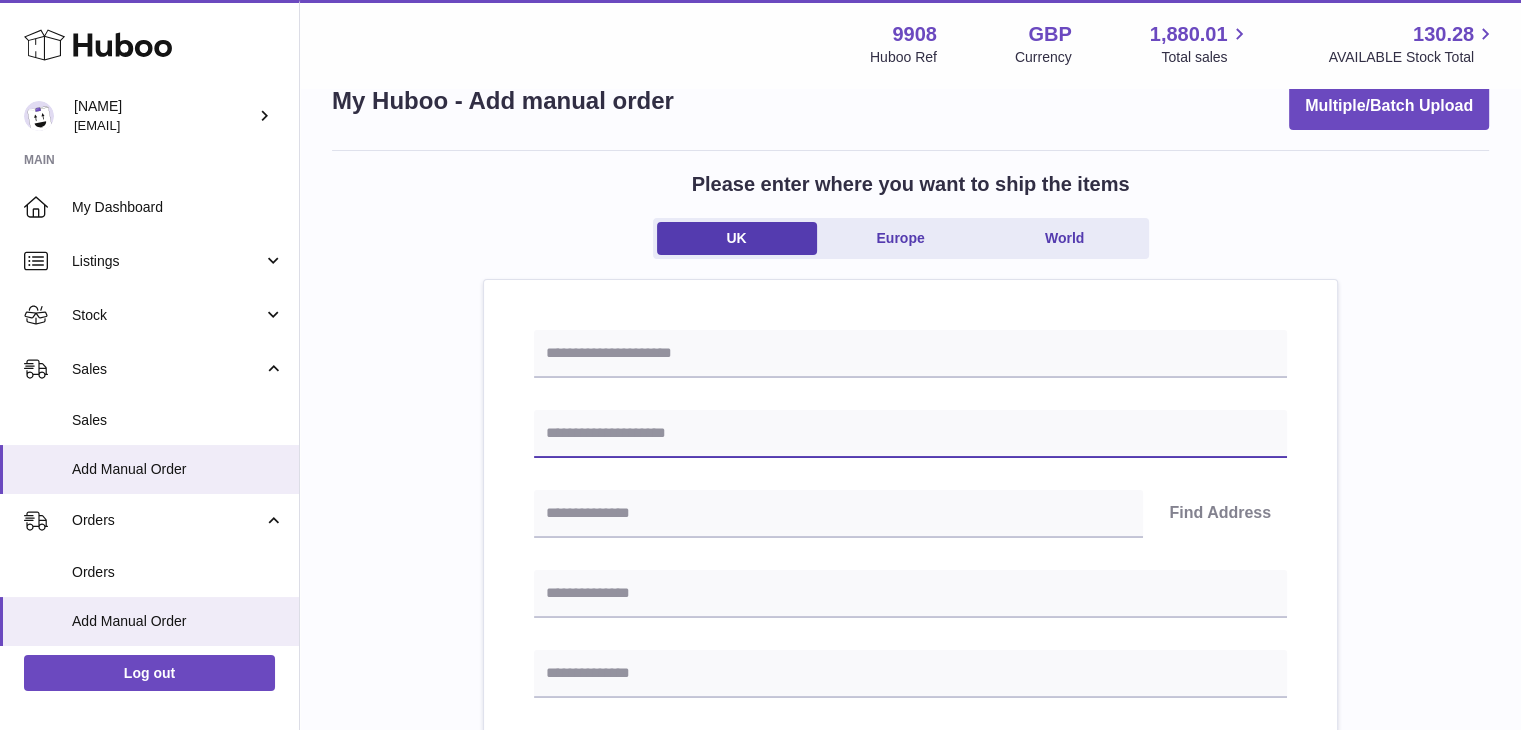 click at bounding box center (910, 434) 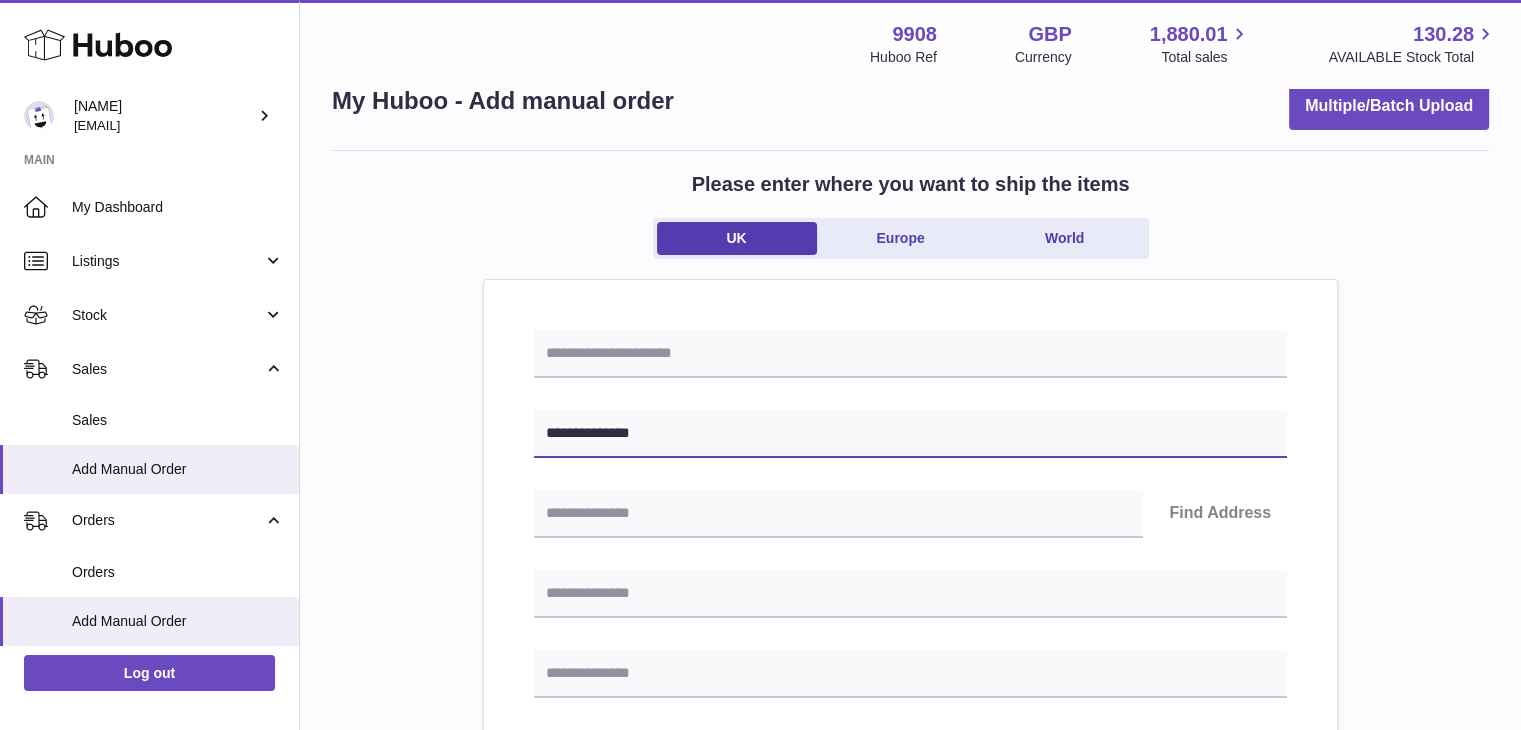 type on "**********" 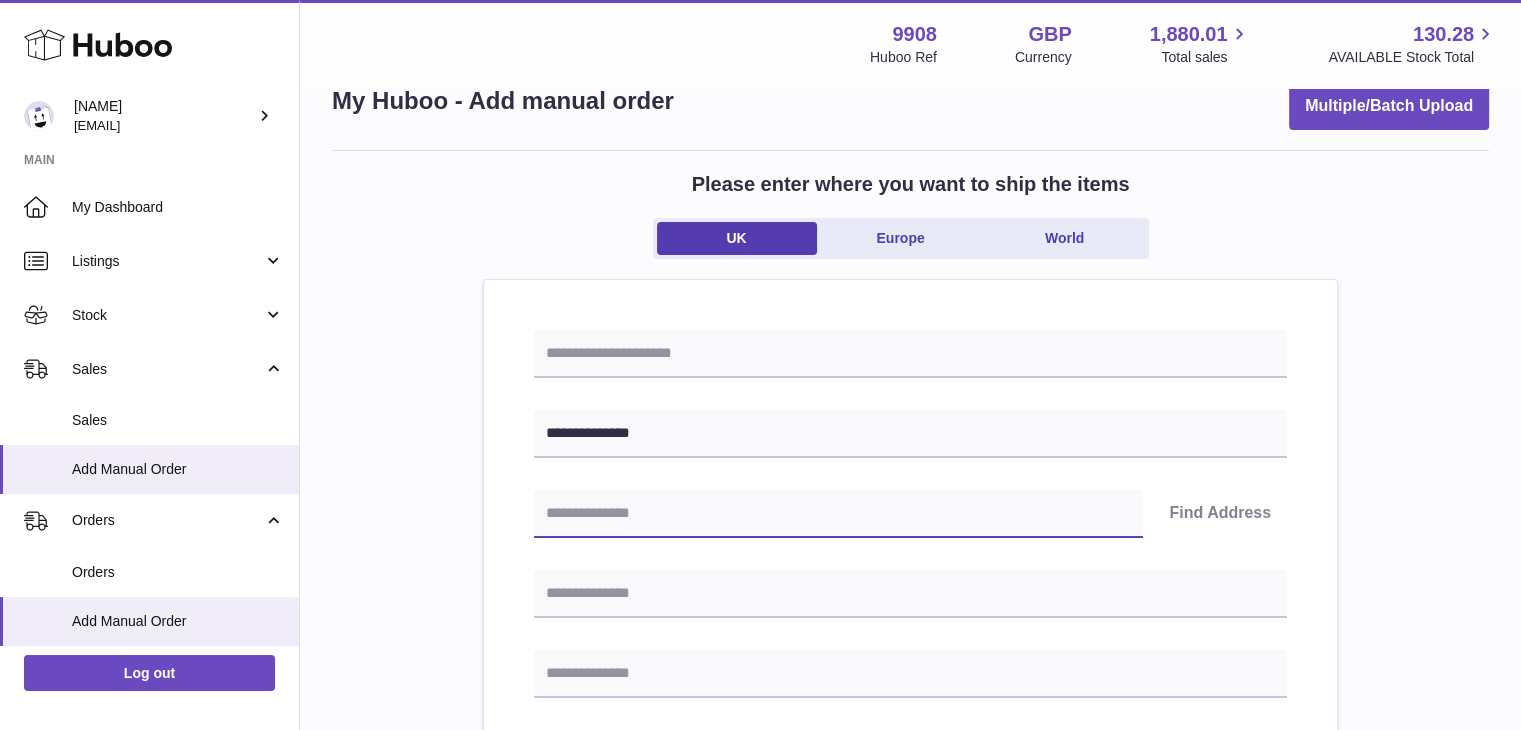 click at bounding box center (838, 514) 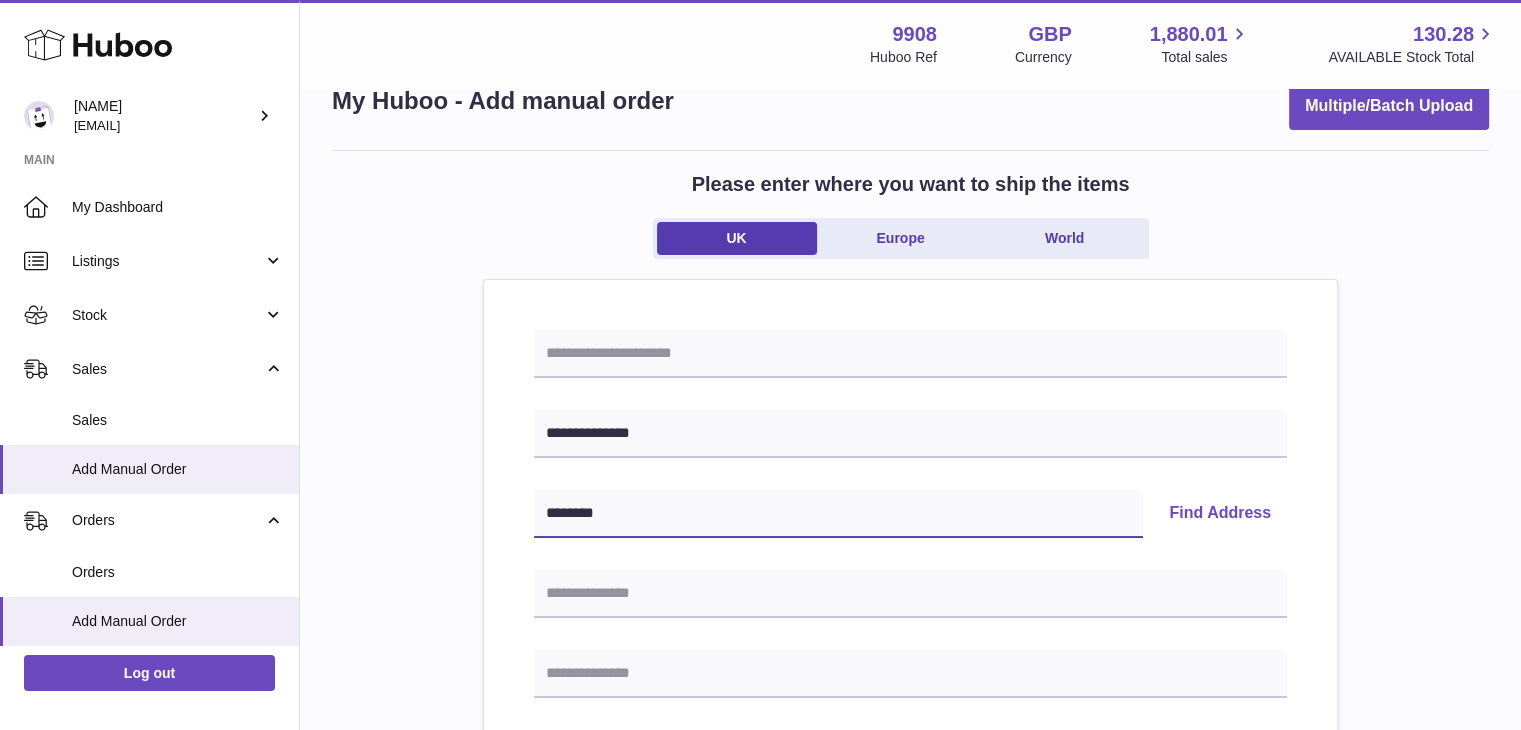type on "********" 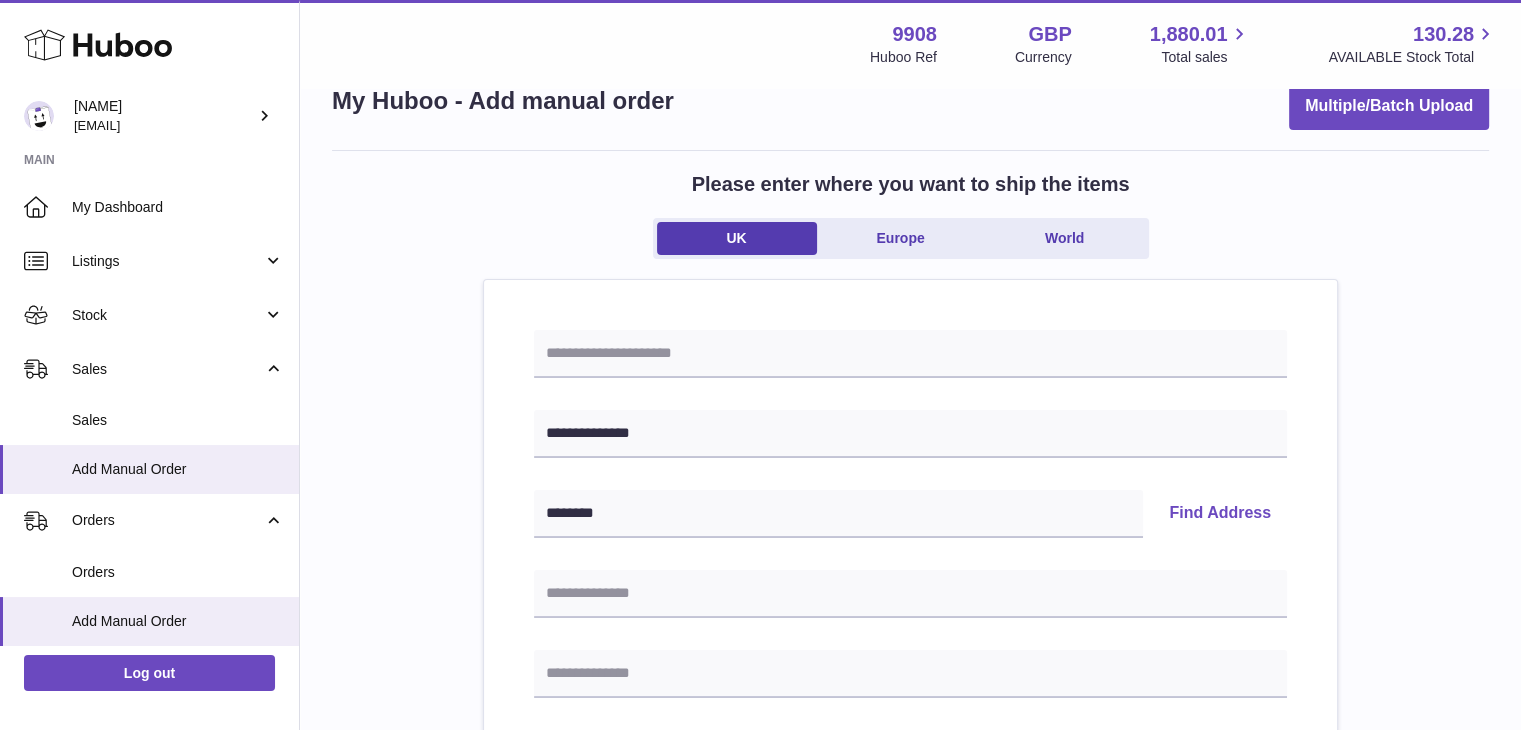 click on "Find Address" at bounding box center [1220, 514] 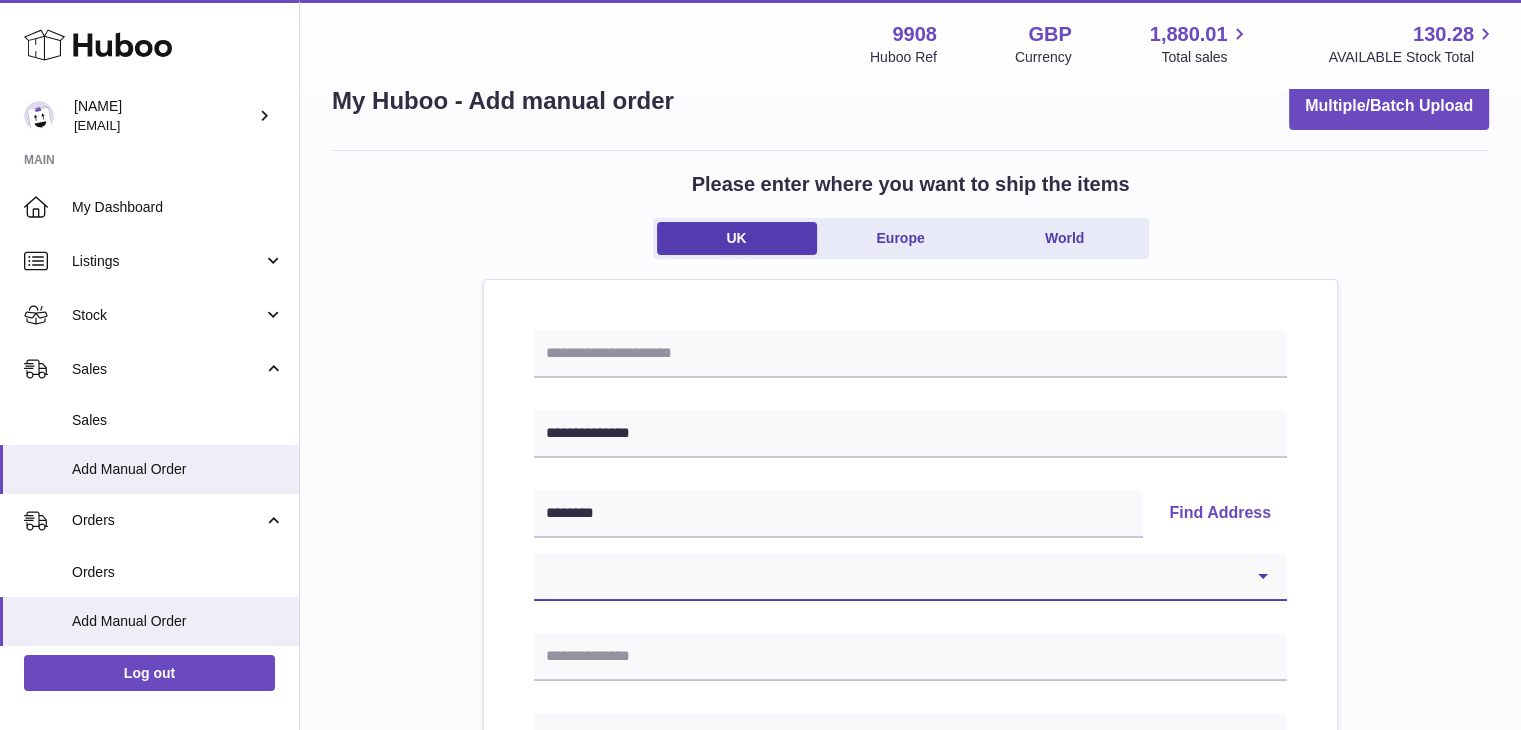 click on "**********" at bounding box center (910, 577) 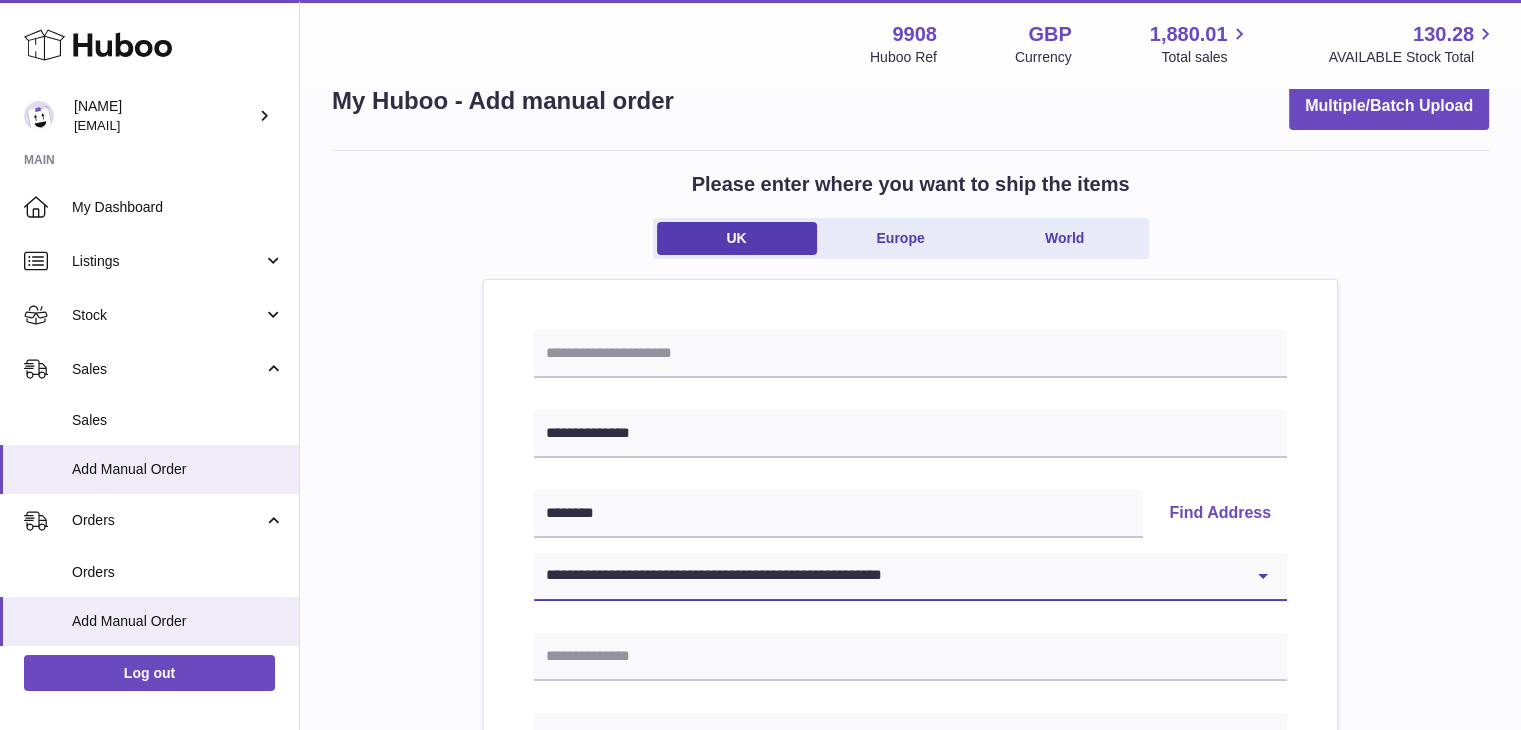 click on "**********" at bounding box center (910, 577) 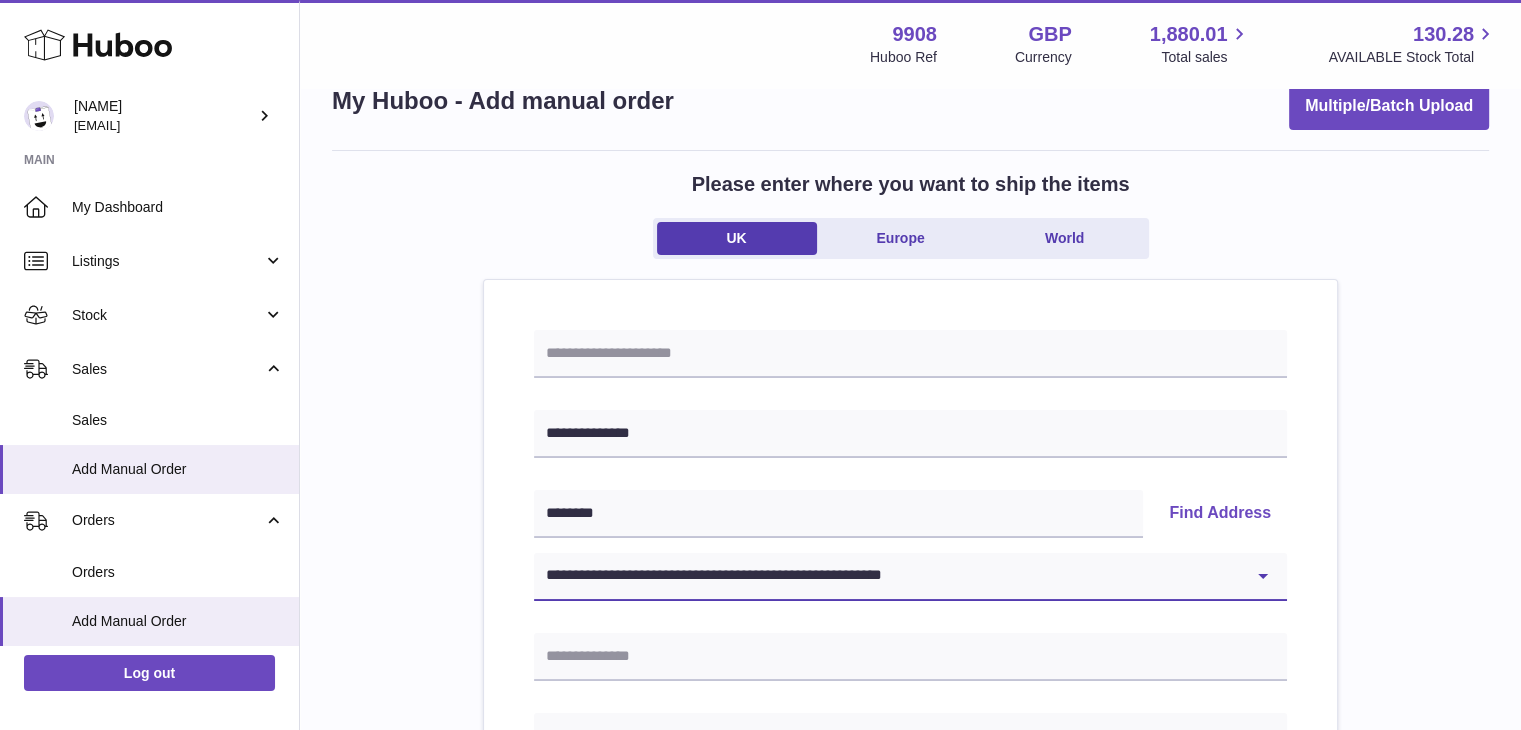 type on "******" 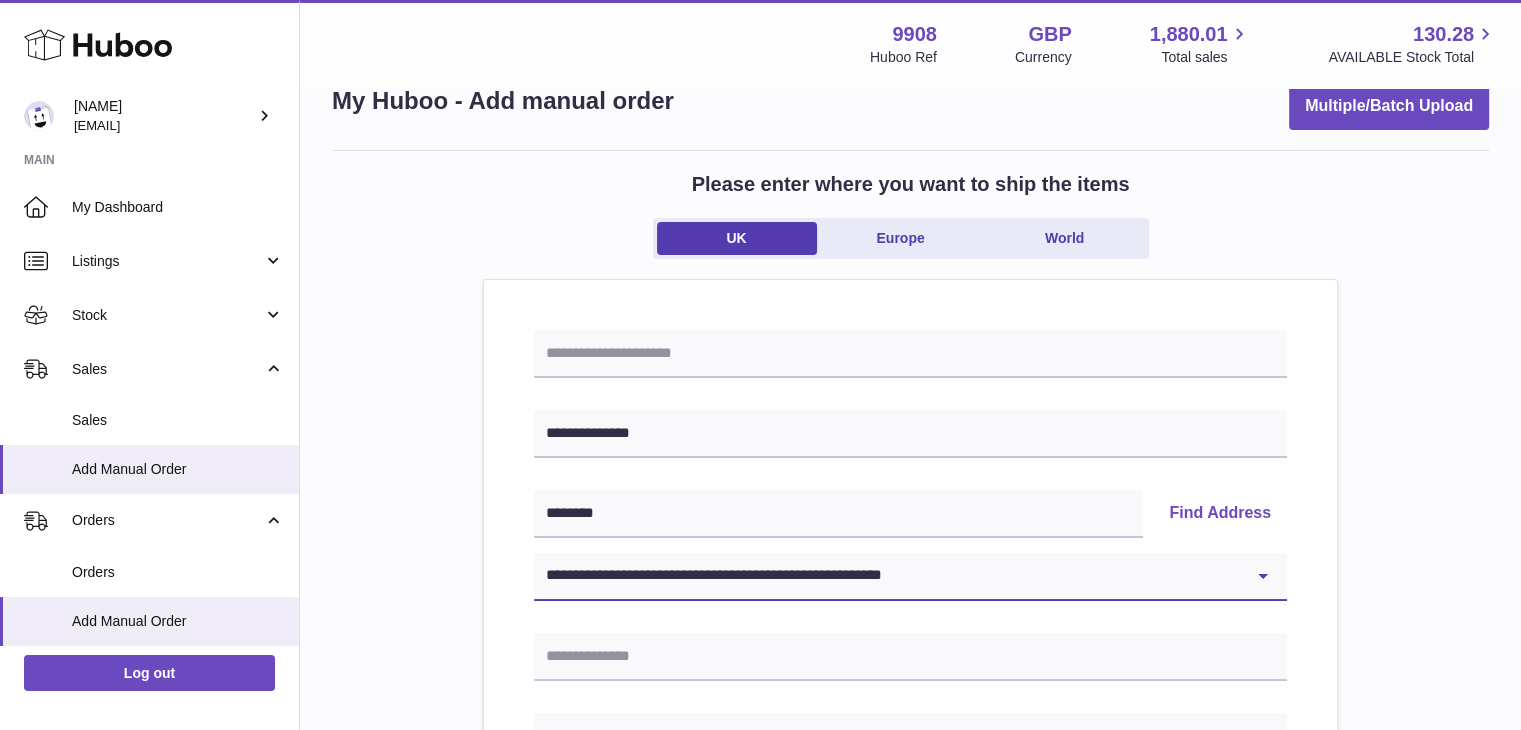 type on "********" 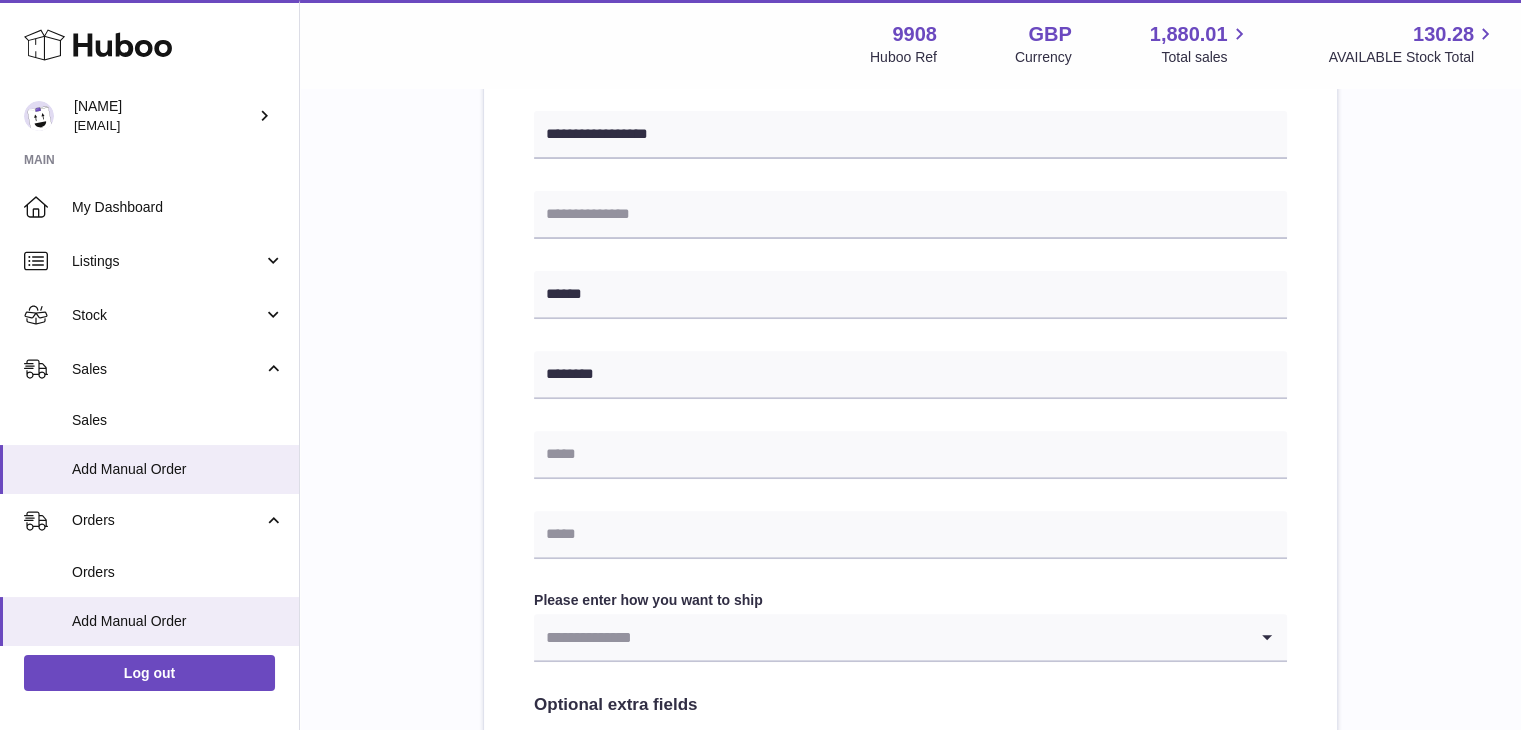 scroll, scrollTop: 648, scrollLeft: 0, axis: vertical 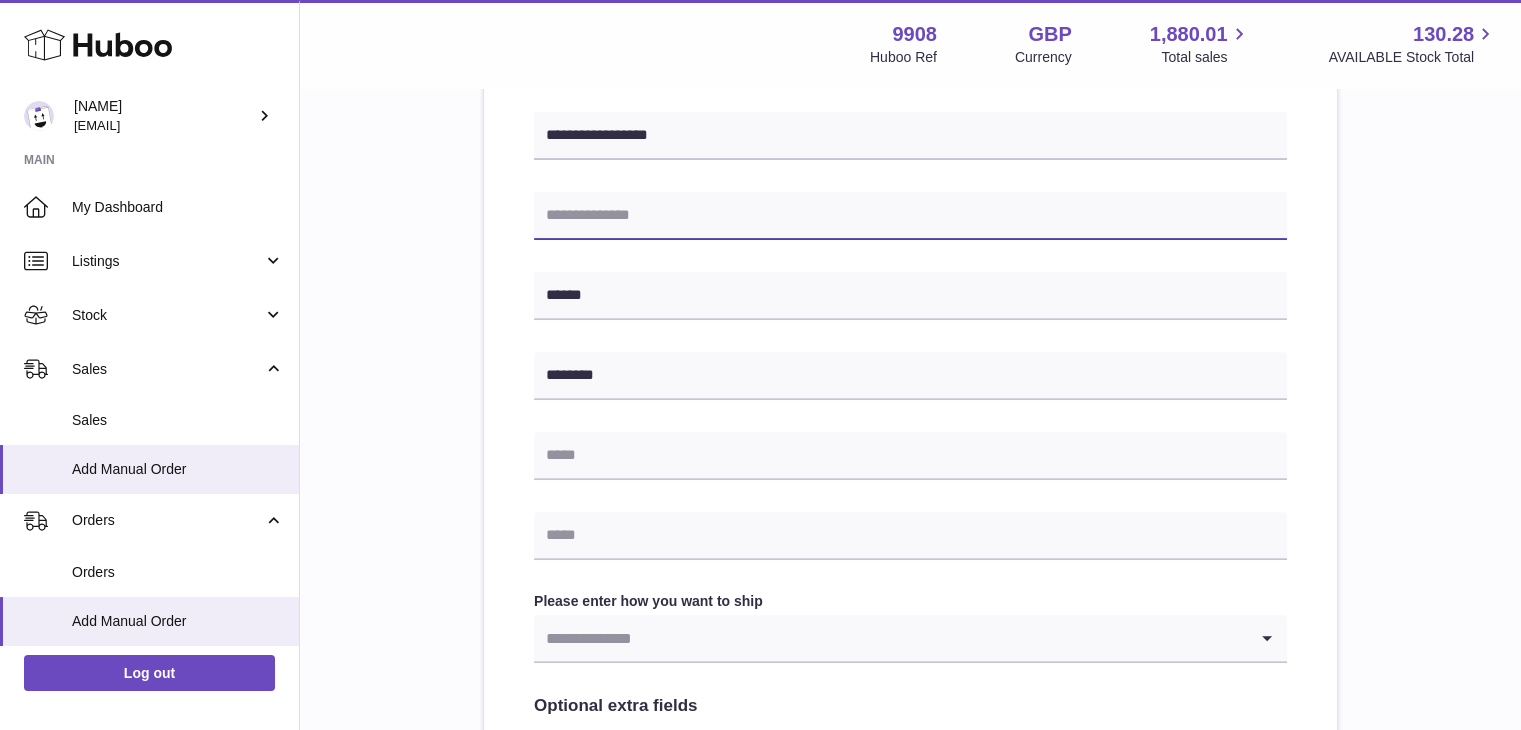 click at bounding box center (910, 216) 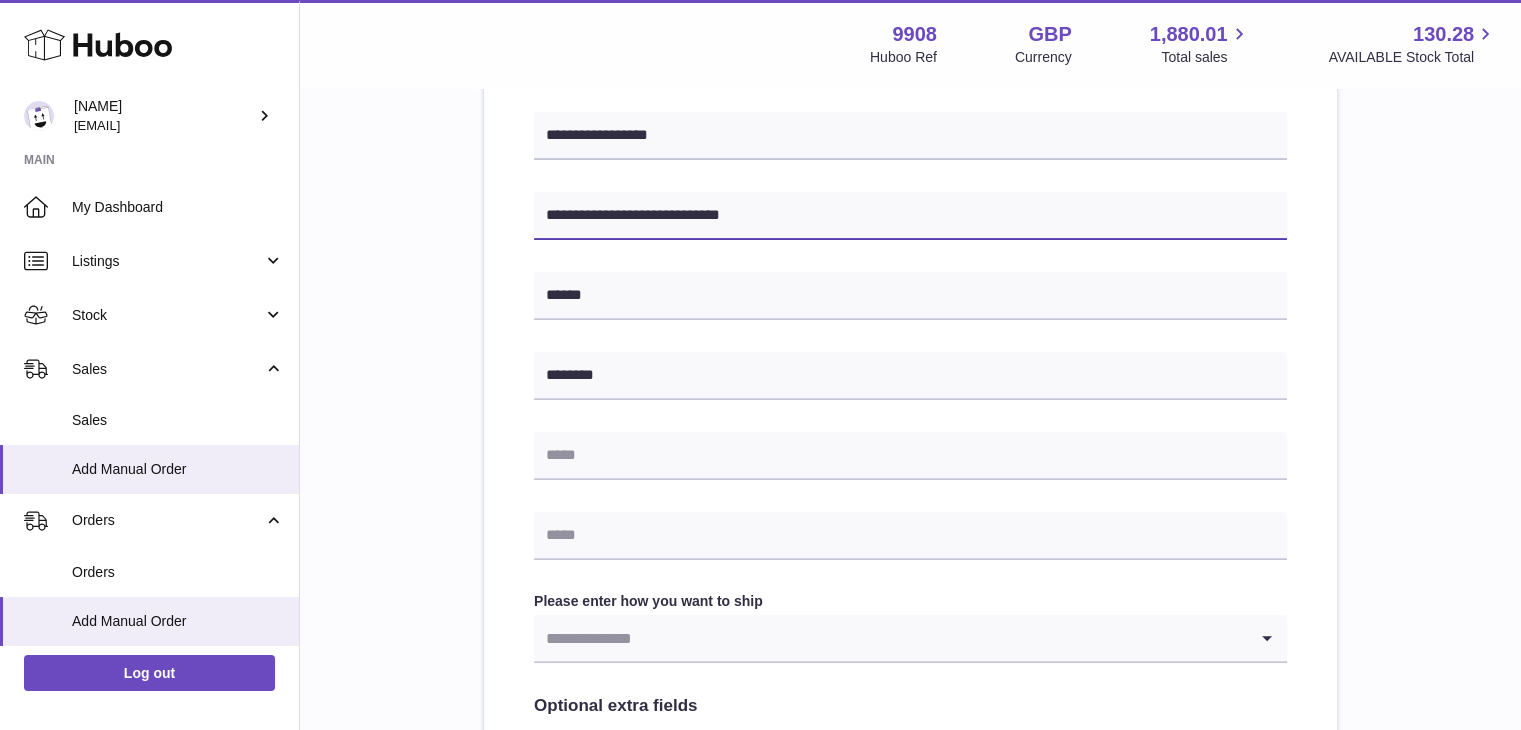 drag, startPoint x: 675, startPoint y: 213, endPoint x: 398, endPoint y: 218, distance: 277.04514 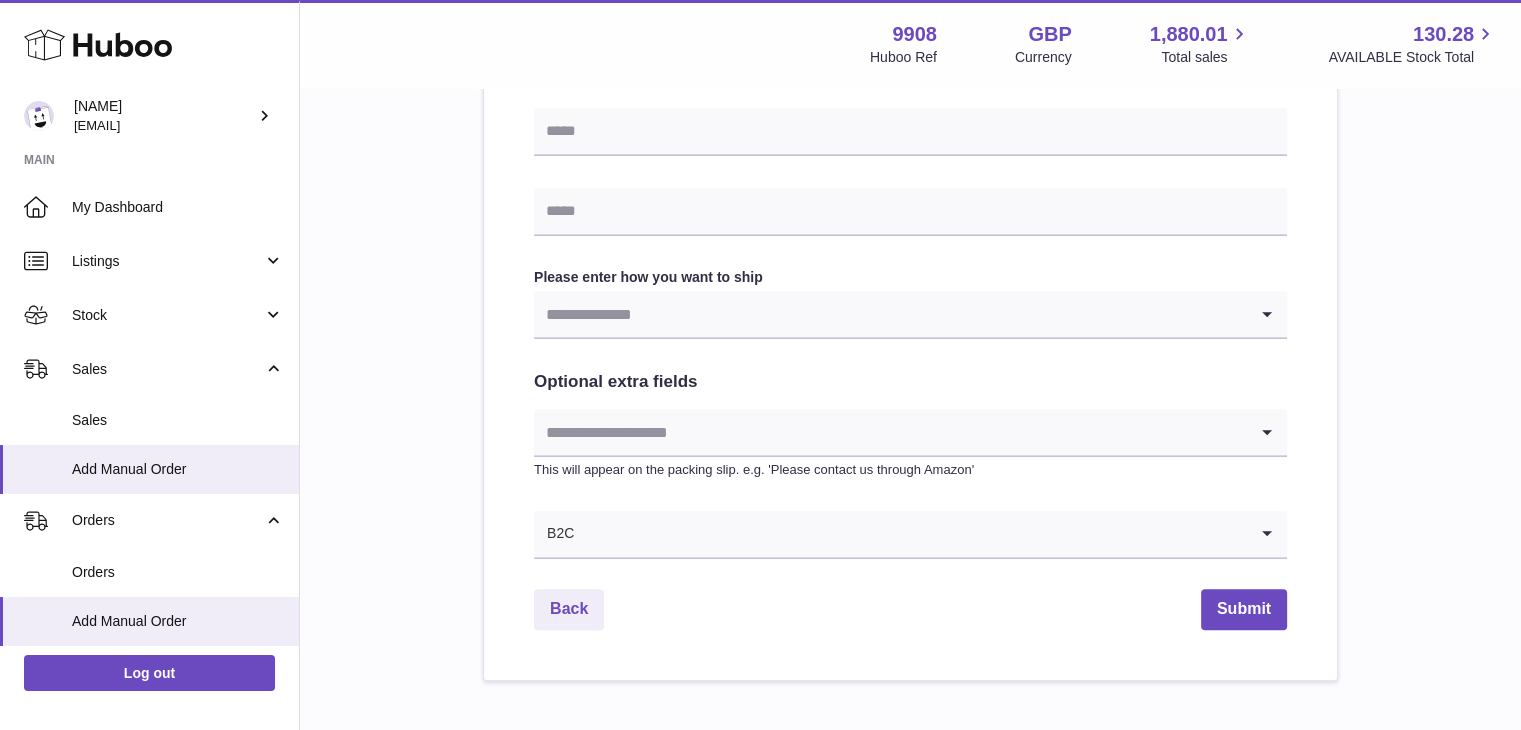 scroll, scrollTop: 973, scrollLeft: 0, axis: vertical 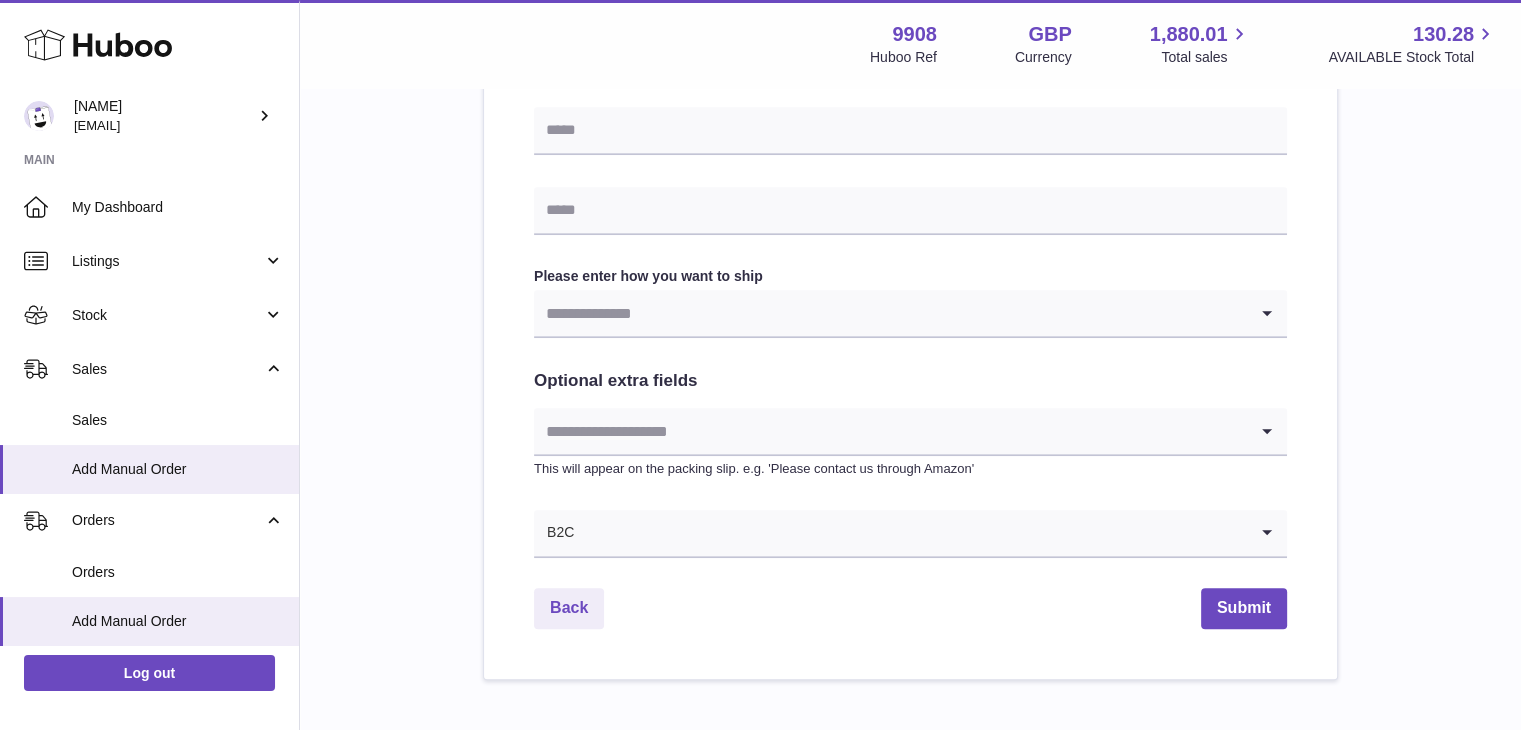 type on "**********" 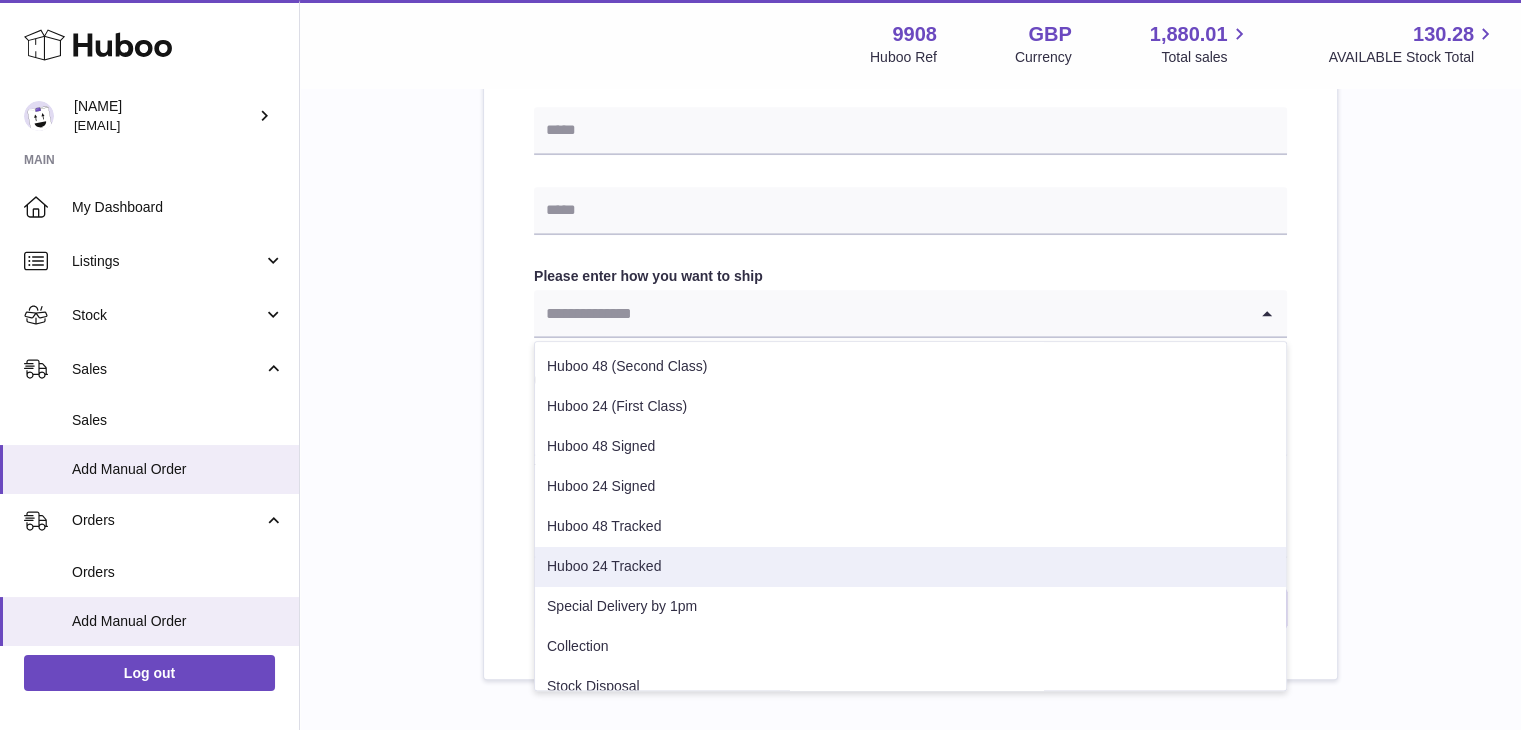 click on "Huboo 24 Tracked" at bounding box center (910, 567) 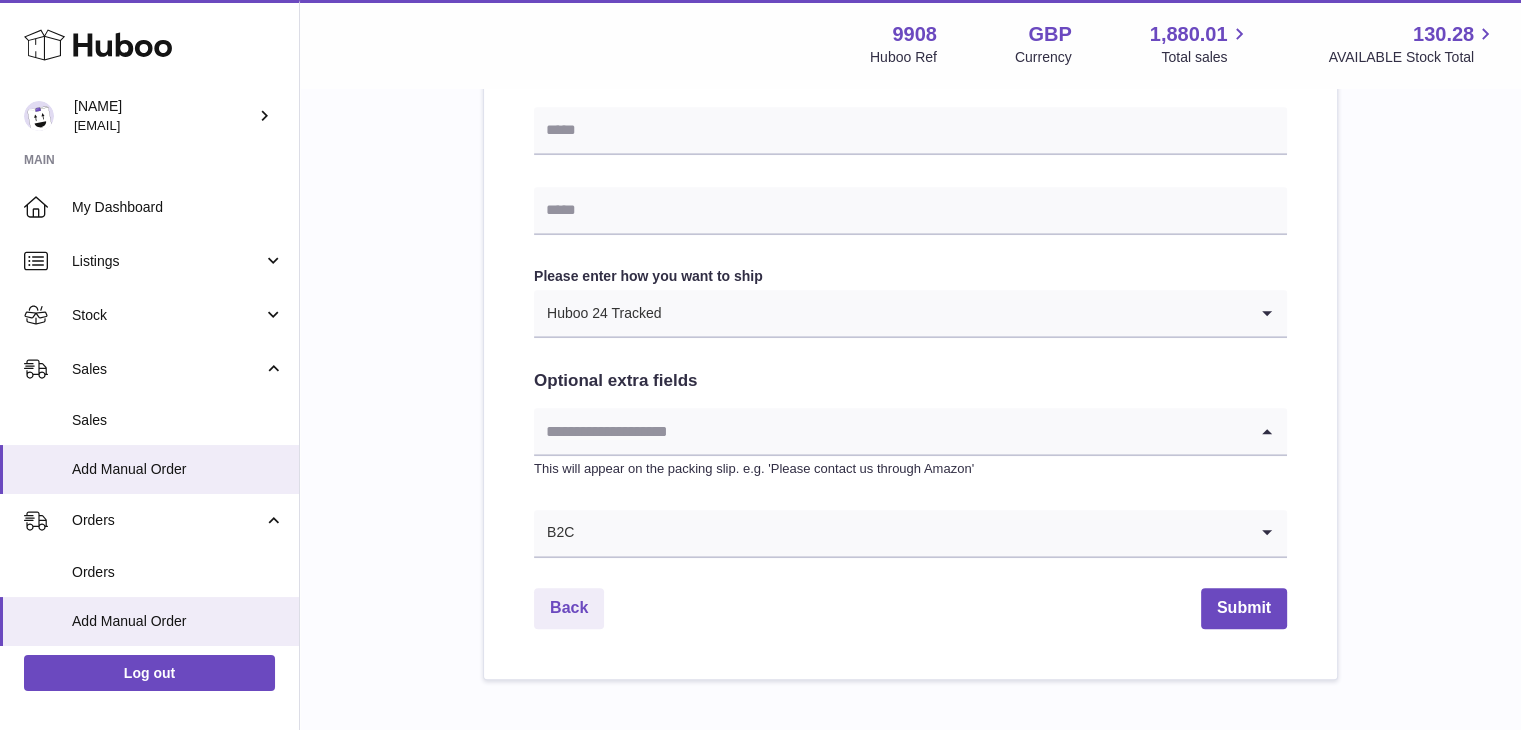click at bounding box center (890, 431) 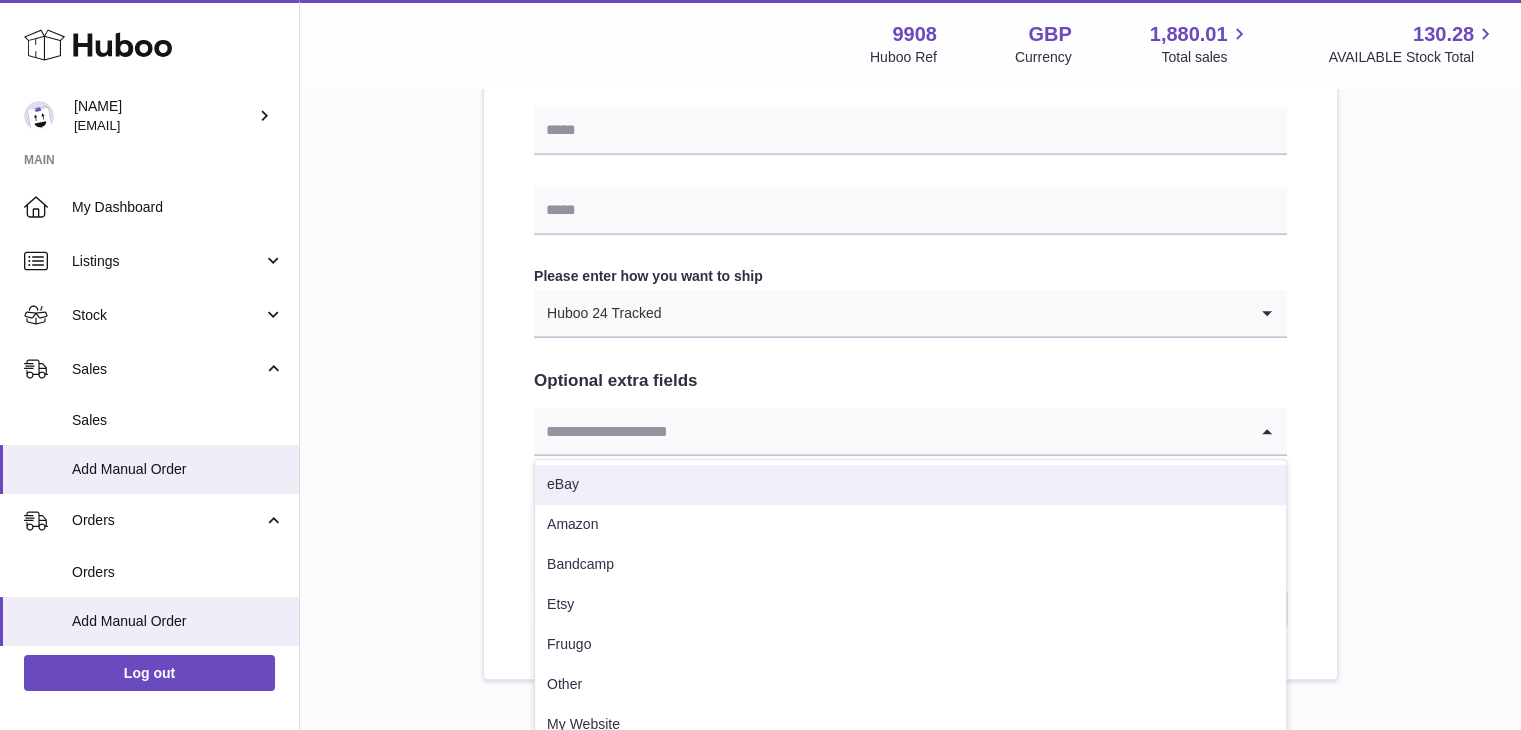 click on "eBay" at bounding box center [910, 485] 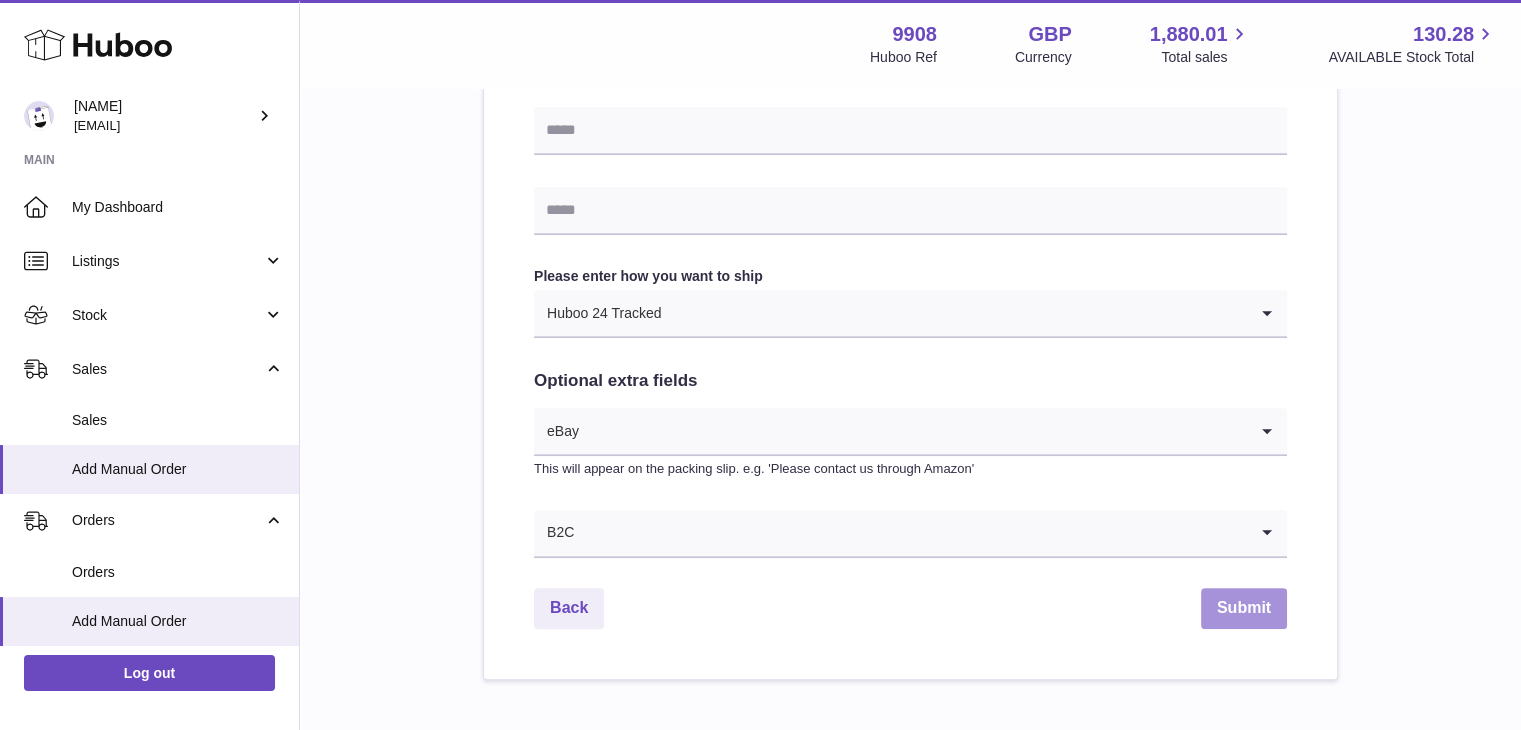 click on "Submit" at bounding box center [1244, 608] 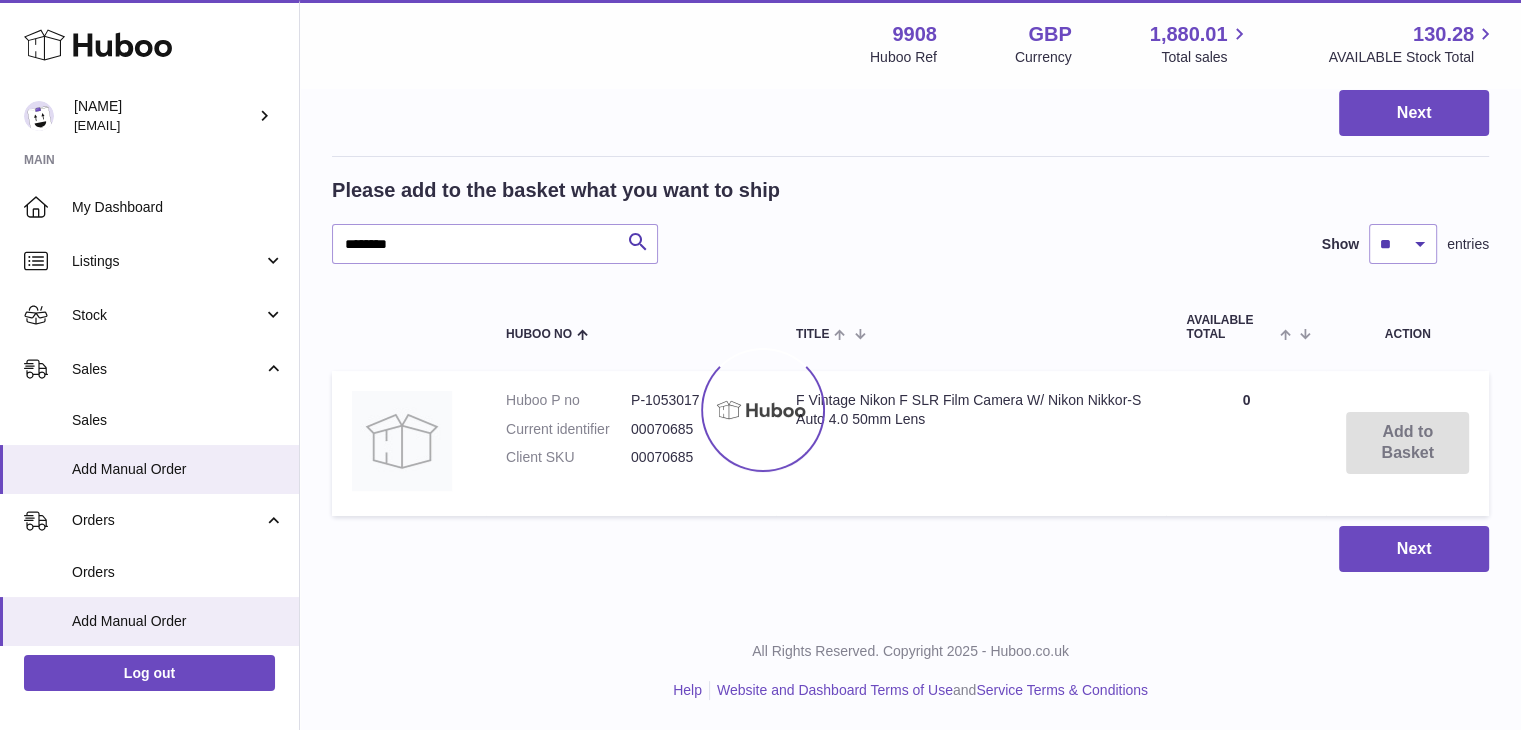 scroll, scrollTop: 0, scrollLeft: 0, axis: both 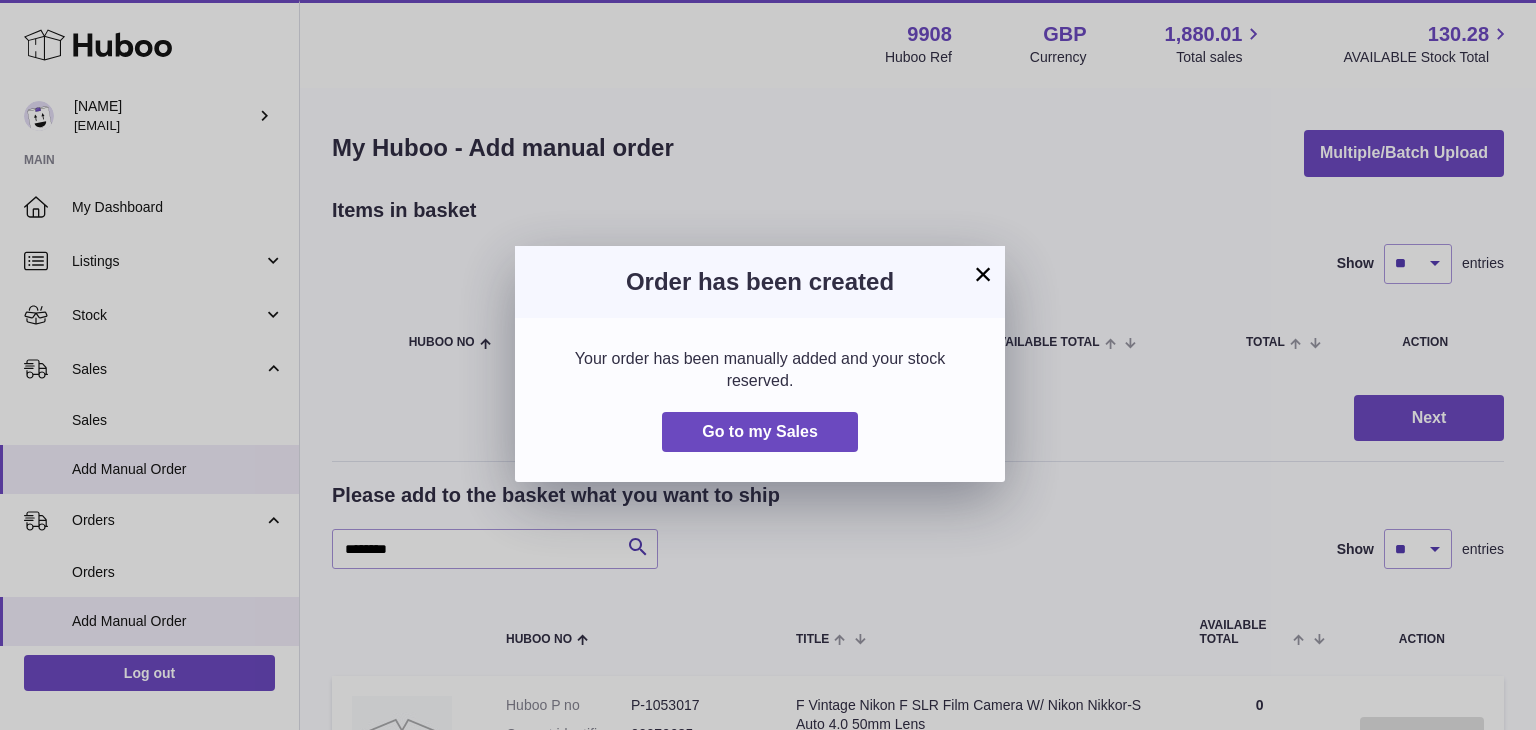 click on "×" at bounding box center (983, 274) 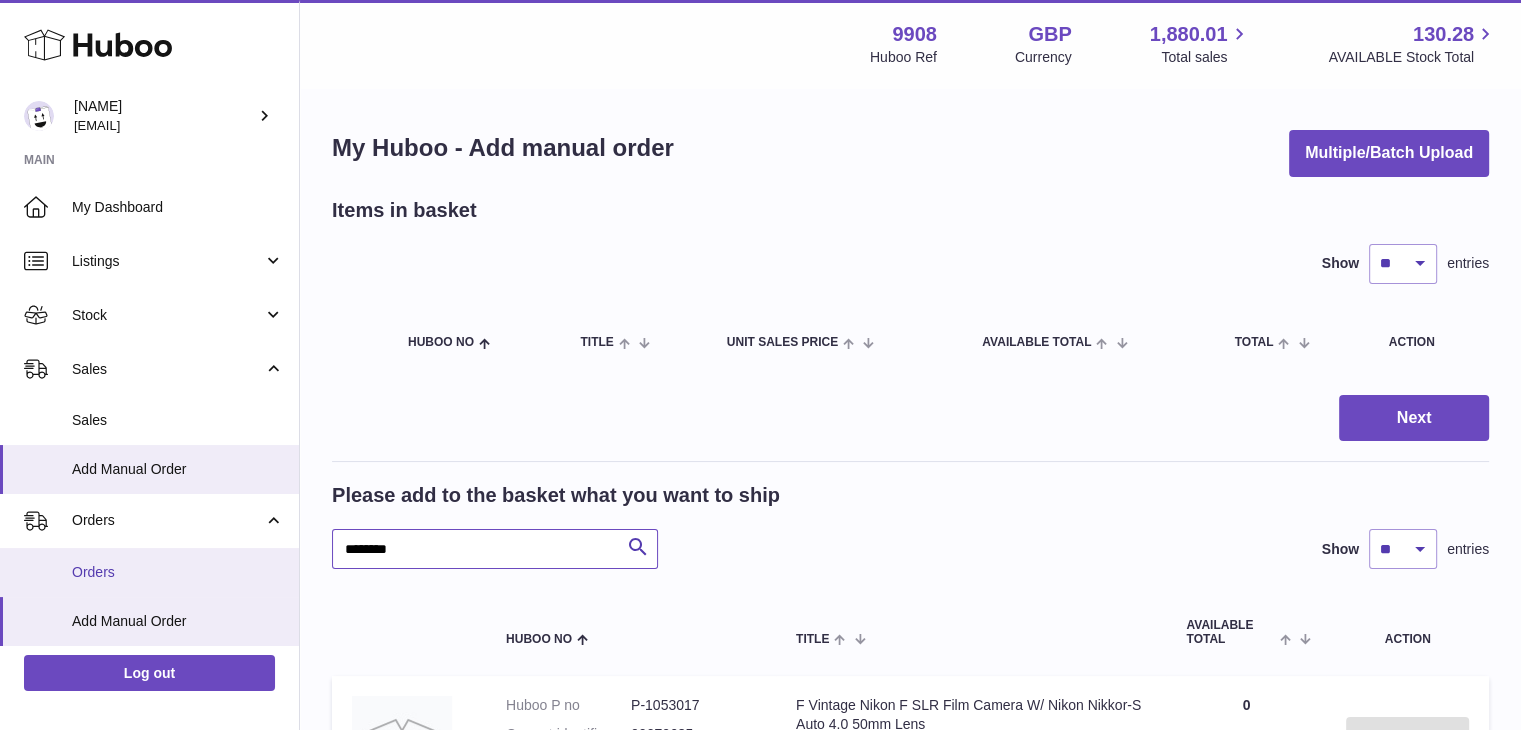 drag, startPoint x: 436, startPoint y: 546, endPoint x: 276, endPoint y: 548, distance: 160.0125 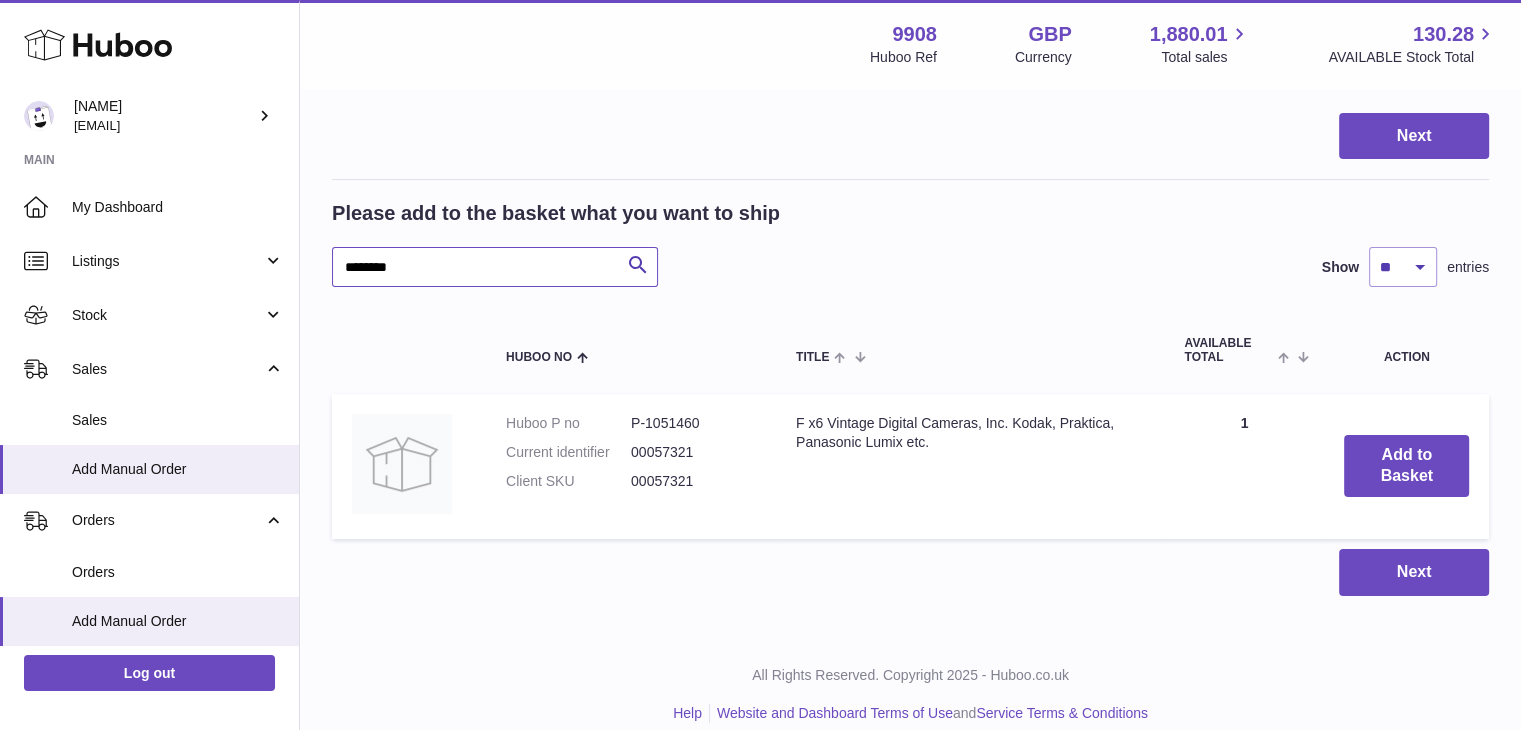 scroll, scrollTop: 288, scrollLeft: 0, axis: vertical 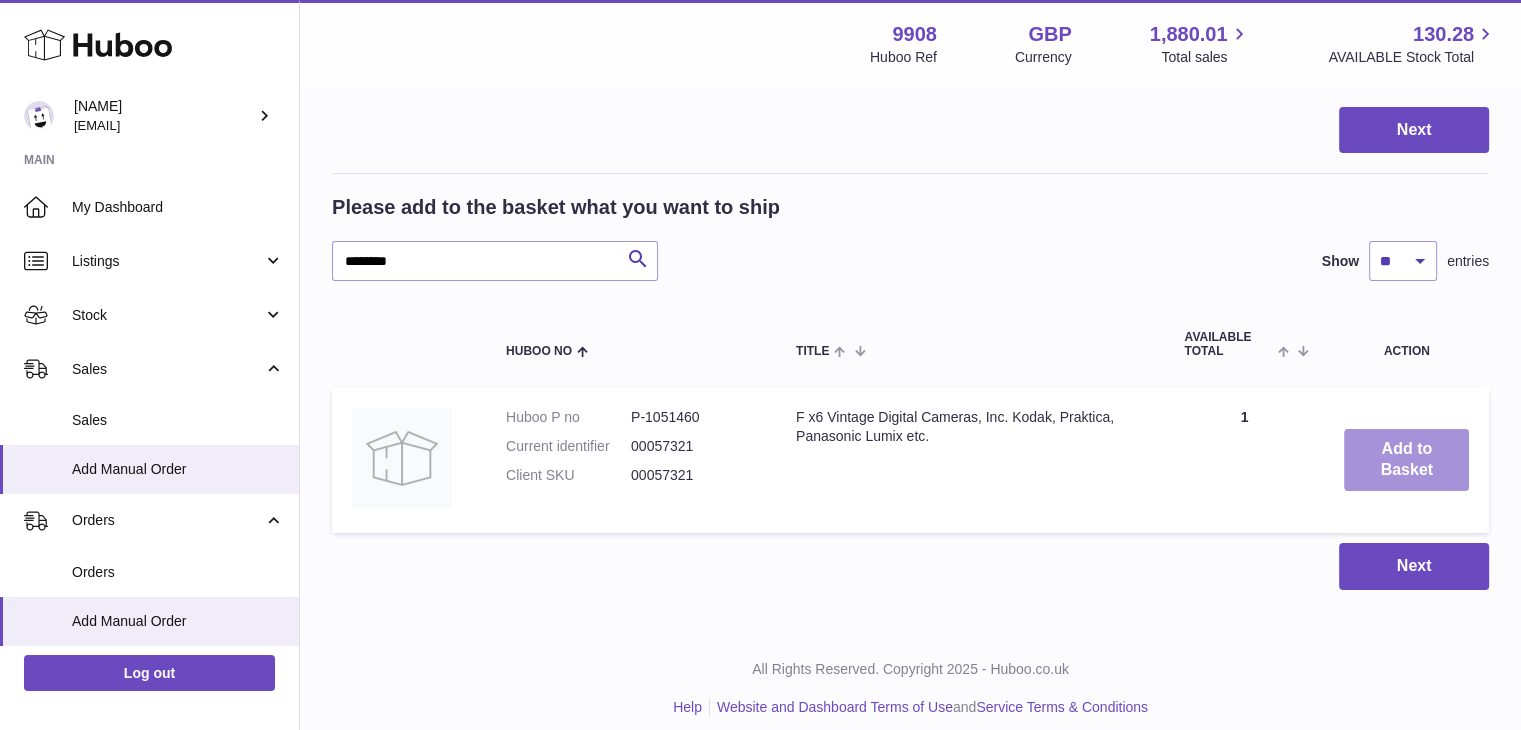click on "Add to Basket" at bounding box center [1406, 460] 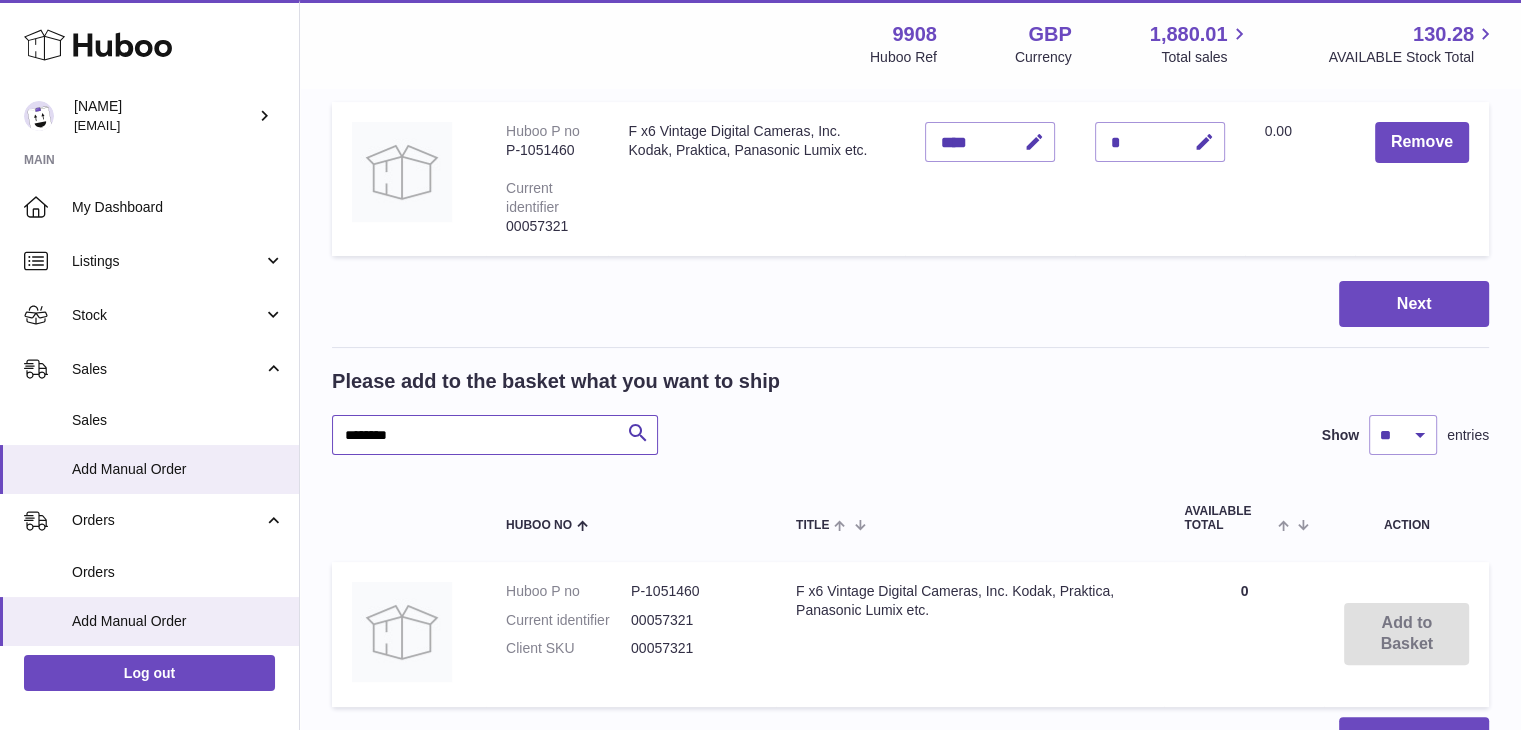 drag, startPoint x: 436, startPoint y: 440, endPoint x: 349, endPoint y: 446, distance: 87.20665 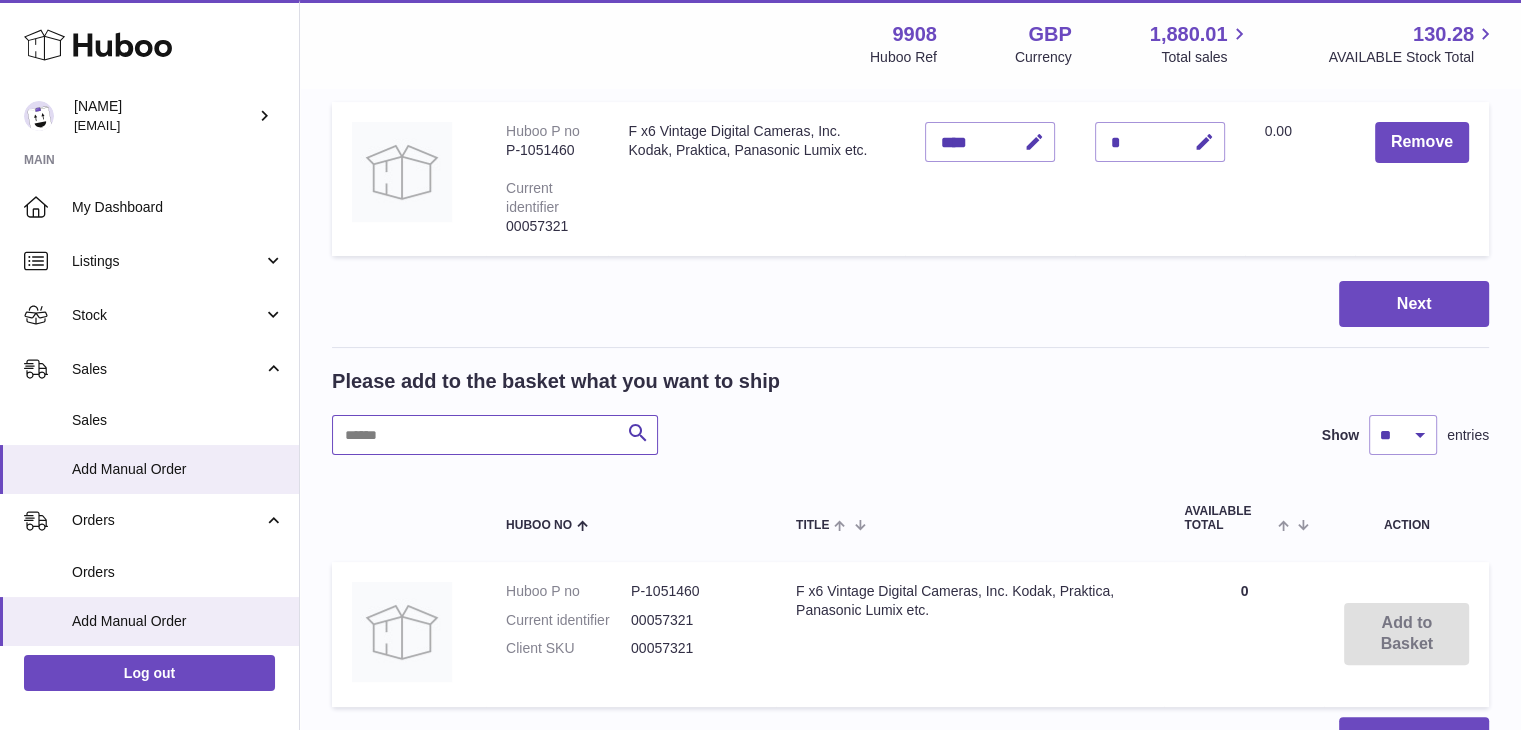 paste on "********" 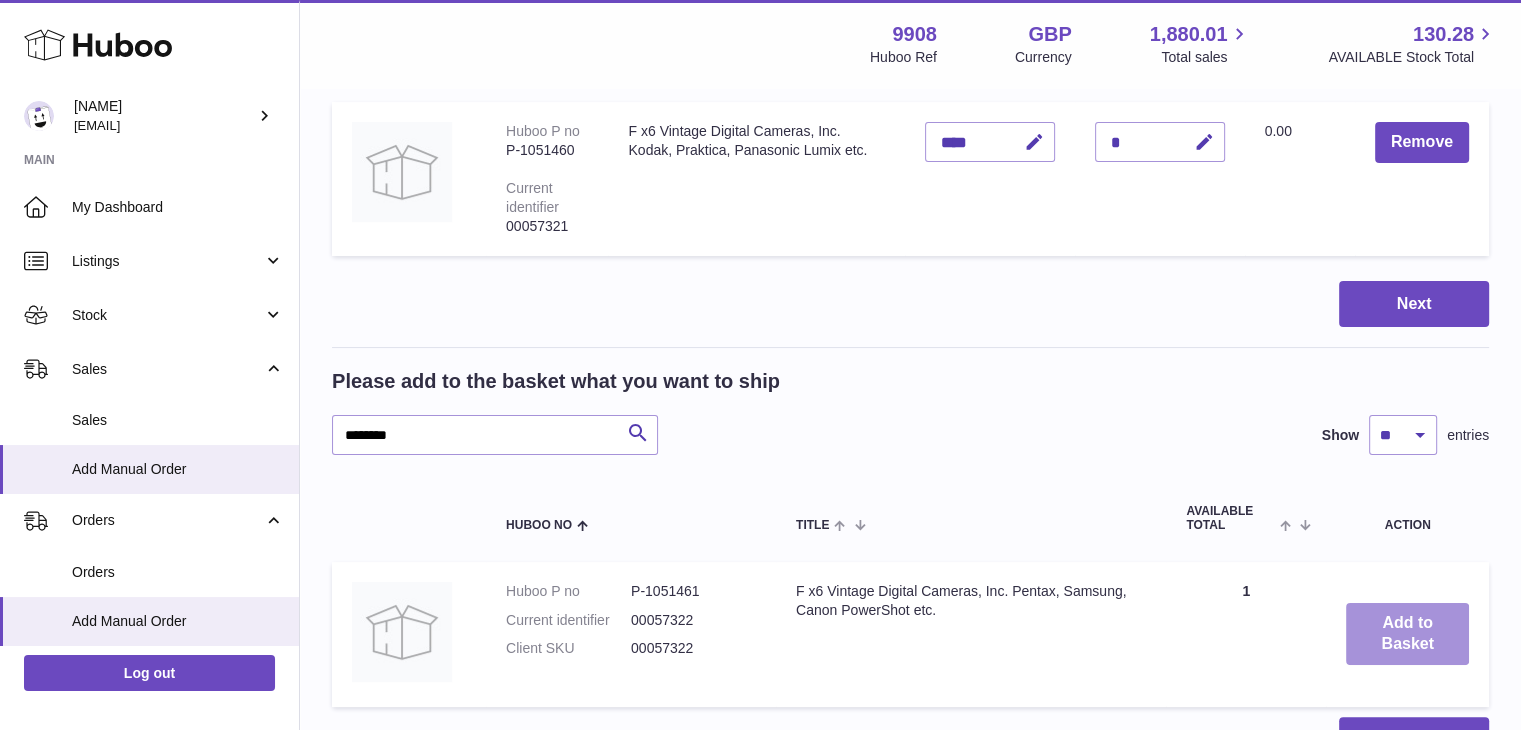 click on "Add to Basket" at bounding box center (1407, 634) 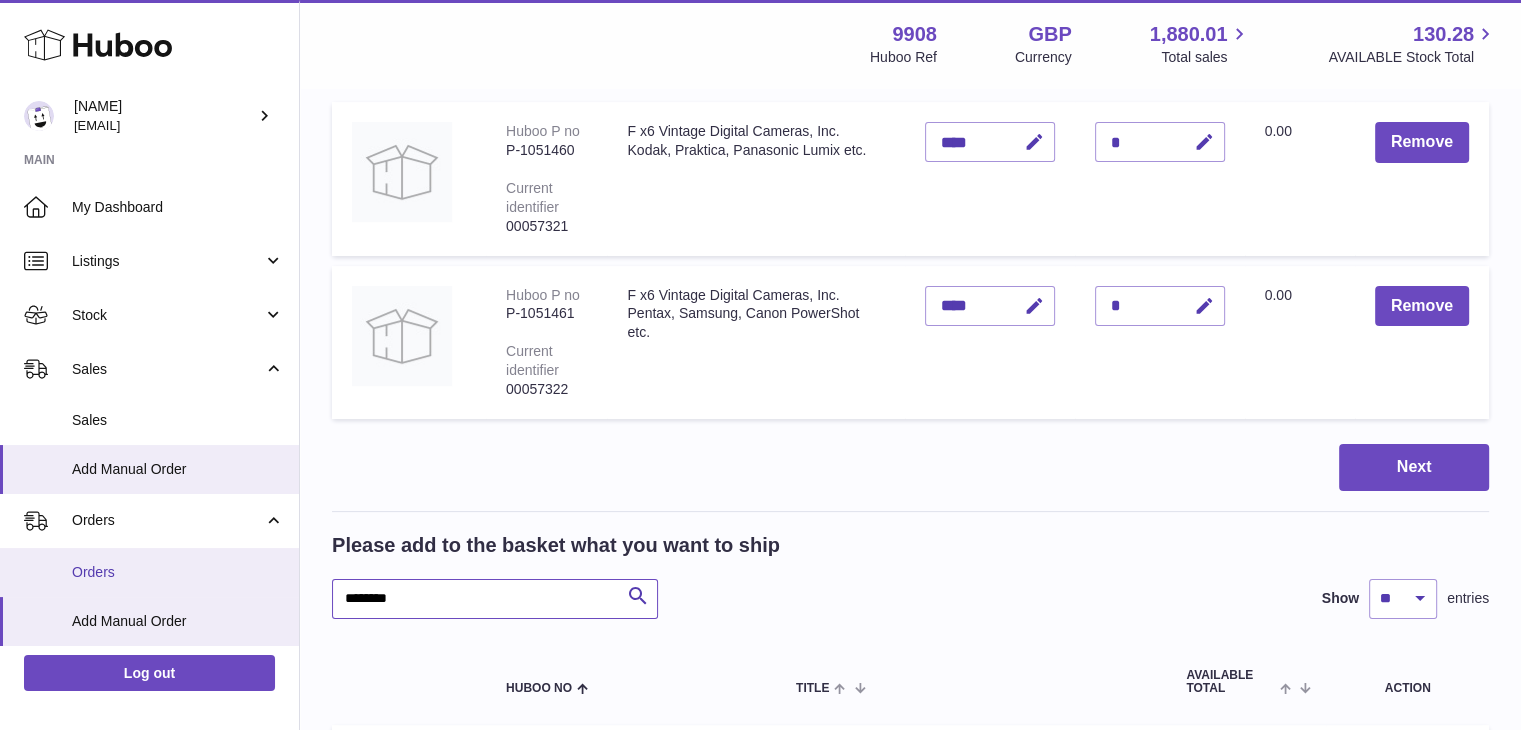 drag, startPoint x: 416, startPoint y: 588, endPoint x: 253, endPoint y: 566, distance: 164.47797 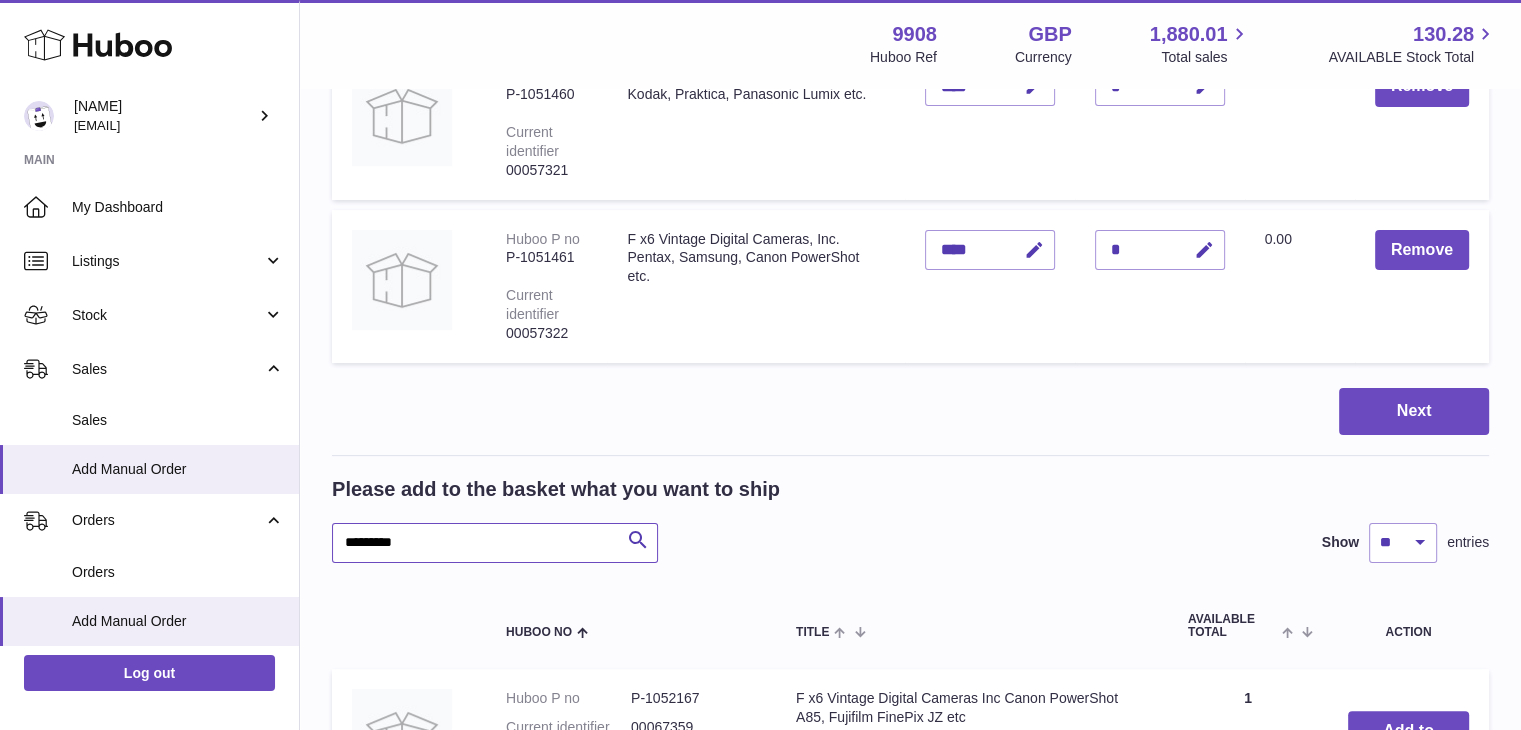 scroll, scrollTop: 574, scrollLeft: 0, axis: vertical 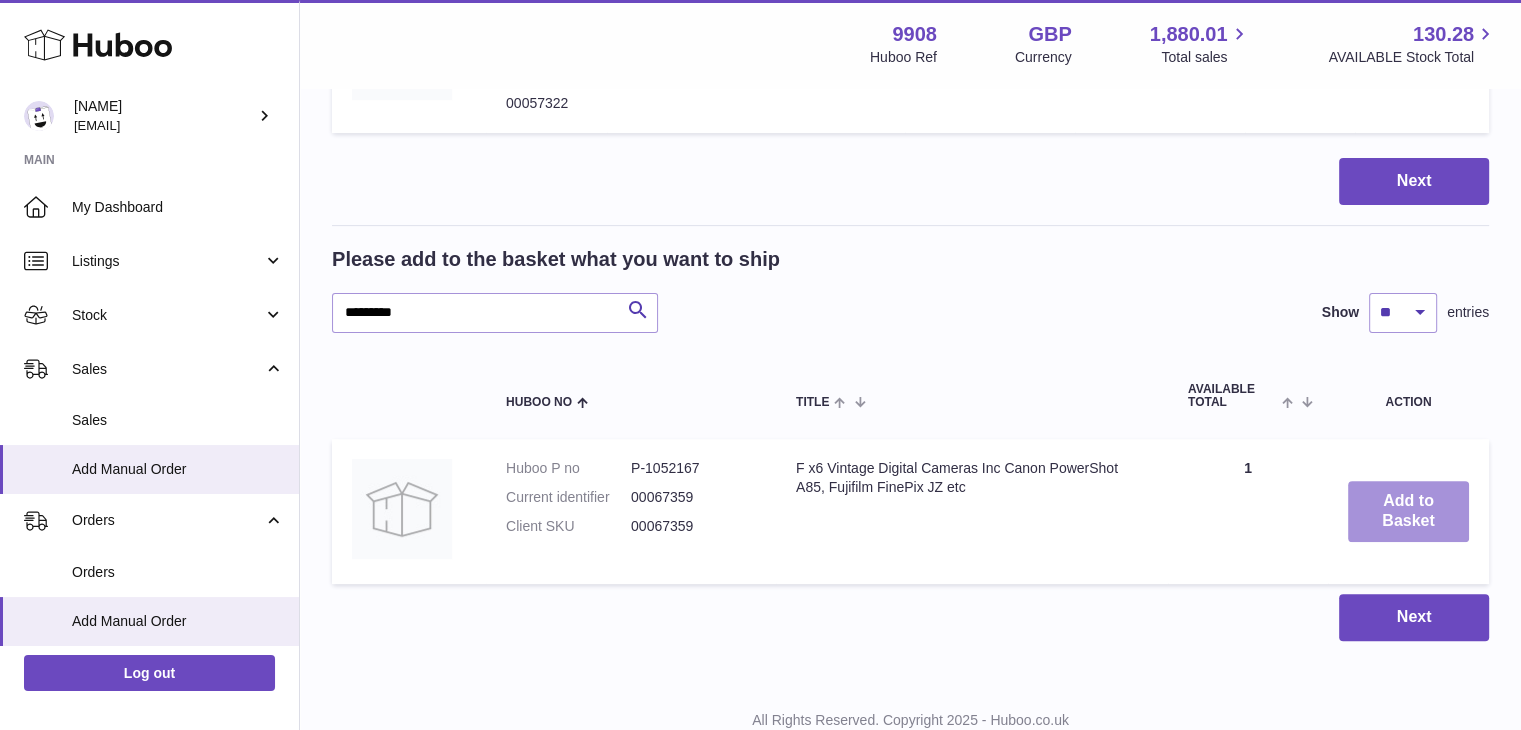 click on "Add to Basket" at bounding box center (1408, 512) 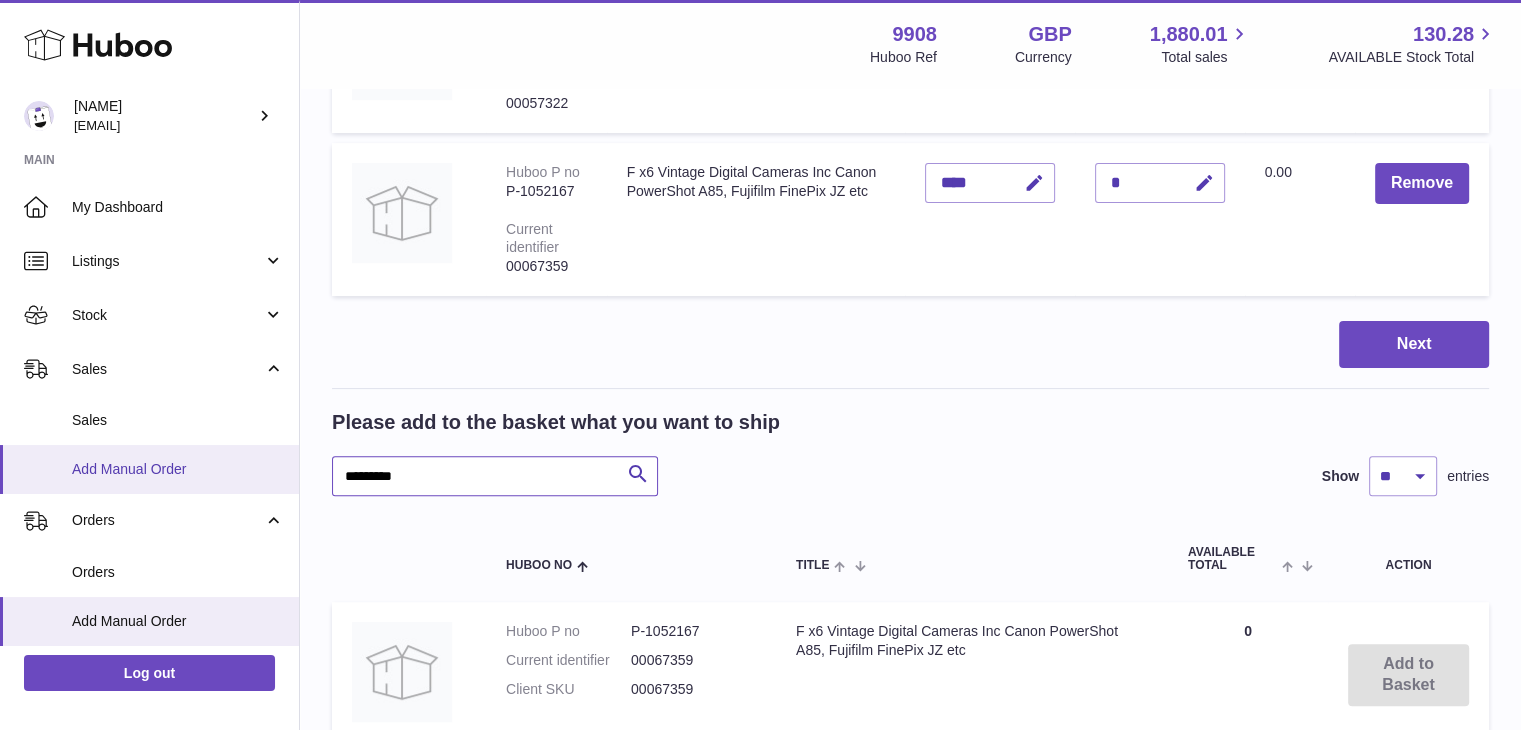 drag, startPoint x: 451, startPoint y: 459, endPoint x: 244, endPoint y: 464, distance: 207.06038 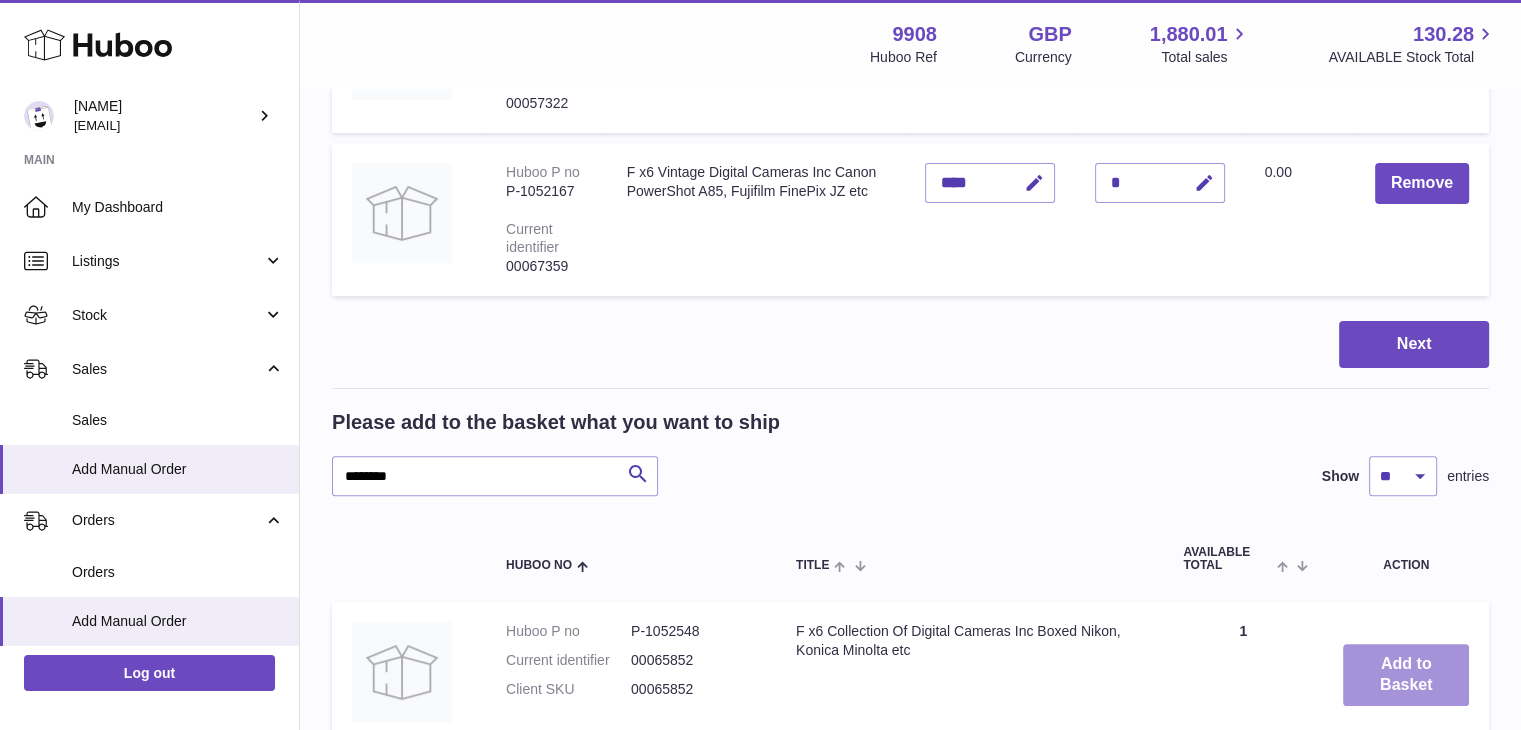 click on "Add to Basket" at bounding box center (1406, 675) 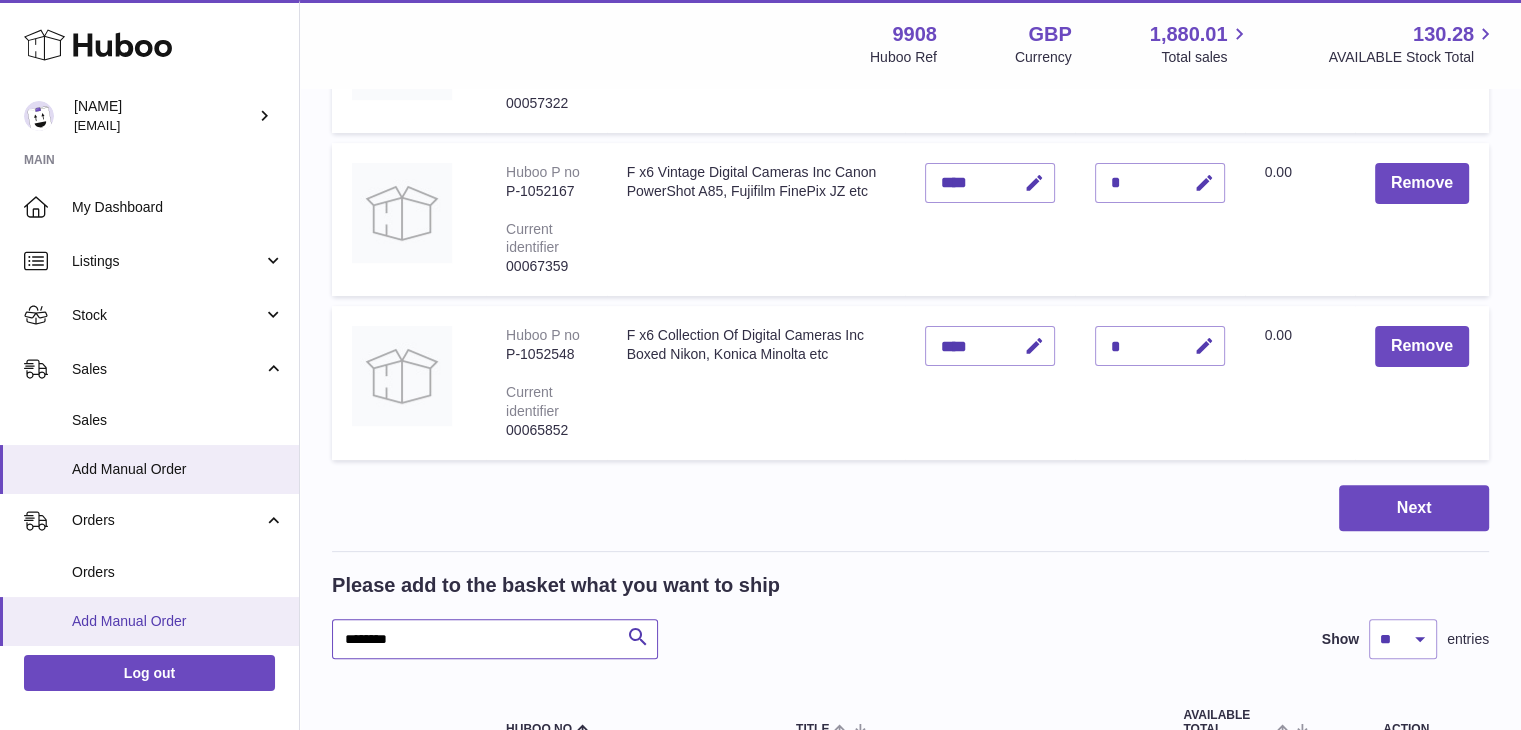 drag, startPoint x: 430, startPoint y: 633, endPoint x: 293, endPoint y: 638, distance: 137.09122 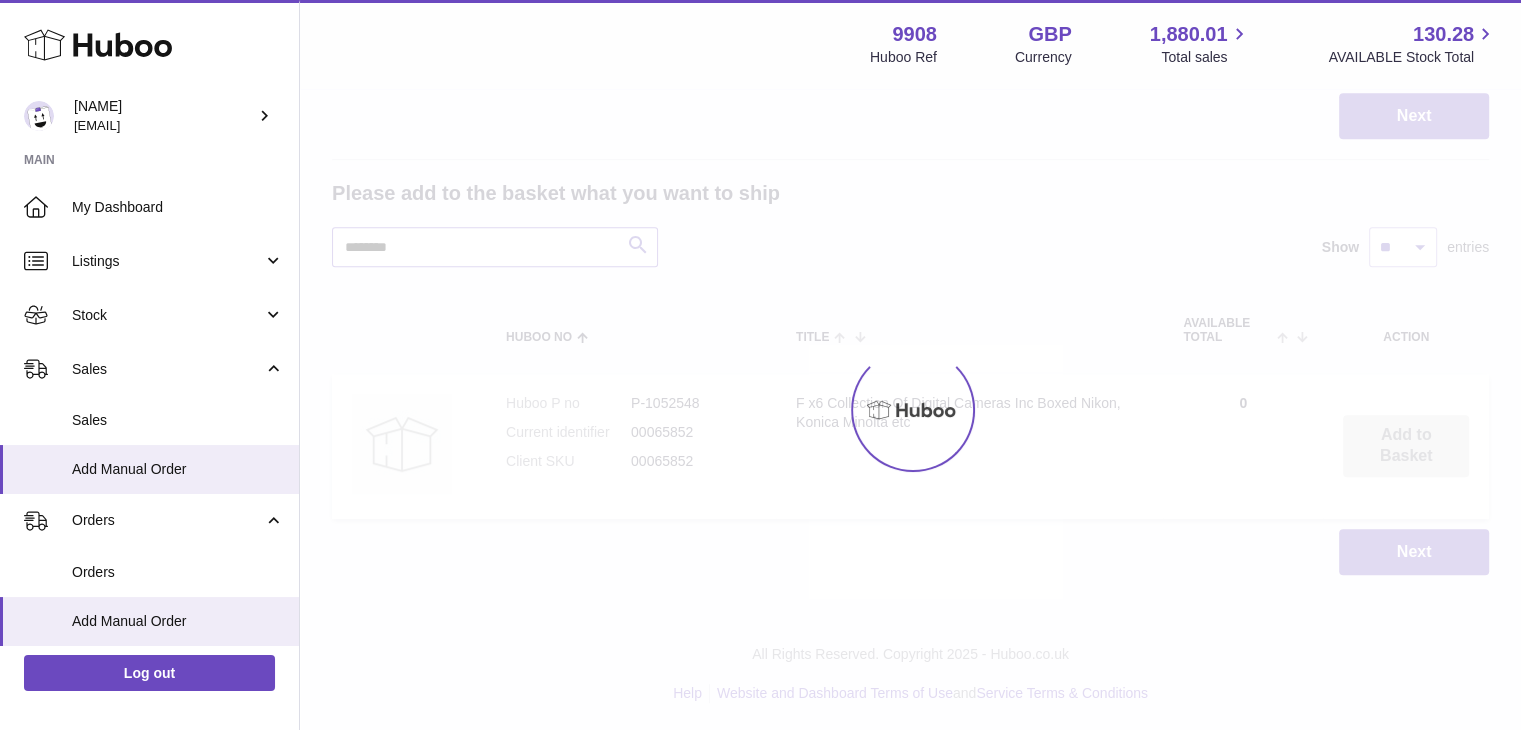 scroll, scrollTop: 965, scrollLeft: 0, axis: vertical 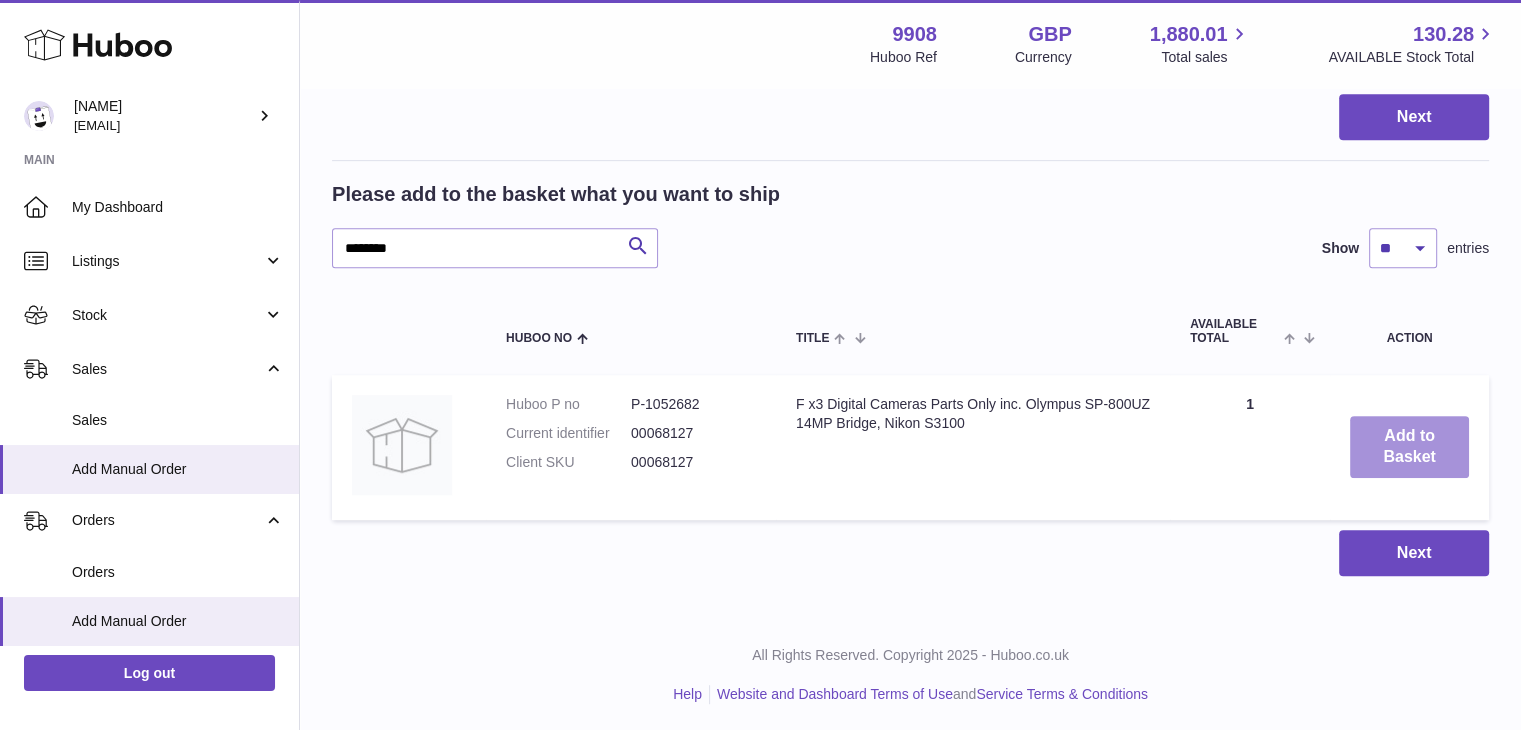 click on "Add to Basket" at bounding box center (1409, 447) 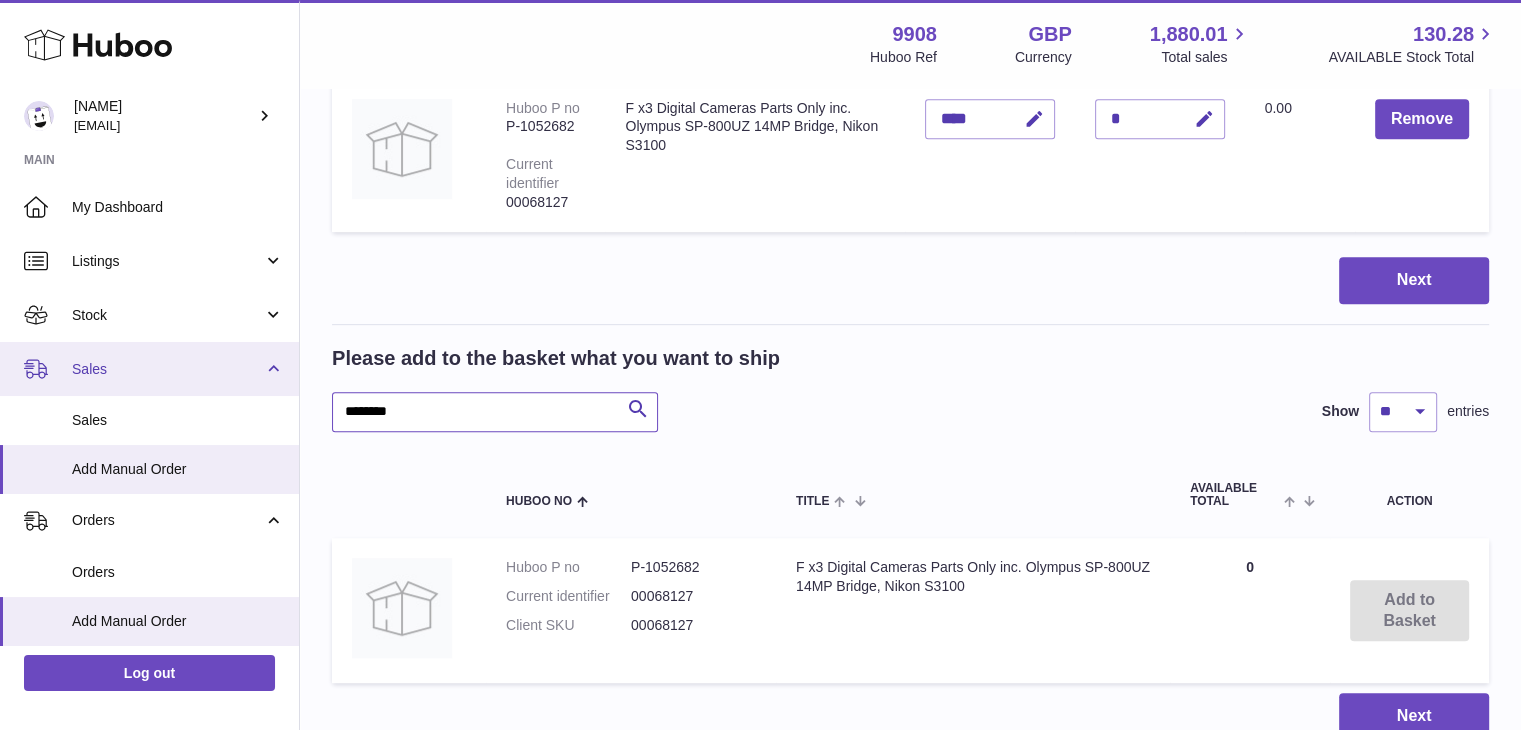 drag, startPoint x: 489, startPoint y: 410, endPoint x: 252, endPoint y: 365, distance: 241.23433 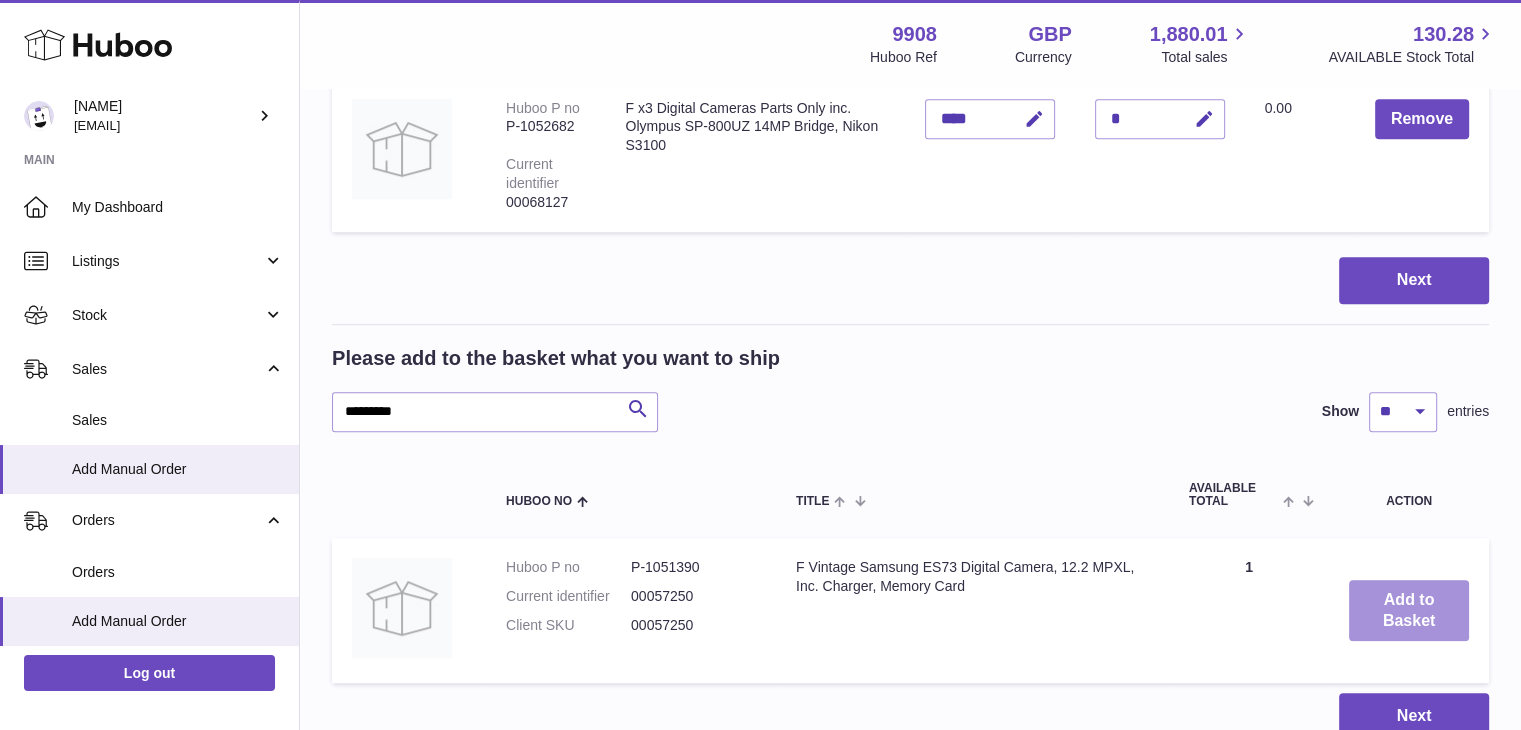 click on "Add to Basket" at bounding box center (1409, 611) 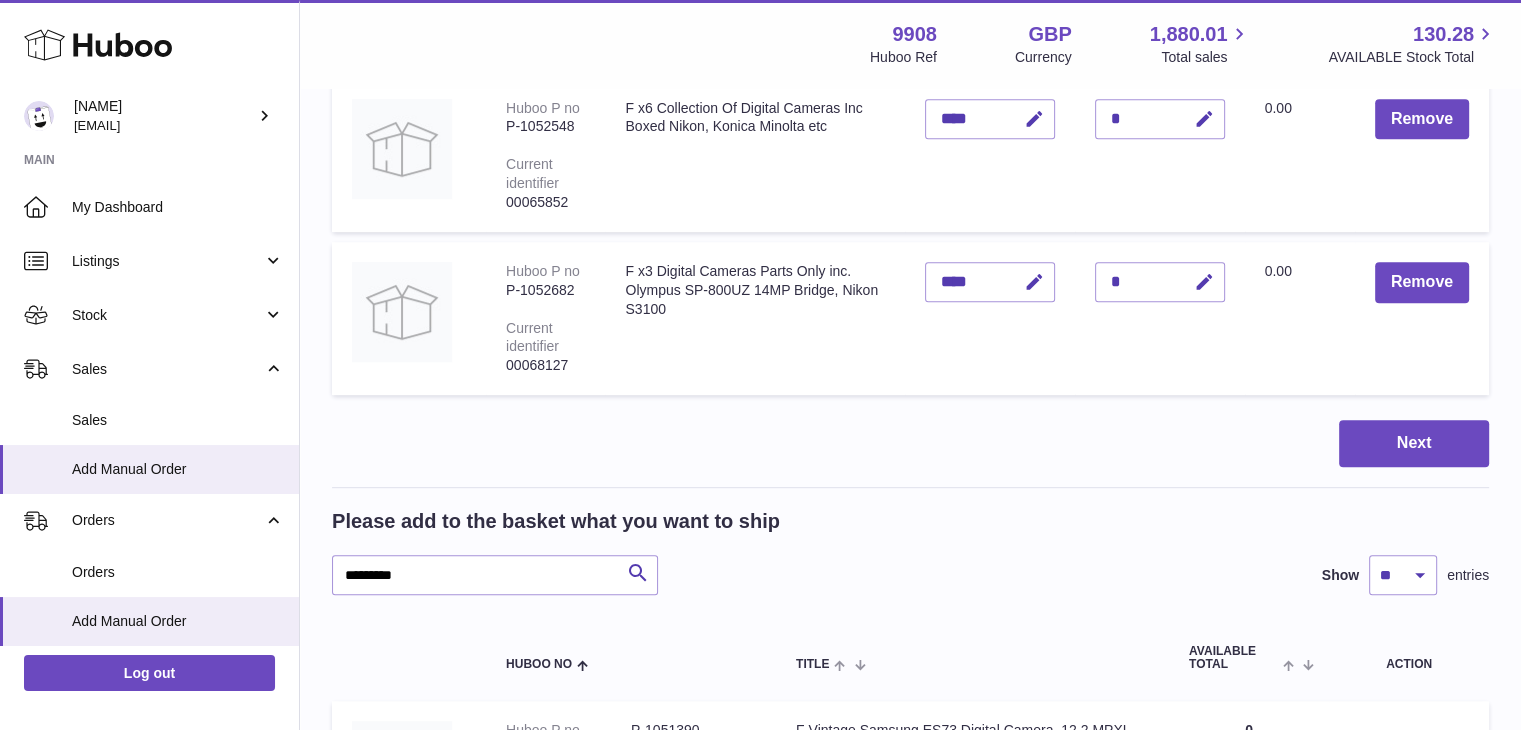 scroll, scrollTop: 1128, scrollLeft: 0, axis: vertical 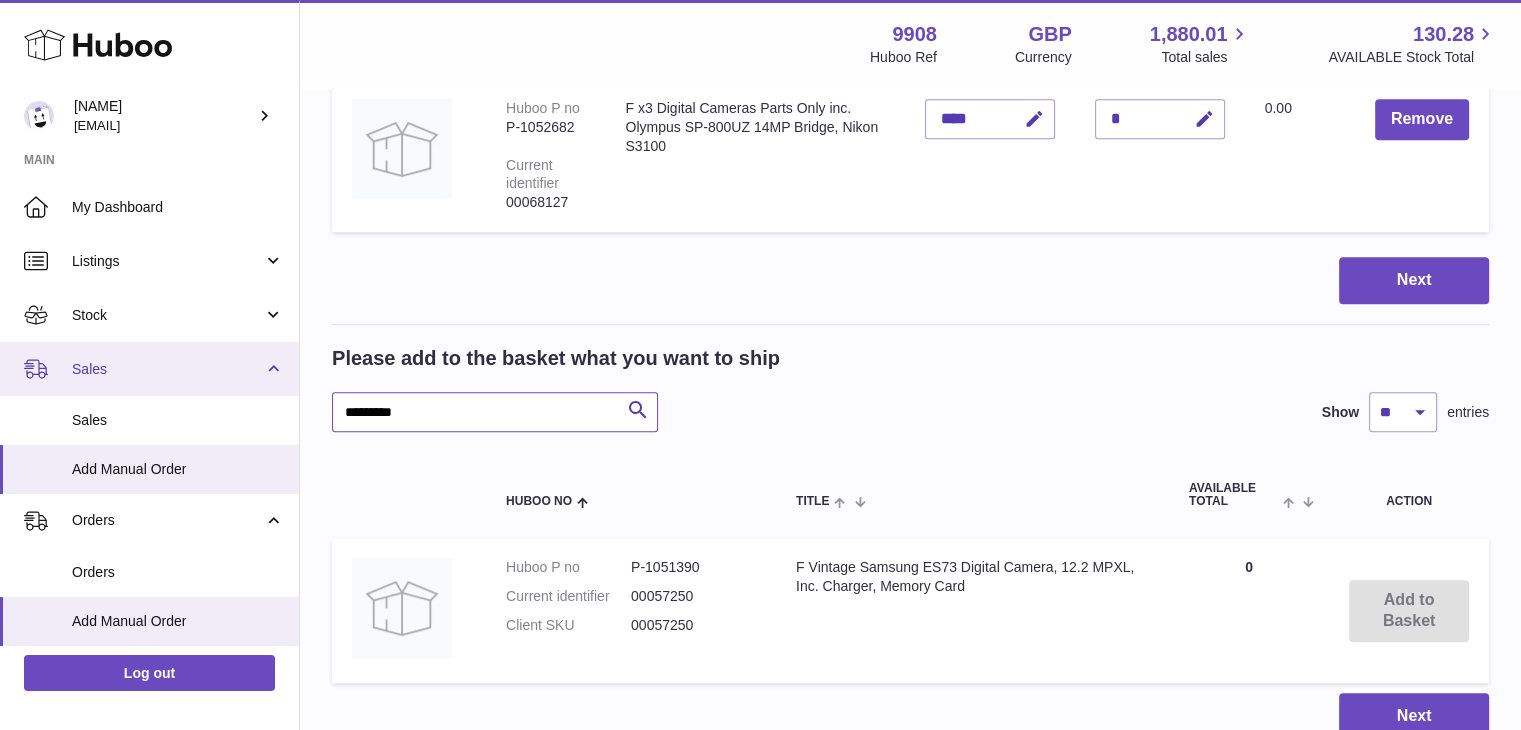 drag, startPoint x: 425, startPoint y: 413, endPoint x: 211, endPoint y: 389, distance: 215.34158 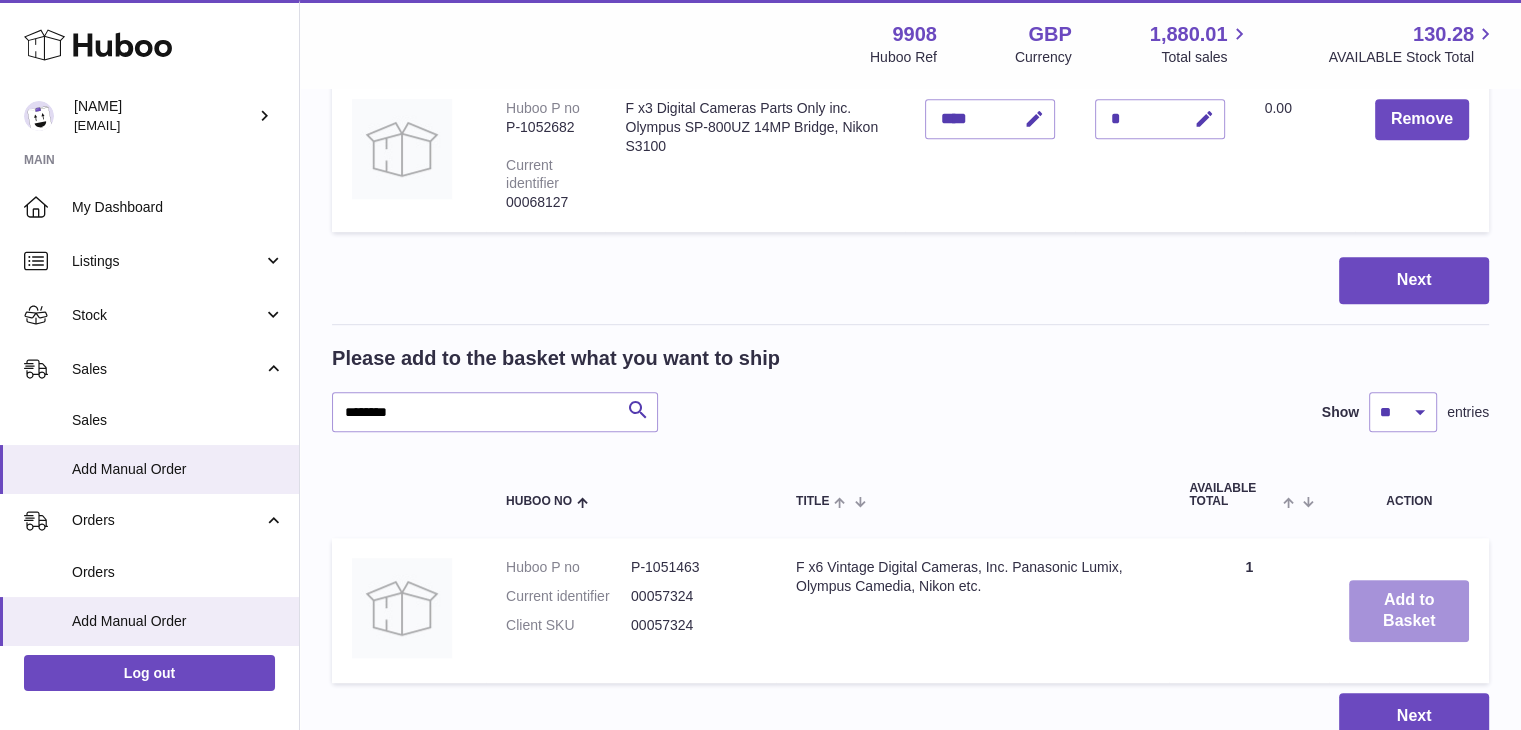 click on "Add to Basket" at bounding box center [1409, 611] 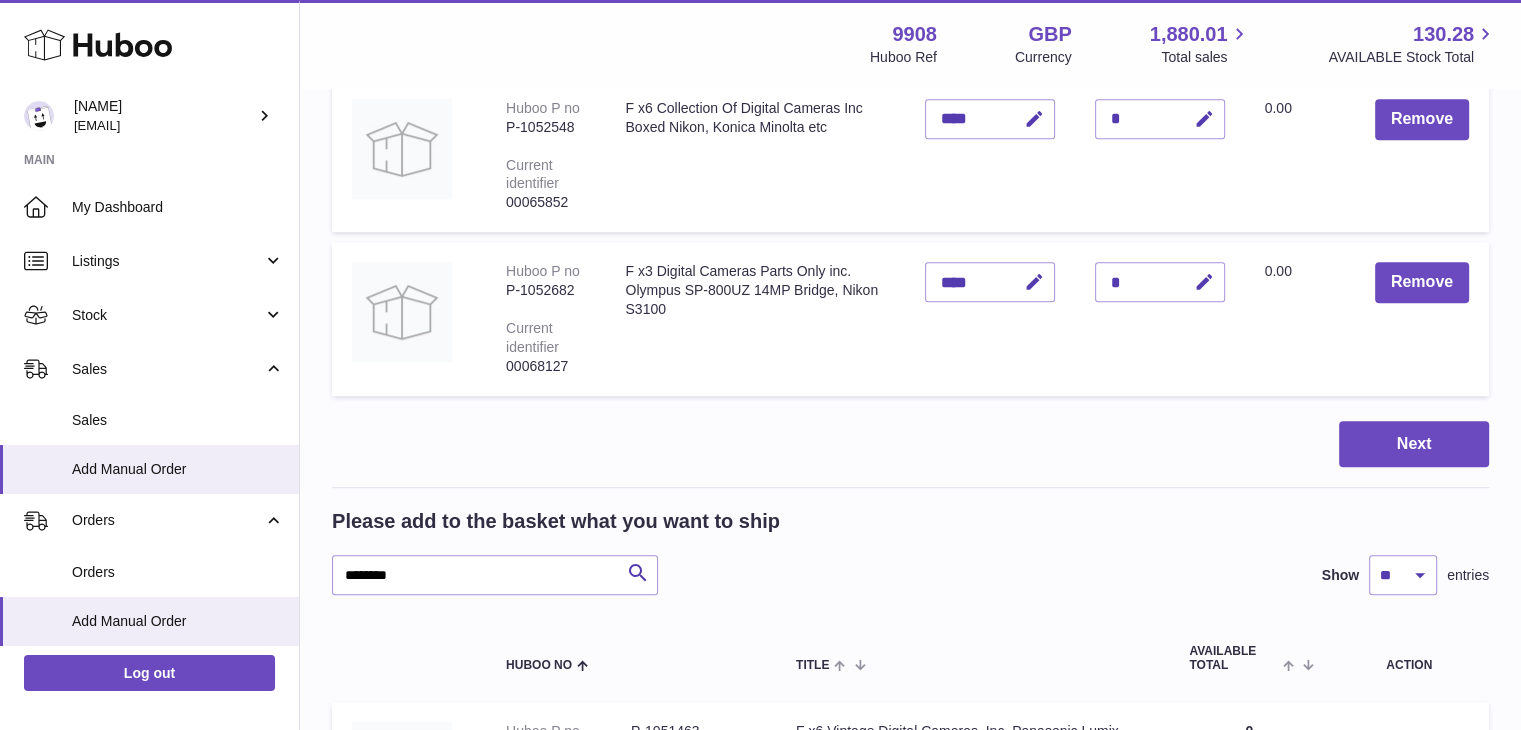 scroll, scrollTop: 1292, scrollLeft: 0, axis: vertical 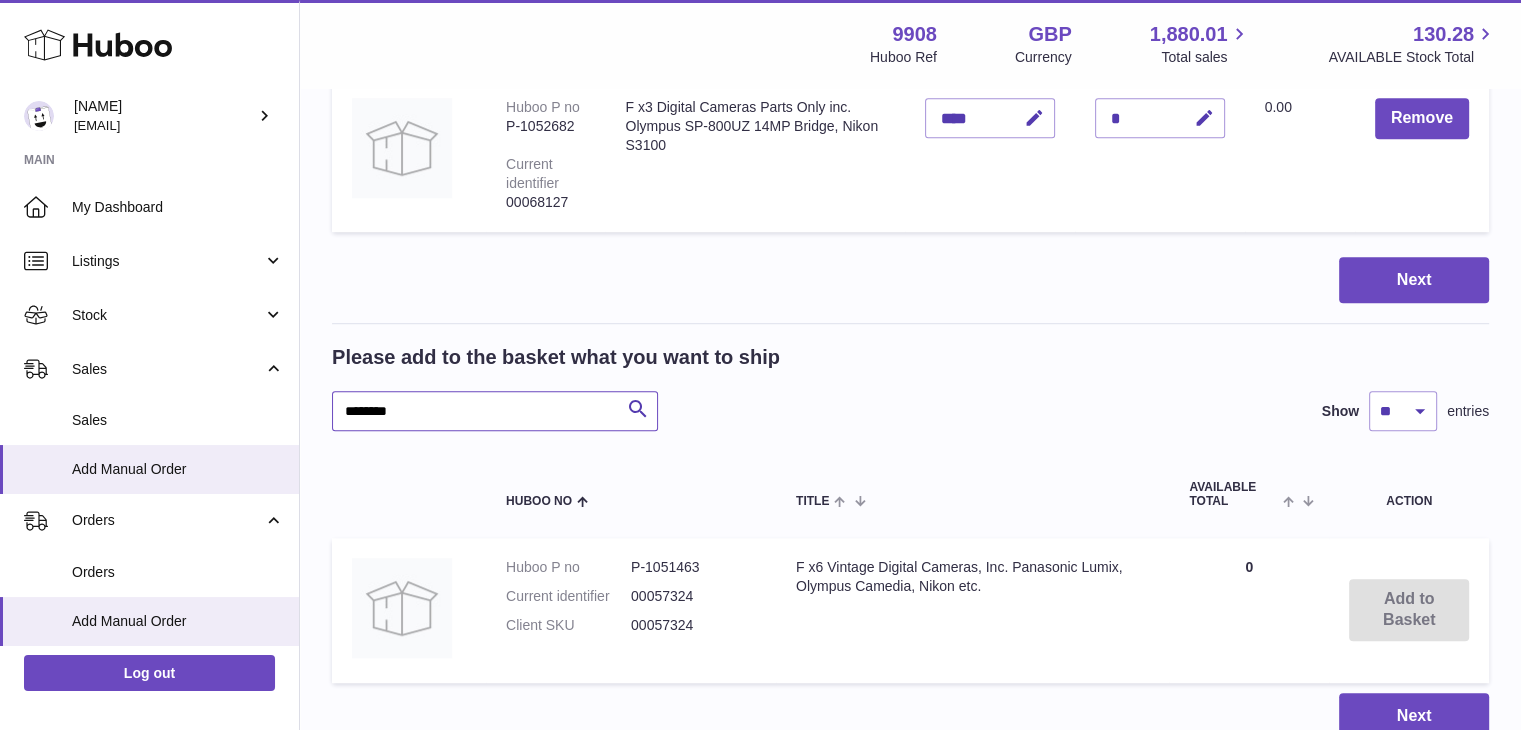 drag, startPoint x: 433, startPoint y: 409, endPoint x: 304, endPoint y: 391, distance: 130.24976 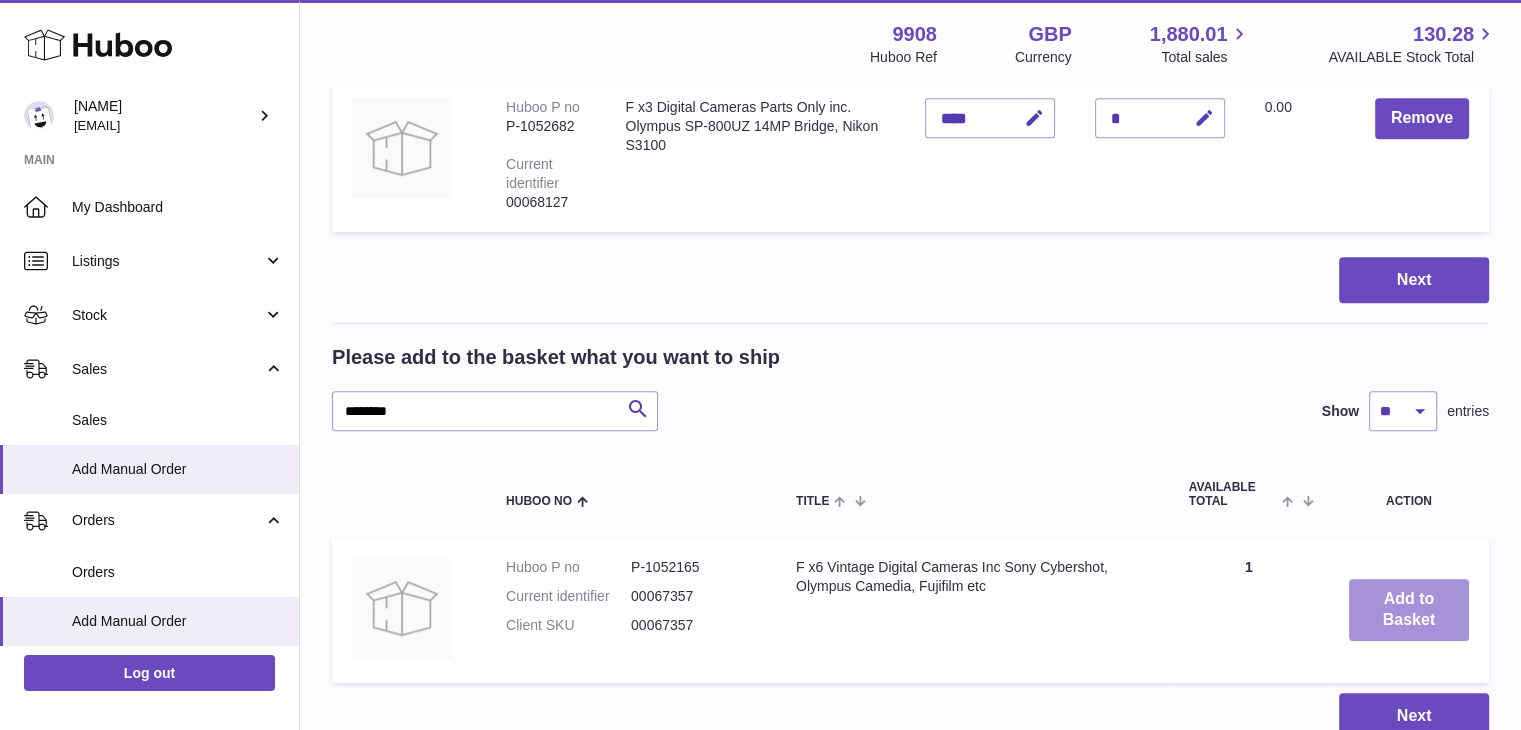 click on "Add to Basket" at bounding box center [1409, 610] 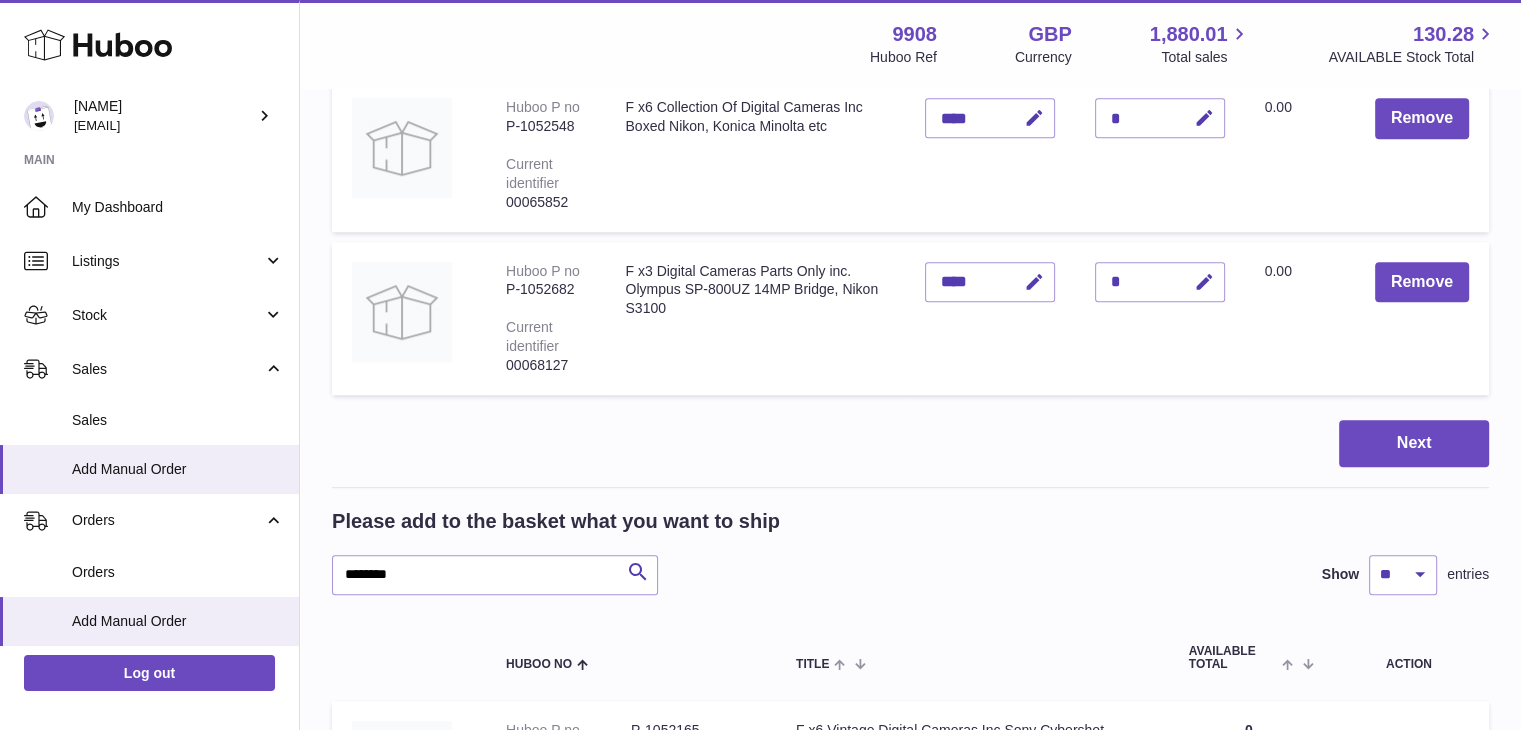 scroll, scrollTop: 1454, scrollLeft: 0, axis: vertical 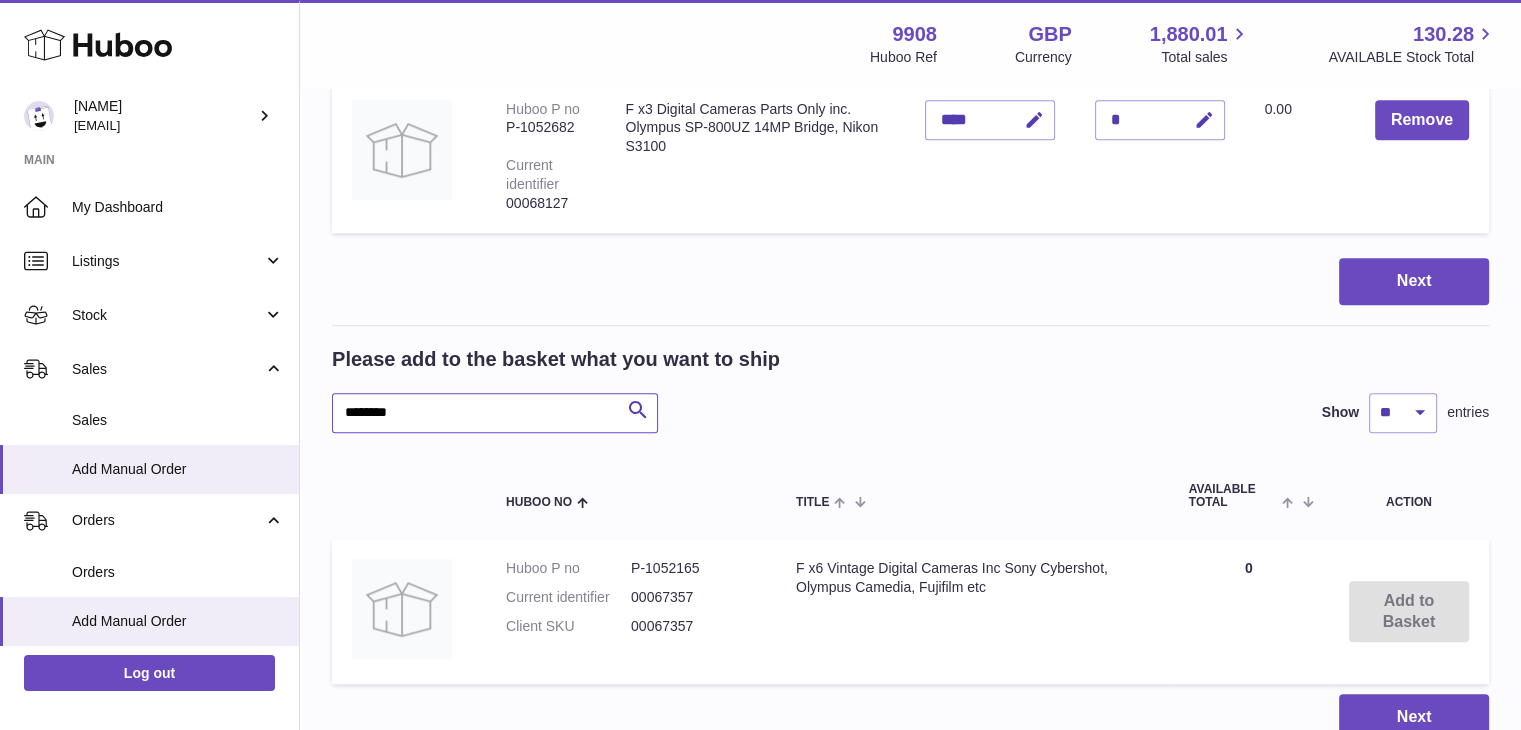 drag, startPoint x: 424, startPoint y: 409, endPoint x: 300, endPoint y: 388, distance: 125.765656 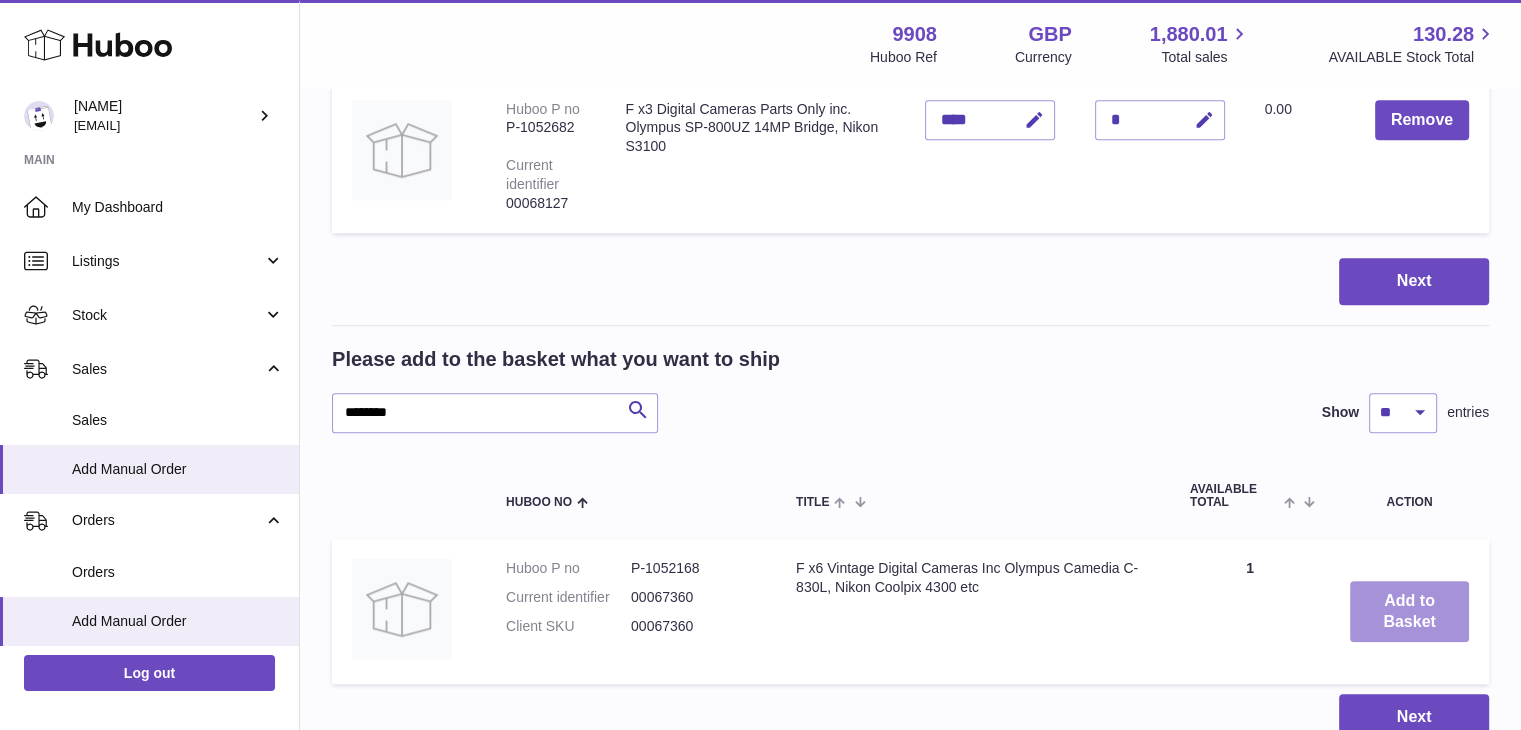click on "Add to Basket" at bounding box center (1409, 612) 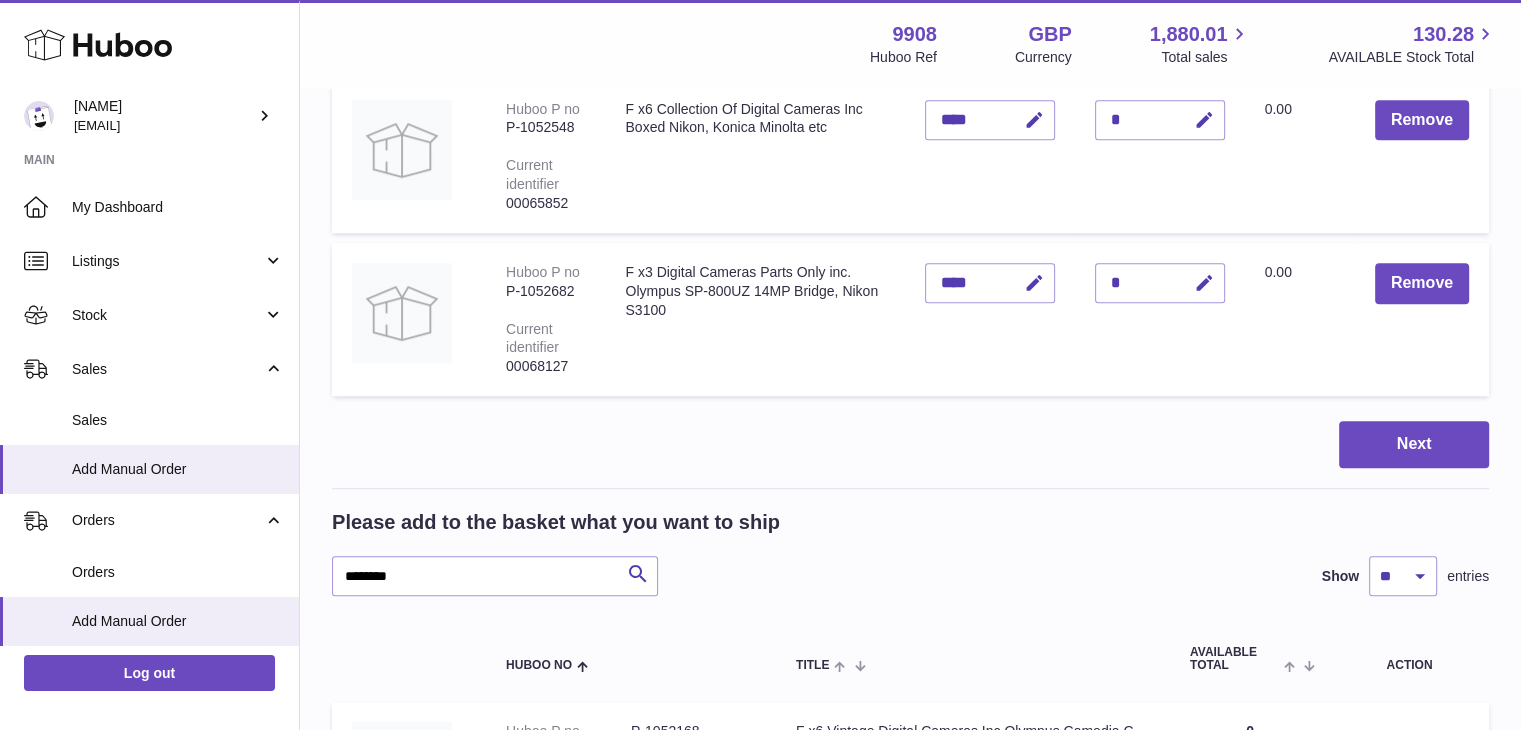 scroll, scrollTop: 1617, scrollLeft: 0, axis: vertical 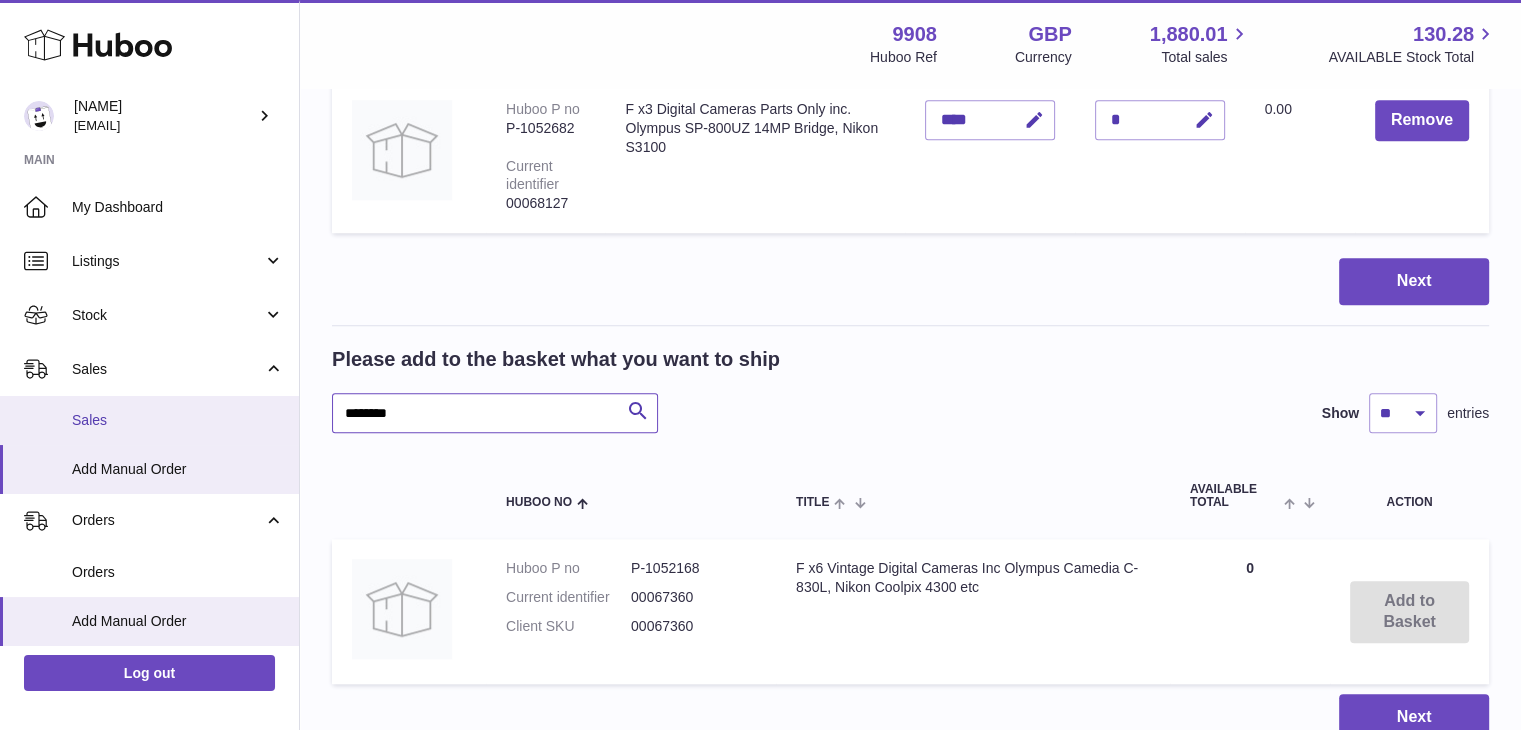 drag, startPoint x: 455, startPoint y: 417, endPoint x: 291, endPoint y: 399, distance: 164.98485 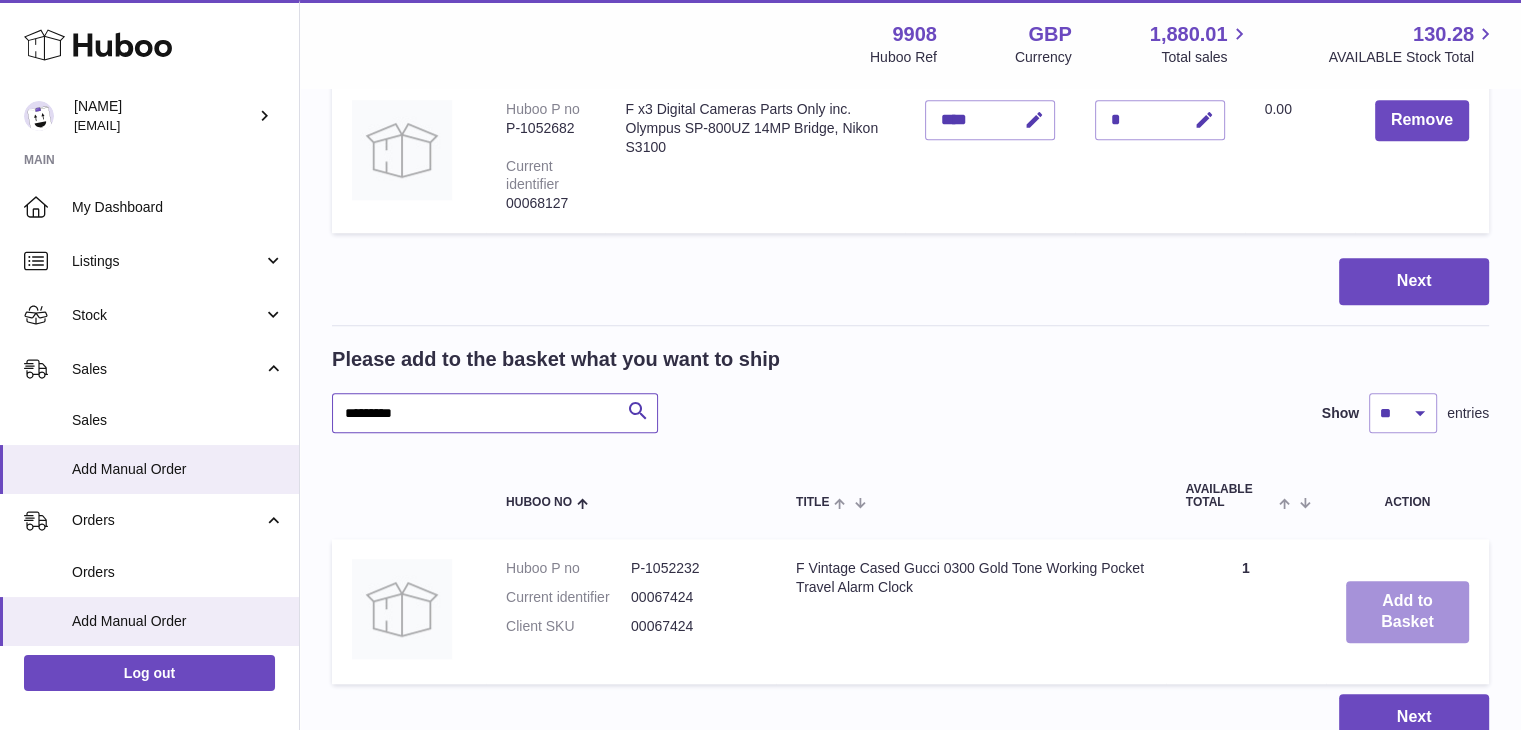 type on "********" 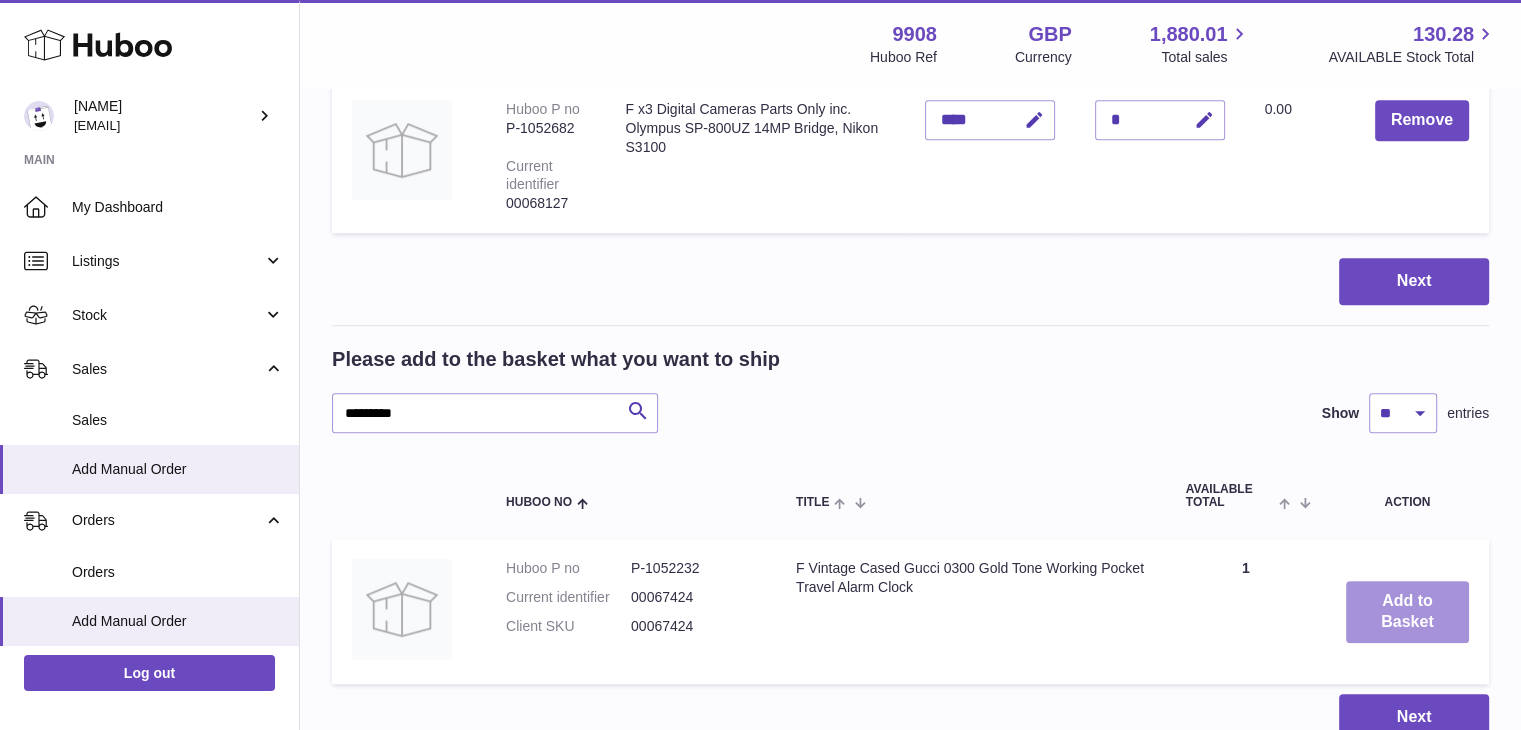 click on "Add to Basket" at bounding box center (1407, 612) 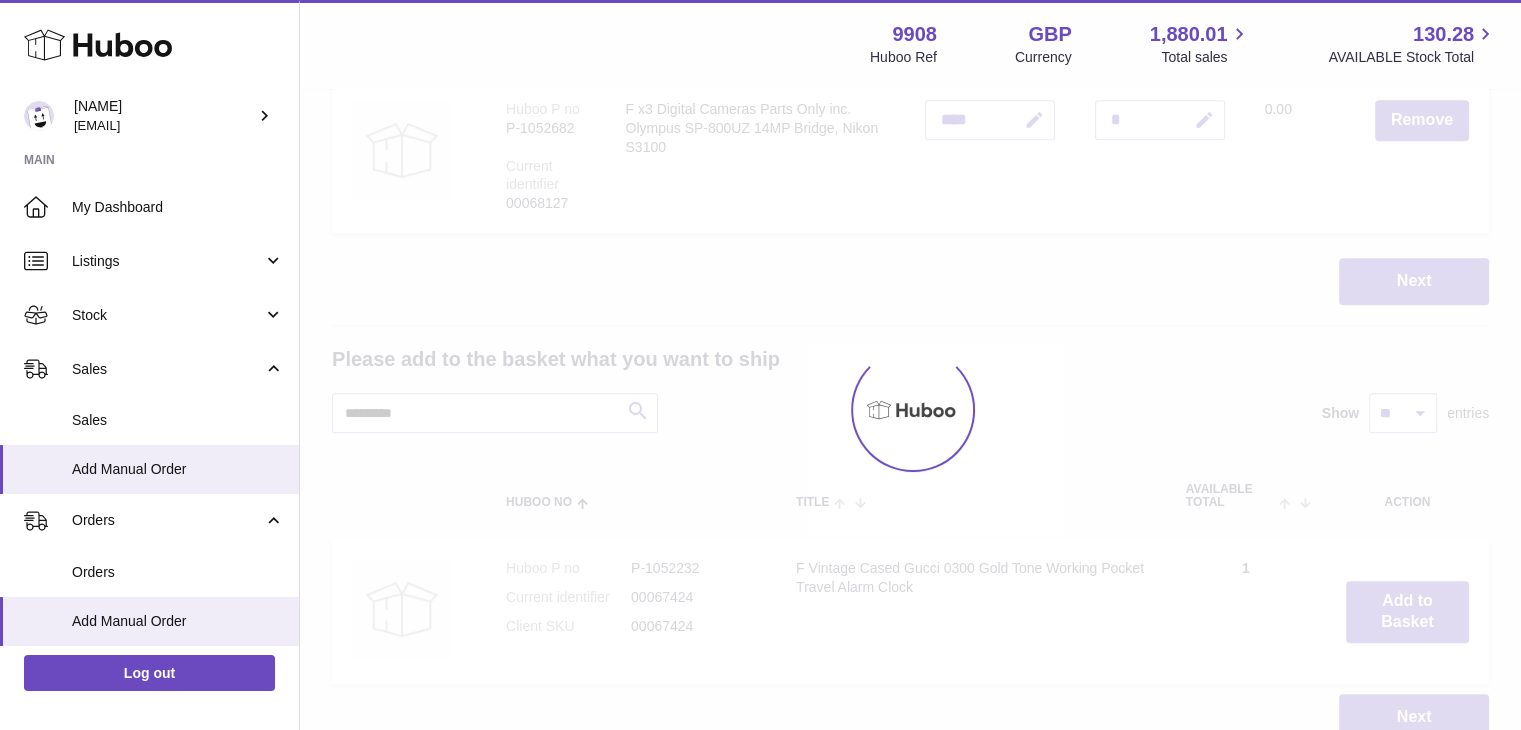 scroll, scrollTop: 1780, scrollLeft: 0, axis: vertical 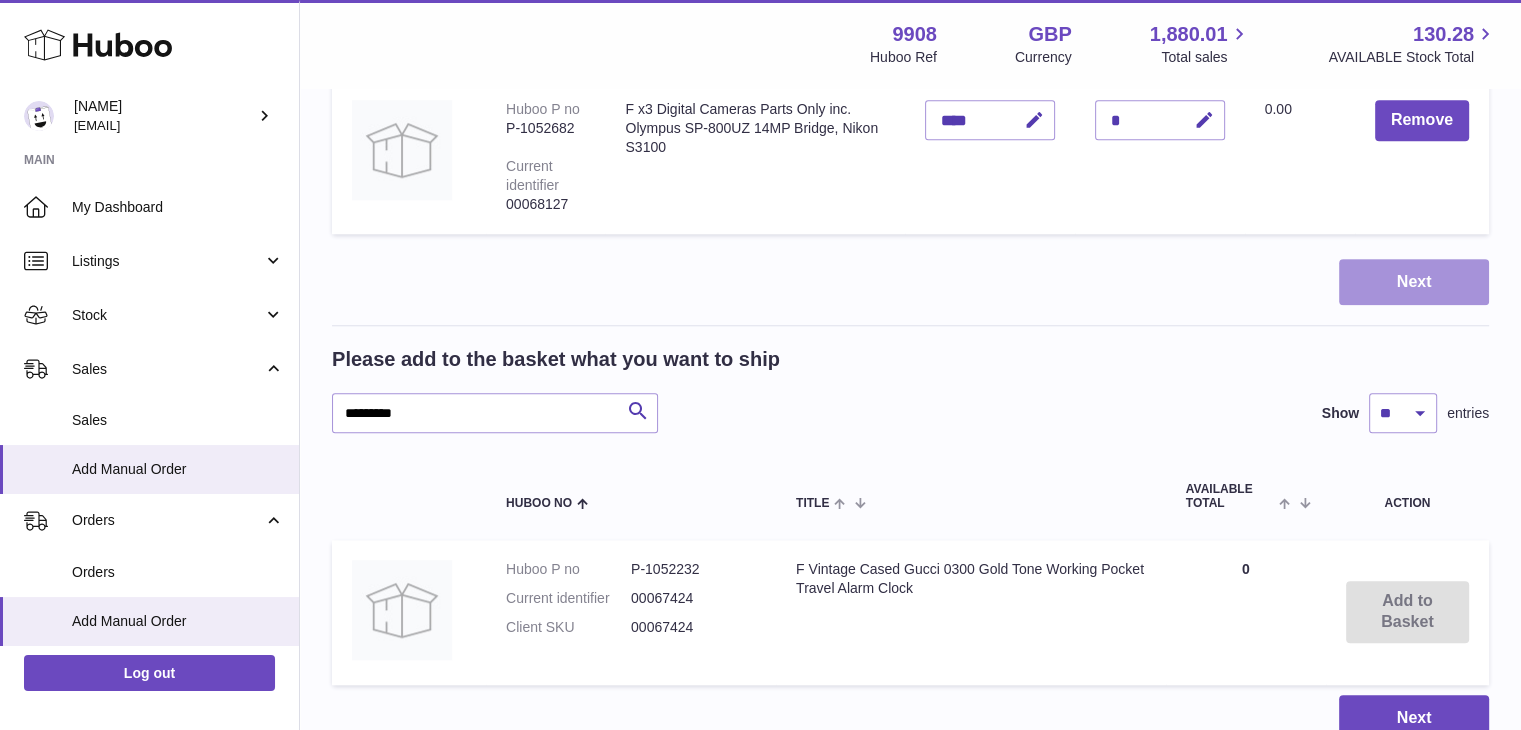 click on "Next" at bounding box center [1414, 282] 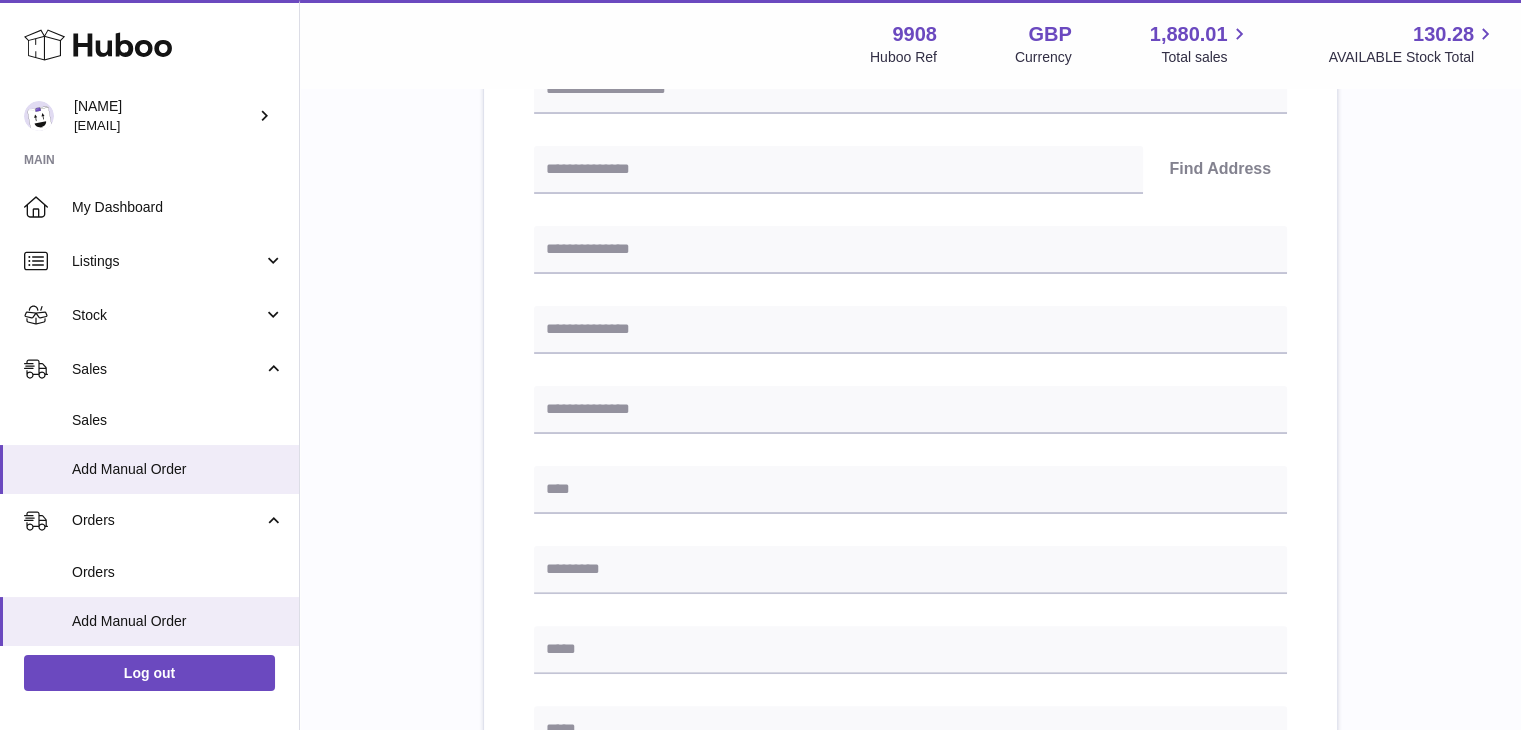 scroll, scrollTop: 0, scrollLeft: 0, axis: both 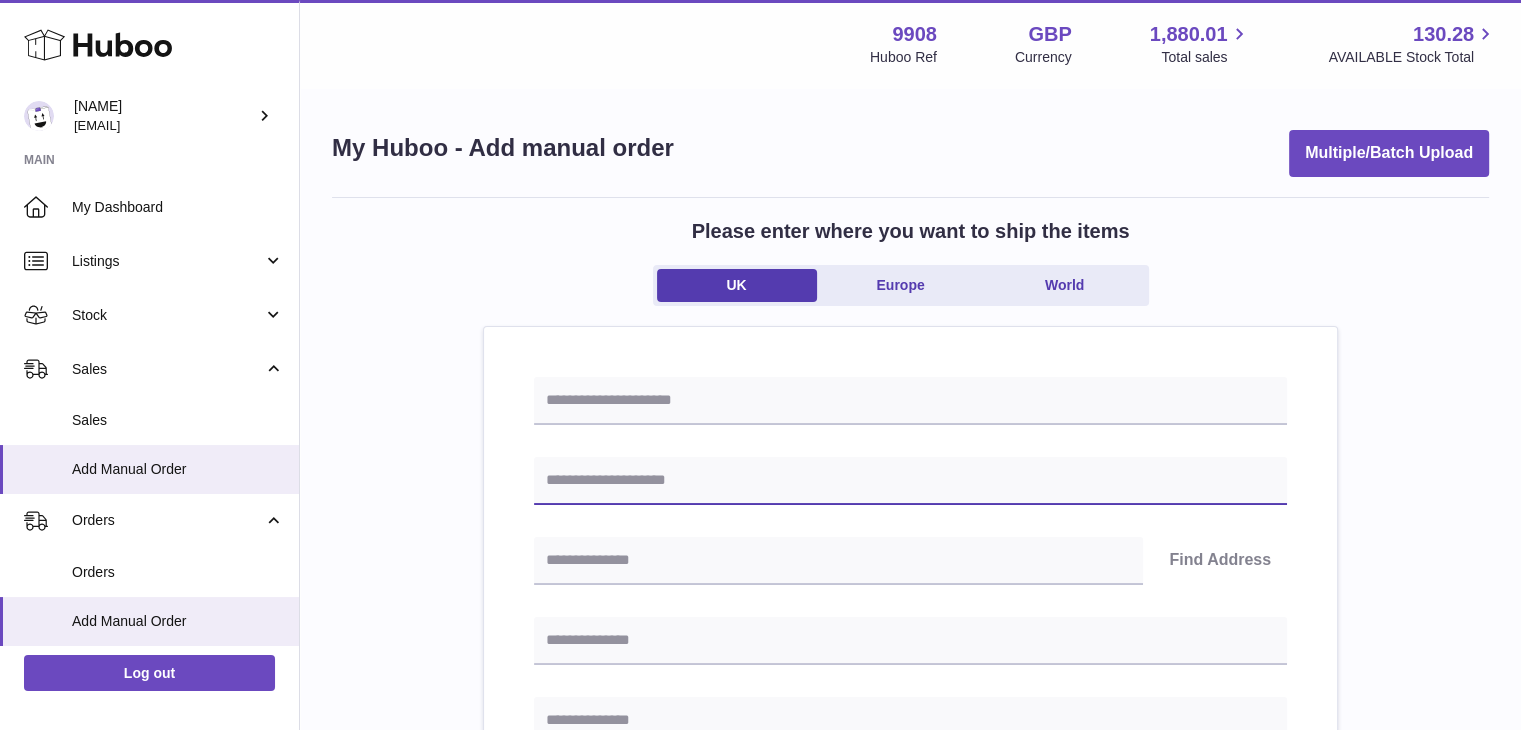 click at bounding box center [910, 481] 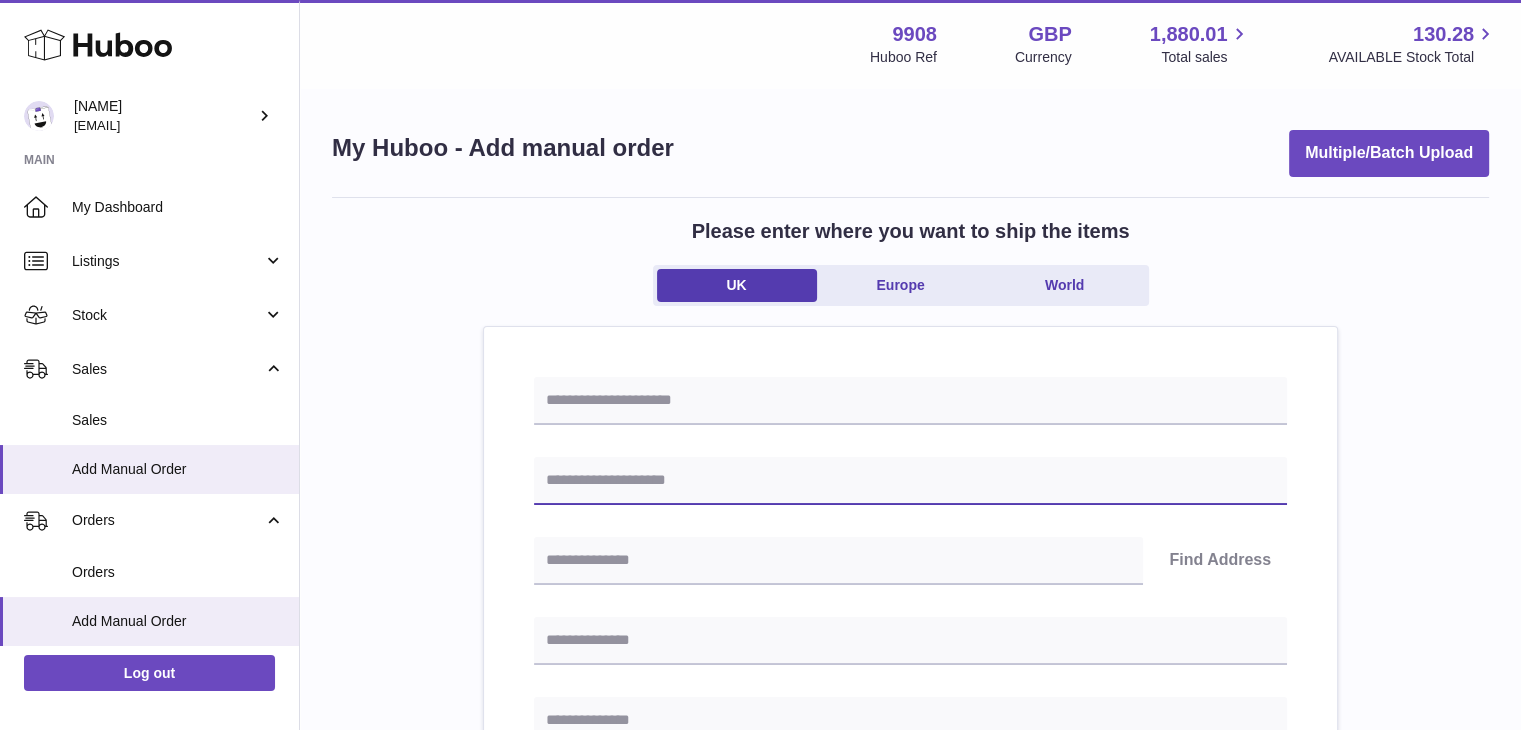 paste on "*********" 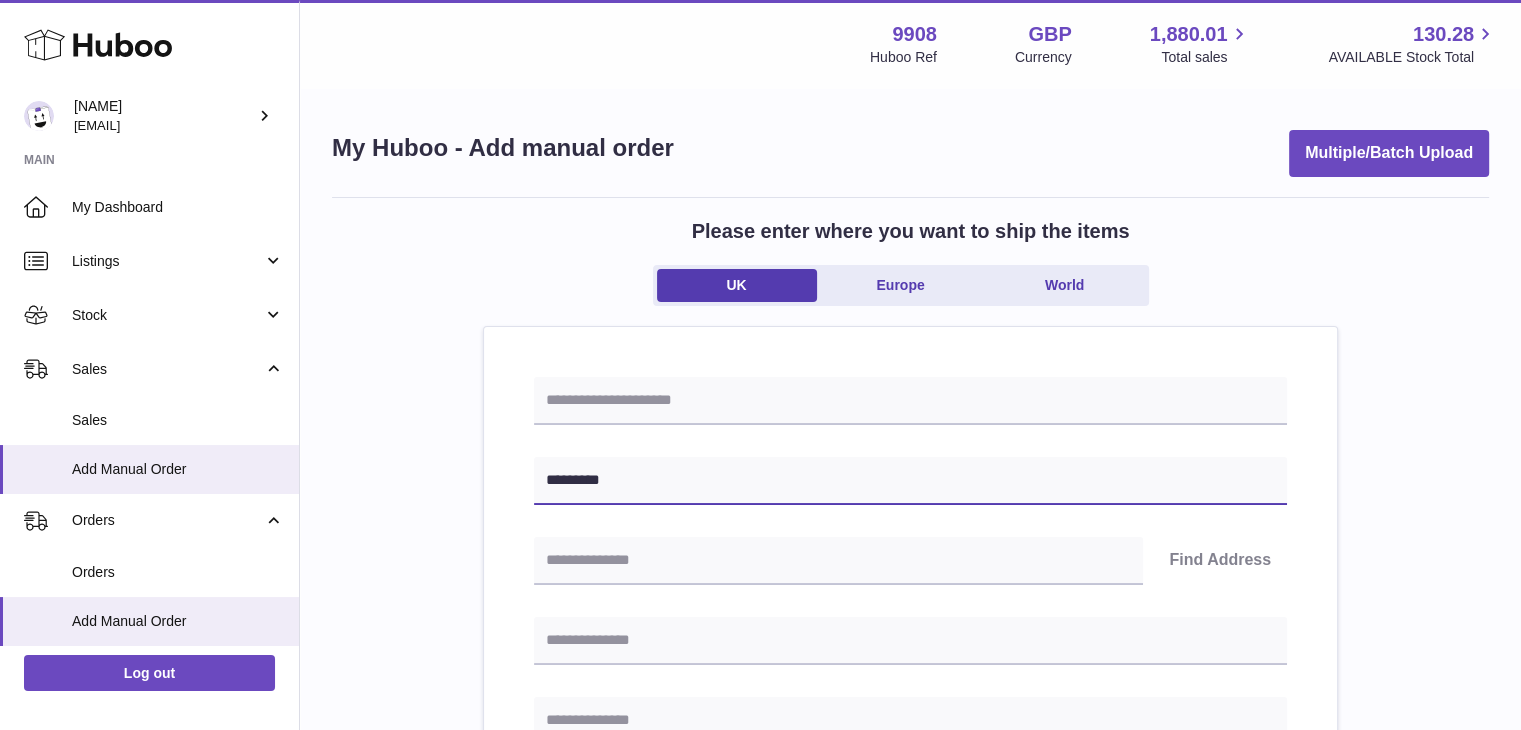 type on "*********" 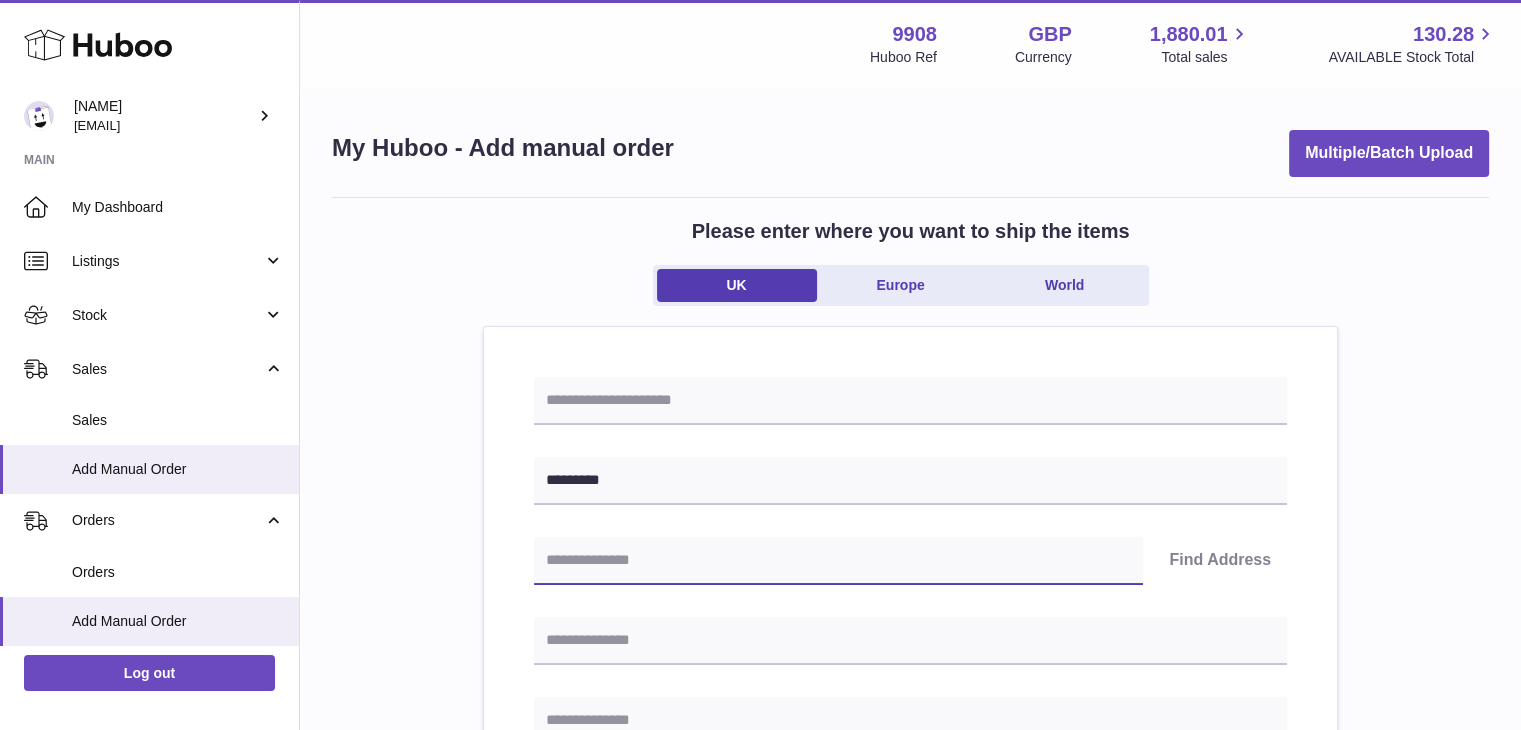 click at bounding box center (838, 561) 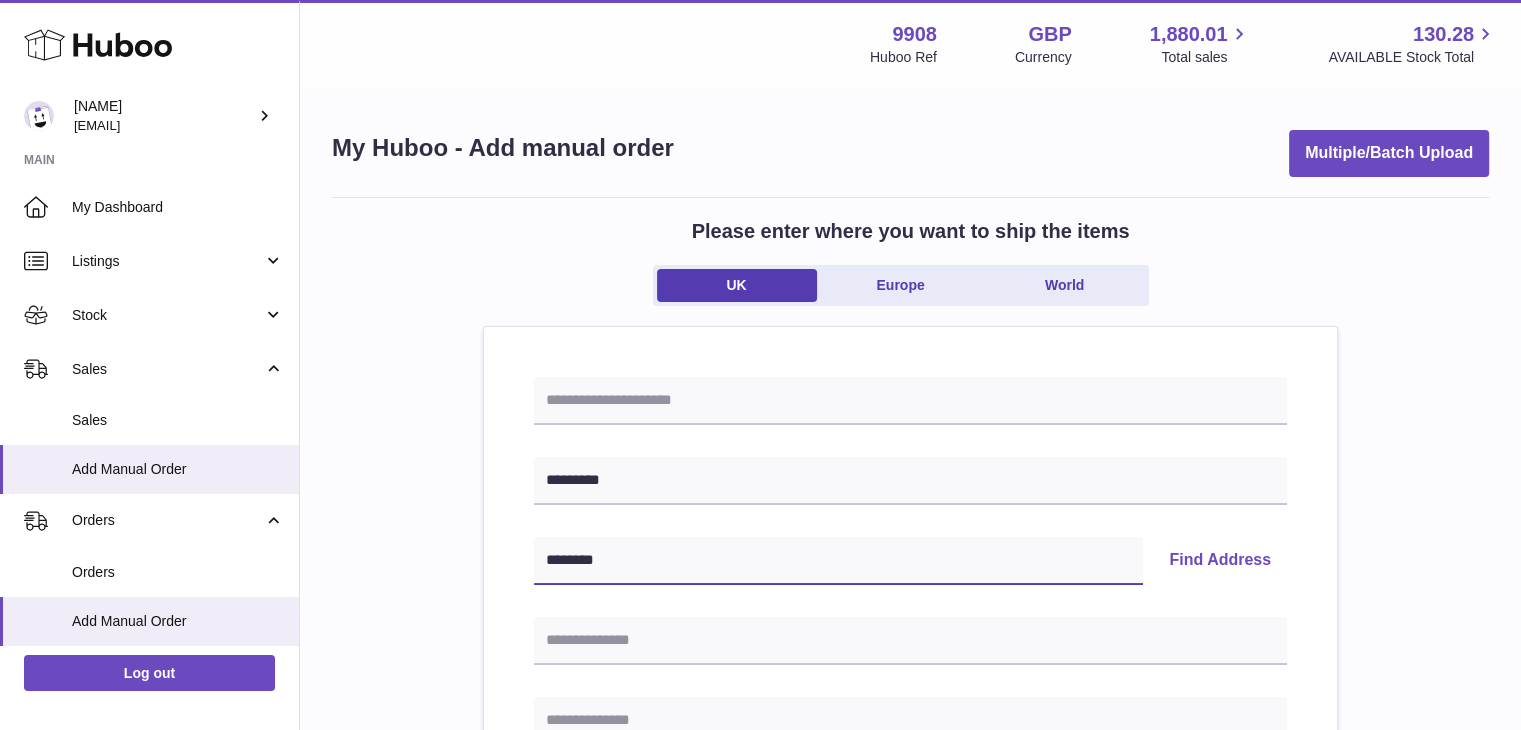 type on "********" 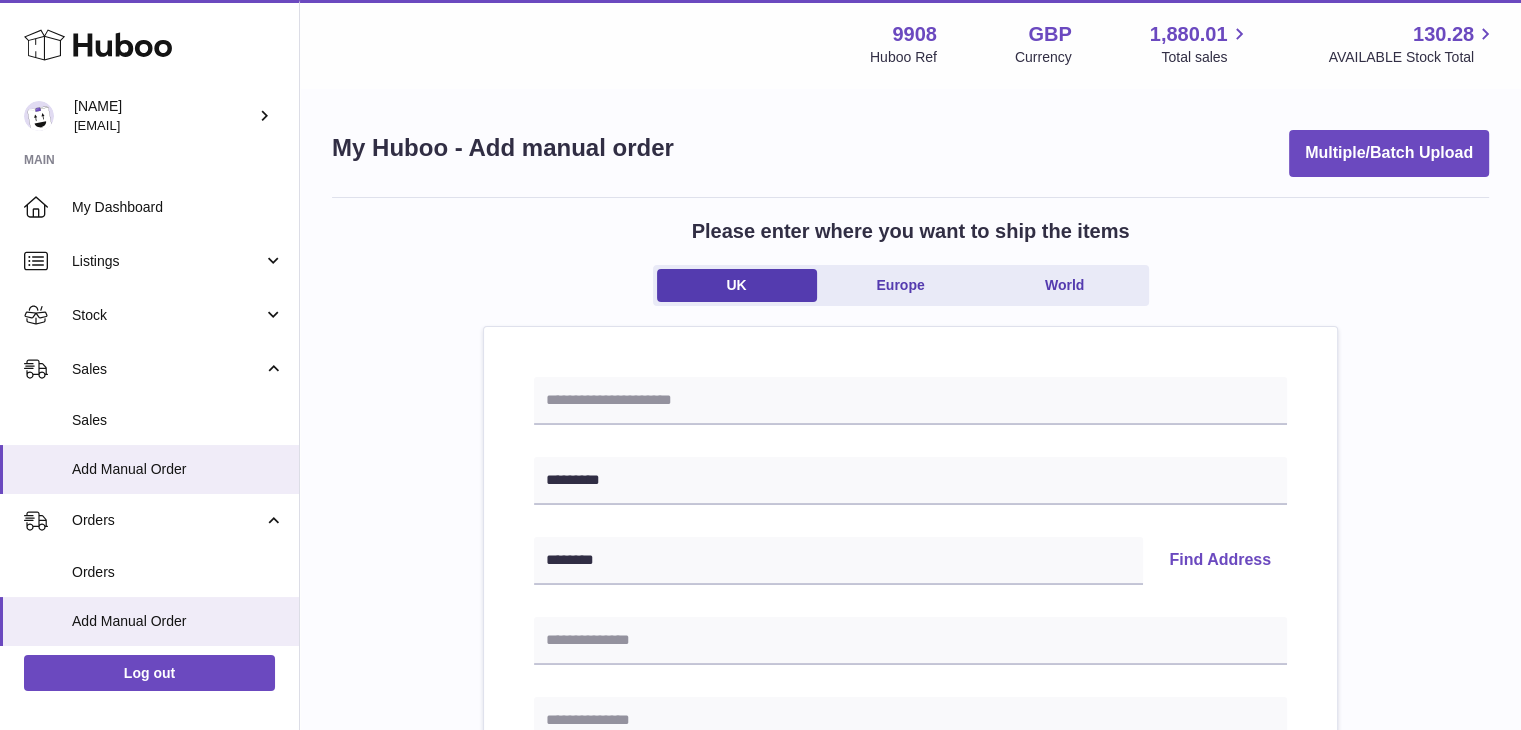click on "Find Address" at bounding box center [1220, 561] 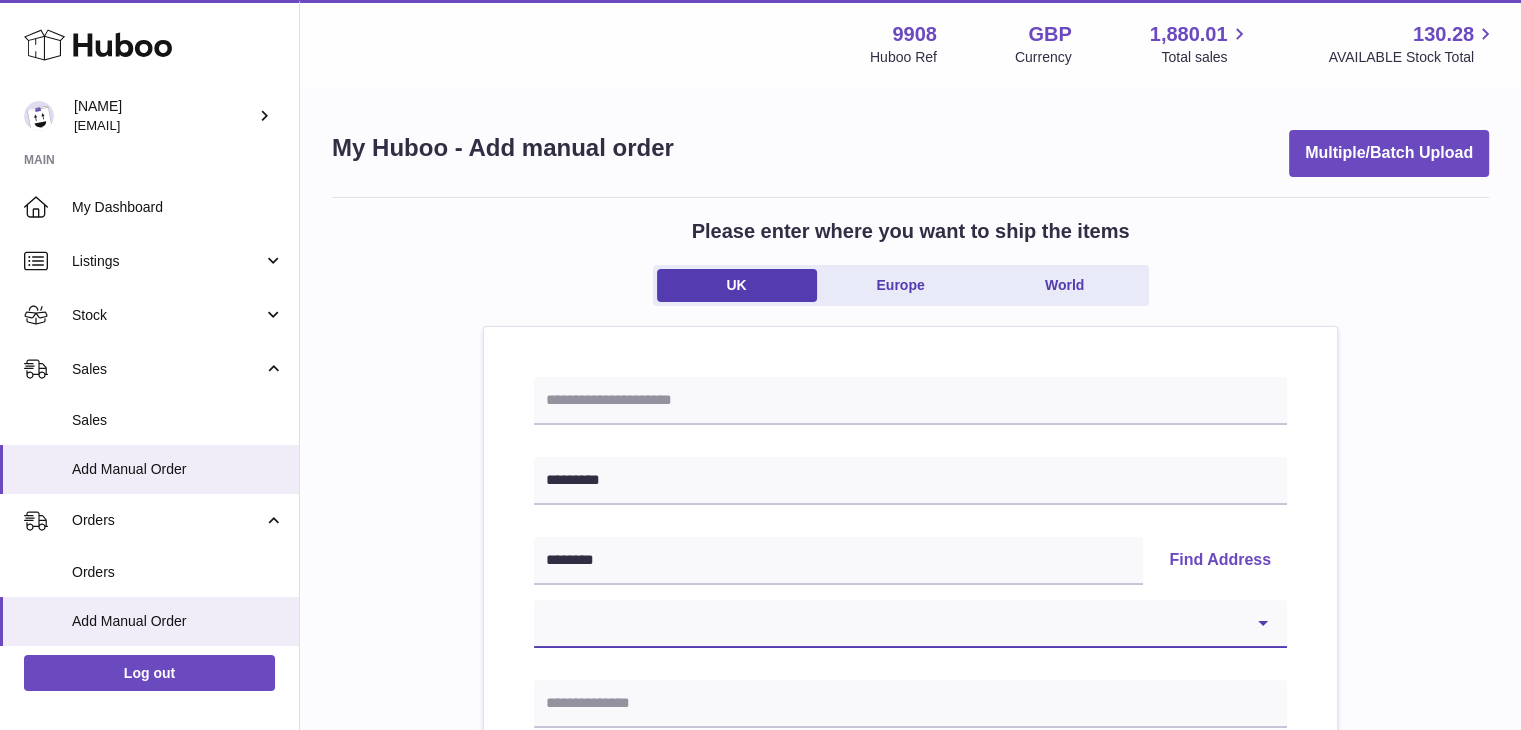 click on "**********" at bounding box center [910, 624] 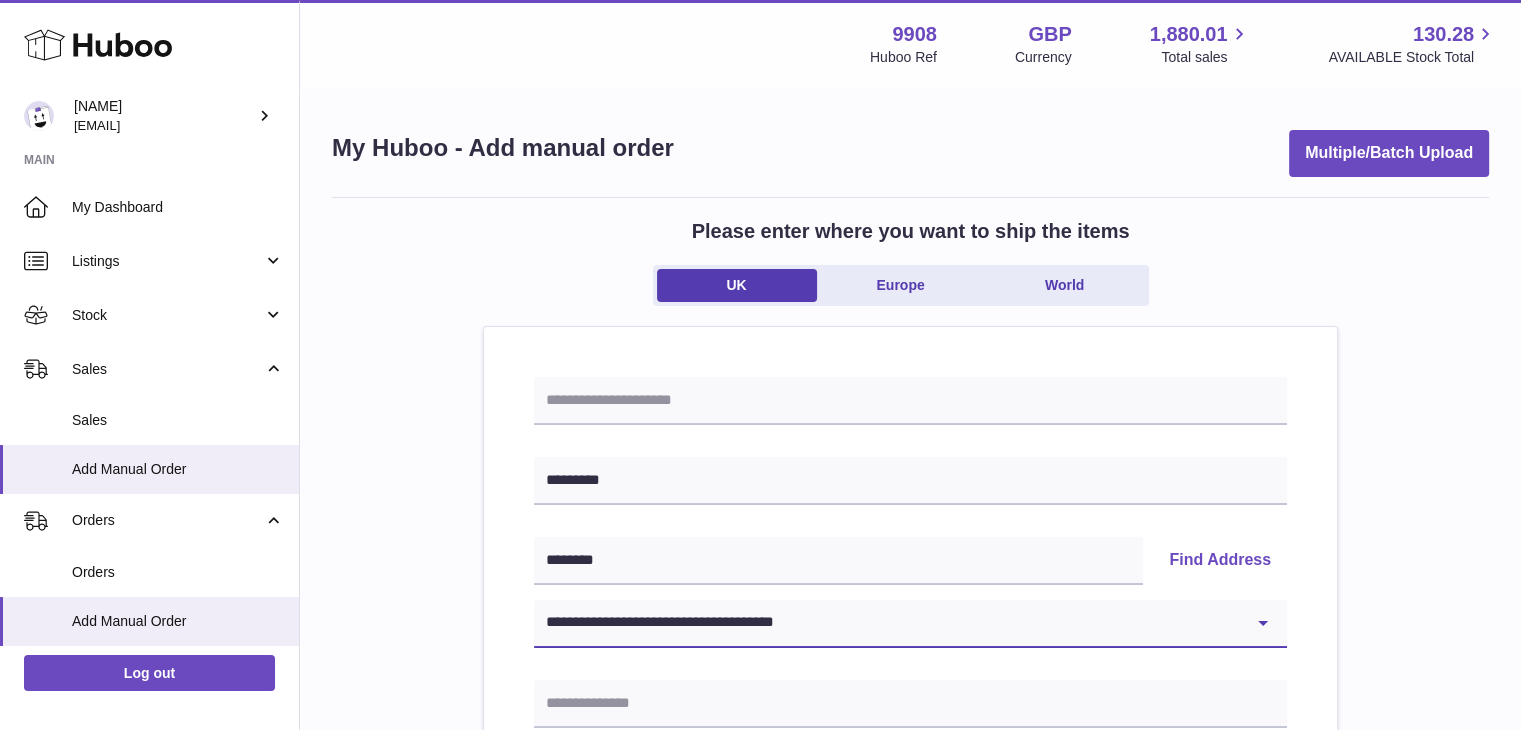 click on "**********" at bounding box center [910, 624] 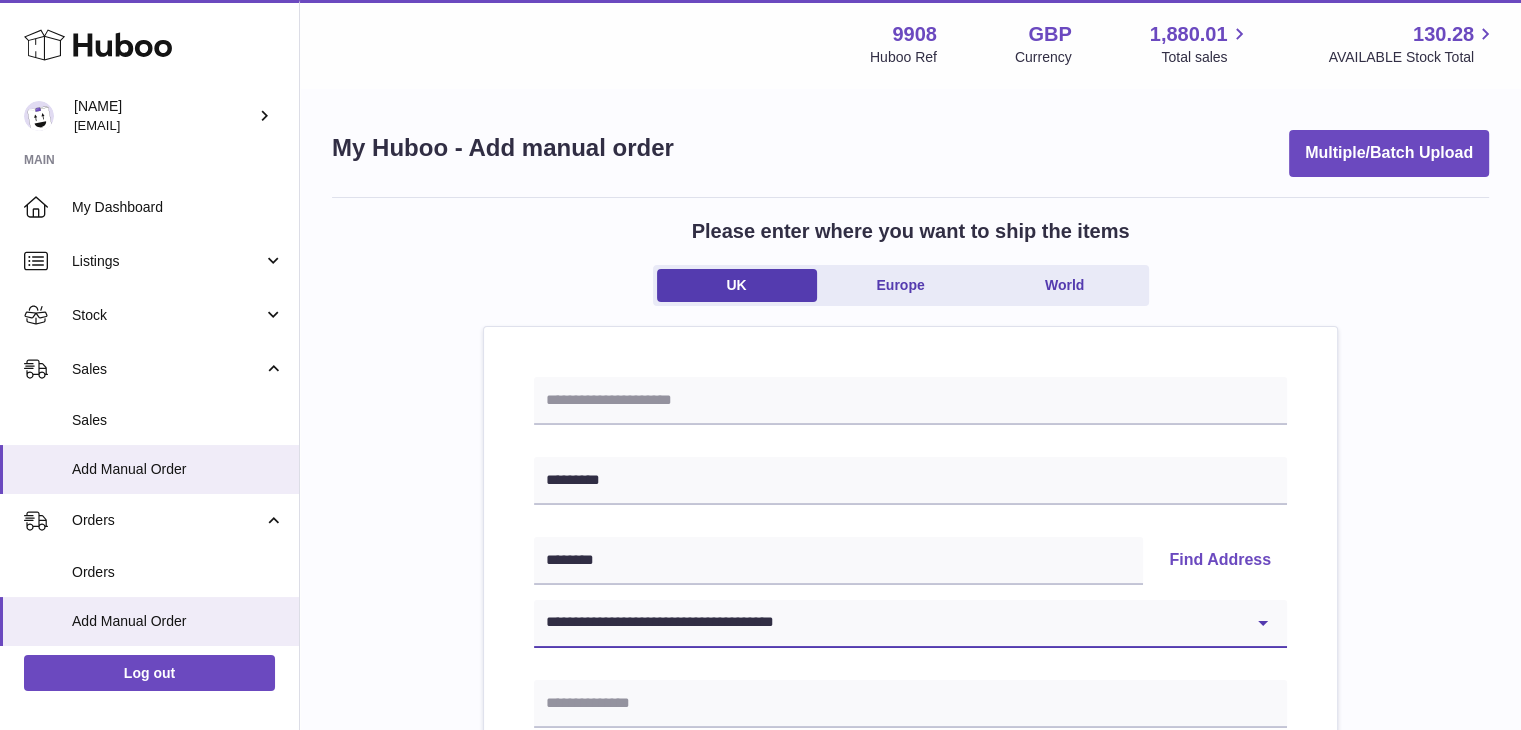 type on "********" 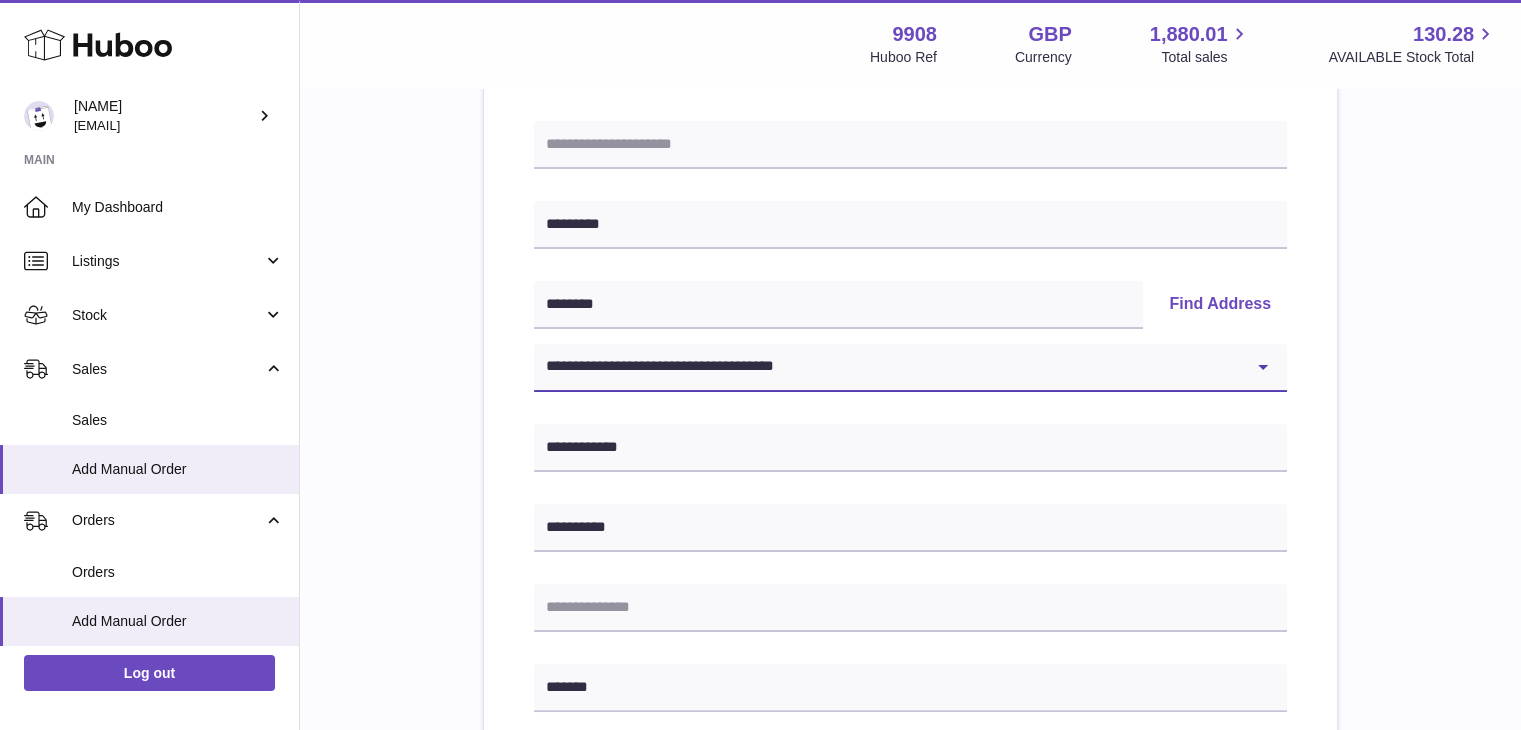 scroll, scrollTop: 266, scrollLeft: 0, axis: vertical 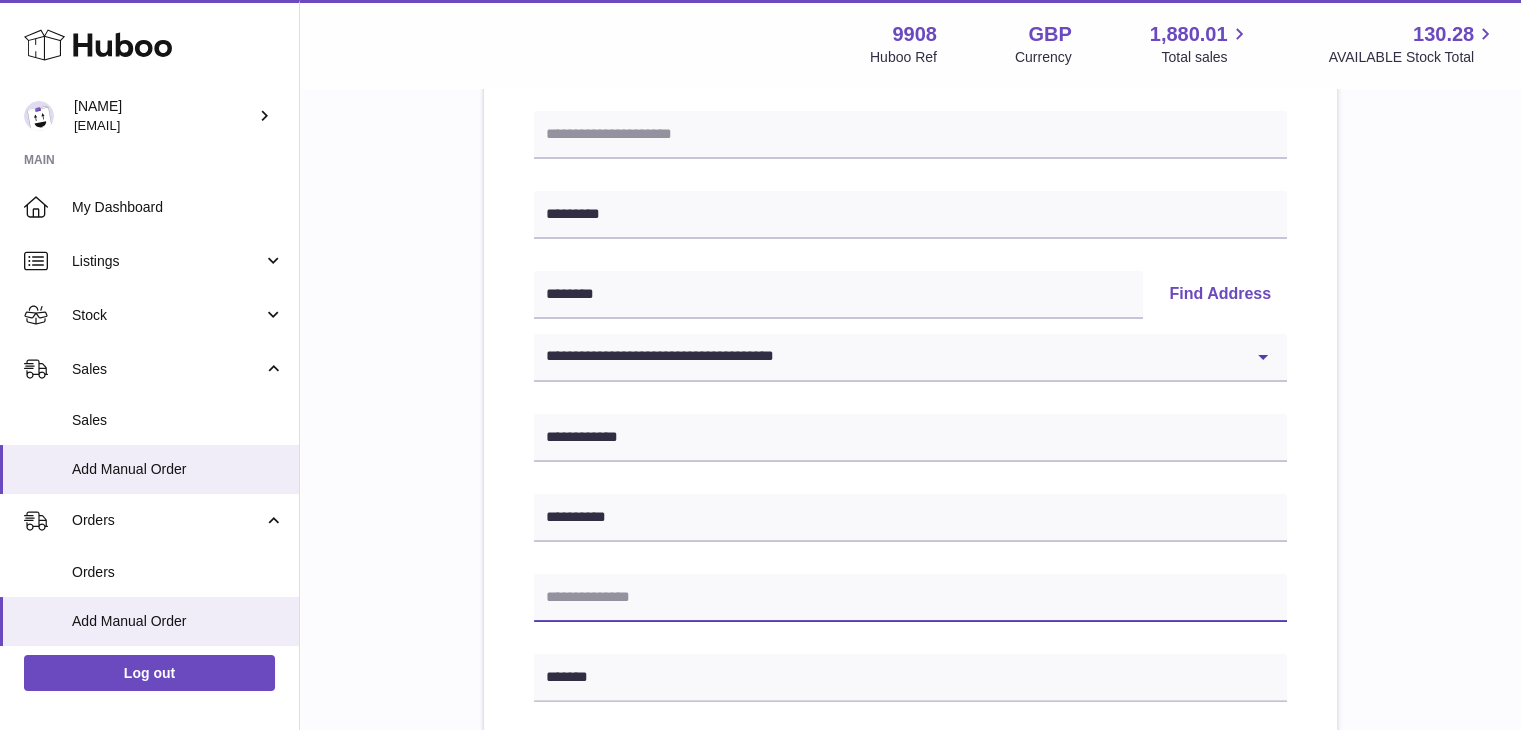 click at bounding box center [910, 598] 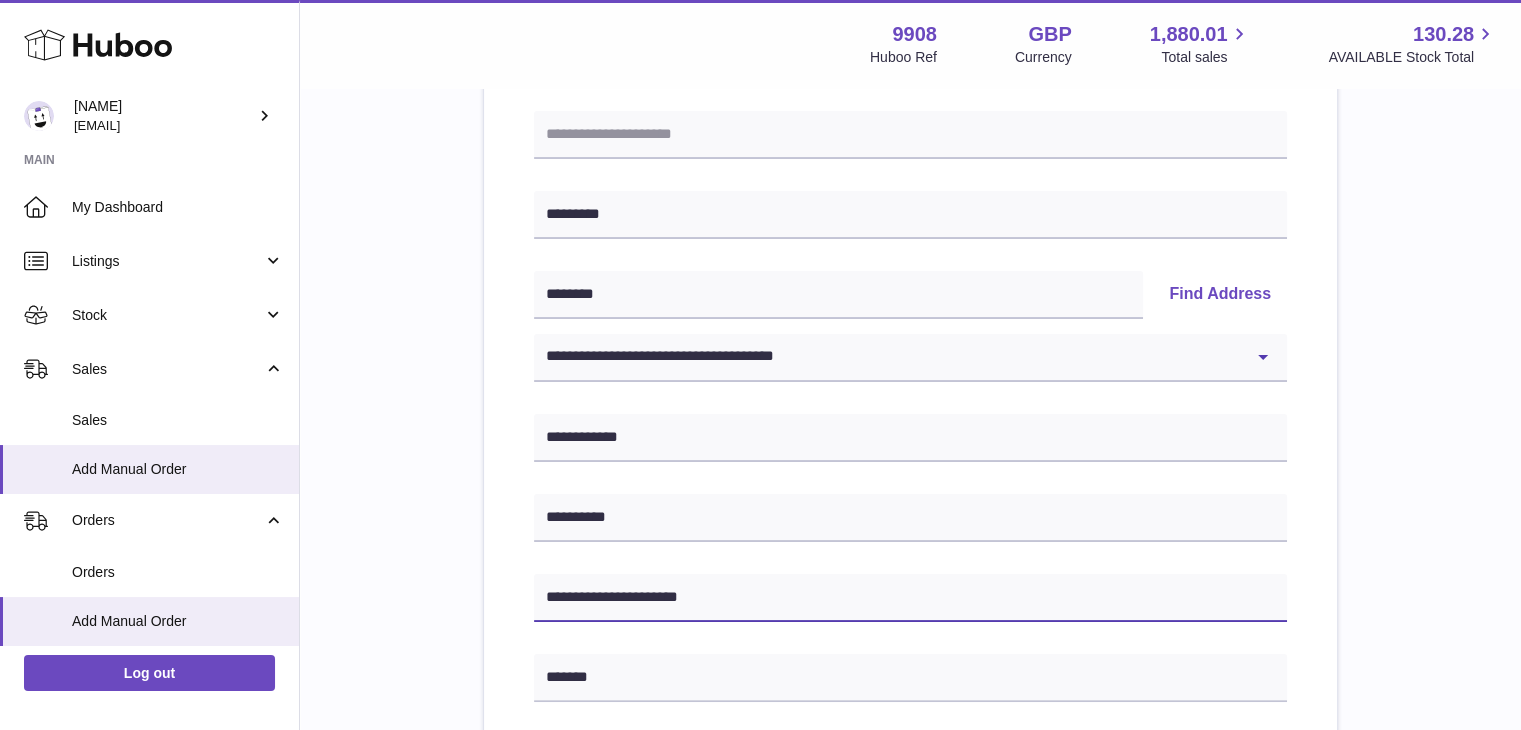 drag, startPoint x: 636, startPoint y: 604, endPoint x: 522, endPoint y: 571, distance: 118.680244 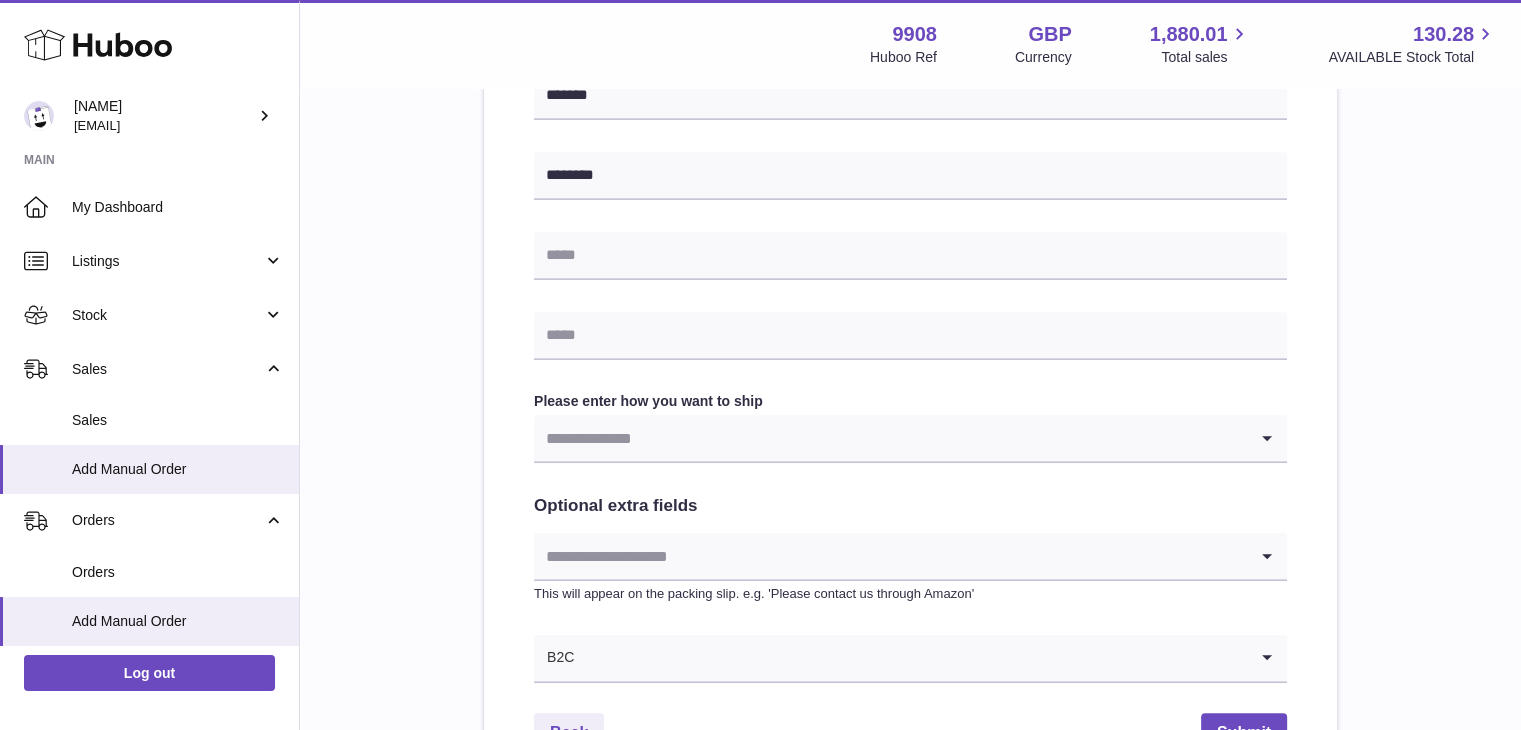 scroll, scrollTop: 850, scrollLeft: 0, axis: vertical 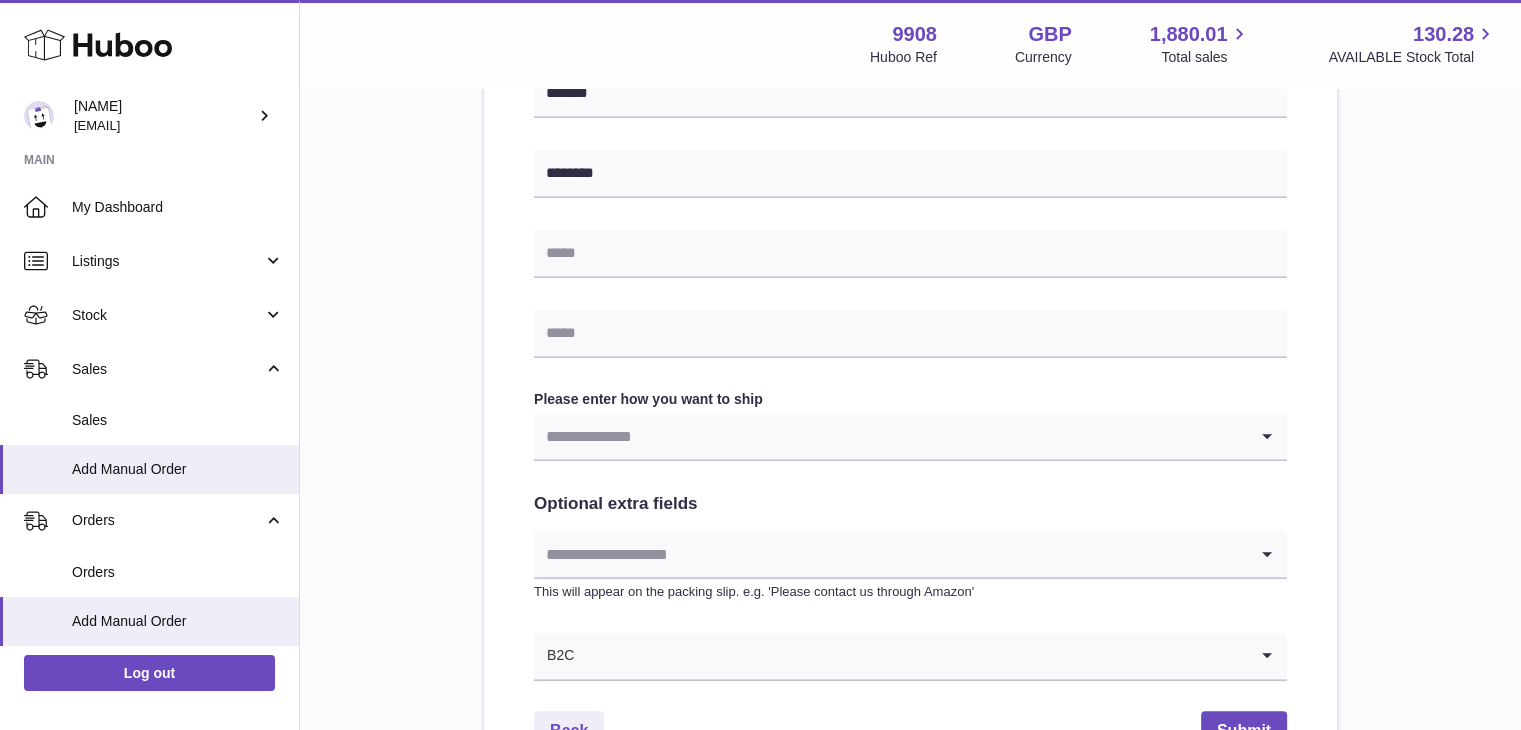 type on "**********" 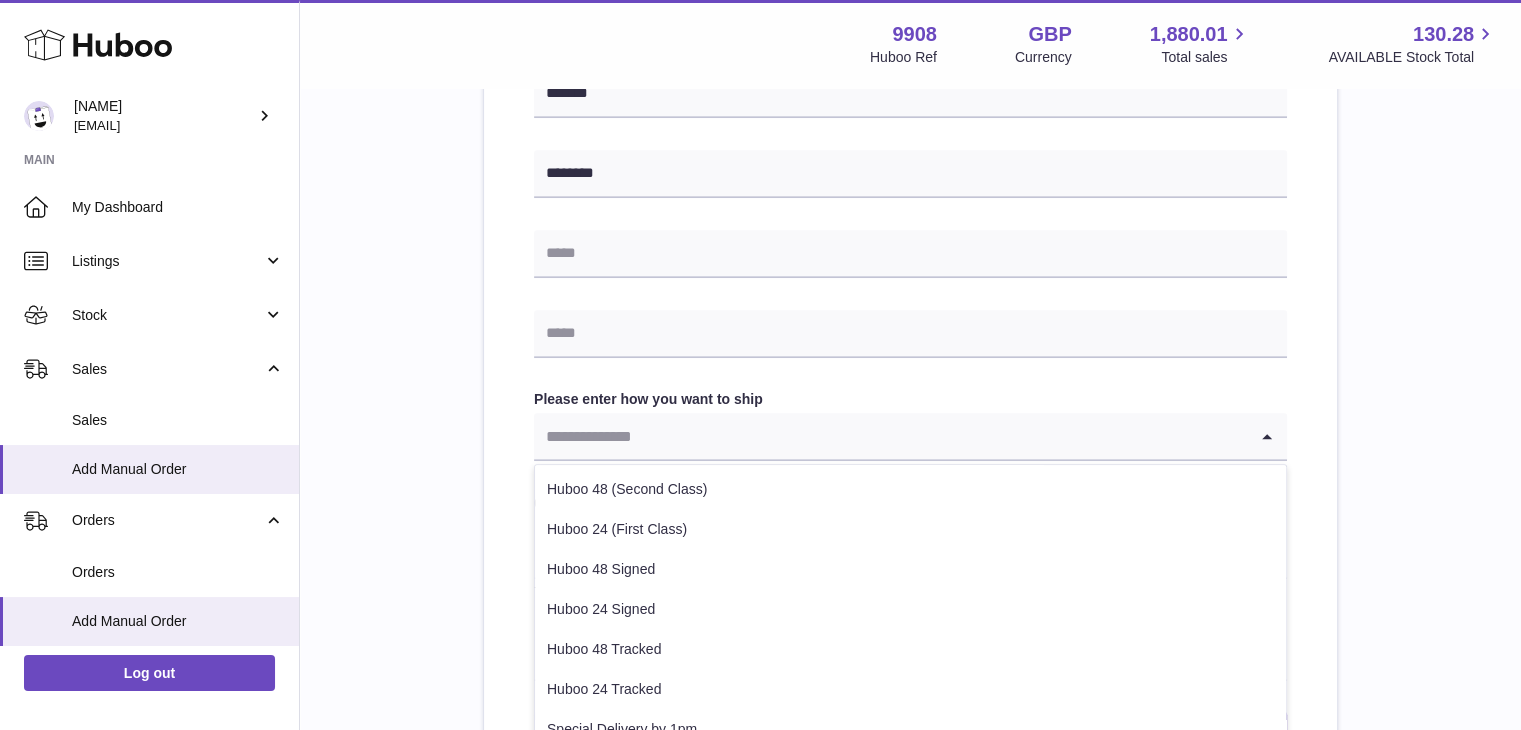 click at bounding box center (890, 436) 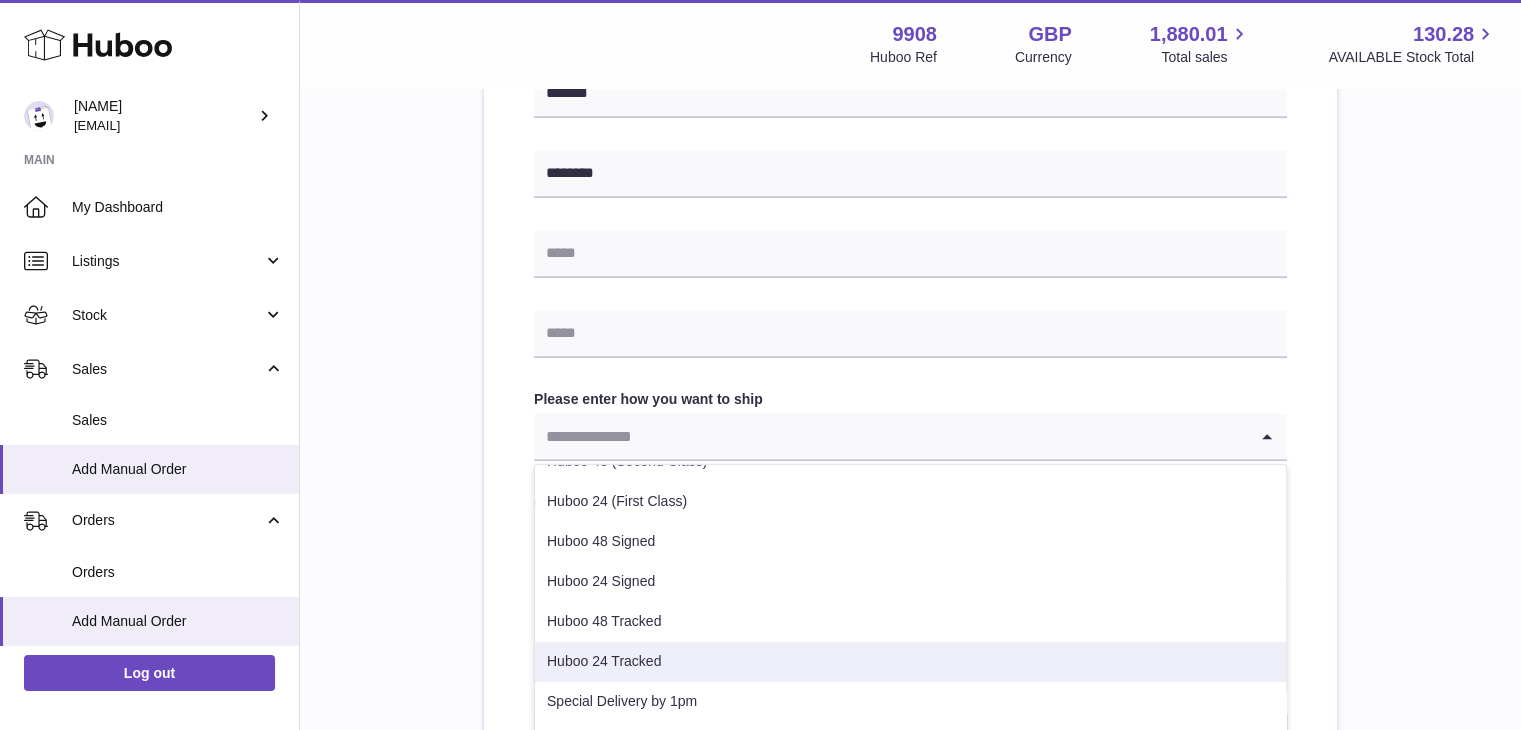 scroll, scrollTop: 31, scrollLeft: 0, axis: vertical 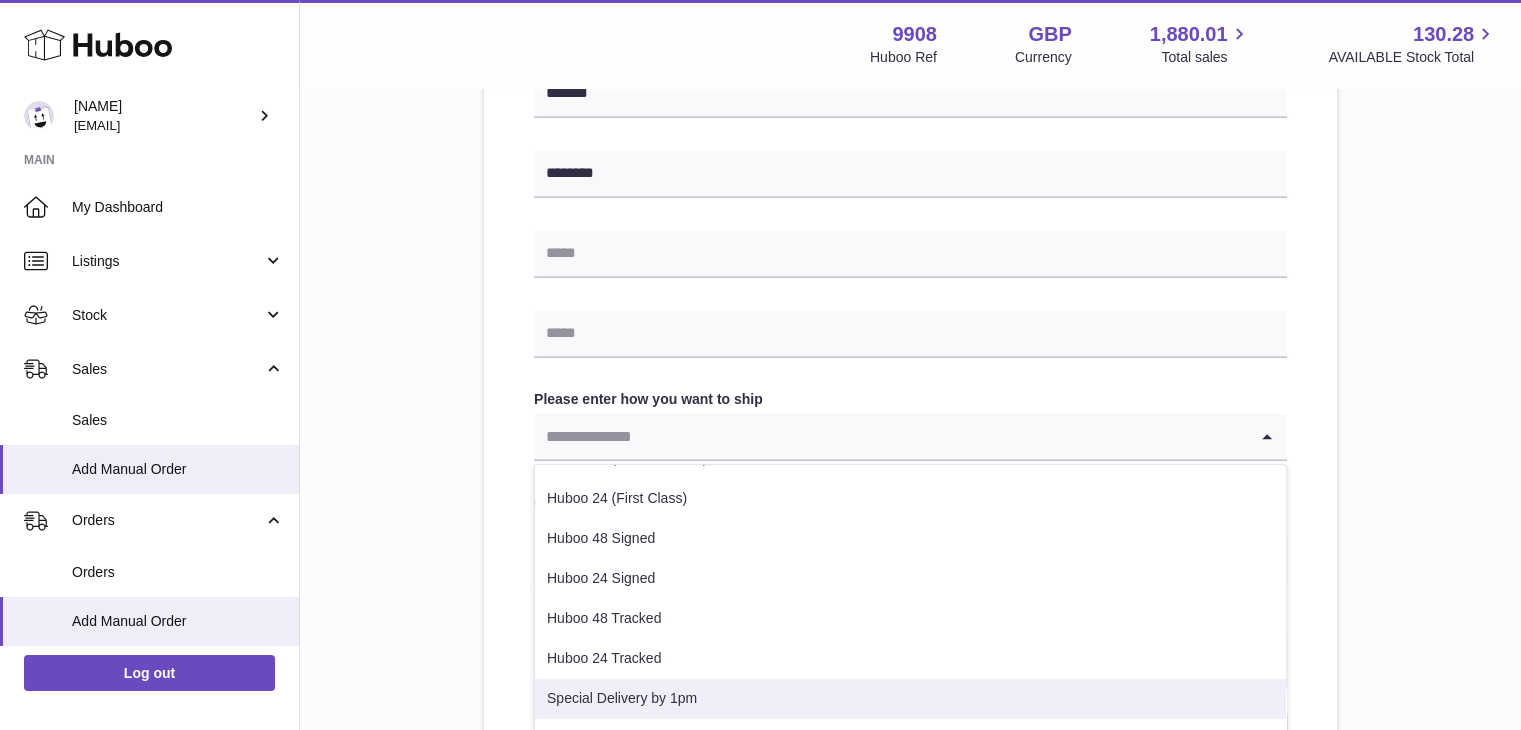 click on "Special Delivery by 1pm" at bounding box center [910, 699] 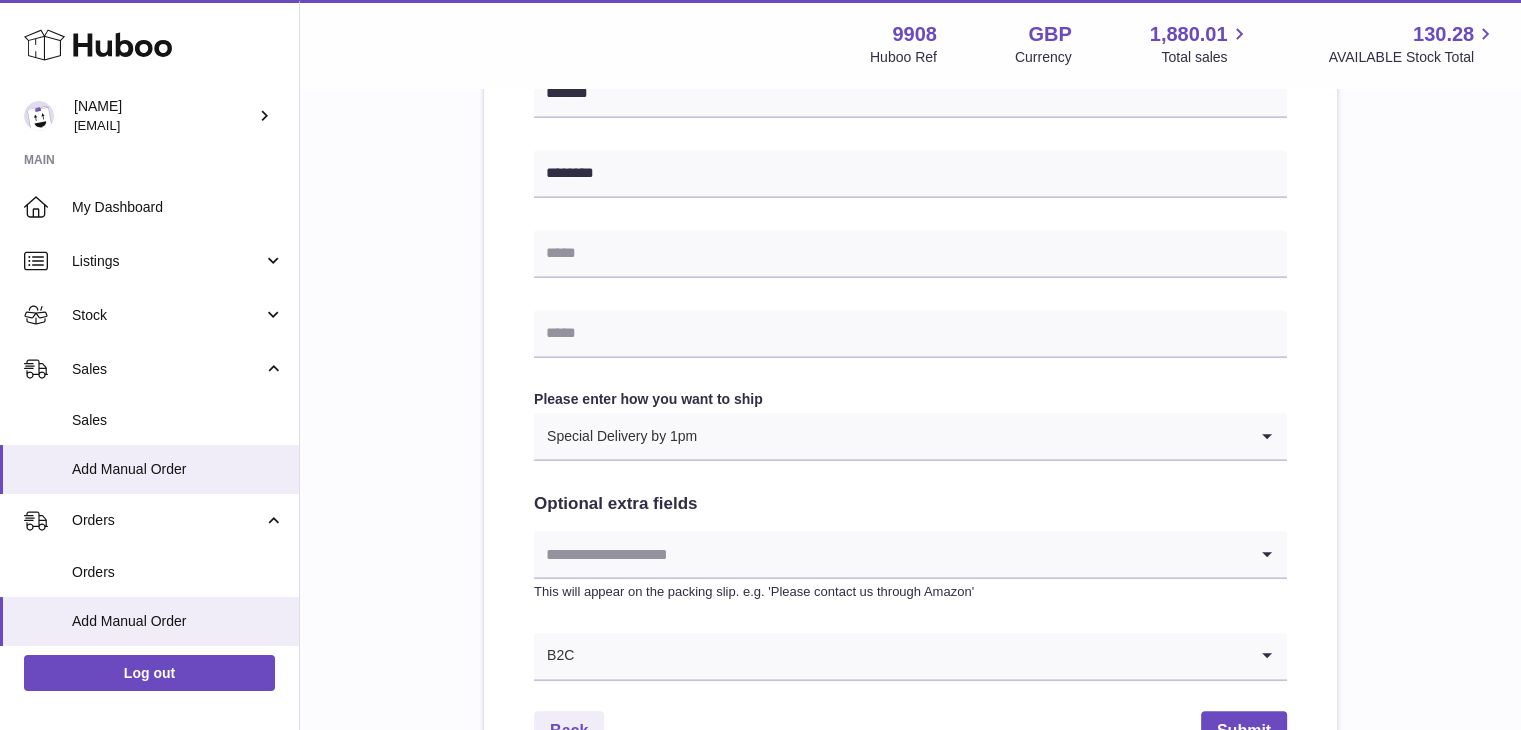 click at bounding box center (890, 554) 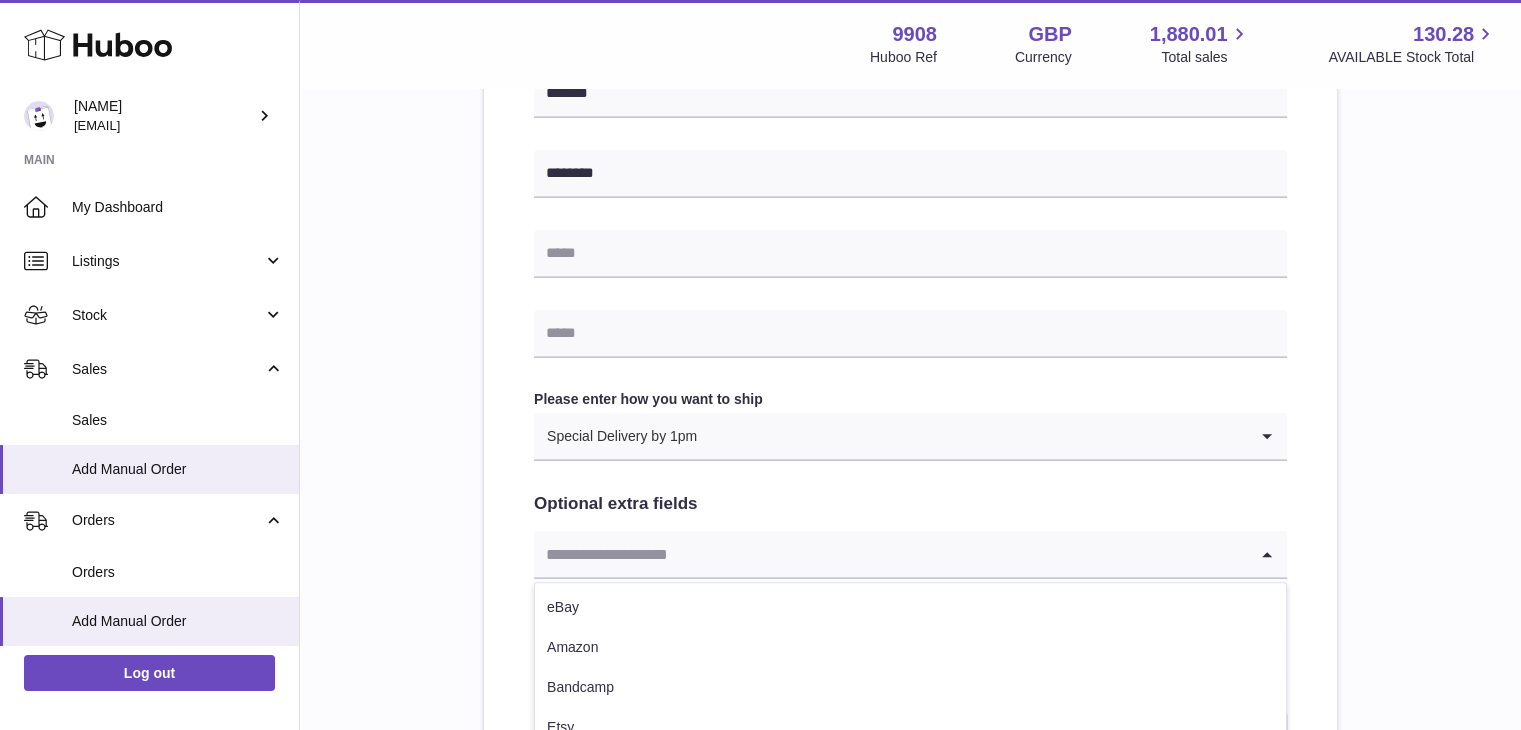 click on "eBay
Amazon
Bandcamp
Etsy
Fruugo
Other
My Website" at bounding box center (910, 728) 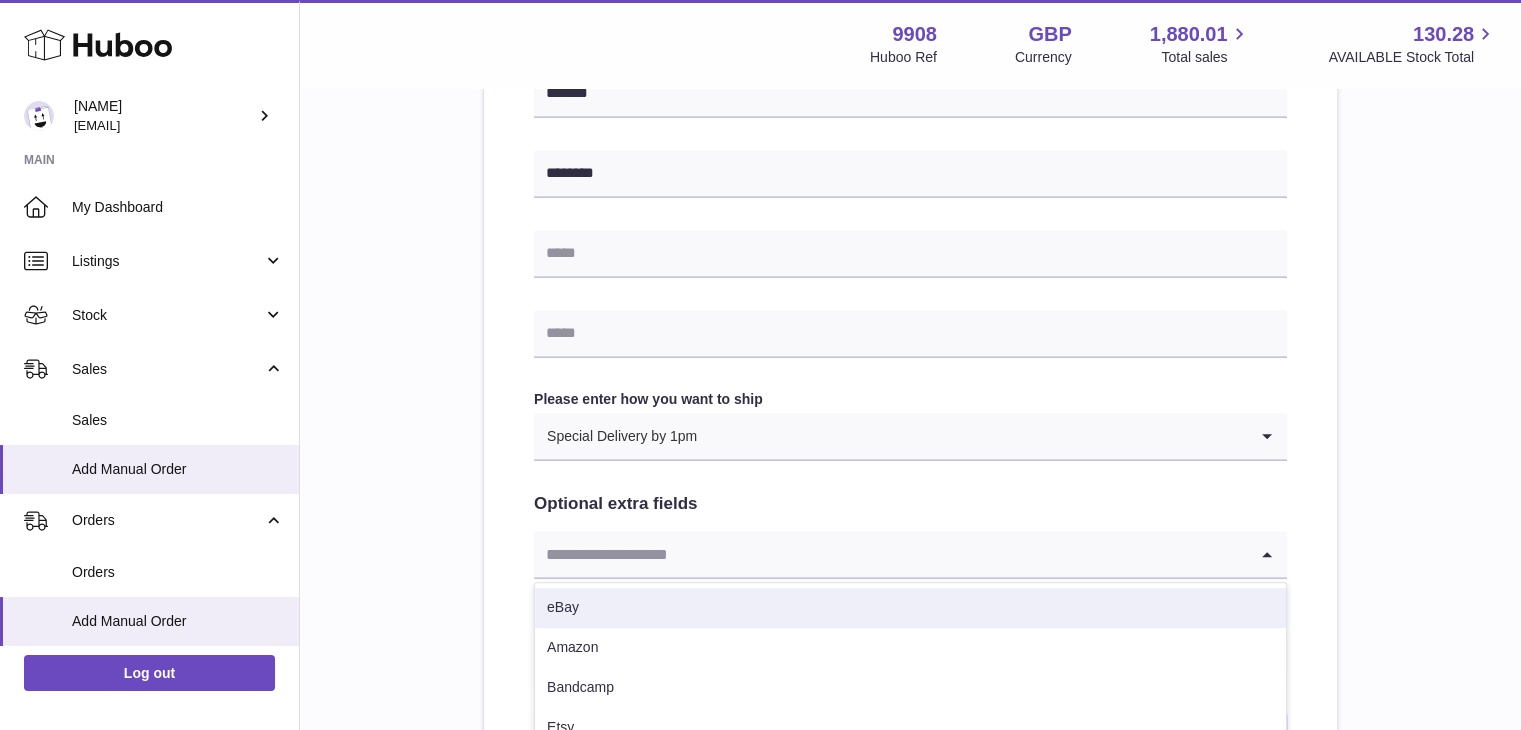click on "eBay" at bounding box center (910, 608) 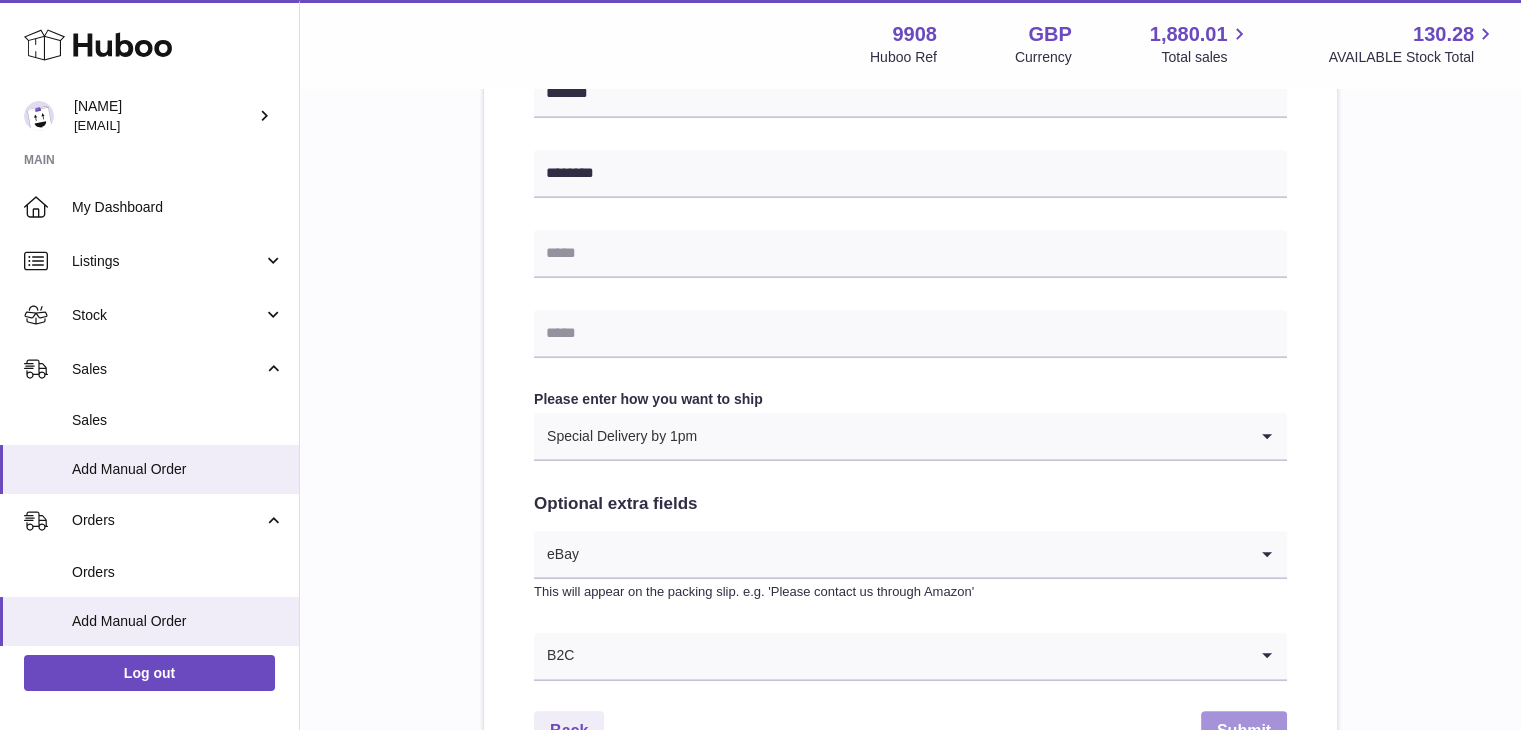 click on "Submit" at bounding box center [1244, 731] 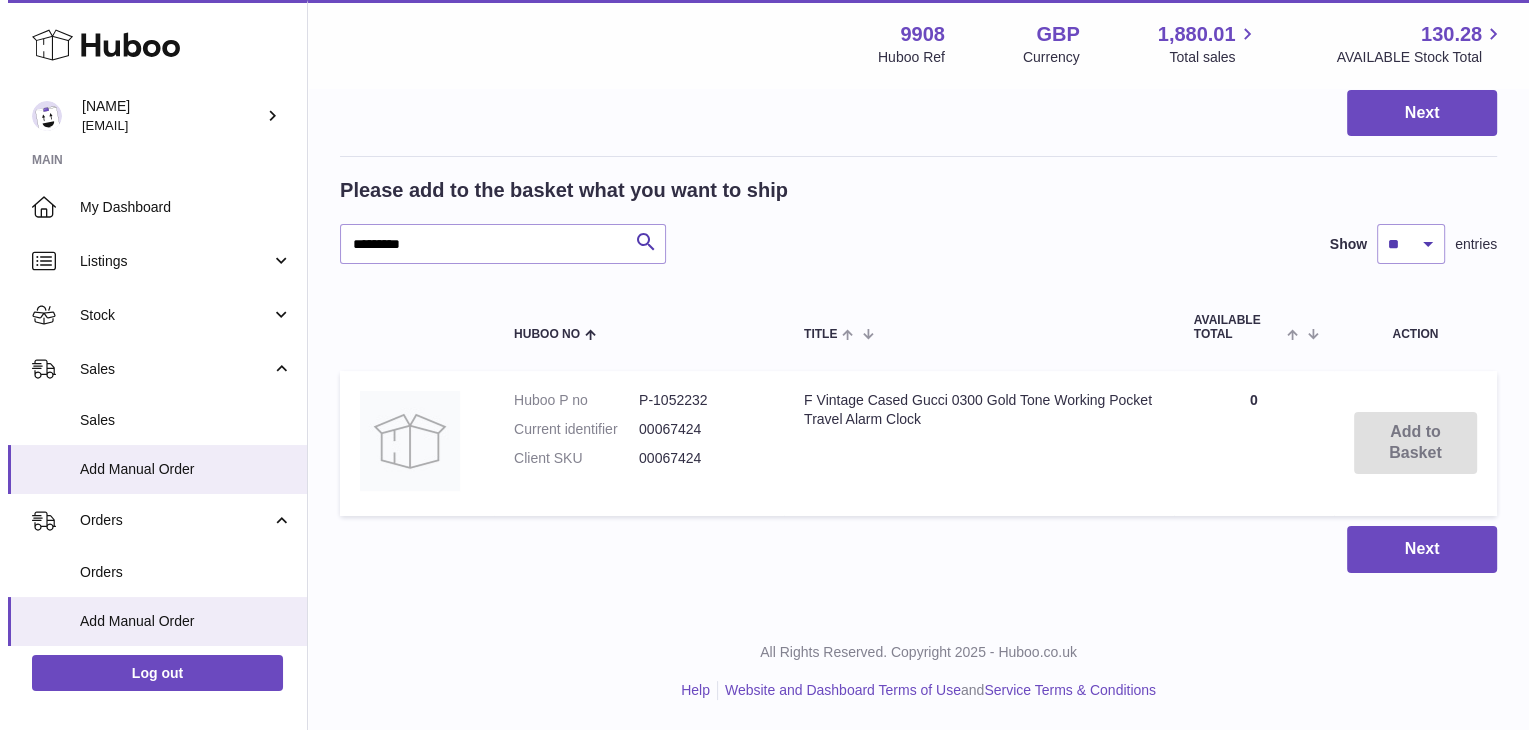 scroll, scrollTop: 0, scrollLeft: 0, axis: both 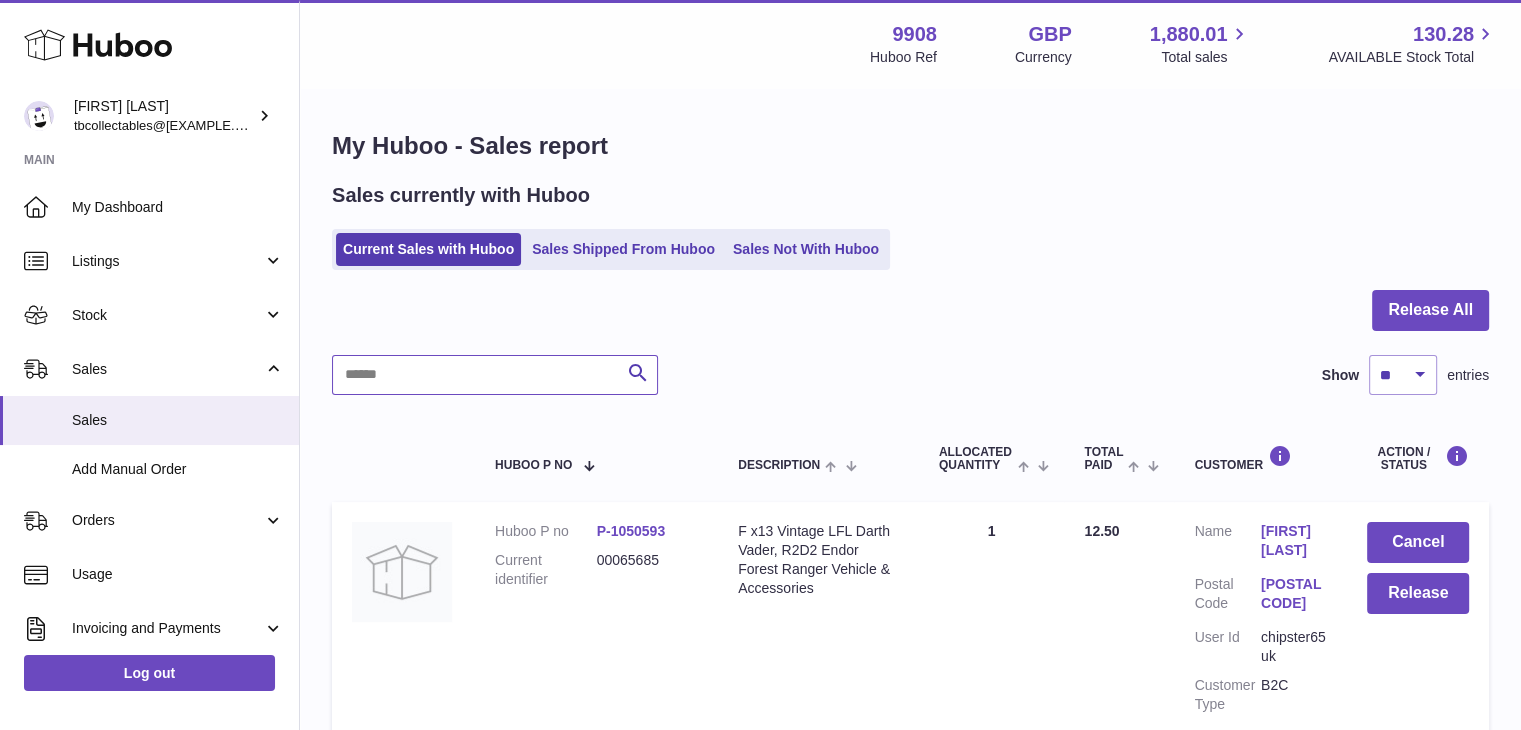 click at bounding box center (495, 375) 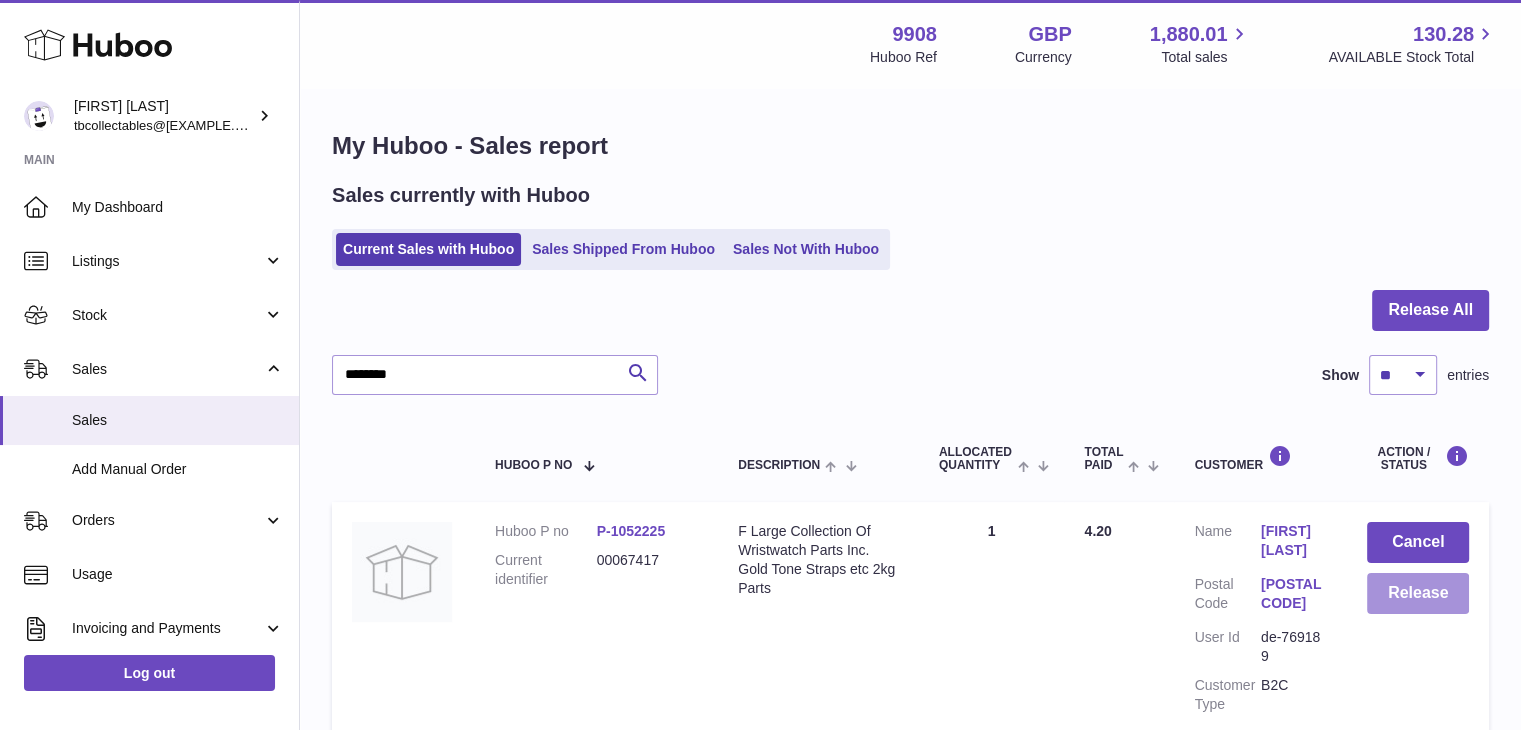 click on "Release" at bounding box center (1418, 593) 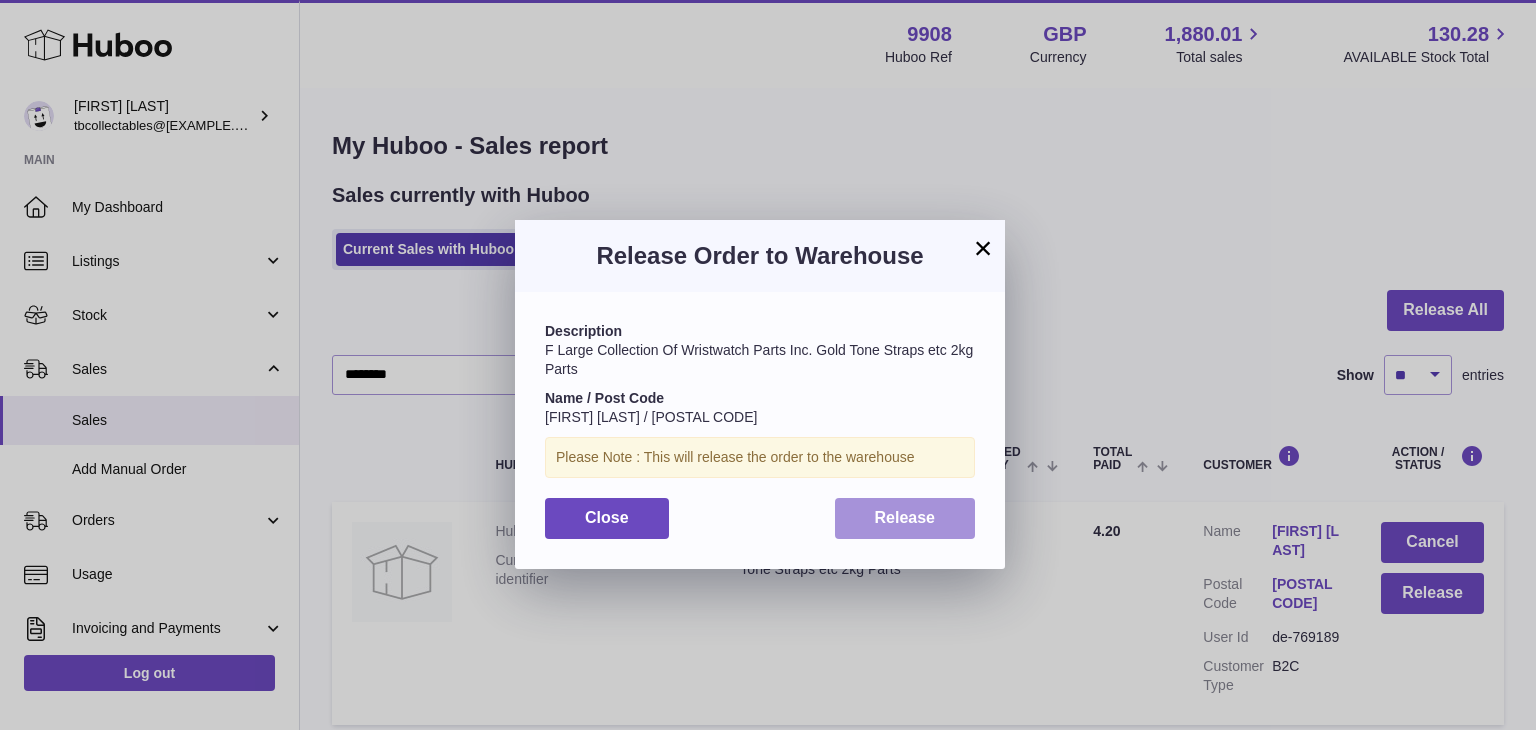 click on "Release" at bounding box center (905, 518) 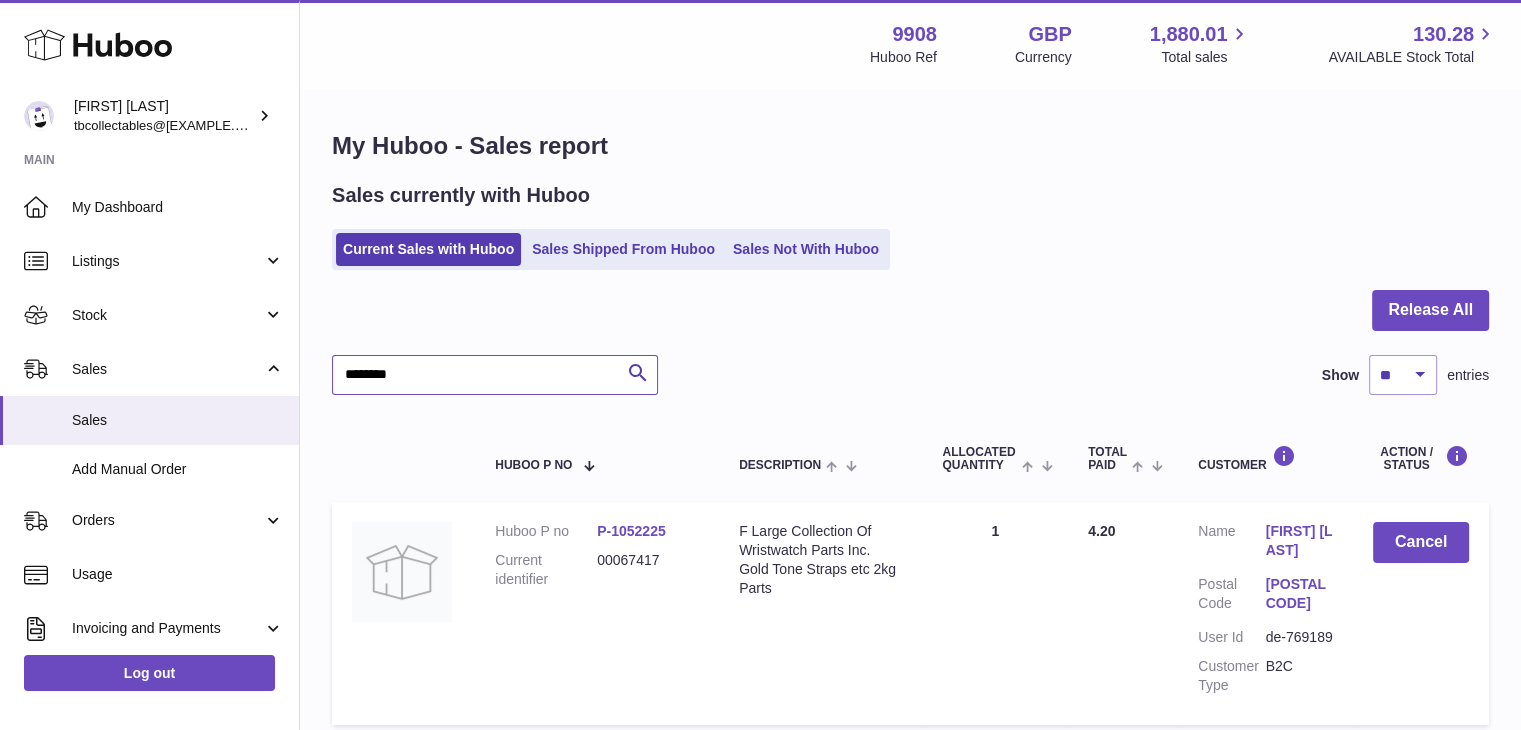 drag, startPoint x: 387, startPoint y: 365, endPoint x: 319, endPoint y: 353, distance: 69.050705 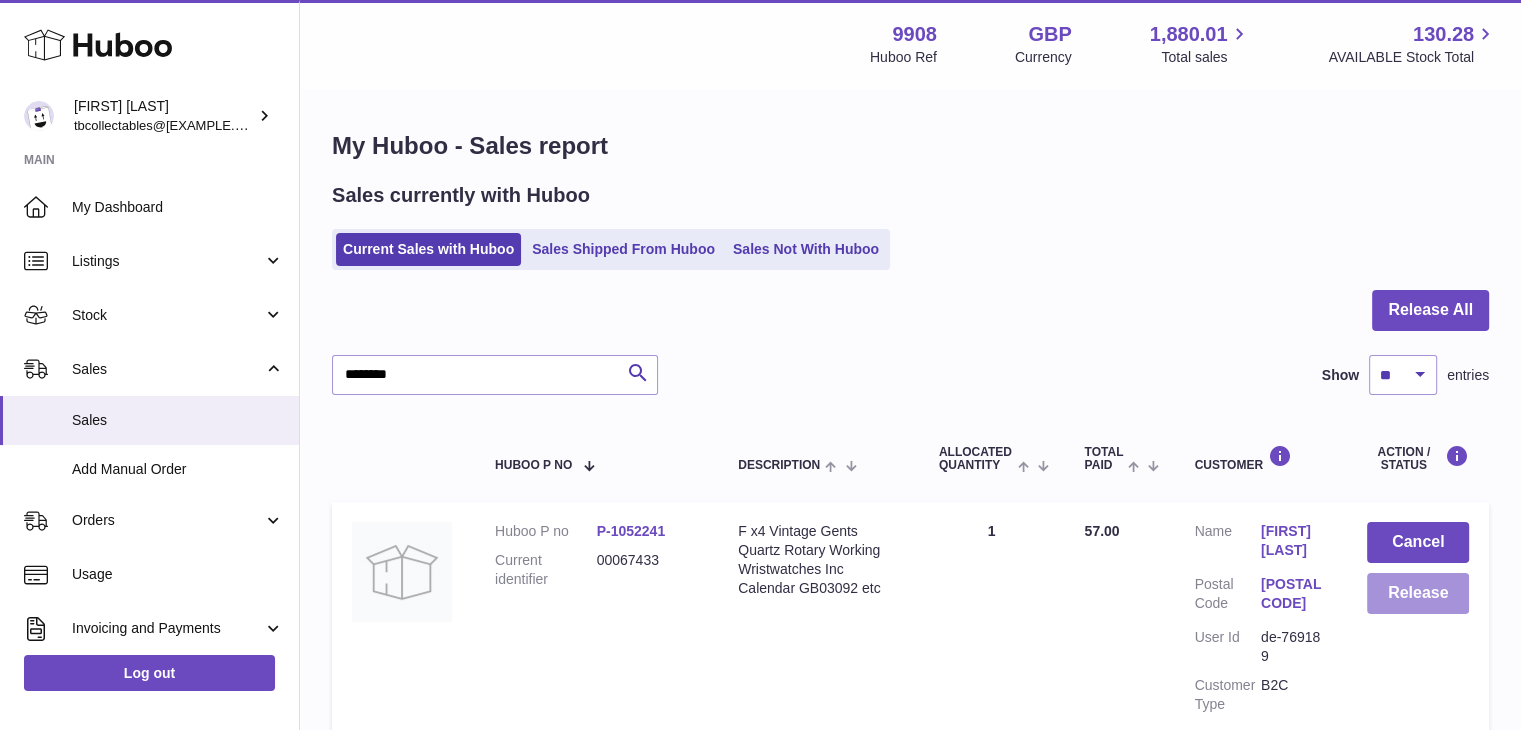 click on "Release" at bounding box center (1418, 593) 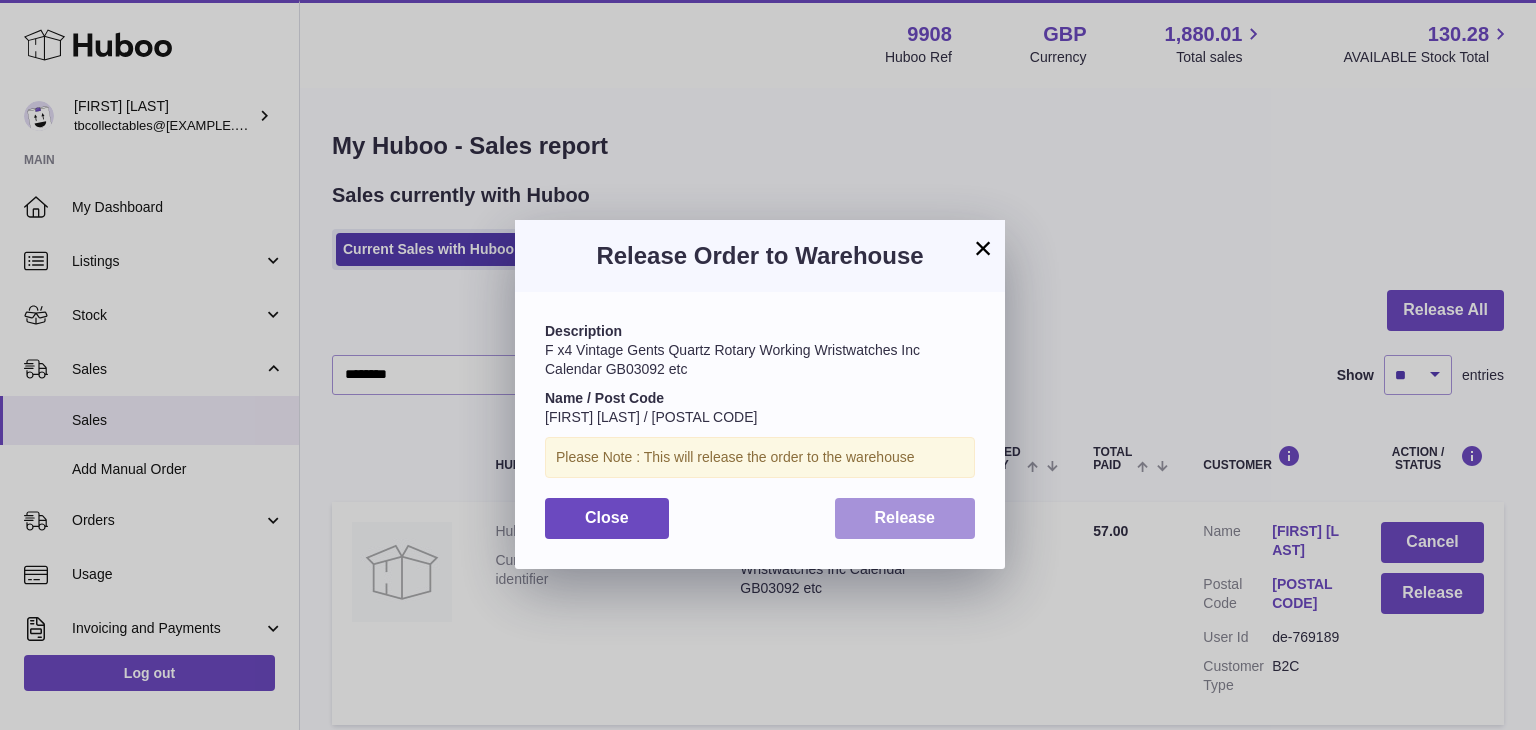 click on "Release" at bounding box center [905, 517] 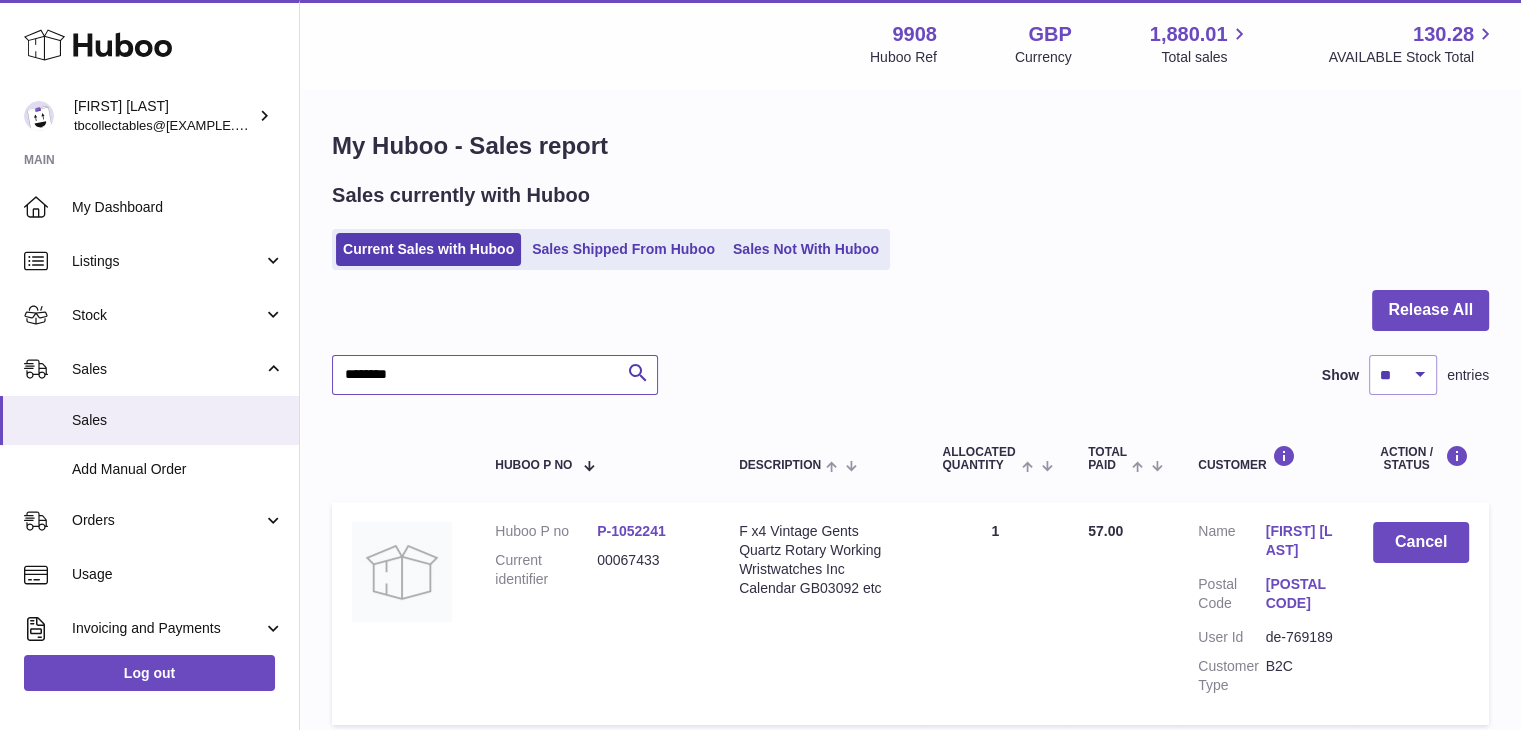 drag, startPoint x: 474, startPoint y: 387, endPoint x: 323, endPoint y: 357, distance: 153.9513 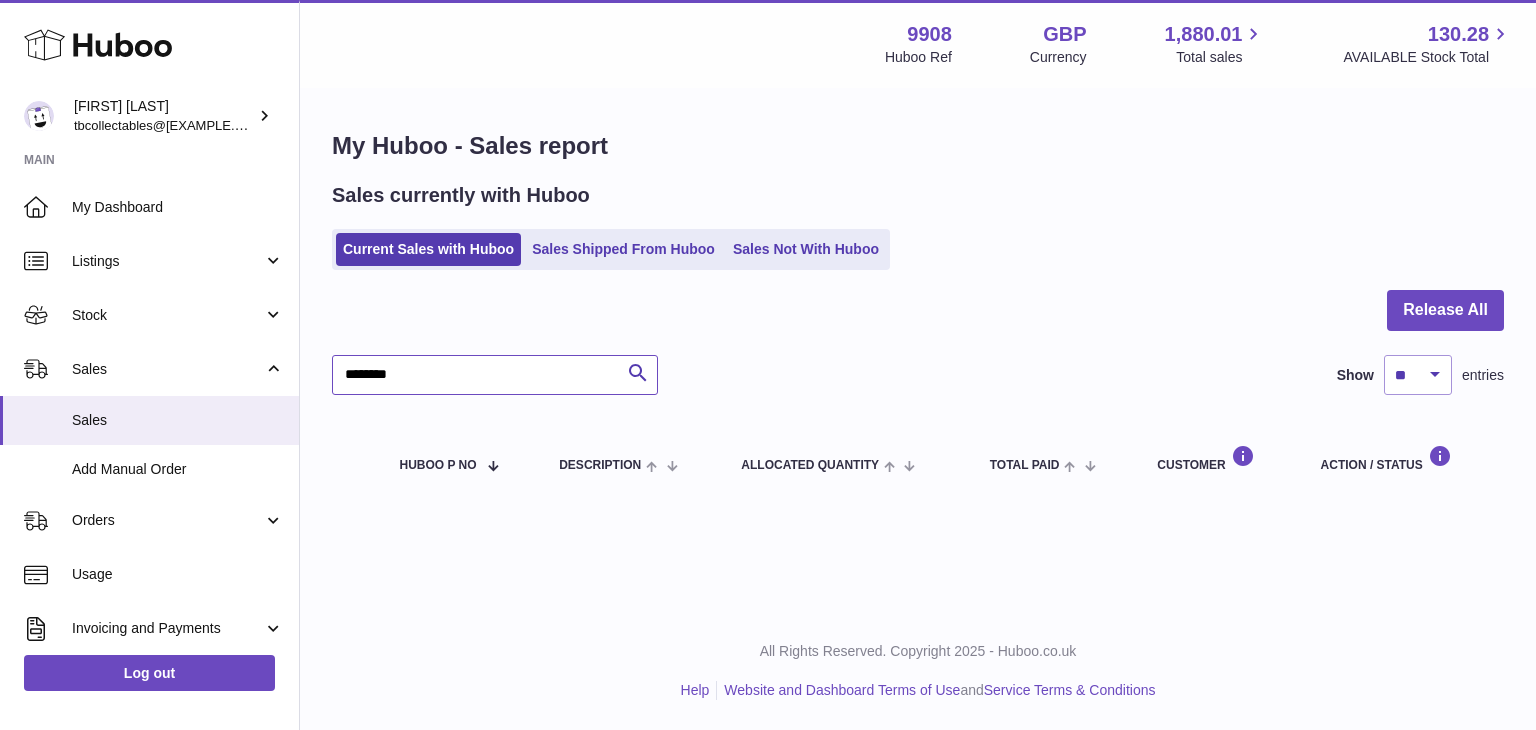 drag, startPoint x: 378, startPoint y: 377, endPoint x: 300, endPoint y: 368, distance: 78.51752 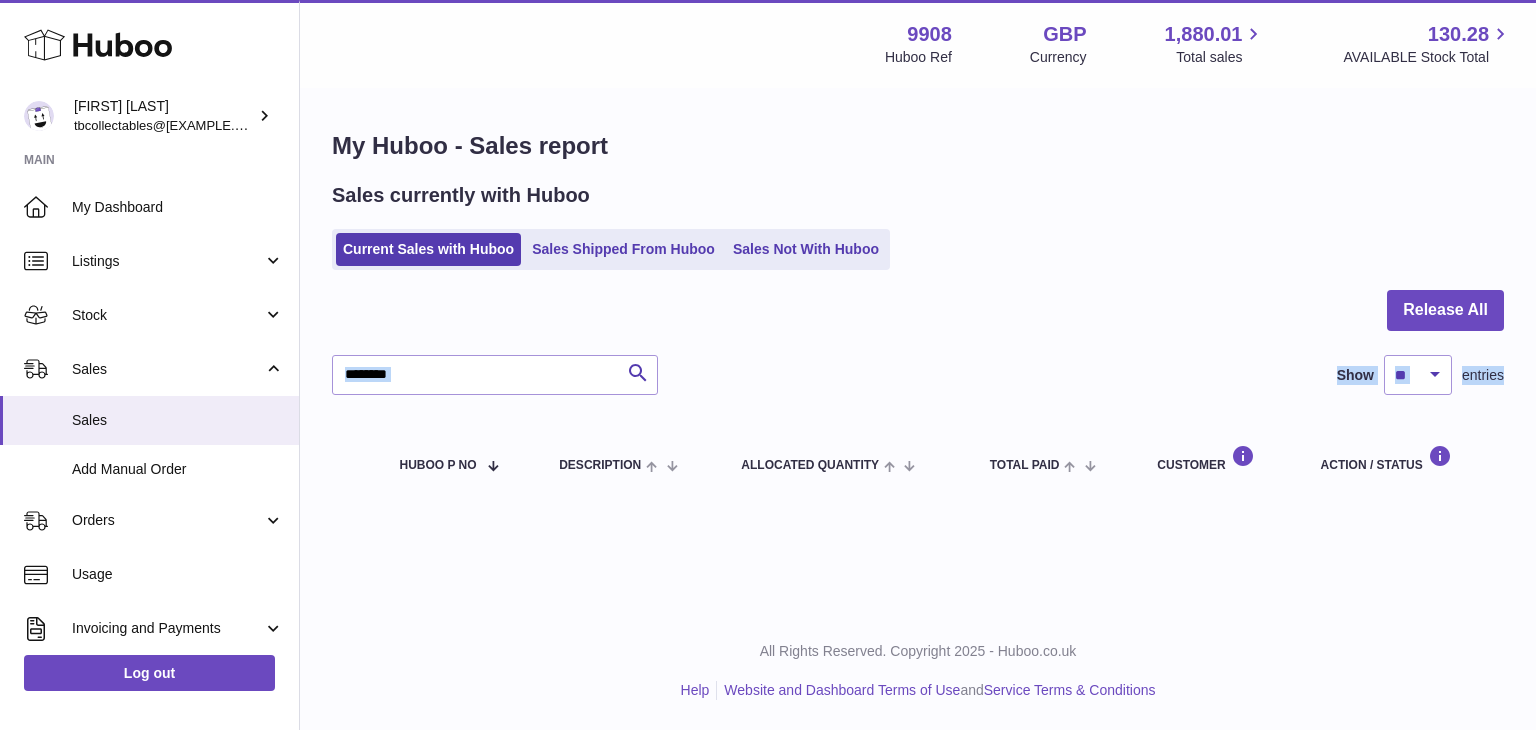 drag, startPoint x: 449, startPoint y: 397, endPoint x: 328, endPoint y: 373, distance: 123.35721 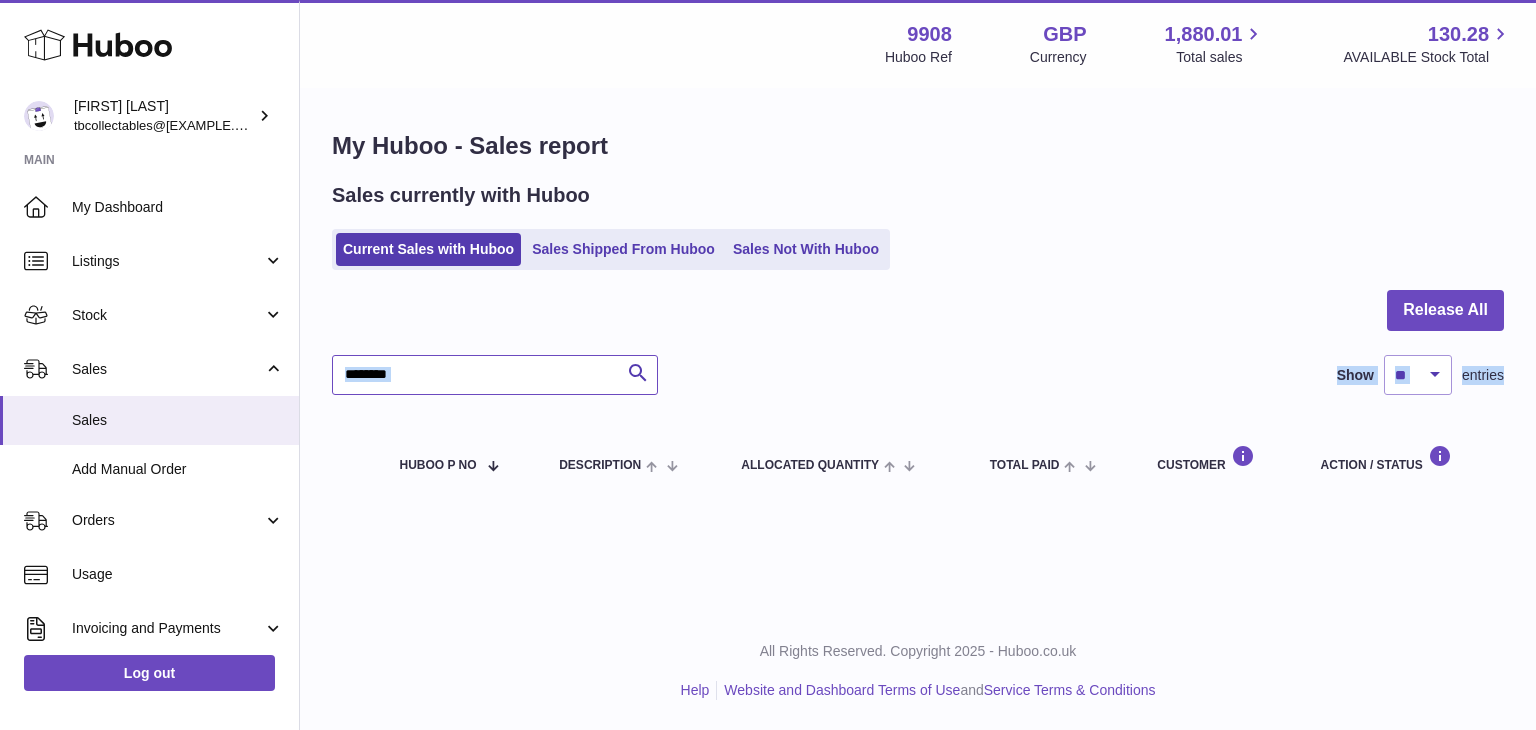 click on "********" at bounding box center (495, 375) 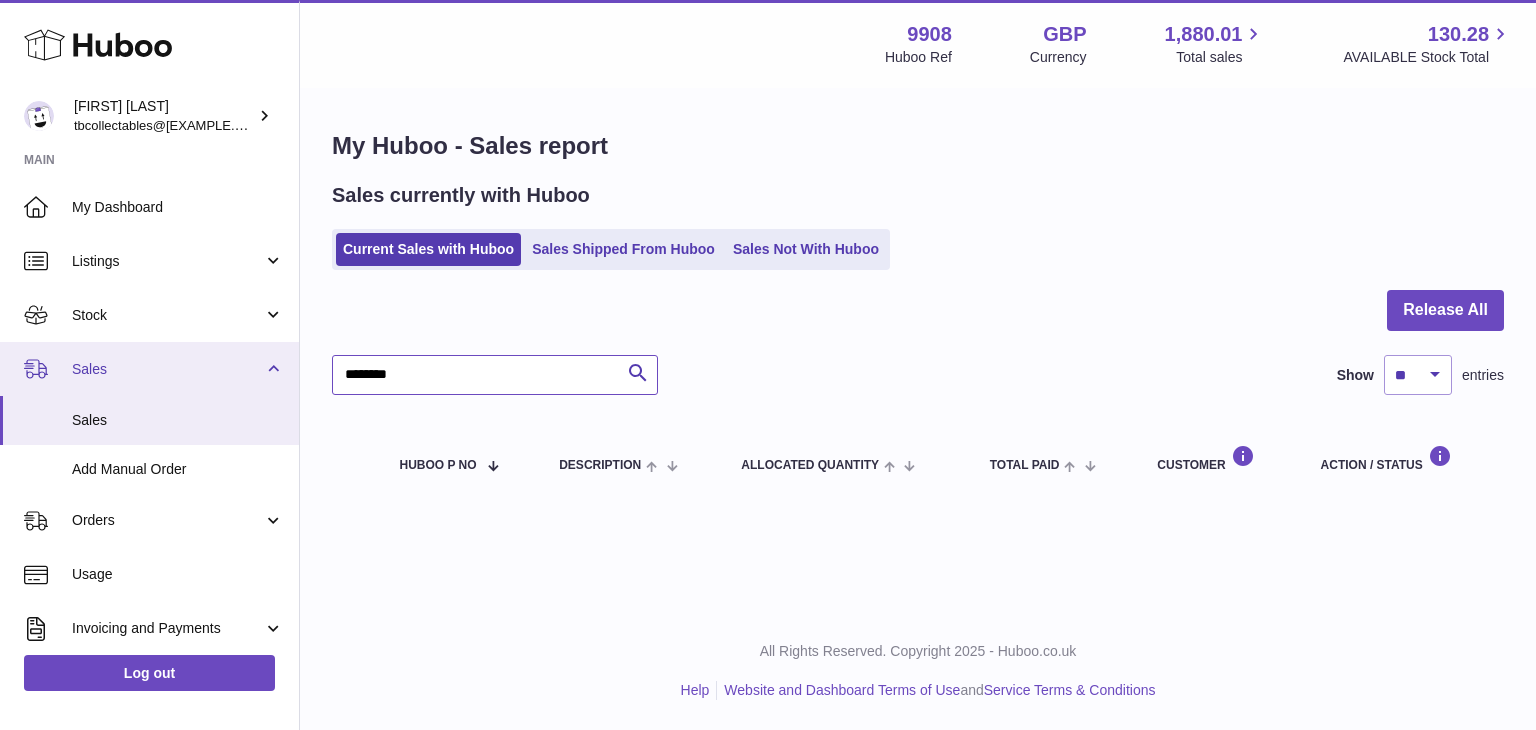 drag, startPoint x: 452, startPoint y: 379, endPoint x: 244, endPoint y: 366, distance: 208.40585 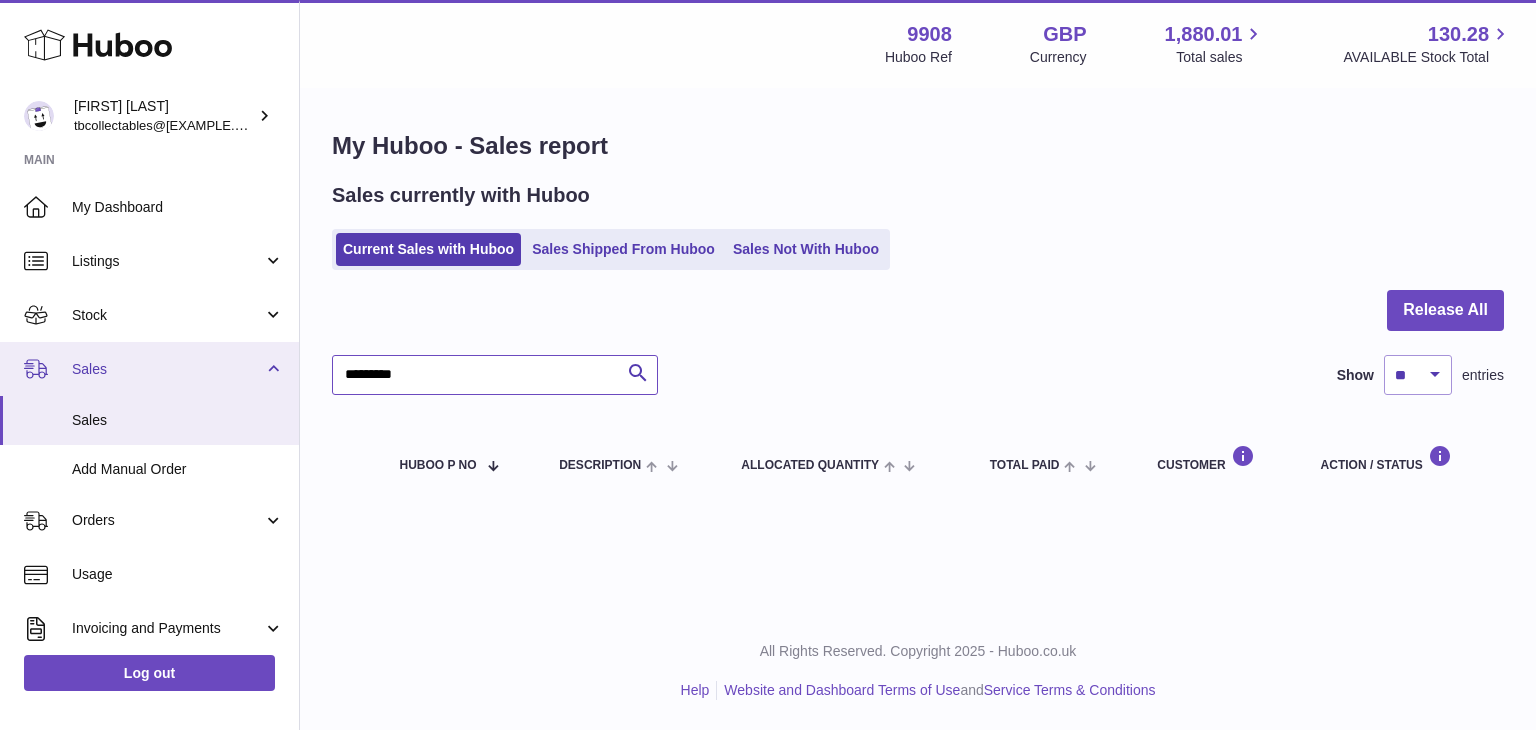 drag, startPoint x: 425, startPoint y: 369, endPoint x: 277, endPoint y: 359, distance: 148.33745 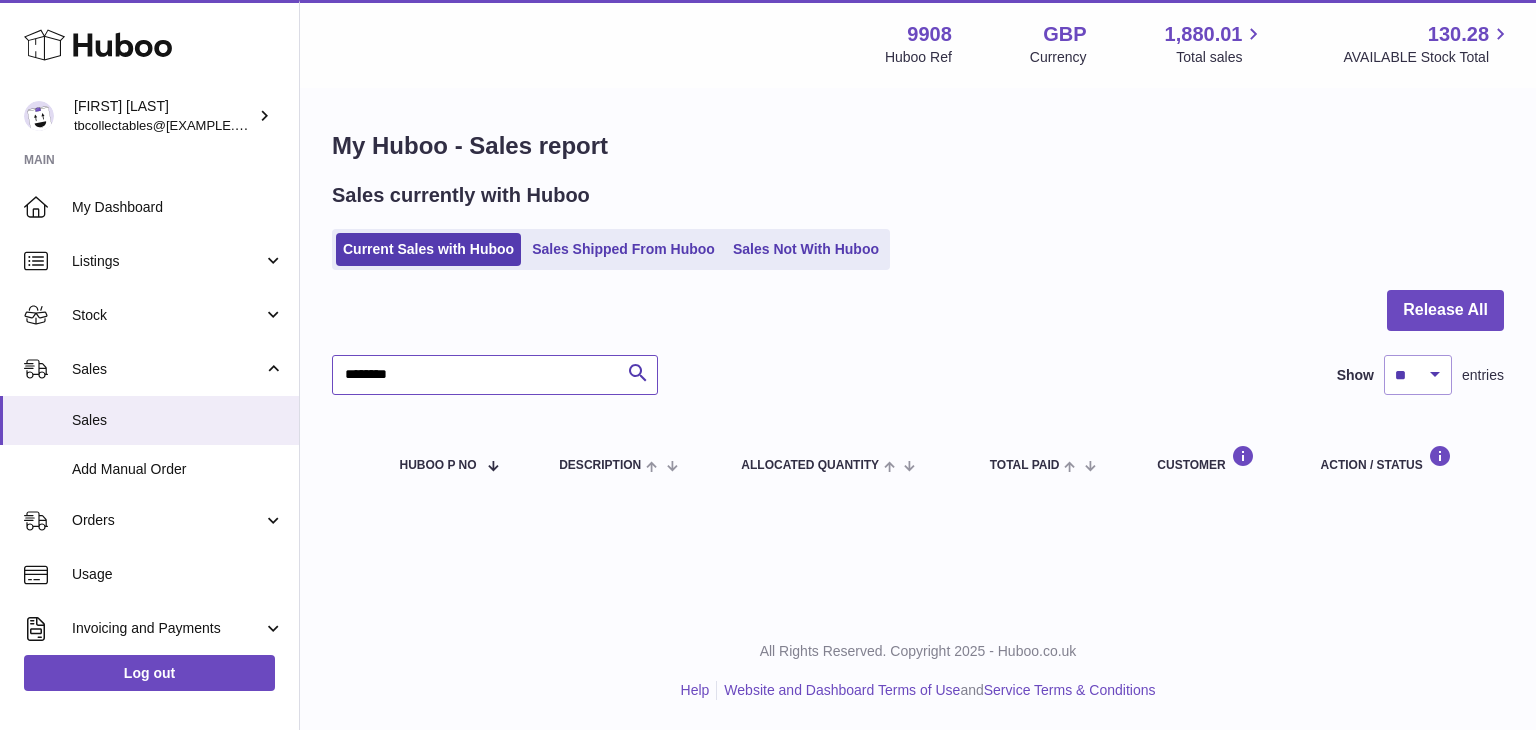 type on "********" 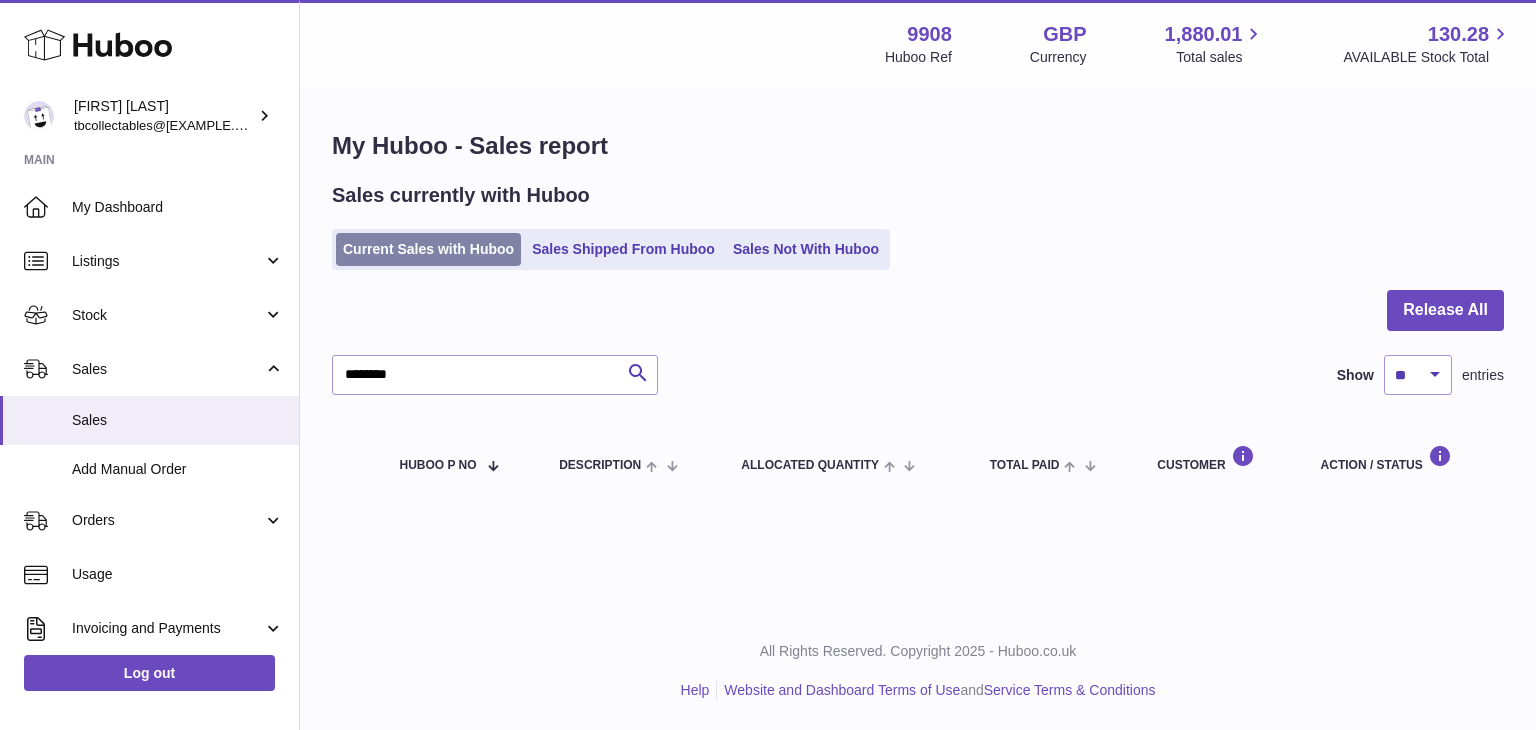 click on "Current Sales with Huboo" at bounding box center (428, 249) 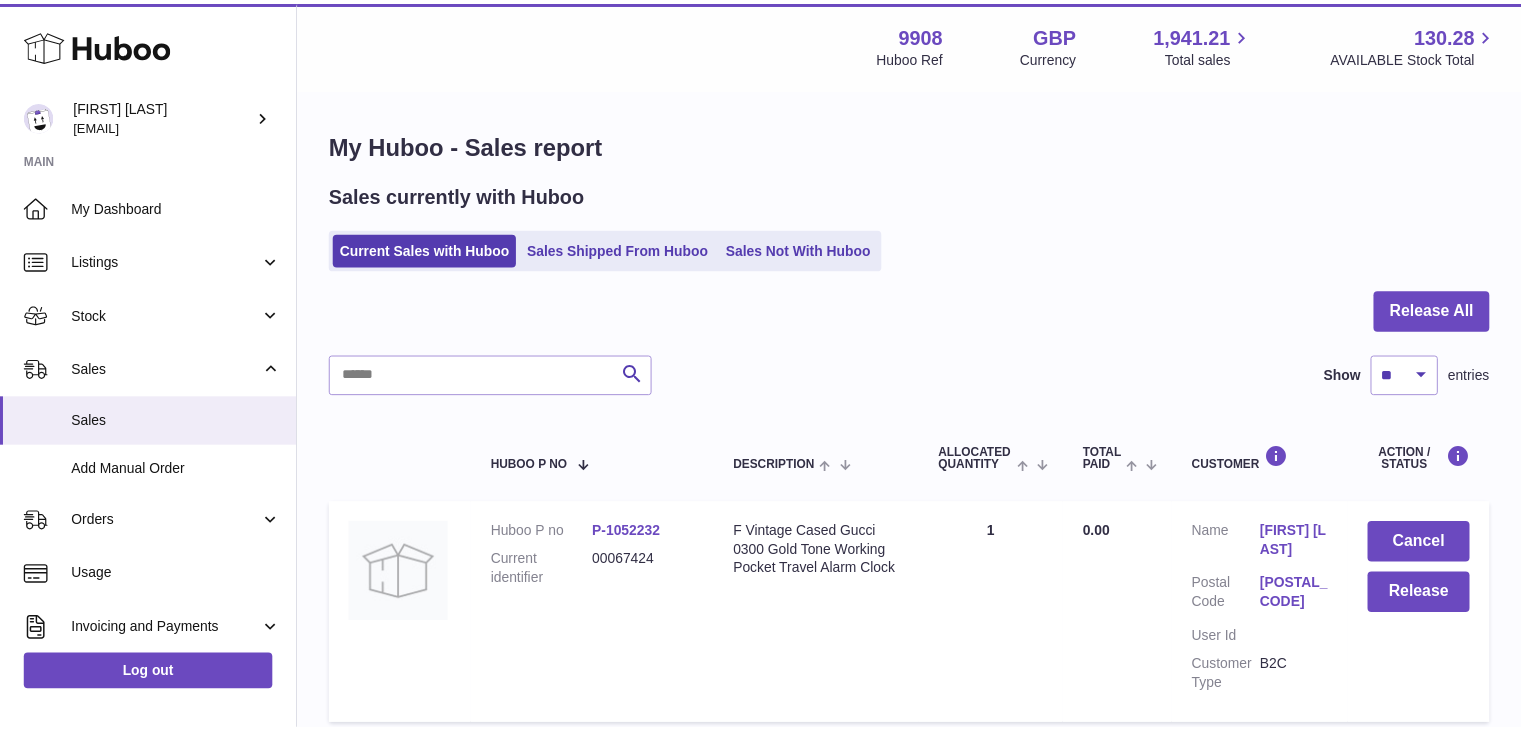 scroll, scrollTop: 0, scrollLeft: 0, axis: both 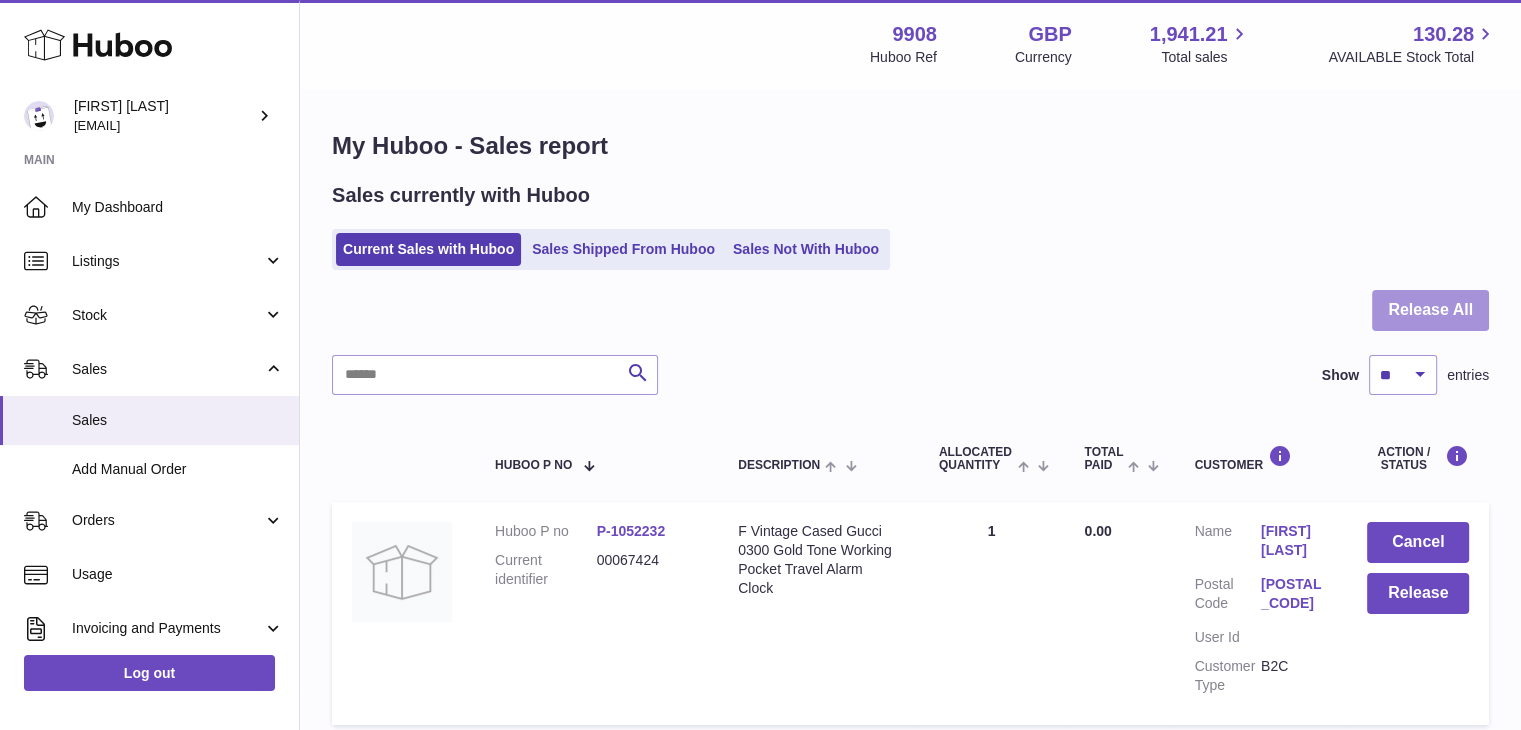 click on "Release All" at bounding box center (1430, 310) 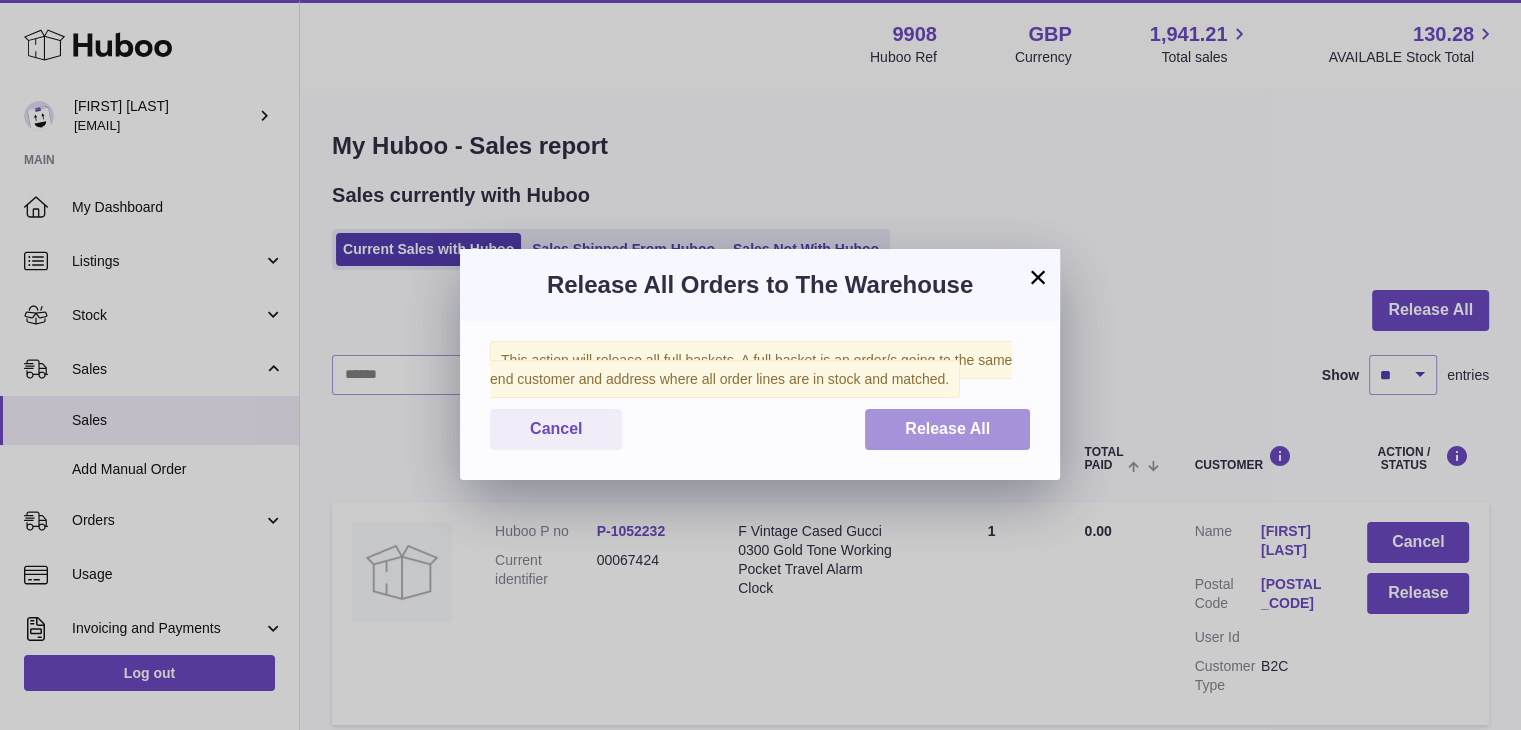 click on "Release All" at bounding box center (947, 428) 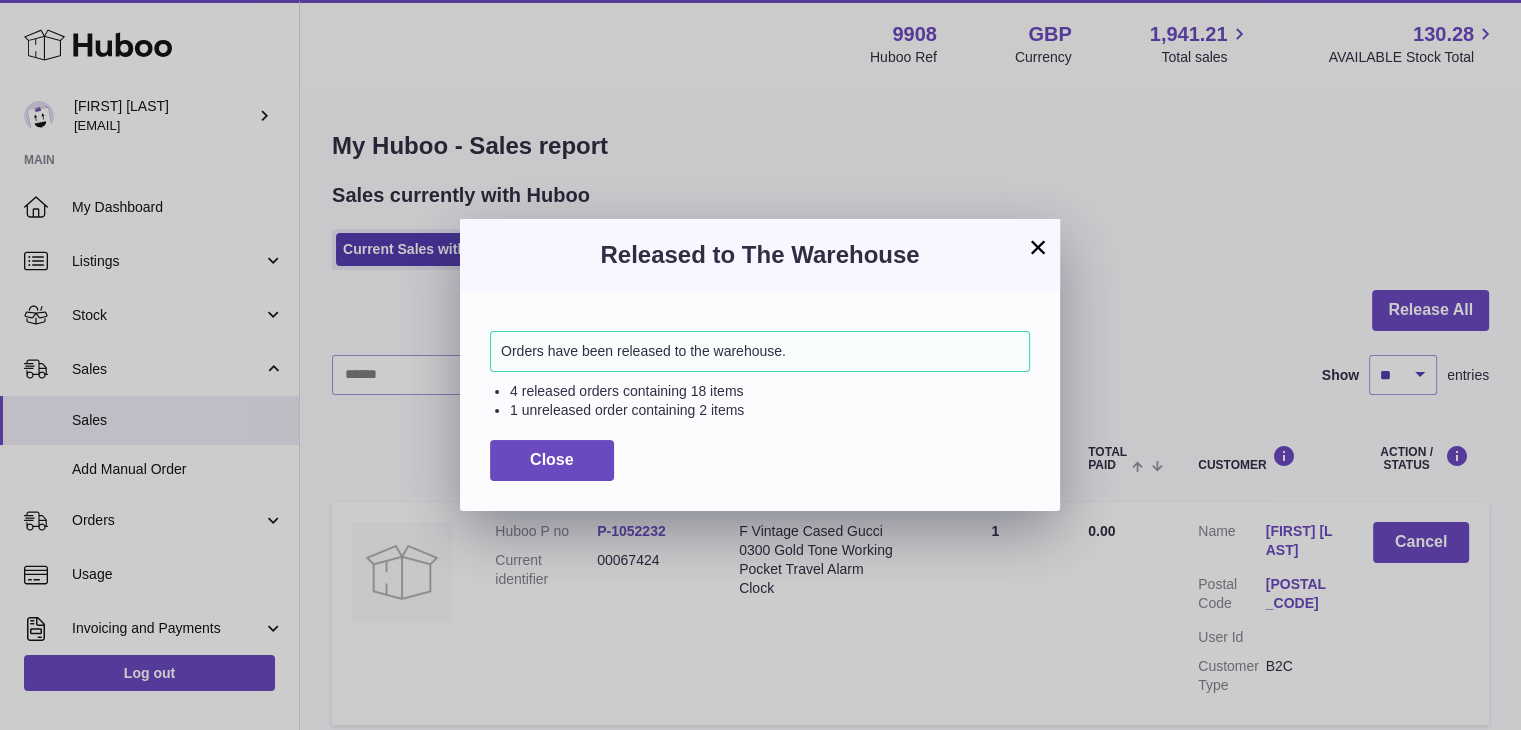 click on "×" at bounding box center [1038, 247] 